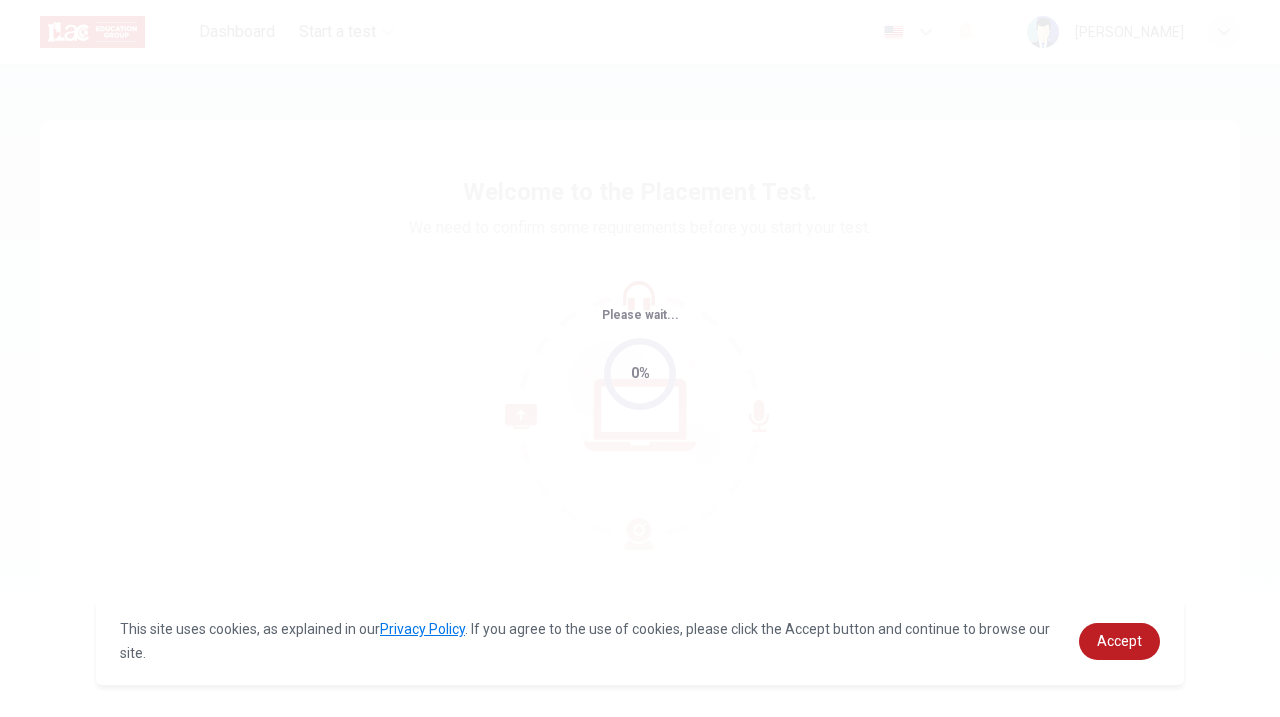 scroll, scrollTop: 0, scrollLeft: 0, axis: both 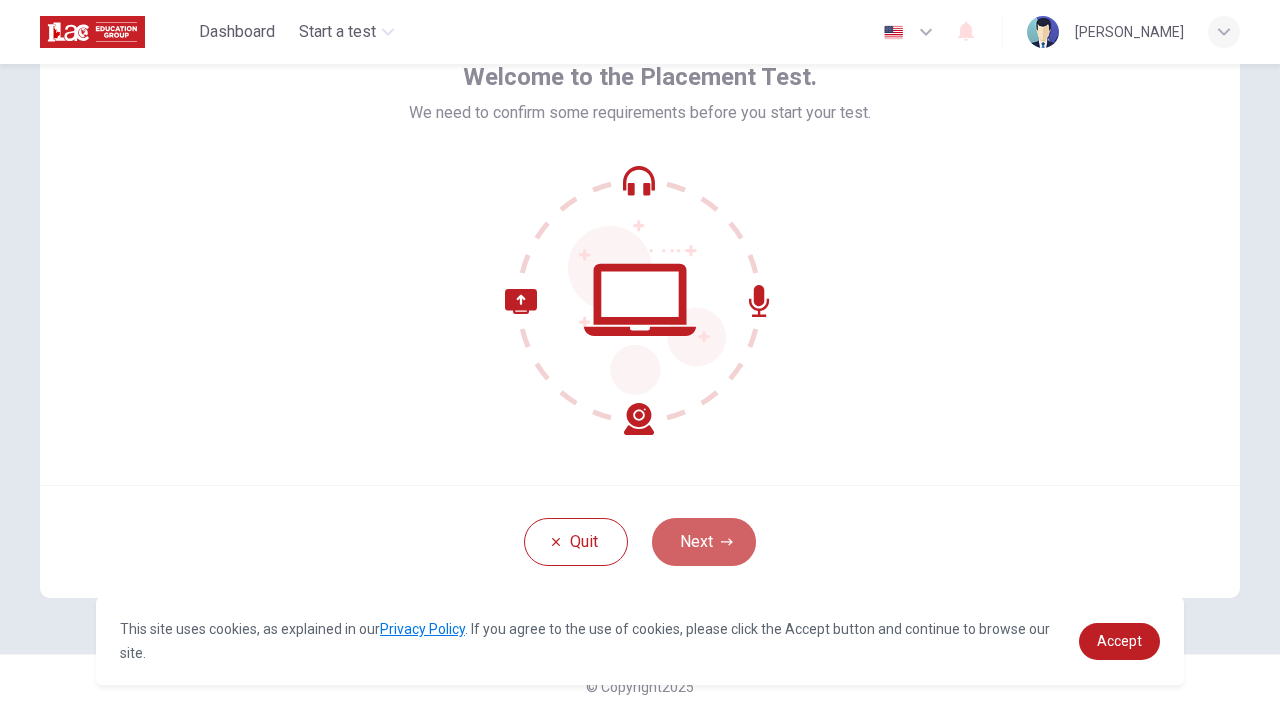 click on "Next" at bounding box center (704, 542) 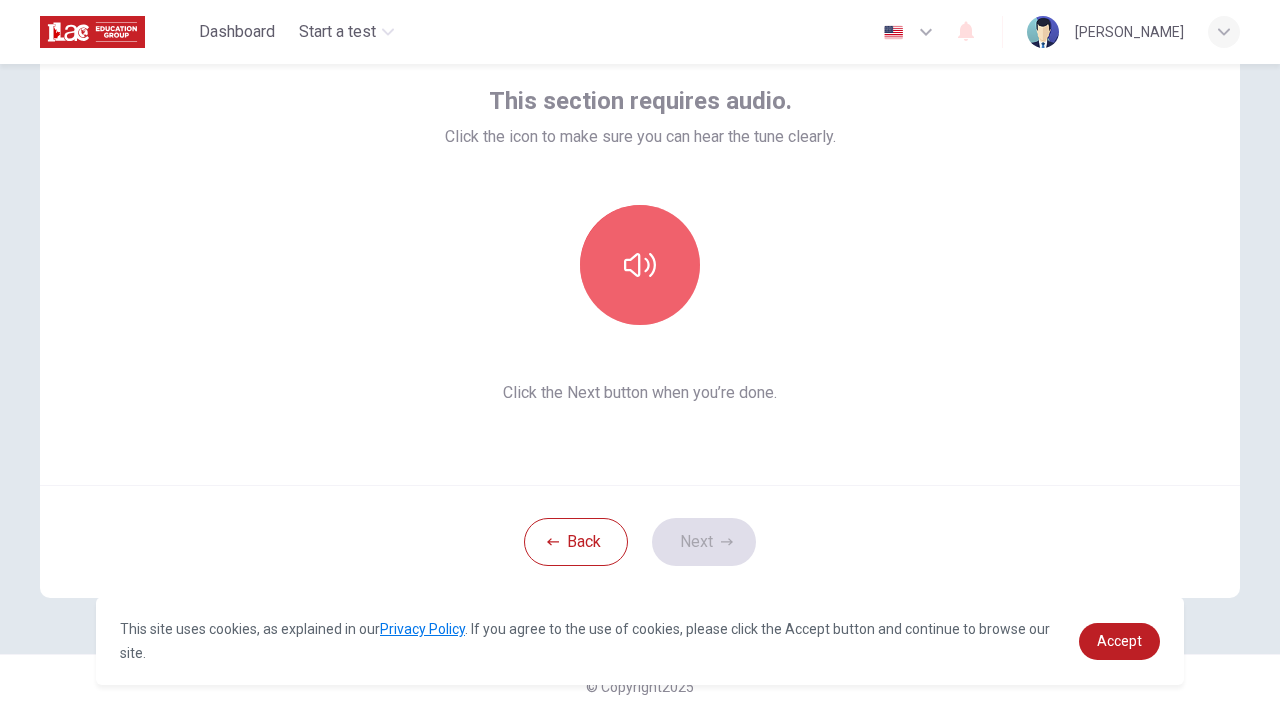 click at bounding box center (640, 265) 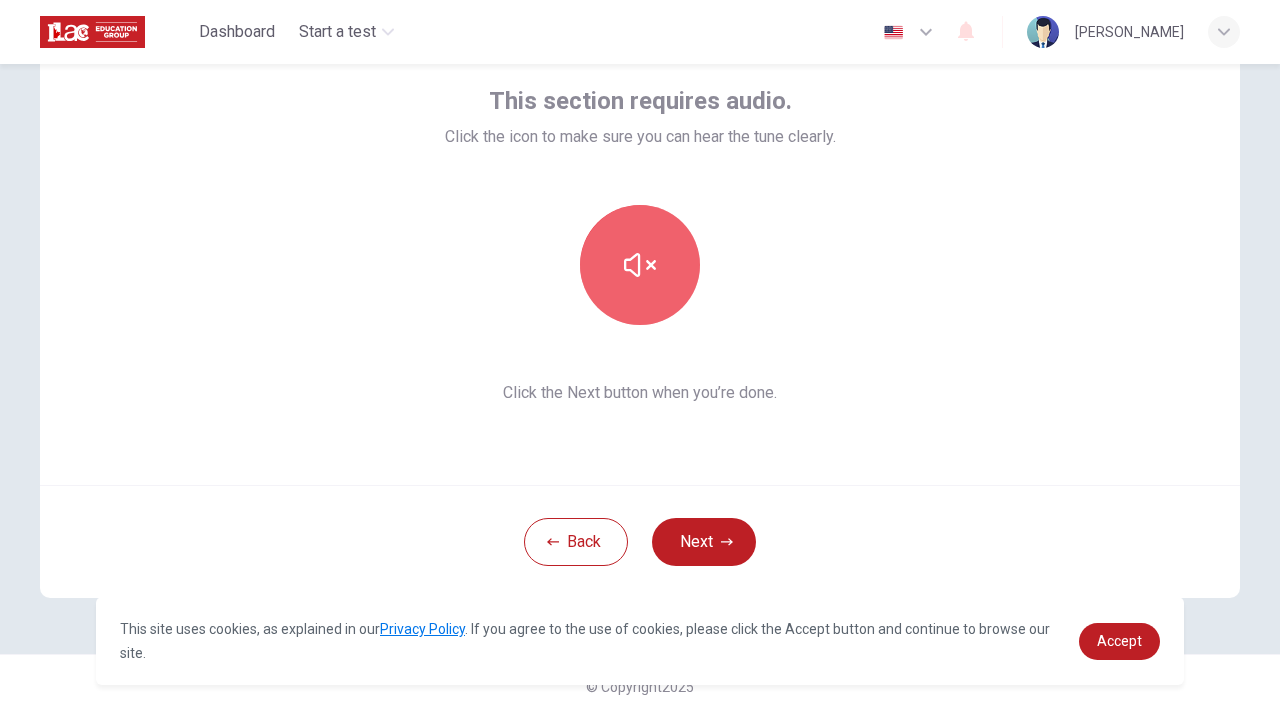 click at bounding box center [640, 265] 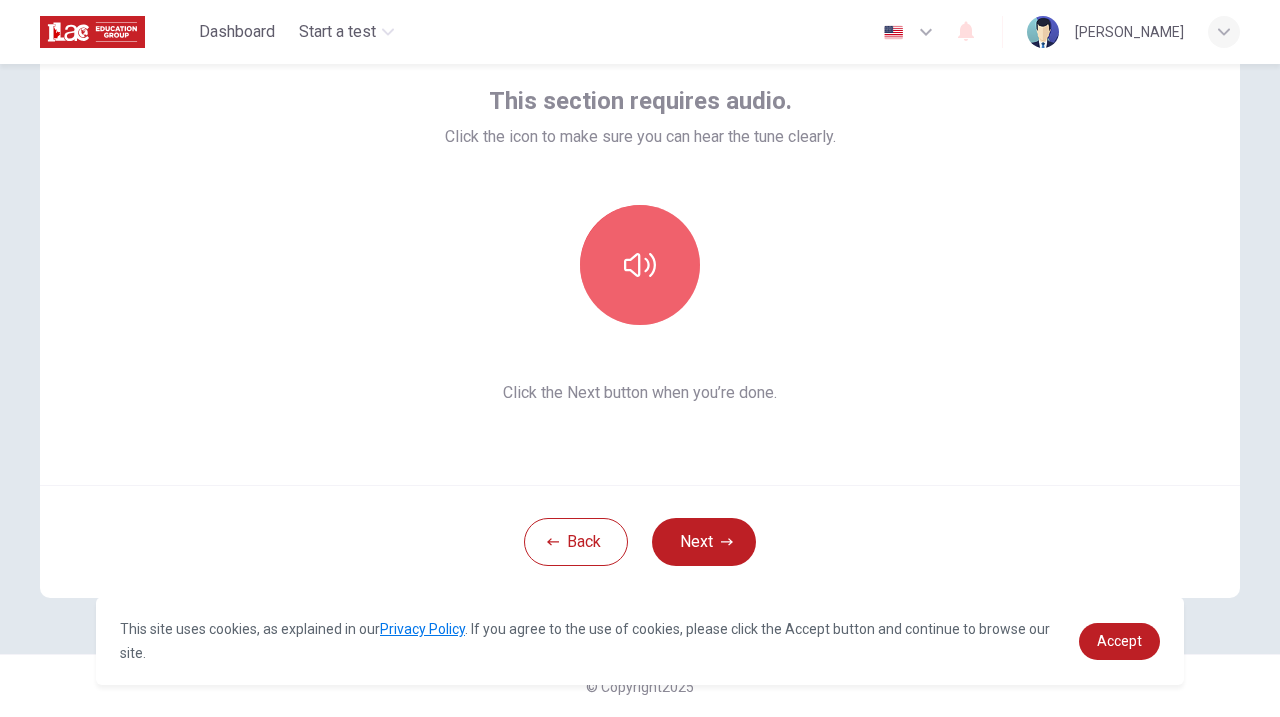 click at bounding box center [640, 265] 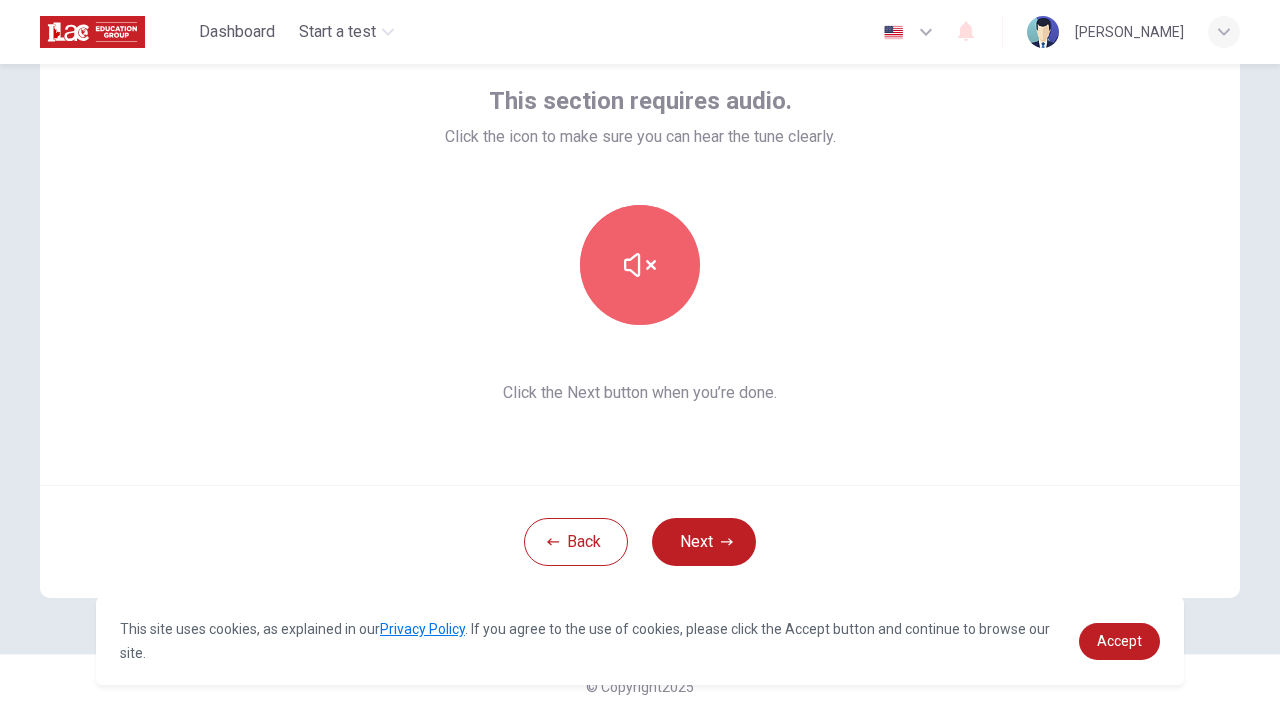 click at bounding box center [640, 265] 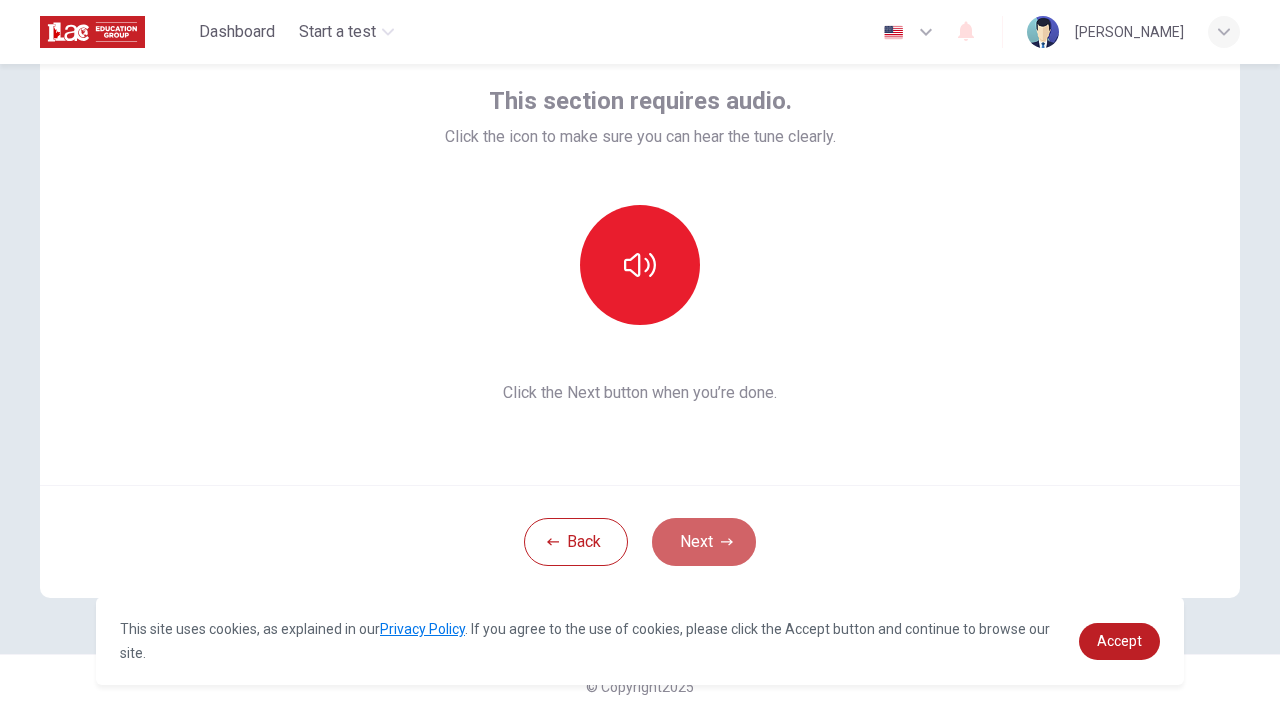 click on "Next" at bounding box center [704, 542] 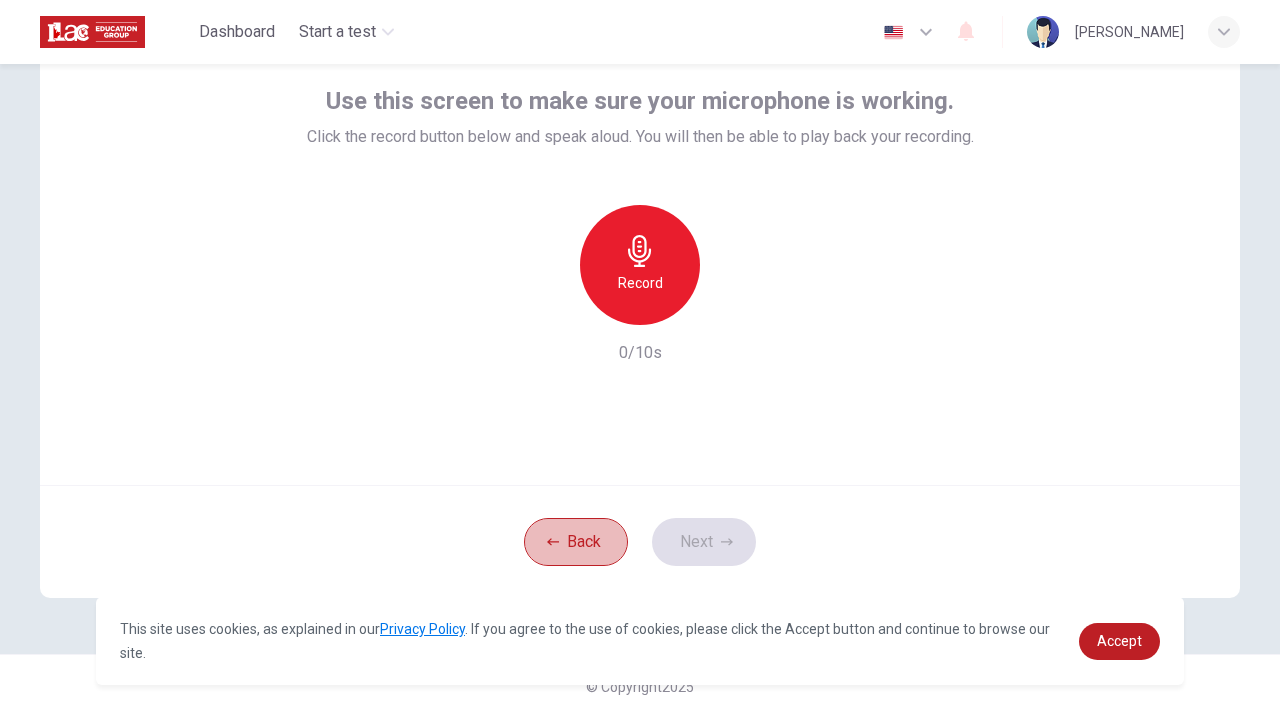 click on "Back" at bounding box center (576, 542) 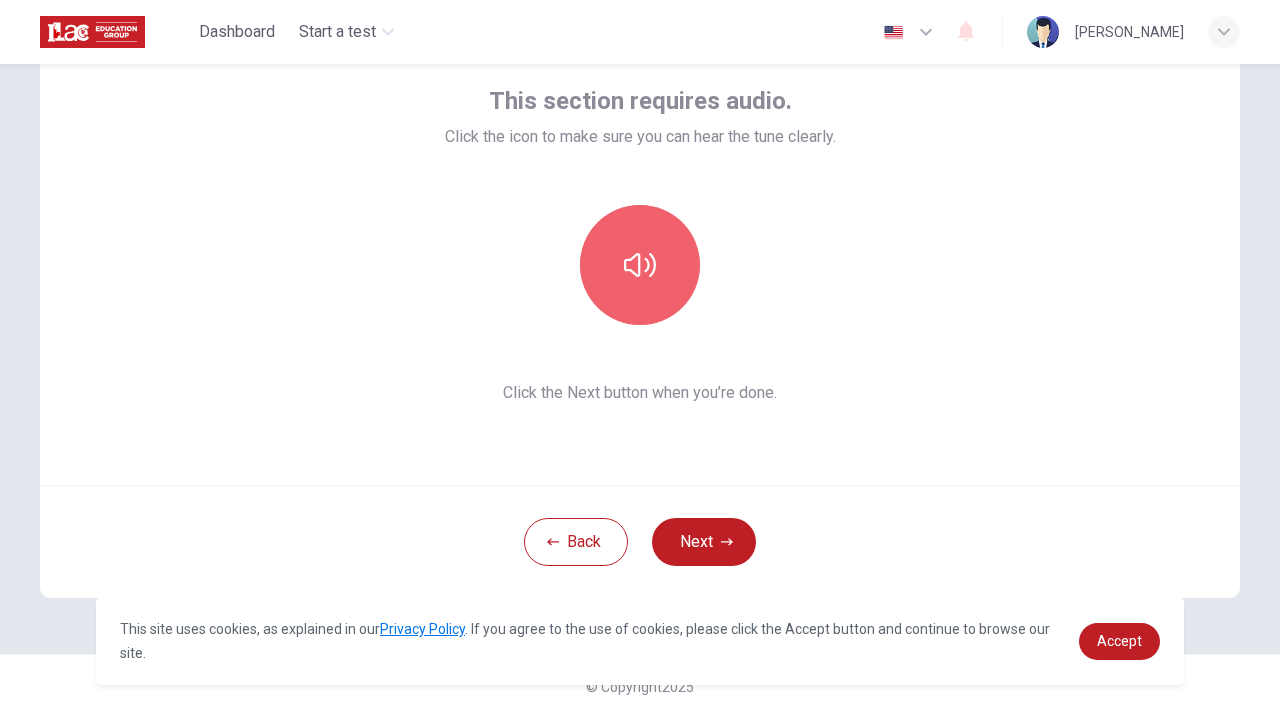 click at bounding box center (640, 265) 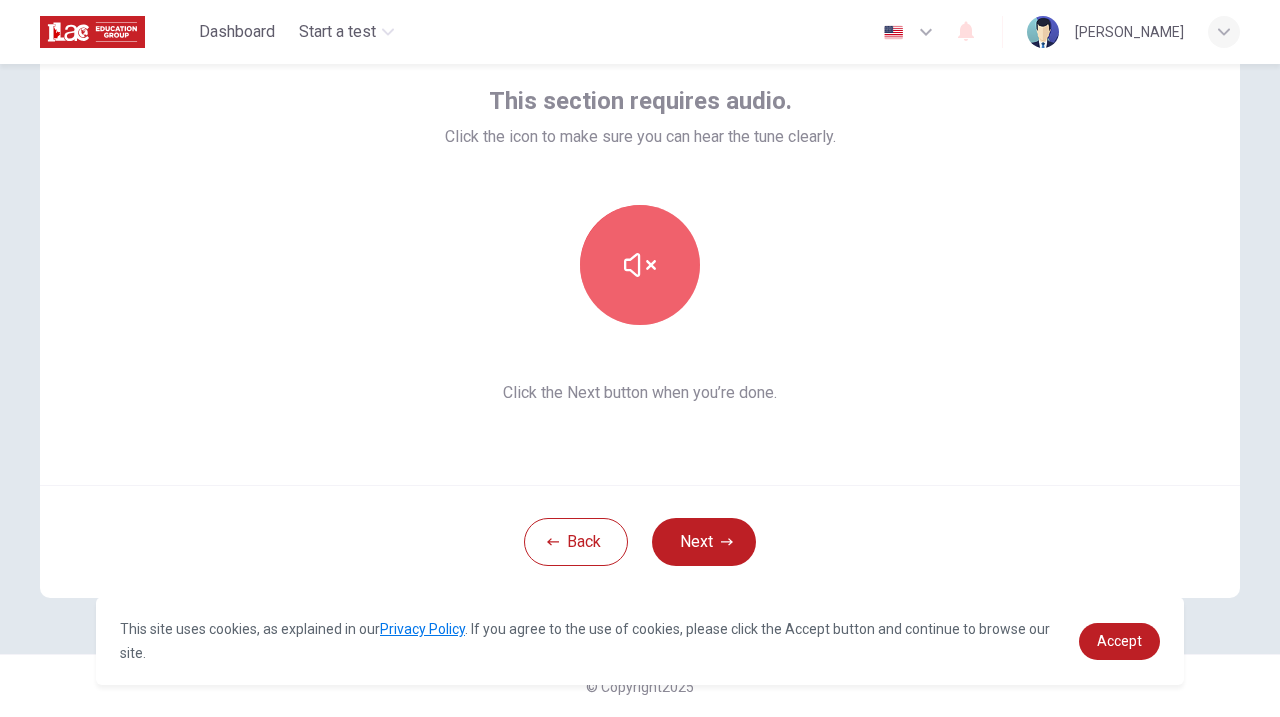 click at bounding box center (640, 265) 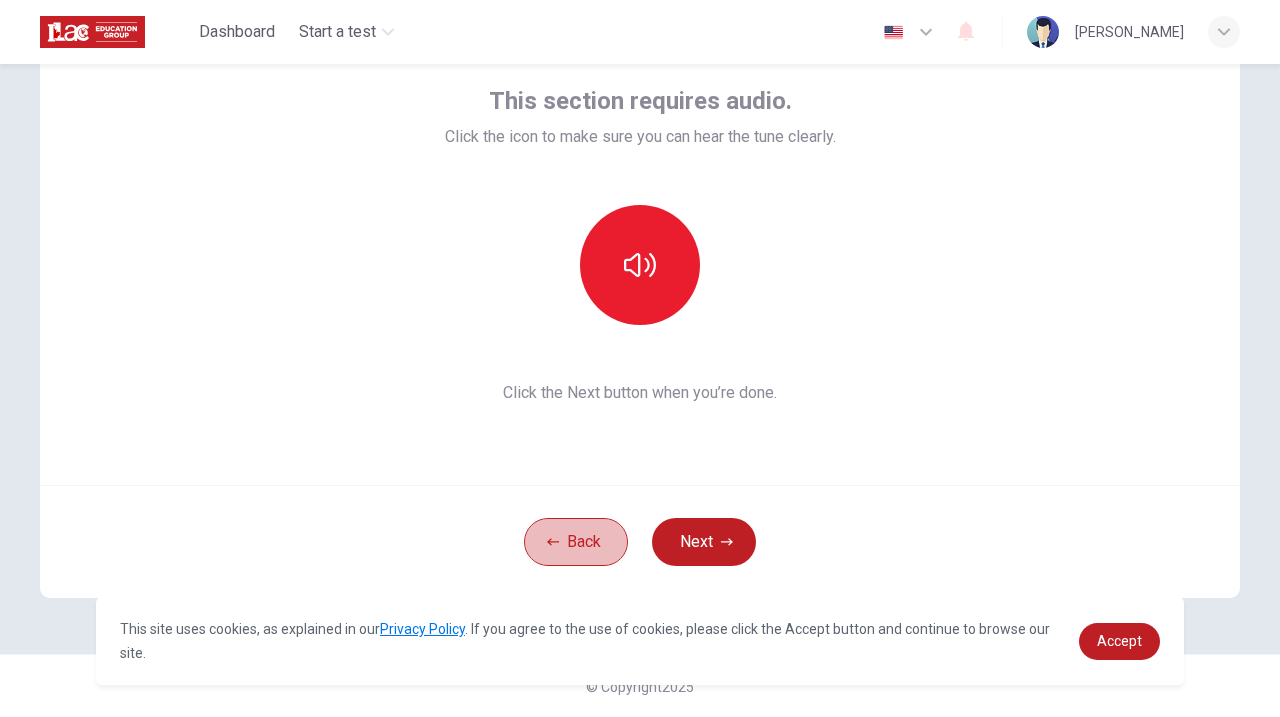 click on "Back" at bounding box center (576, 542) 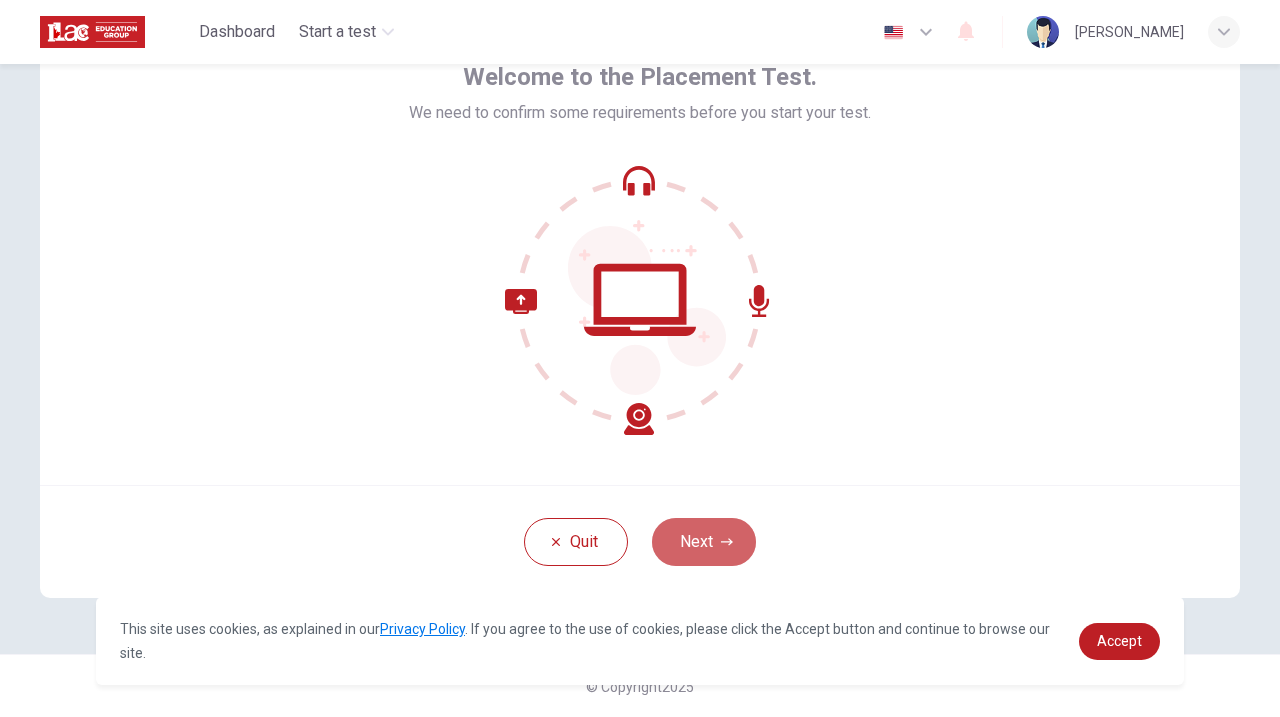 click on "Next" at bounding box center (704, 542) 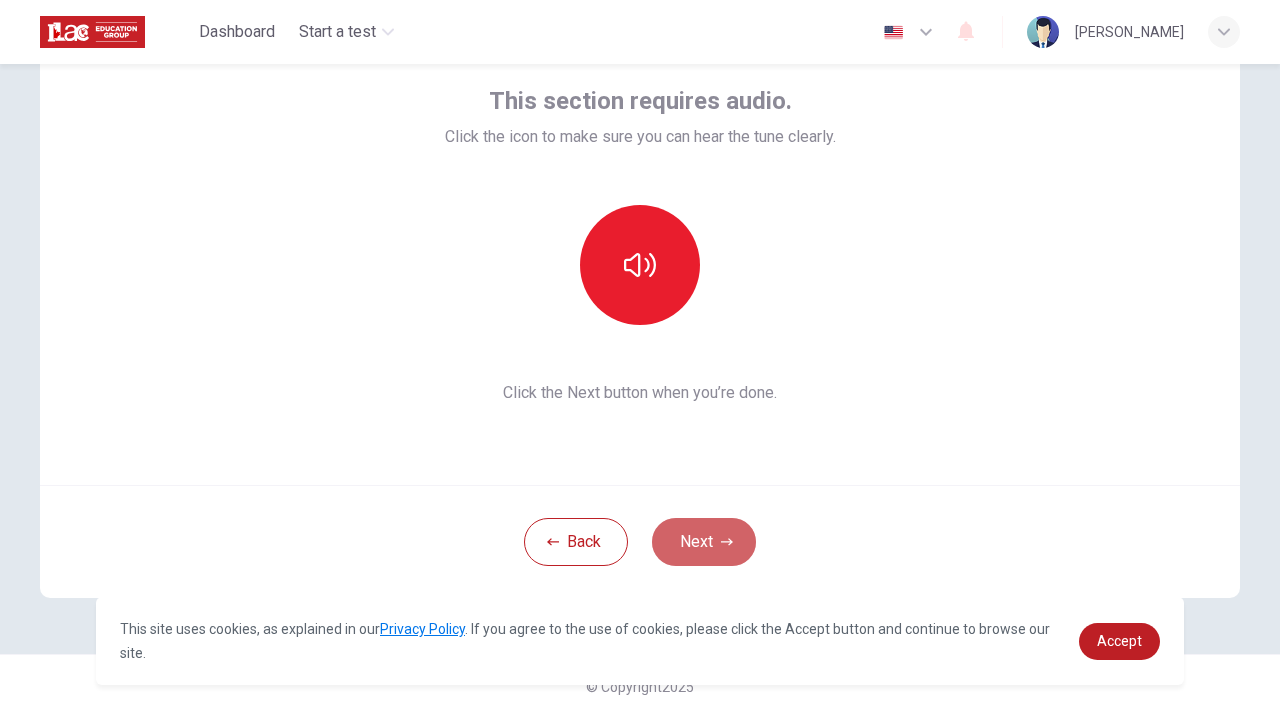 click on "Next" at bounding box center (704, 542) 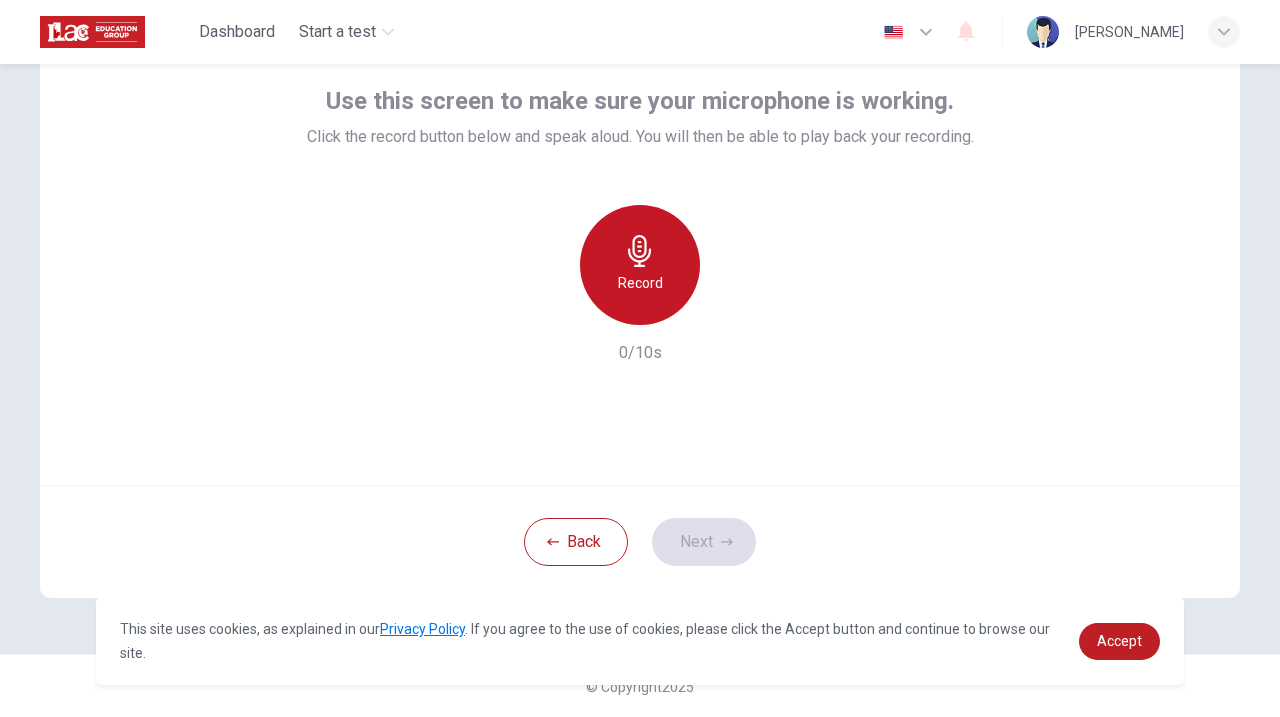 click on "Record" at bounding box center (640, 265) 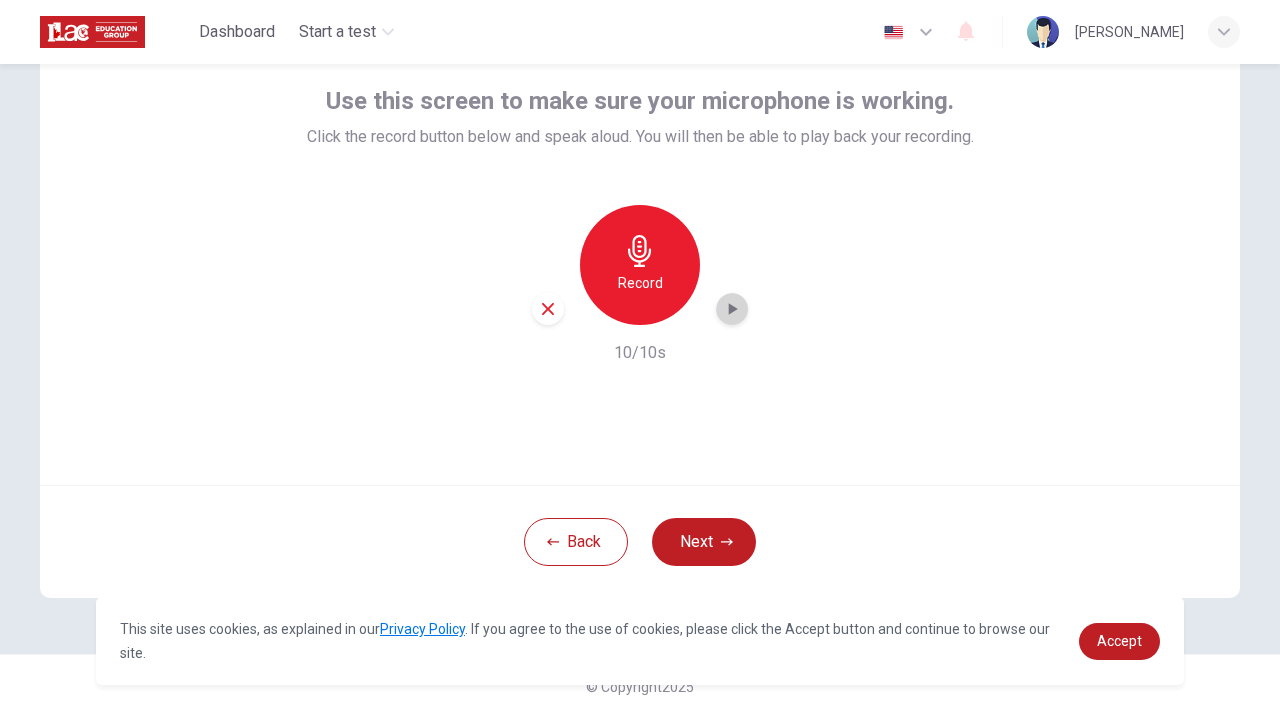 click 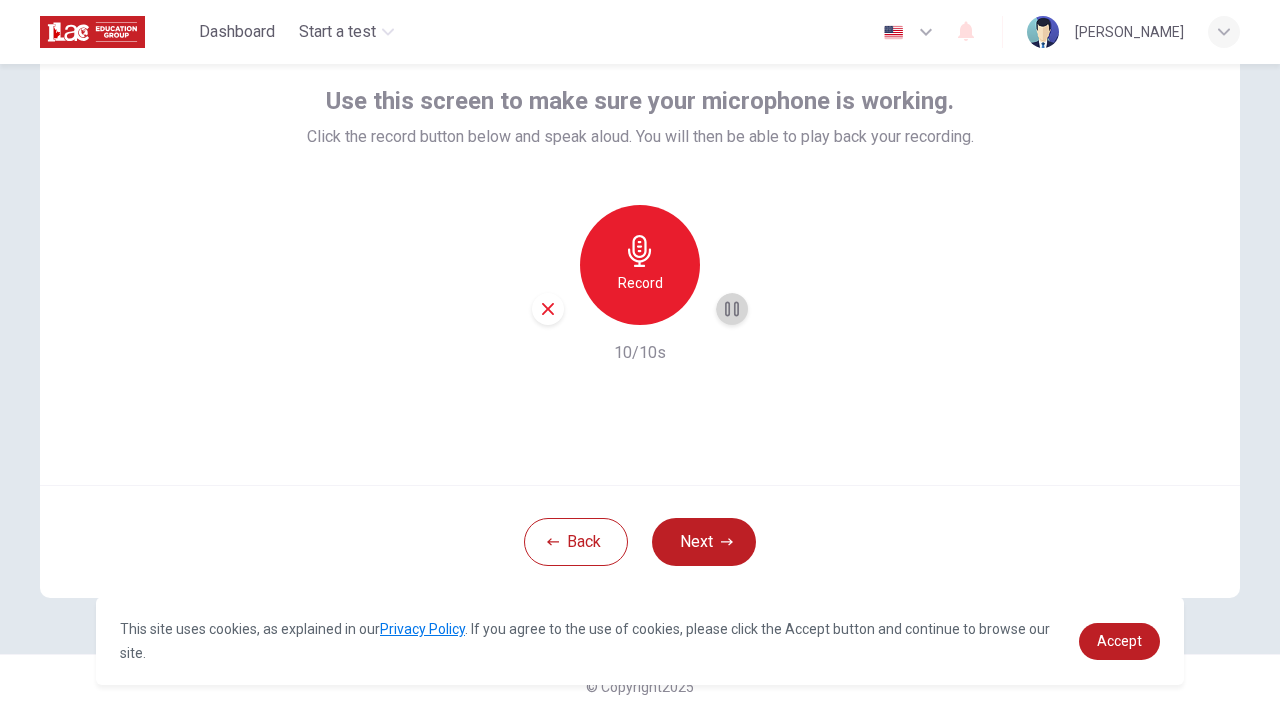 click 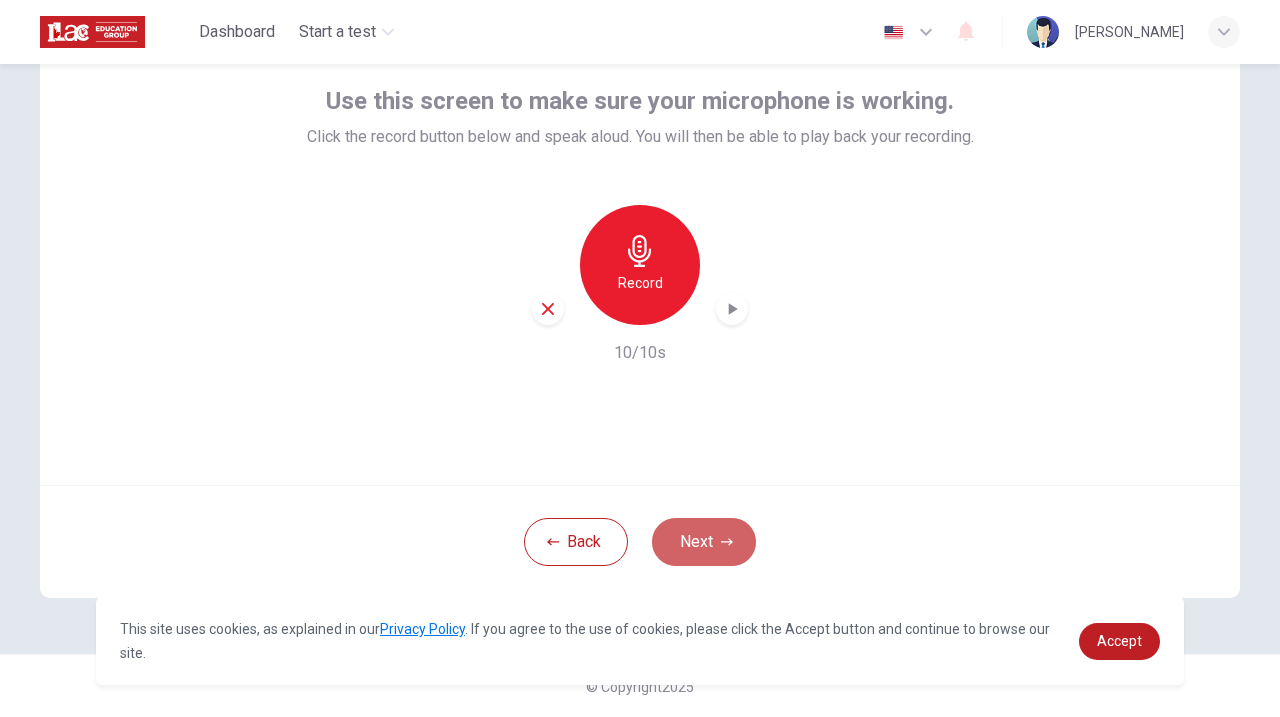 click on "Next" at bounding box center [704, 542] 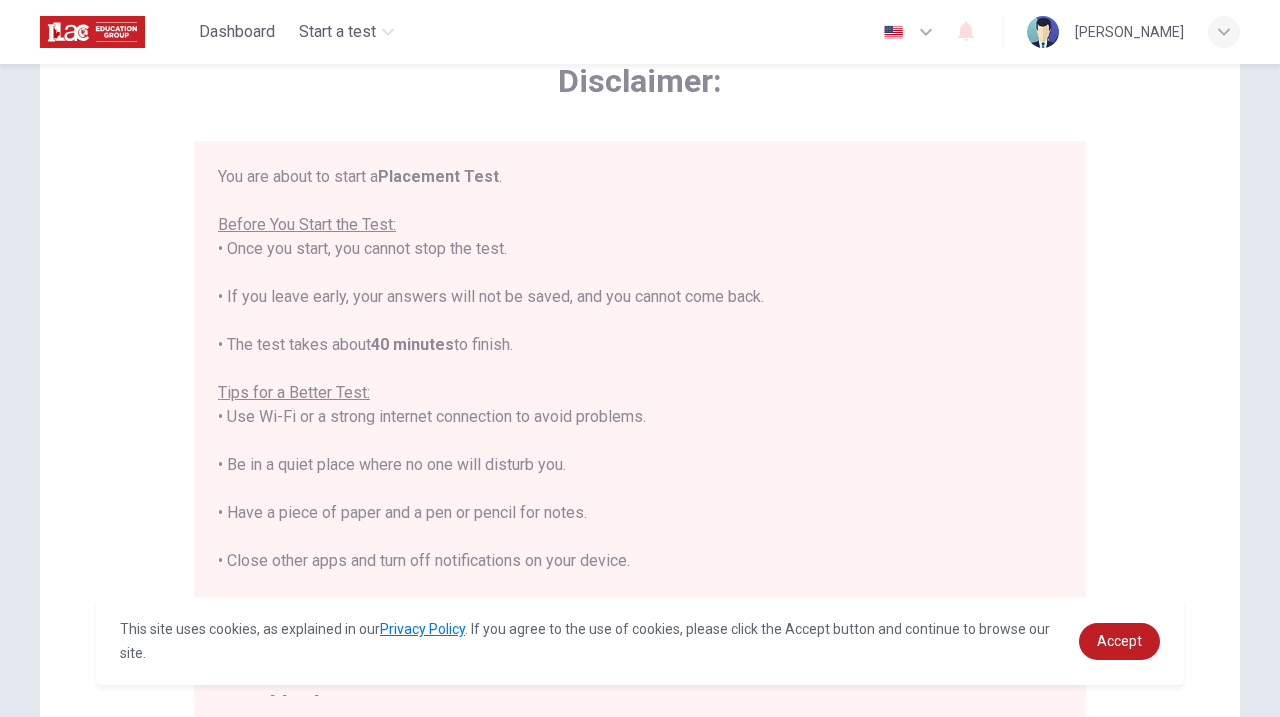 scroll, scrollTop: 22, scrollLeft: 0, axis: vertical 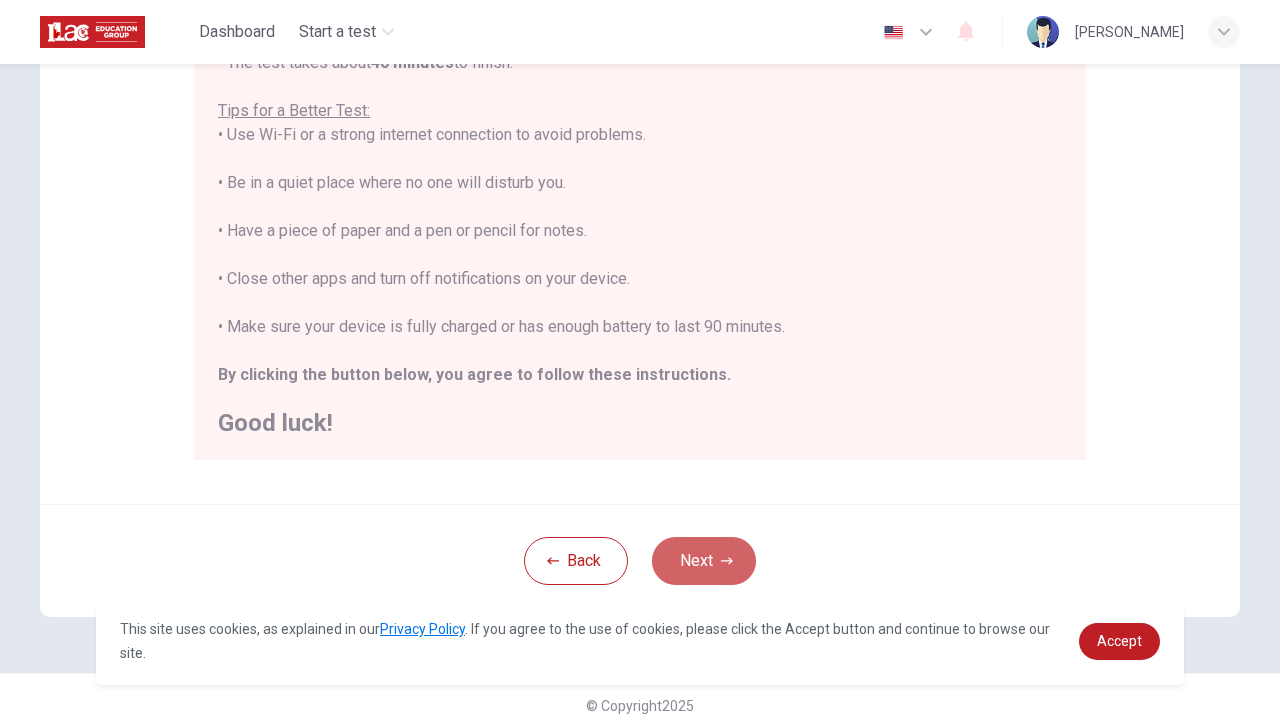 click on "Next" at bounding box center [704, 561] 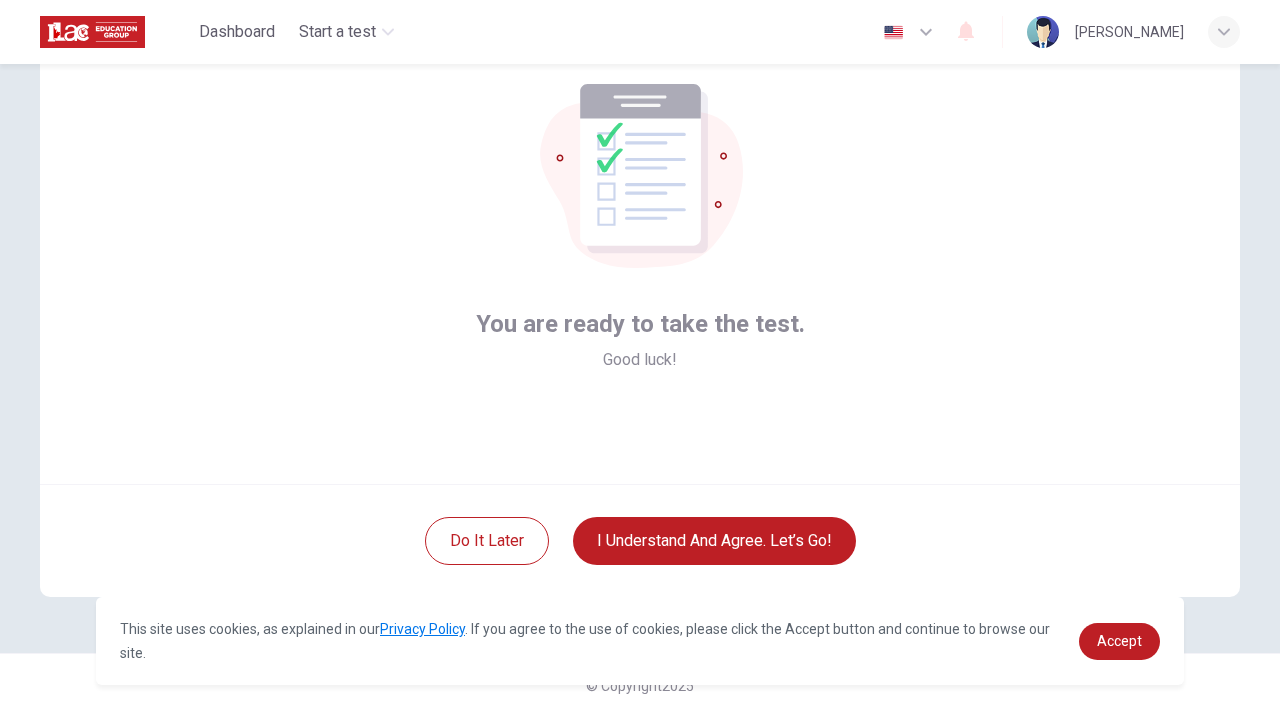 scroll, scrollTop: 115, scrollLeft: 0, axis: vertical 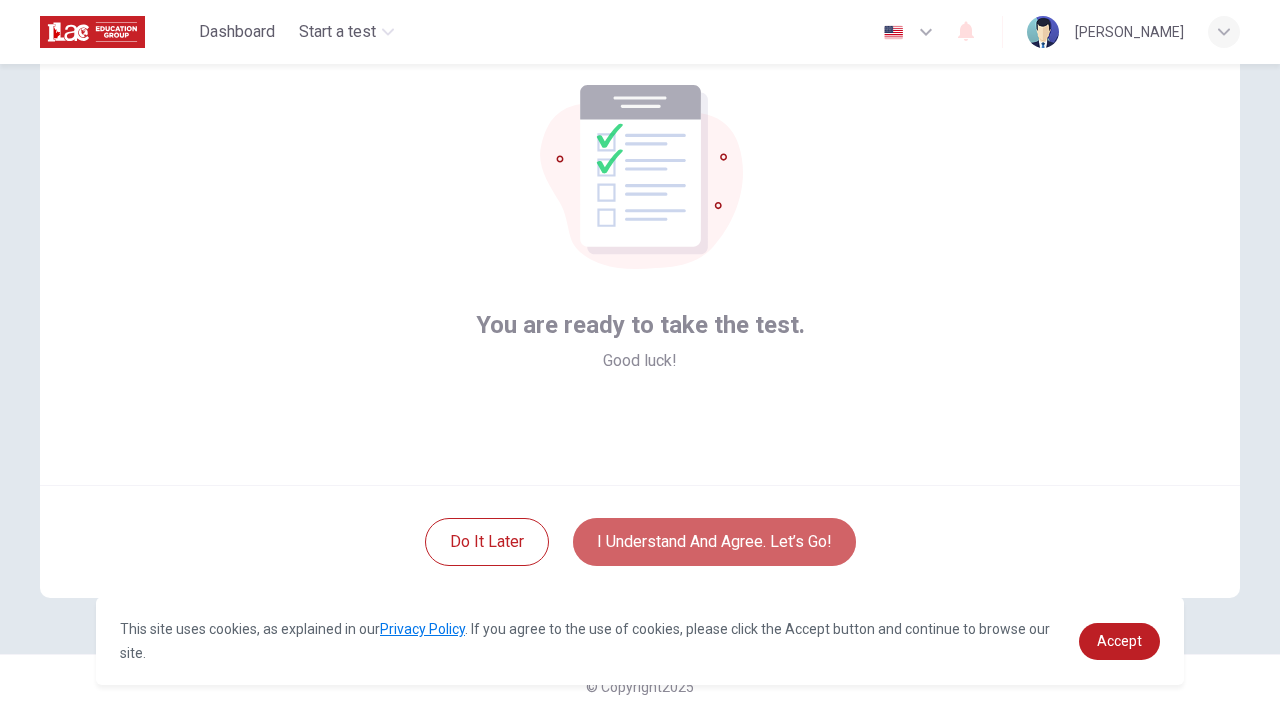 click on "I understand and agree. Let’s go!" at bounding box center (714, 542) 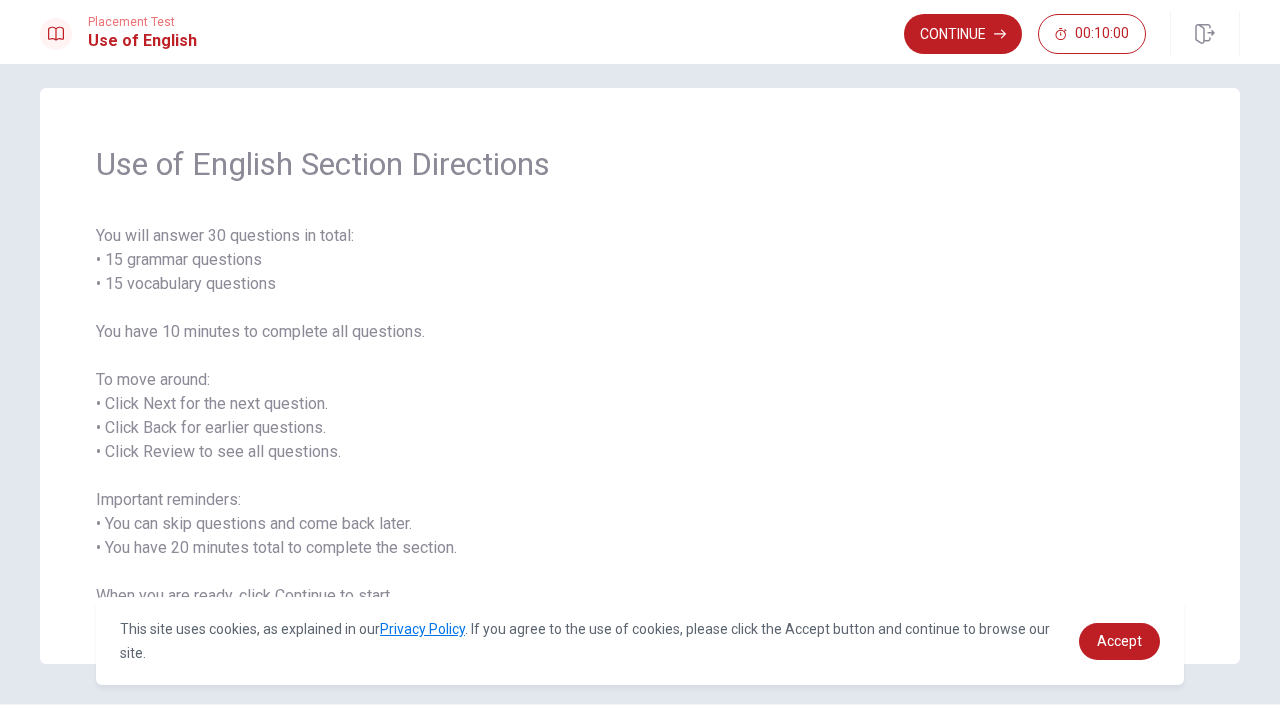 scroll, scrollTop: 21, scrollLeft: 0, axis: vertical 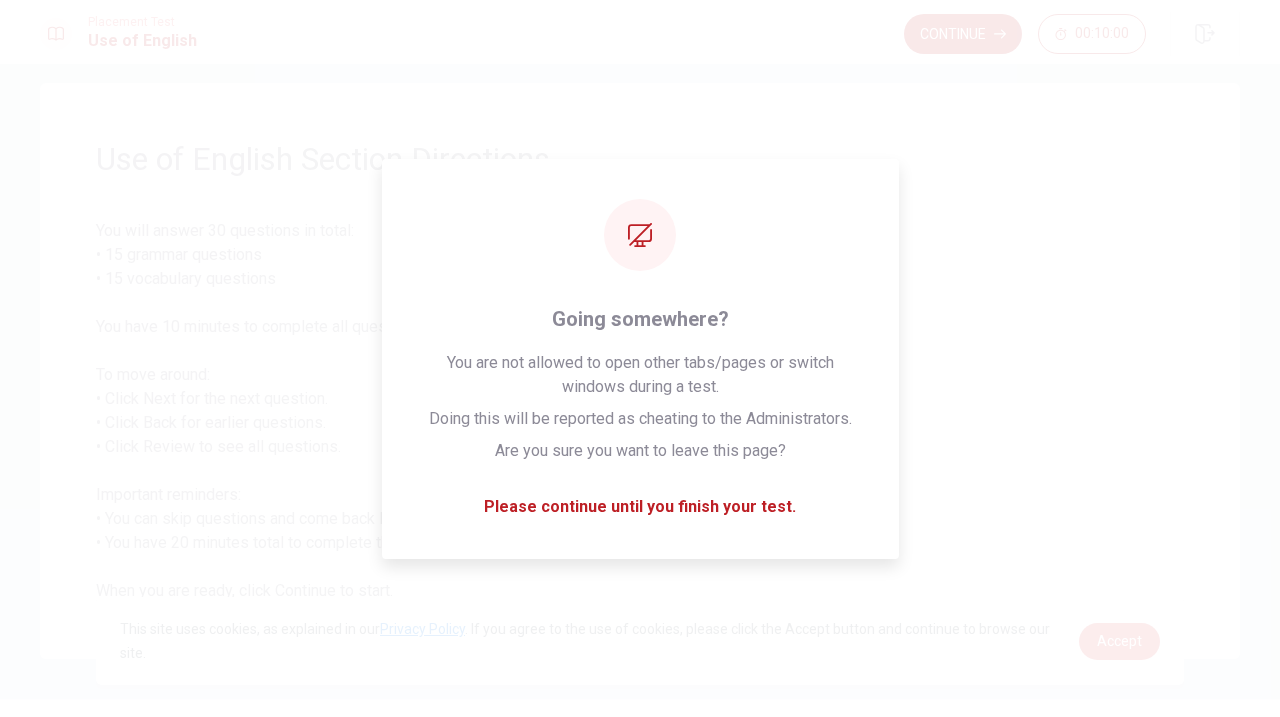 click on "Accept" at bounding box center (1119, 641) 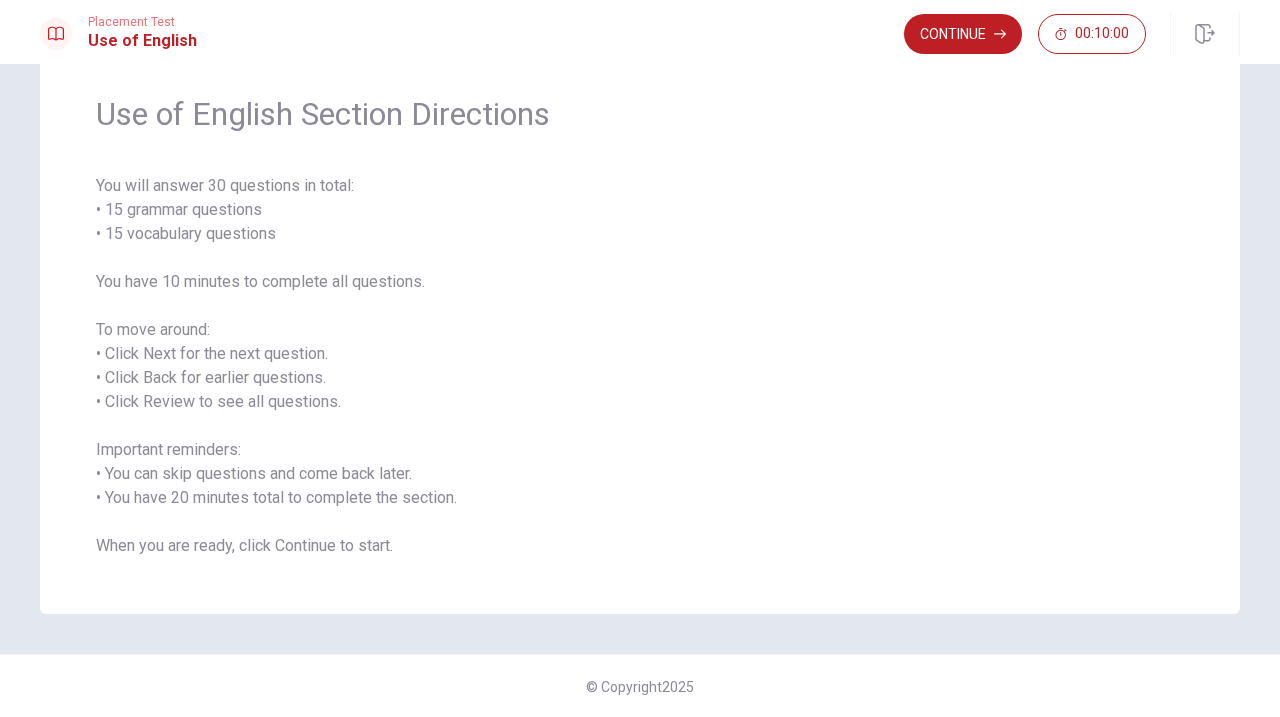 scroll, scrollTop: 0, scrollLeft: 0, axis: both 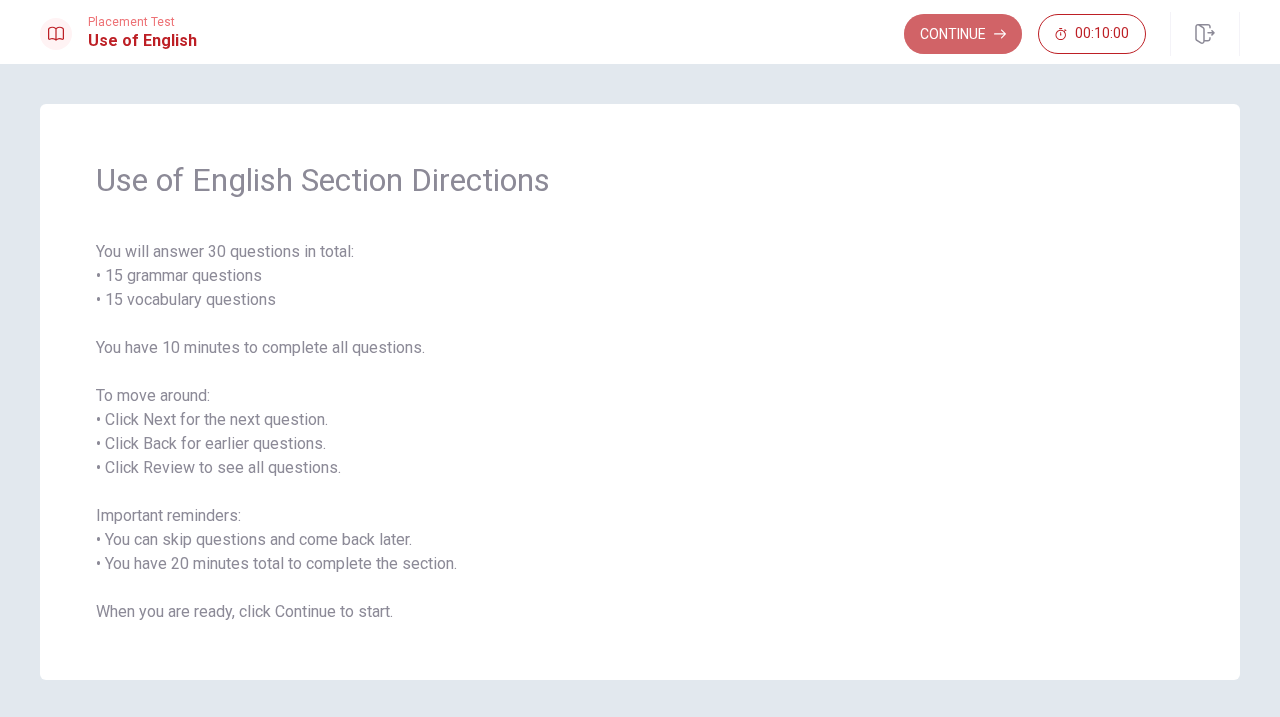 click on "Continue" at bounding box center [963, 34] 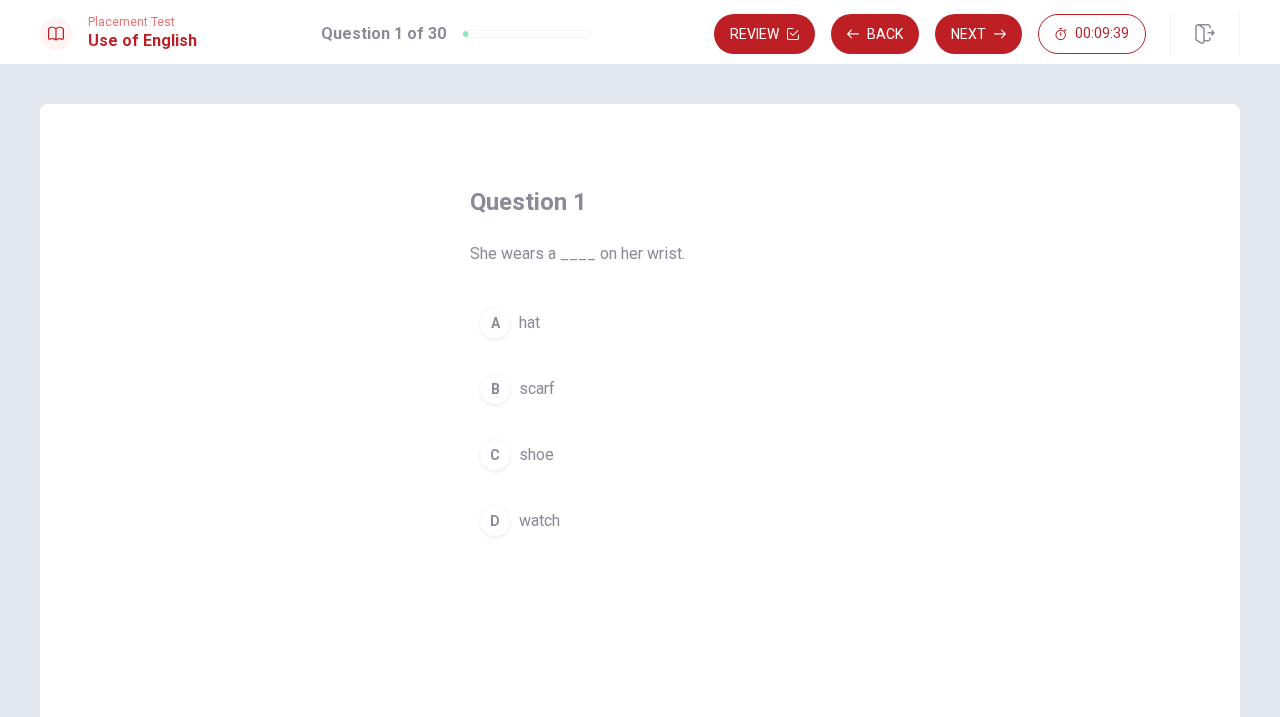 click on "A" at bounding box center [495, 323] 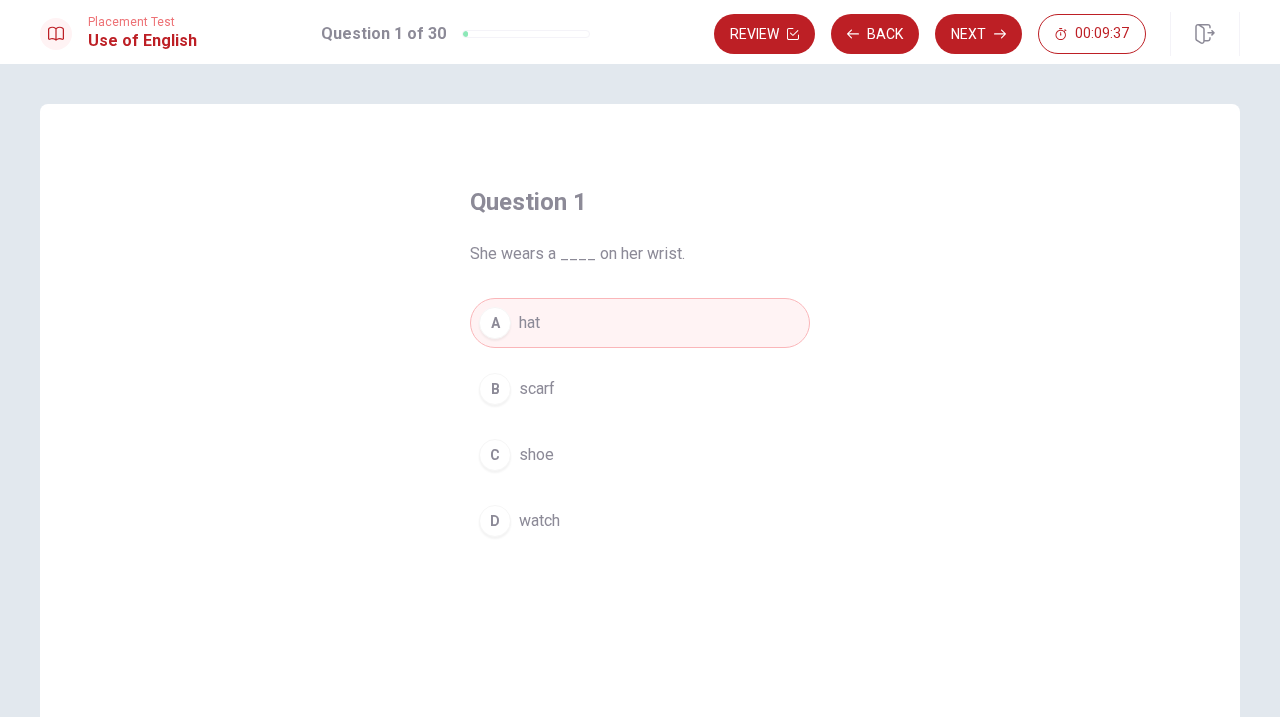 click on "Next" at bounding box center (978, 34) 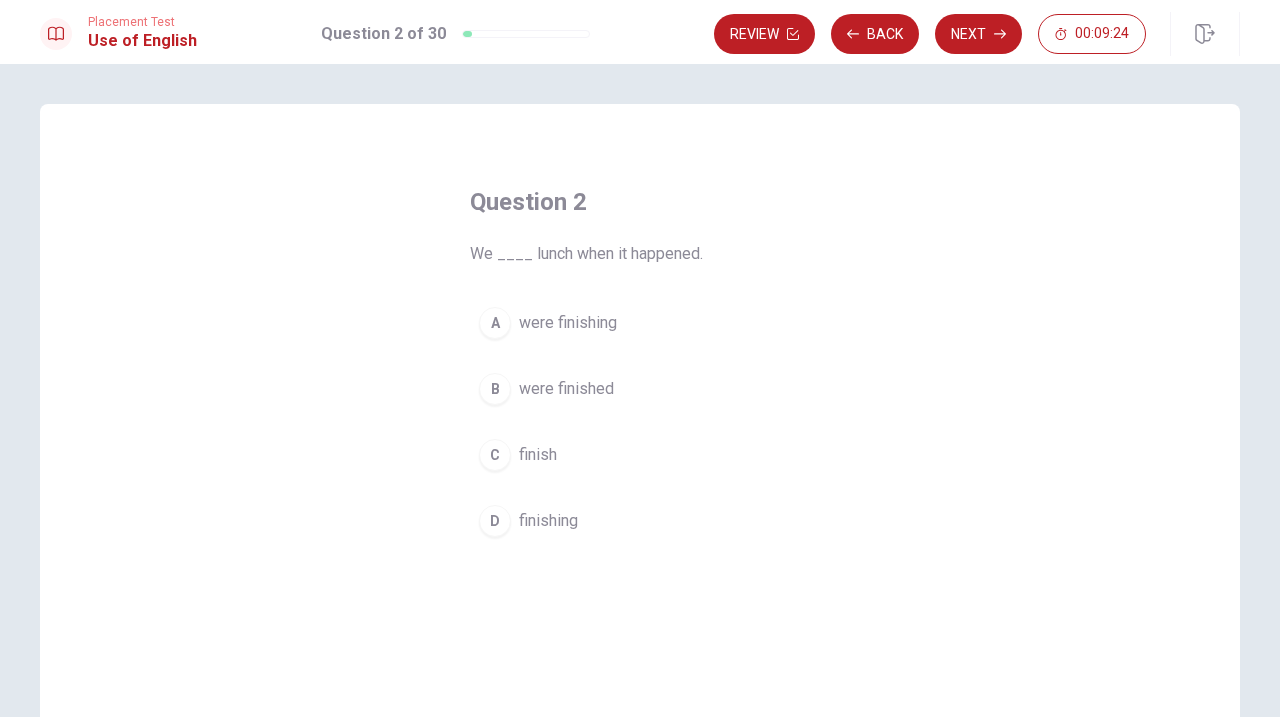 click on "B" at bounding box center (495, 389) 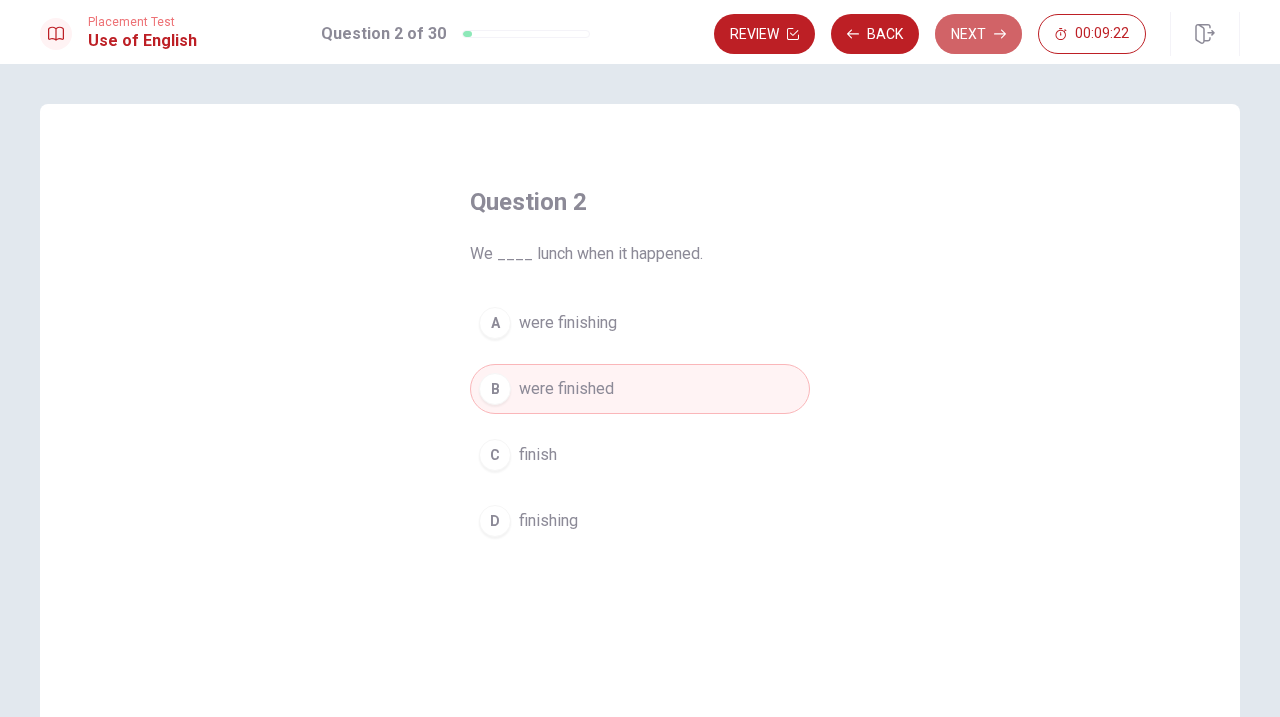 click 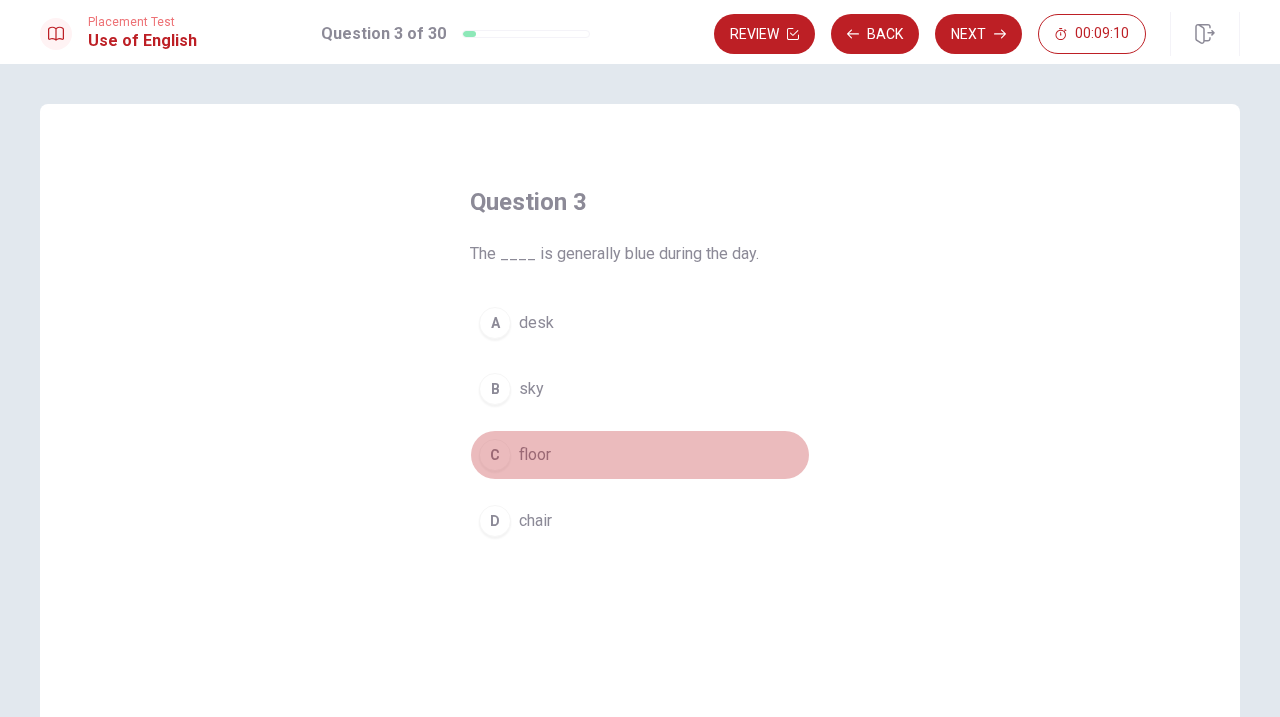 click on "C" at bounding box center (495, 455) 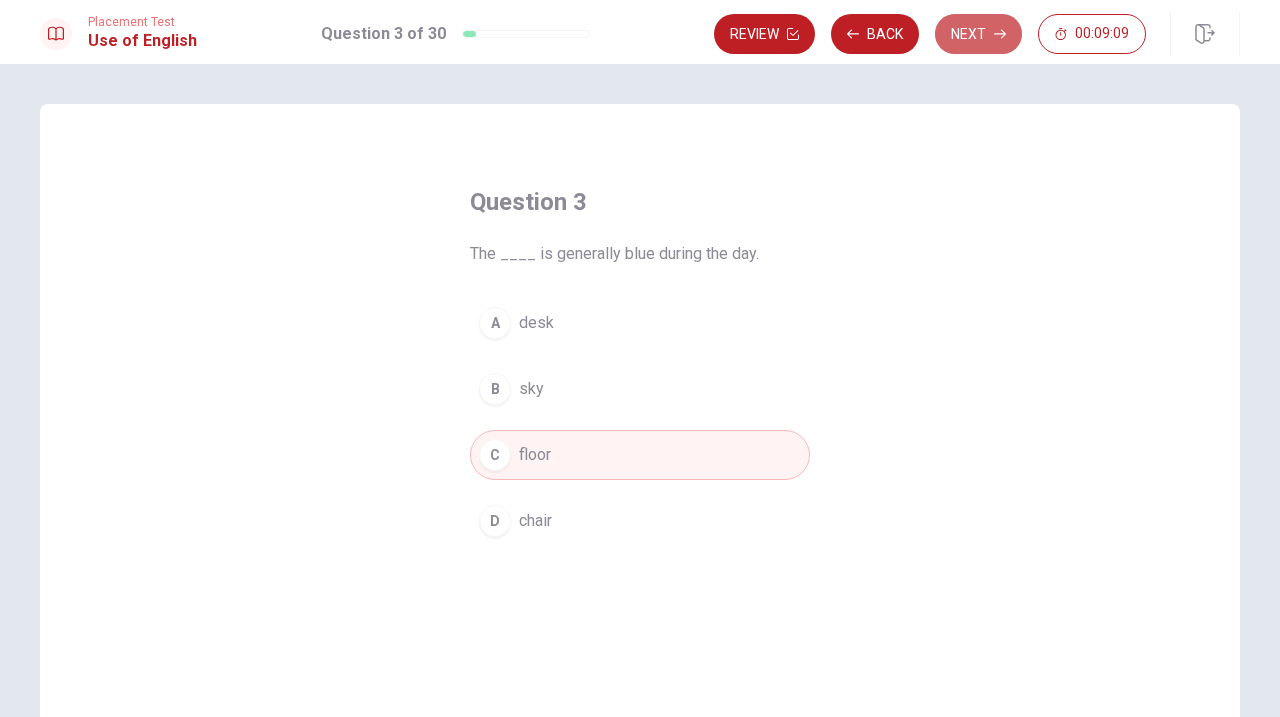 click on "Next" at bounding box center [978, 34] 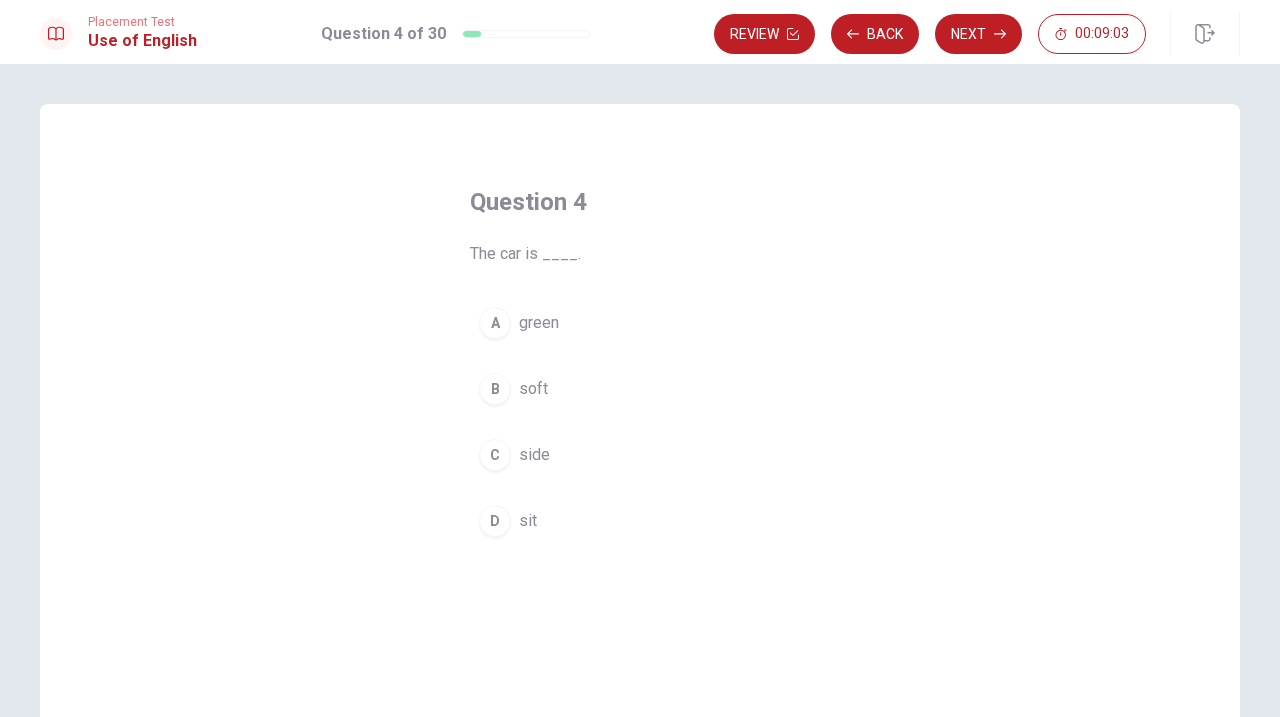 click on "A" at bounding box center [495, 323] 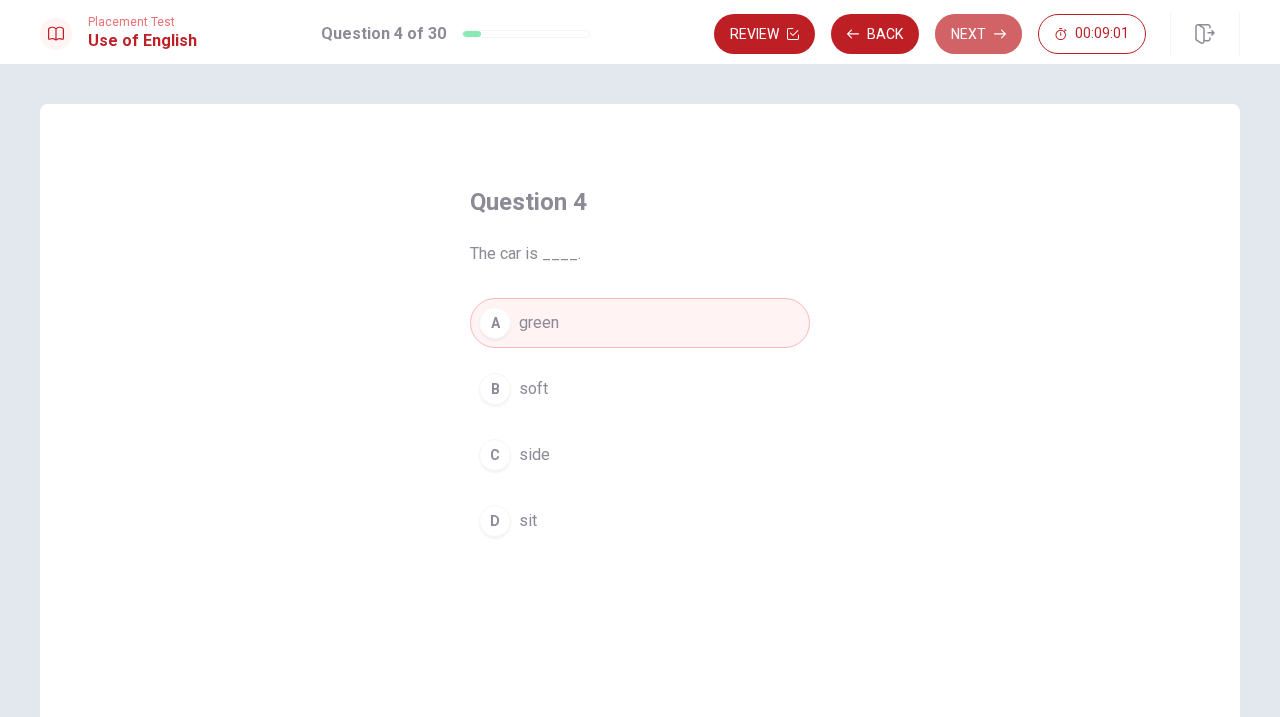 click on "Next" at bounding box center (978, 34) 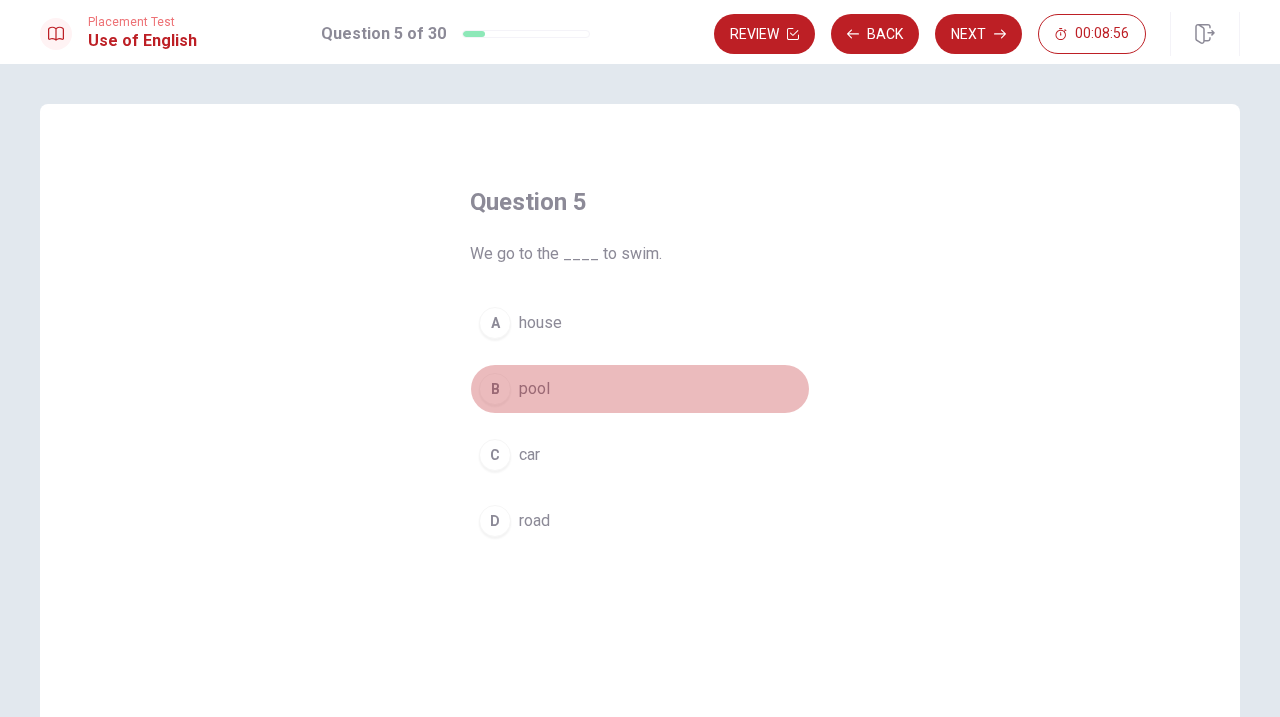 click on "B" at bounding box center [495, 389] 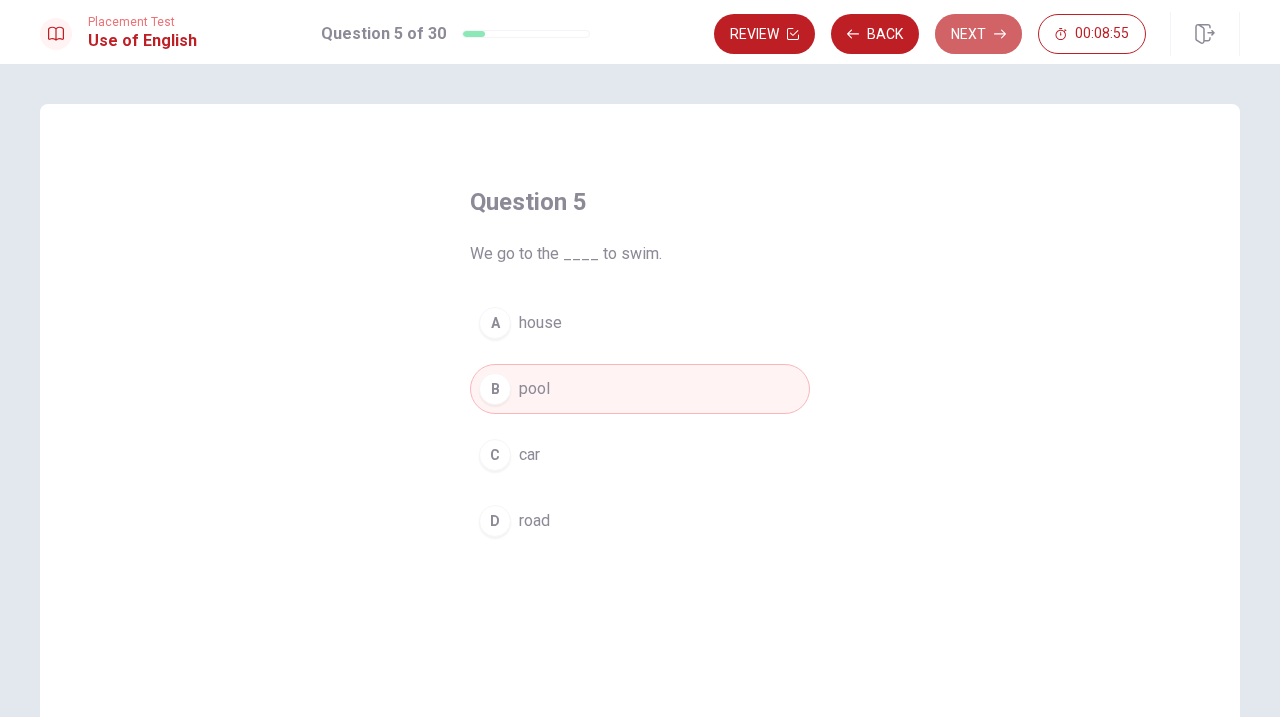 click on "Next" at bounding box center (978, 34) 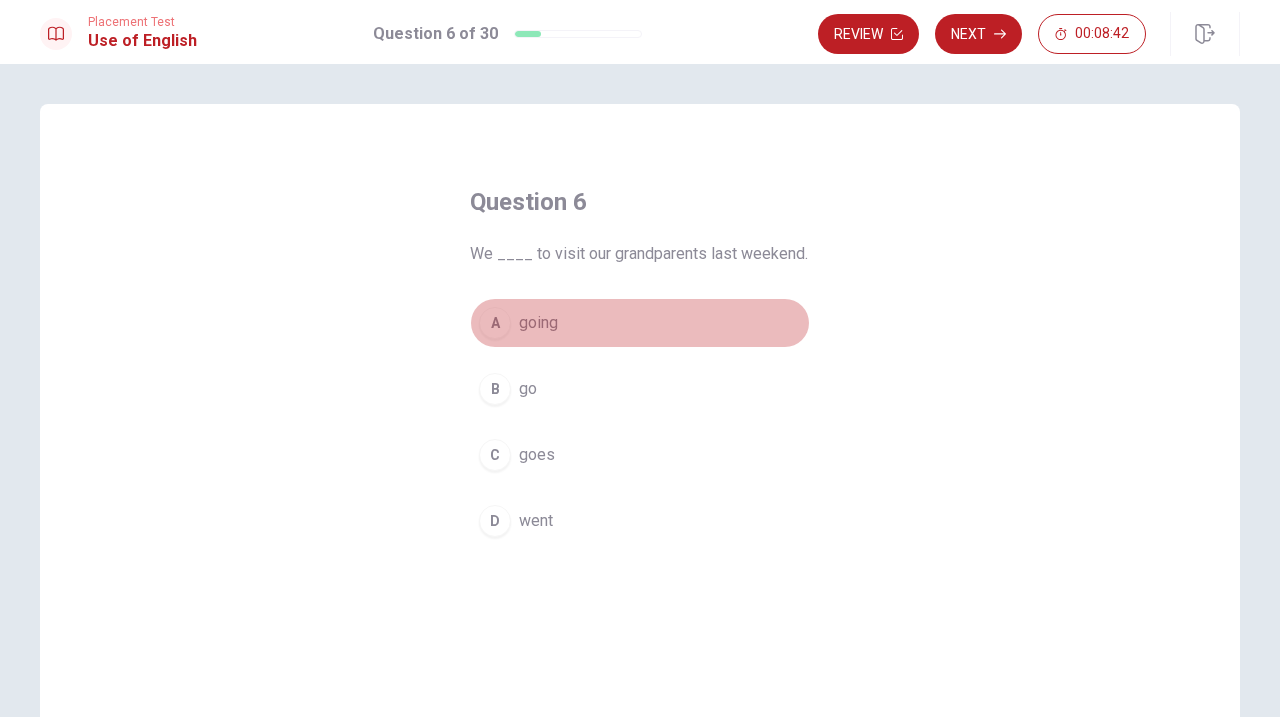 click on "A" at bounding box center [495, 323] 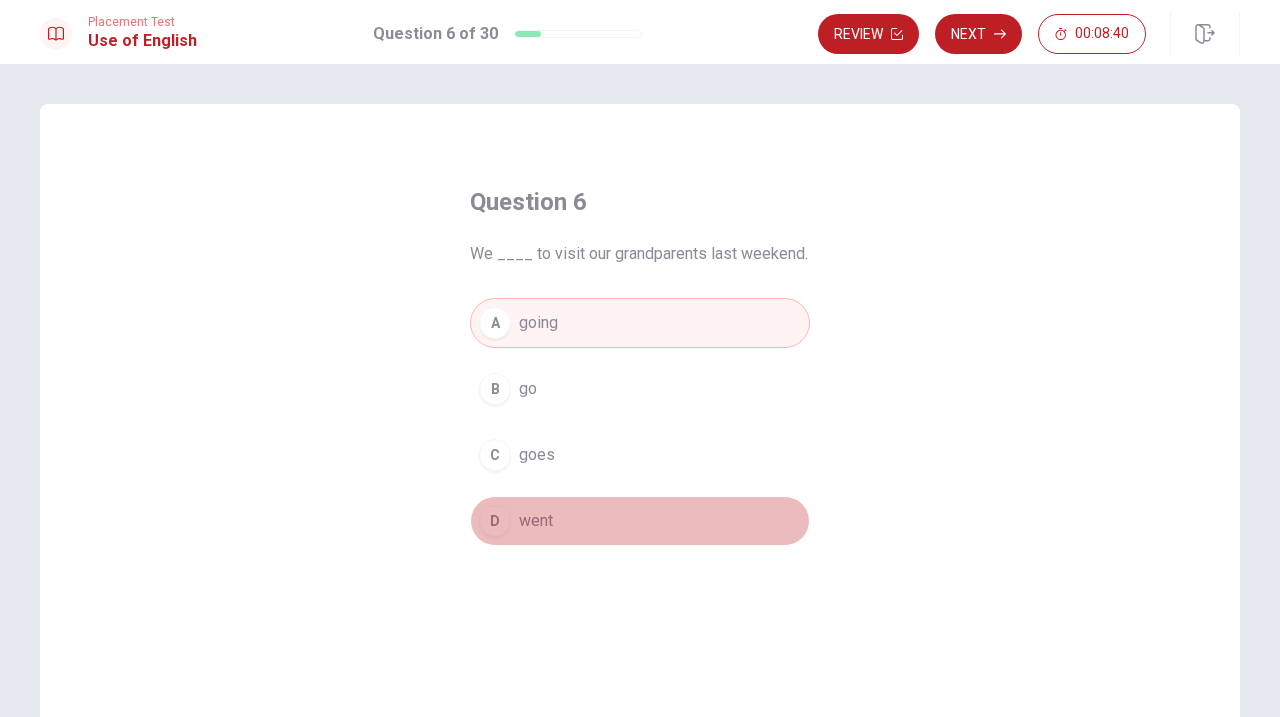 click on "D" at bounding box center (495, 521) 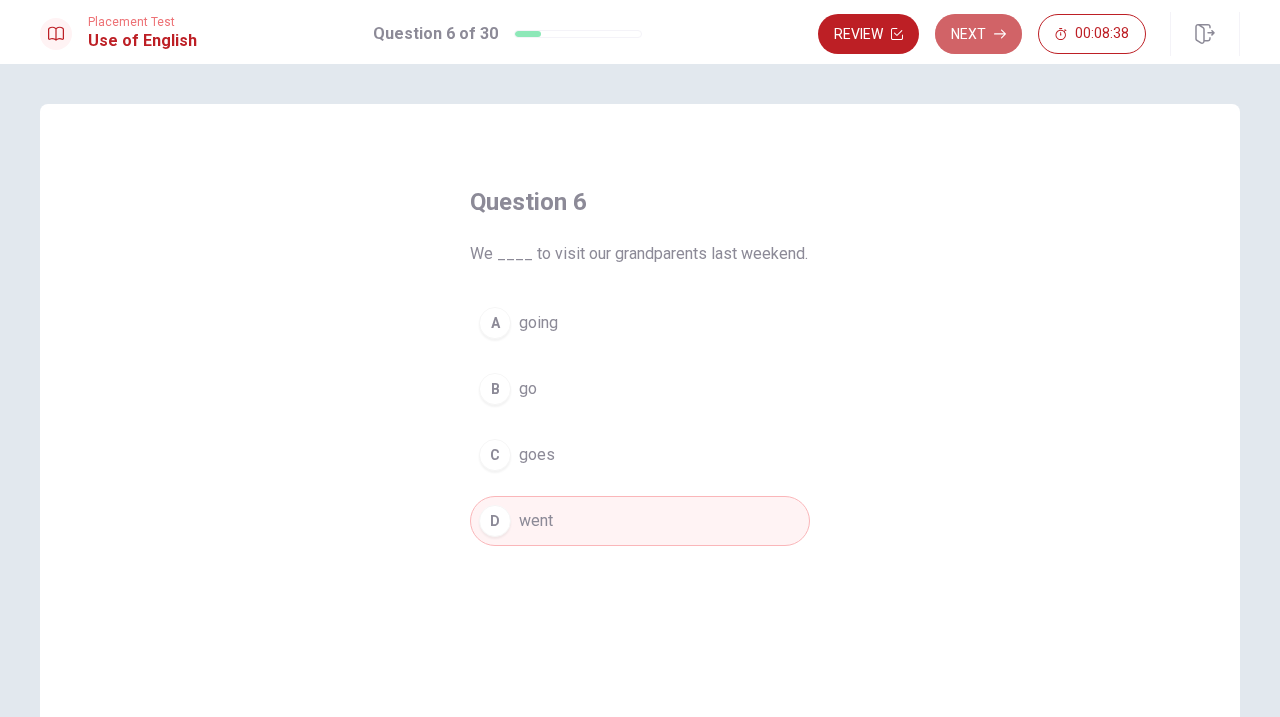 click on "Next" at bounding box center (978, 34) 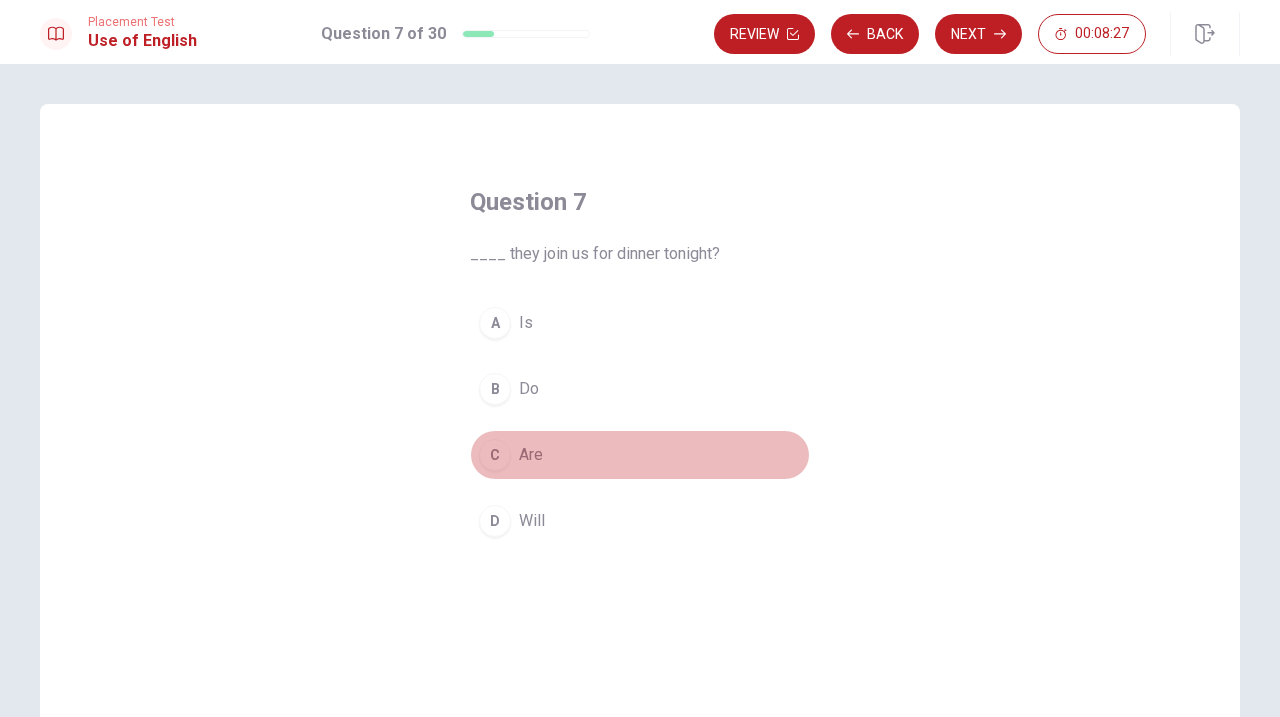 click on "C" at bounding box center (495, 455) 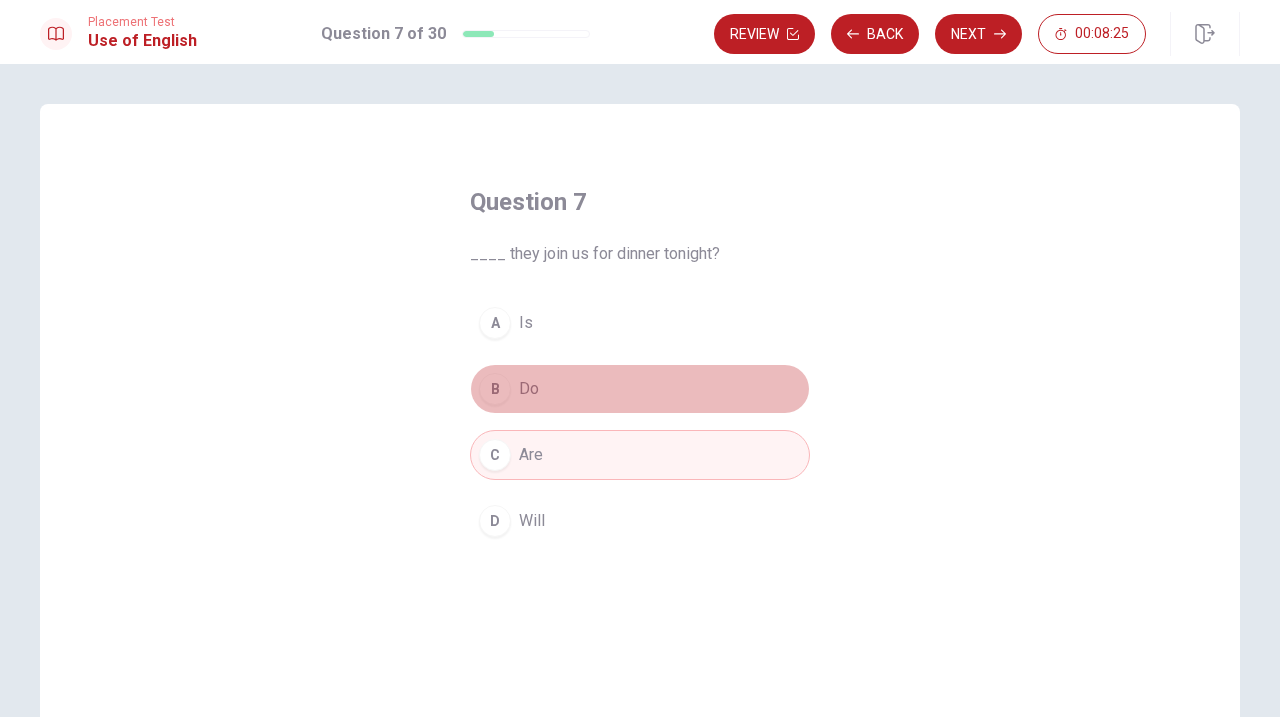 click on "B" at bounding box center [495, 389] 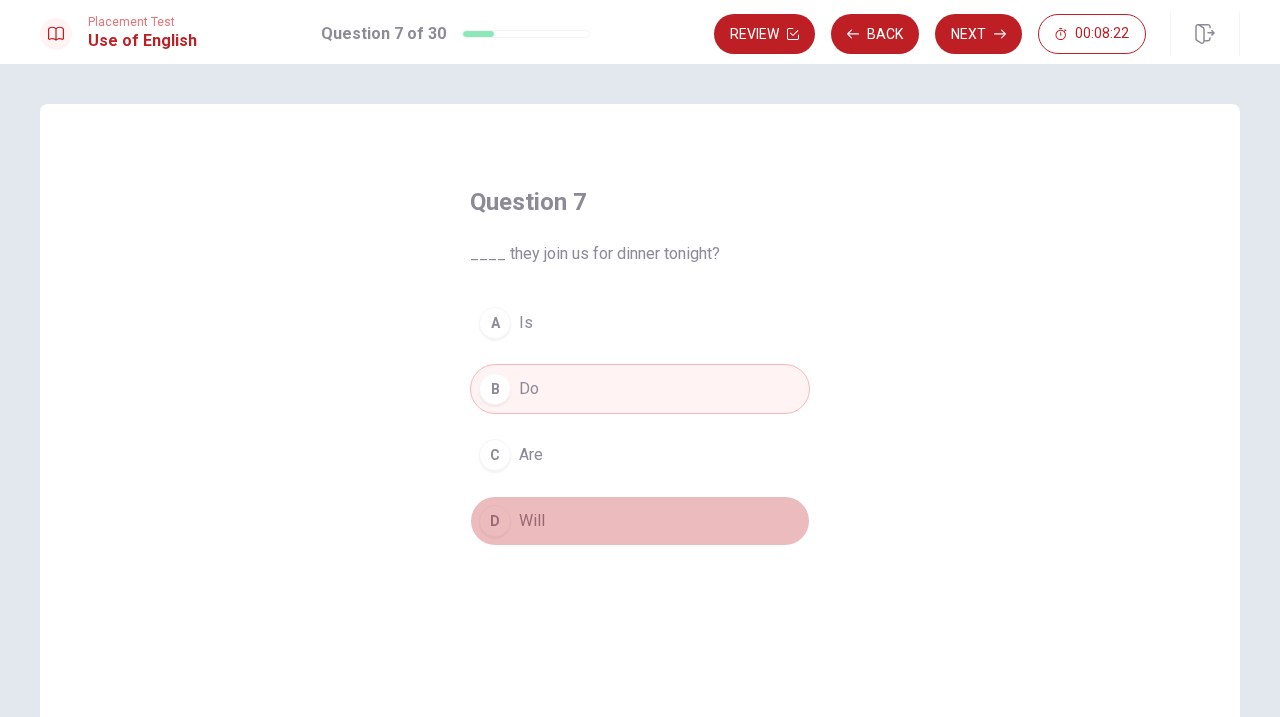 click on "D Will" at bounding box center [640, 521] 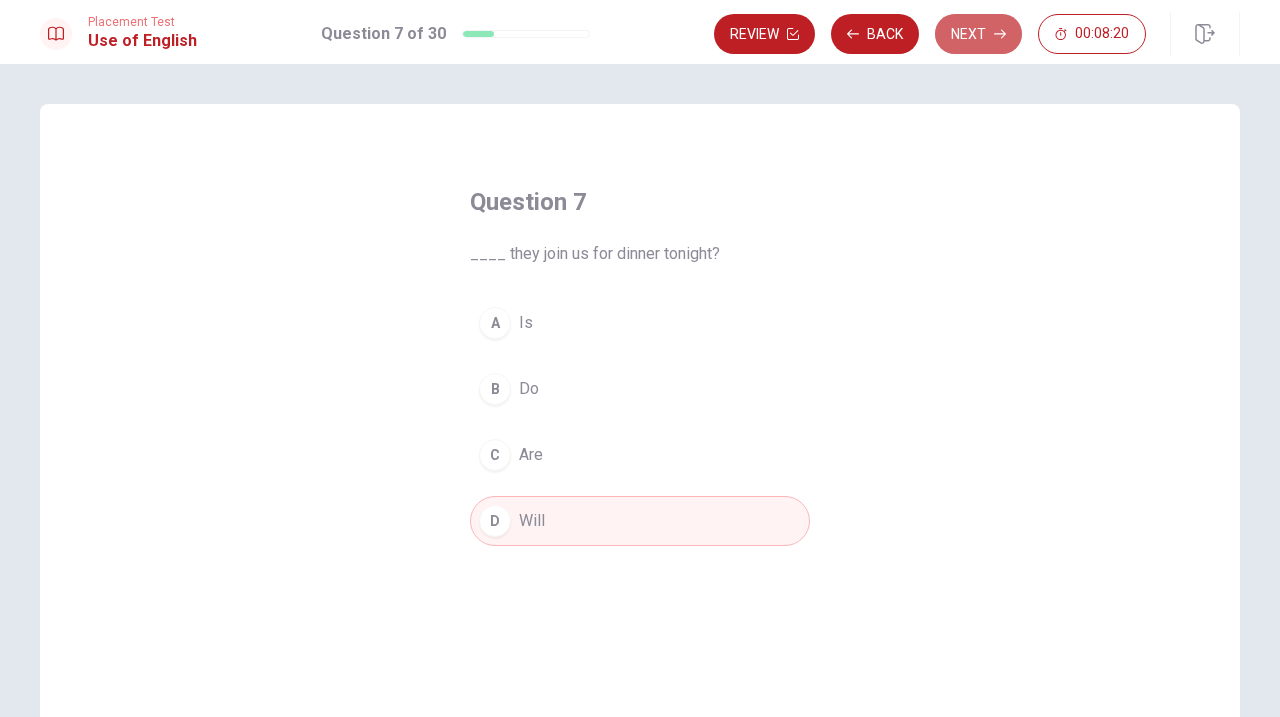 click on "Next" at bounding box center (978, 34) 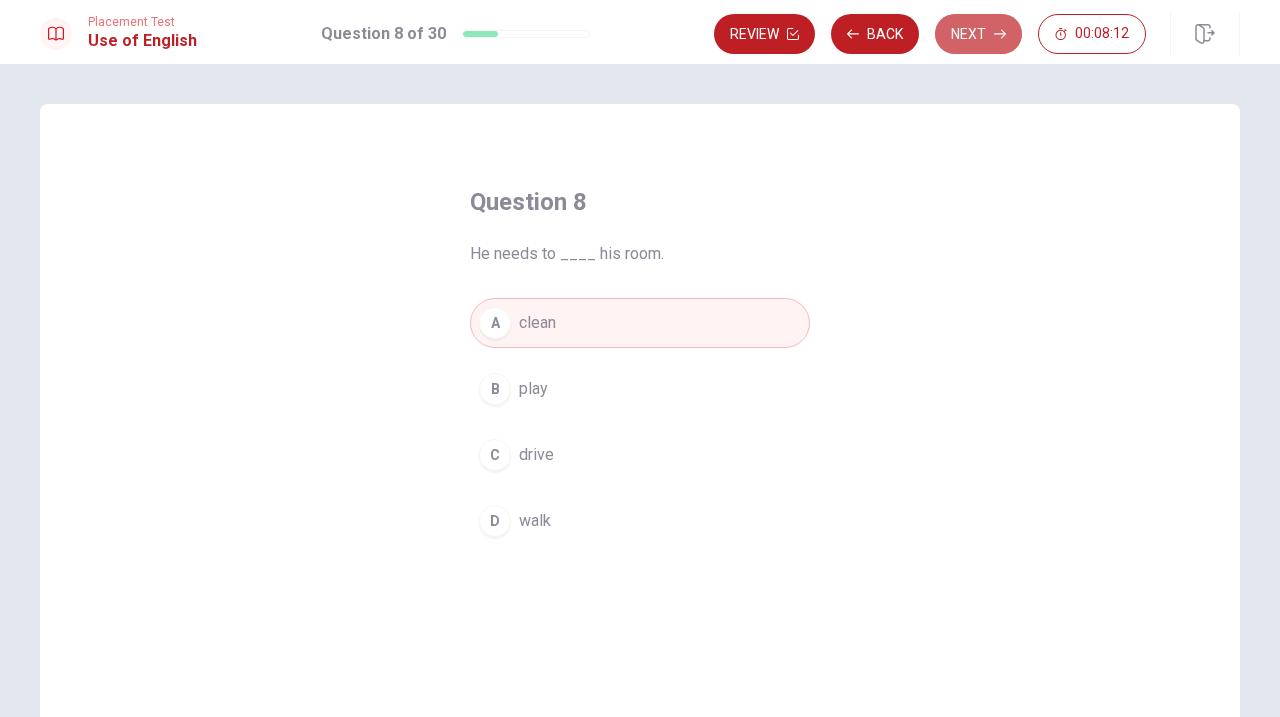 click 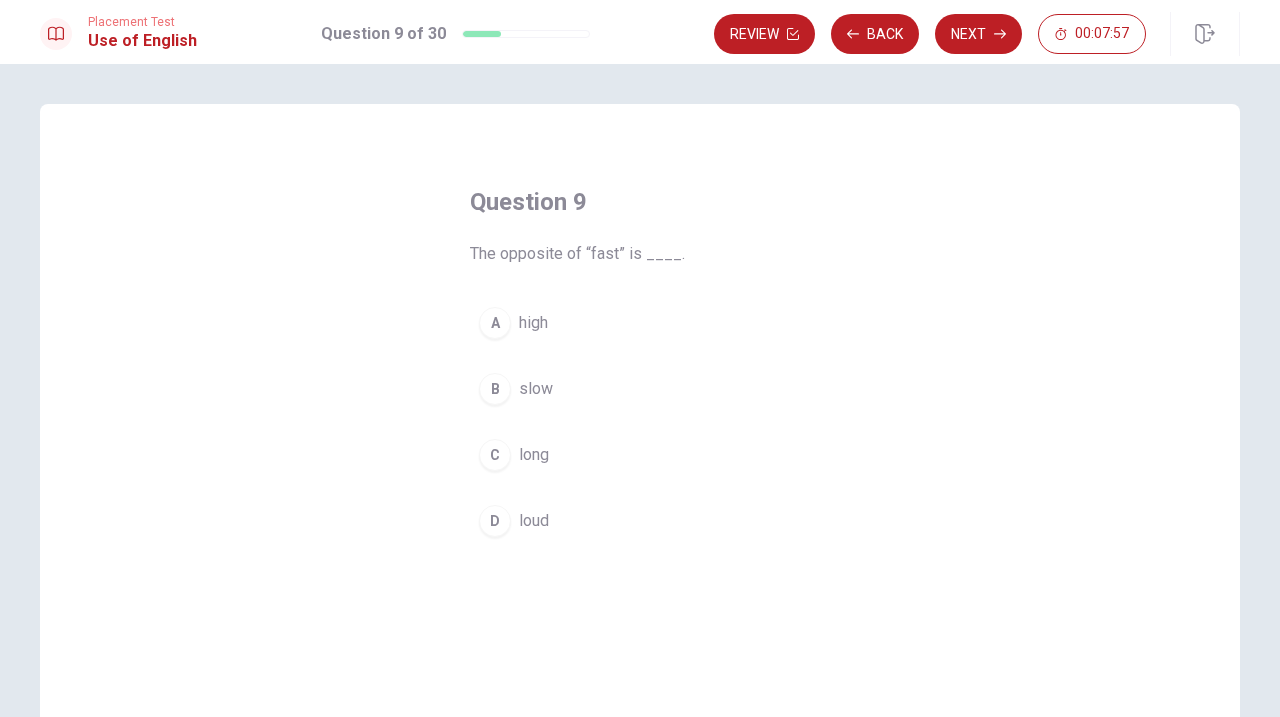click on "C" at bounding box center (495, 455) 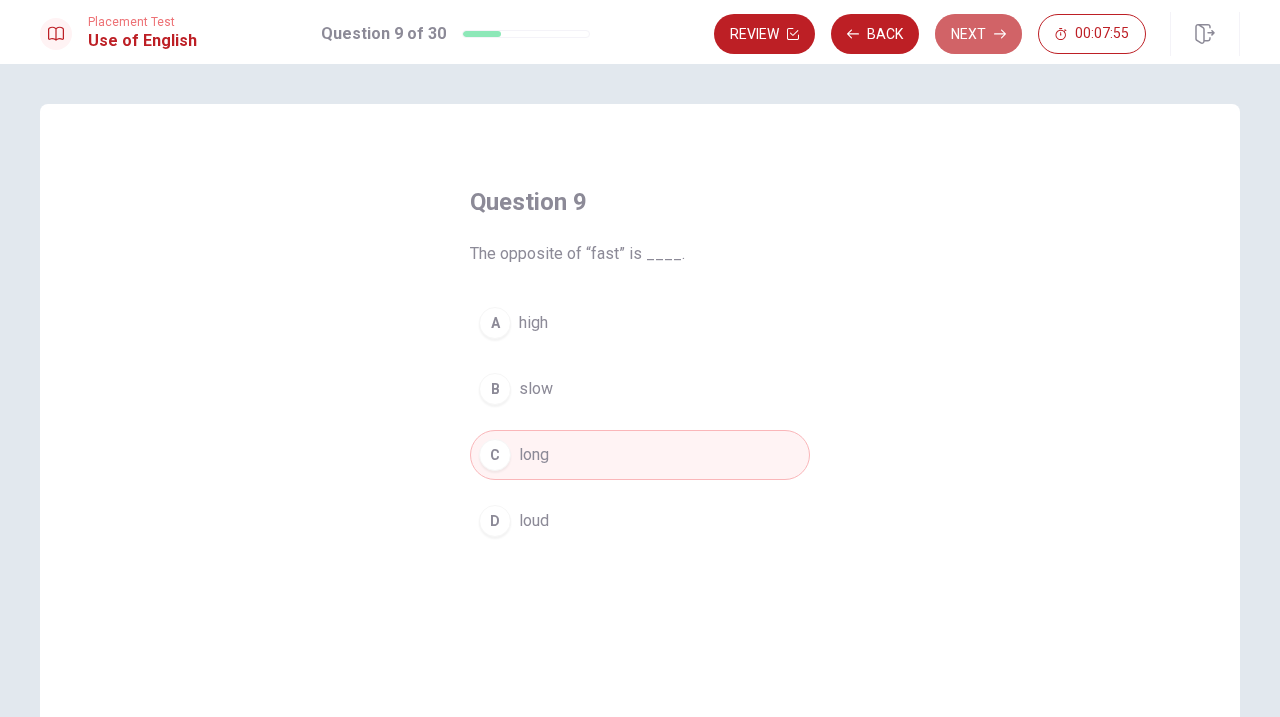 click on "Next" at bounding box center [978, 34] 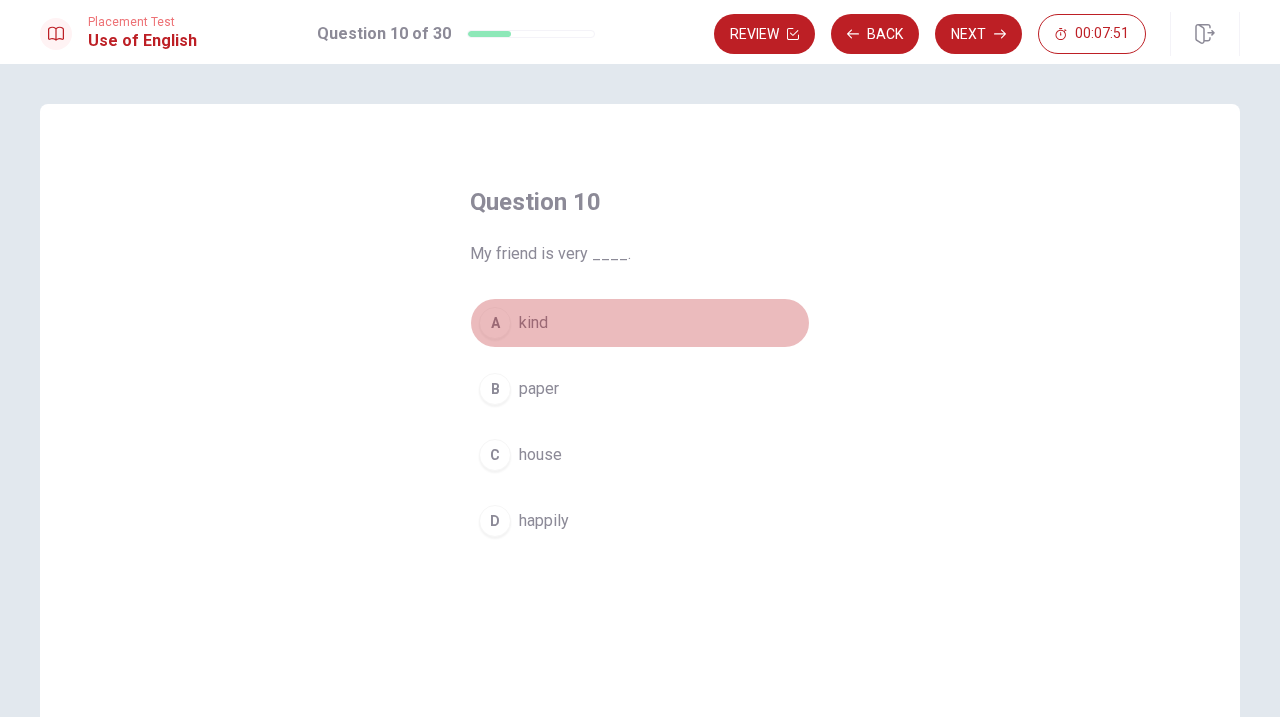 click on "A" at bounding box center [495, 323] 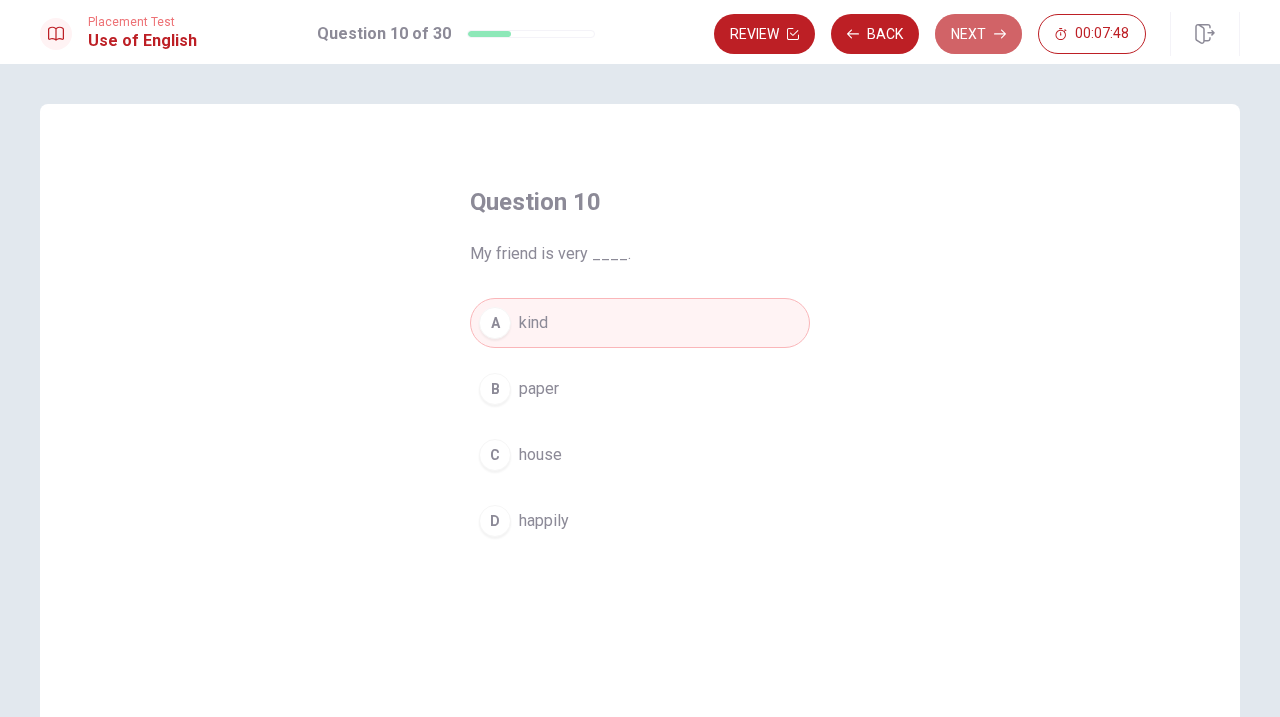 click on "Next" at bounding box center [978, 34] 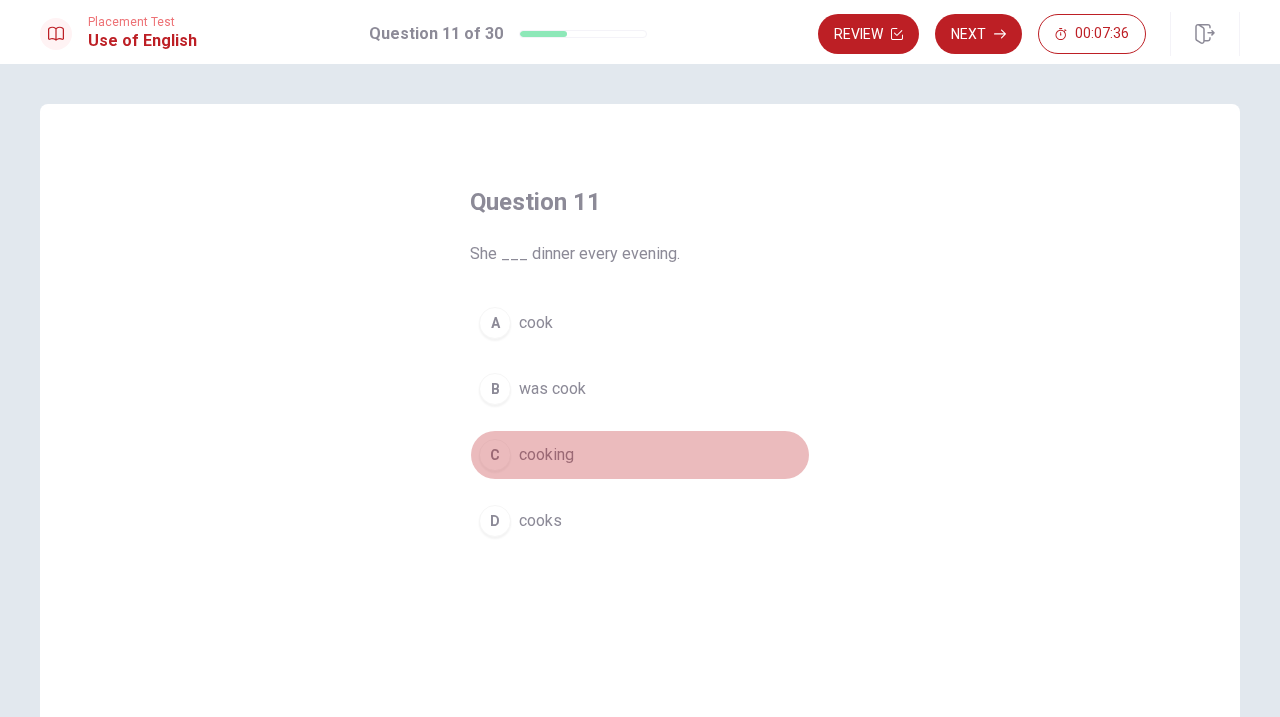 click on "C" at bounding box center [495, 455] 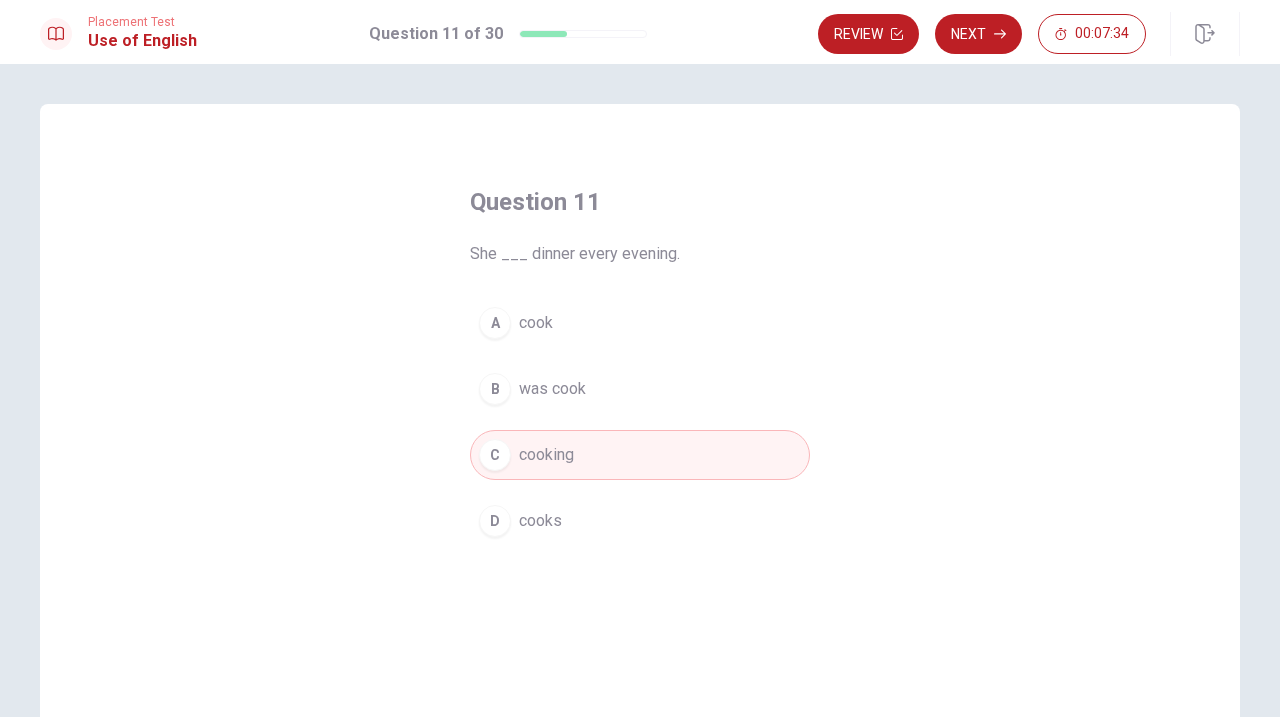 click on "B" at bounding box center (495, 389) 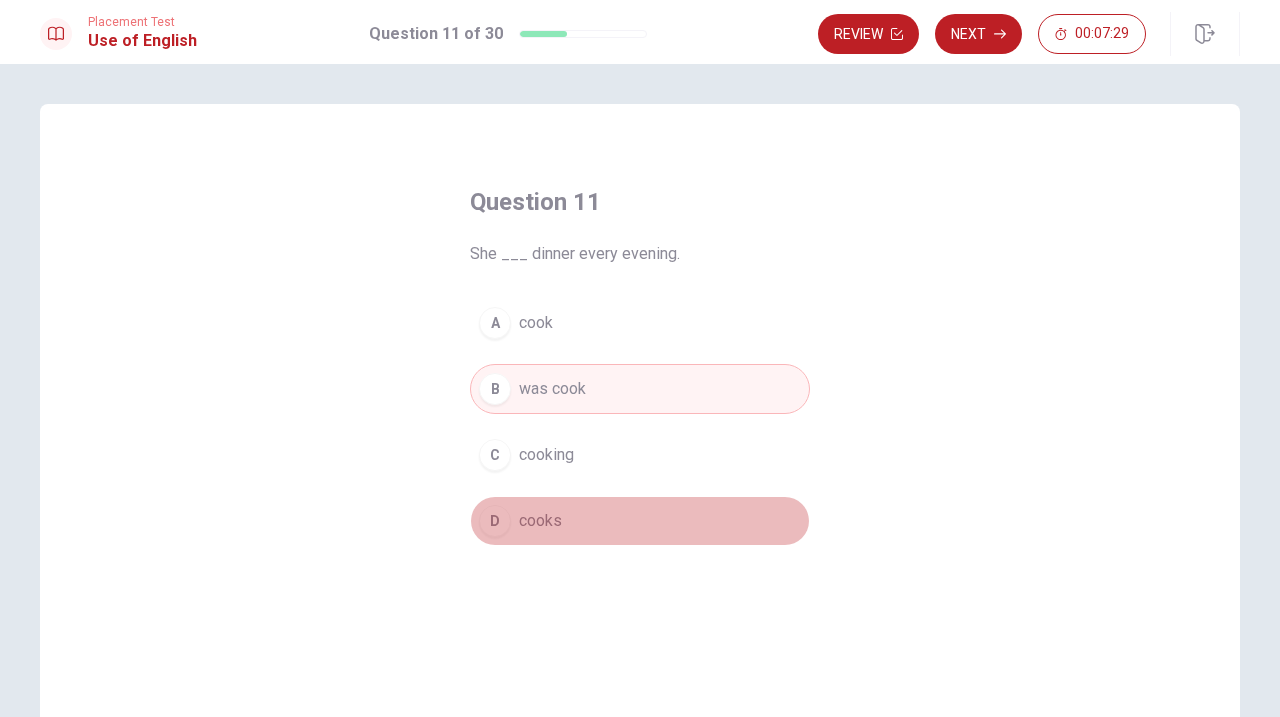 click on "D" at bounding box center (495, 521) 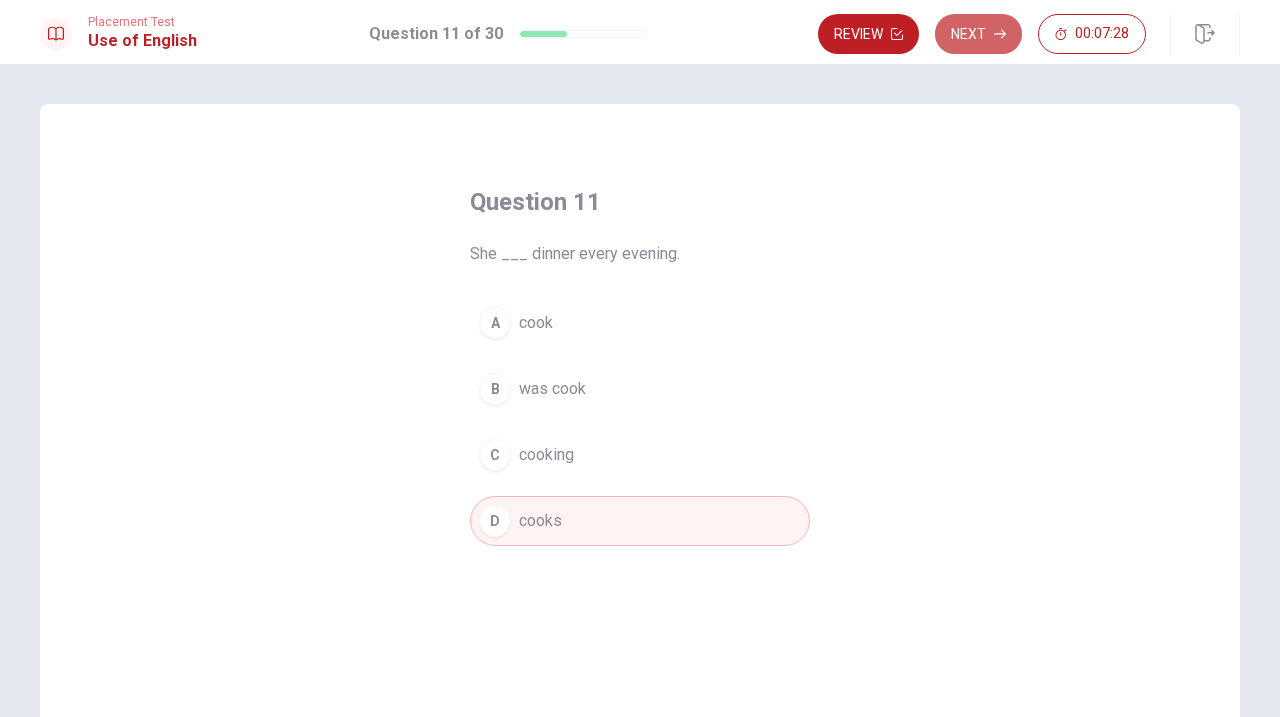 click on "Next" at bounding box center [978, 34] 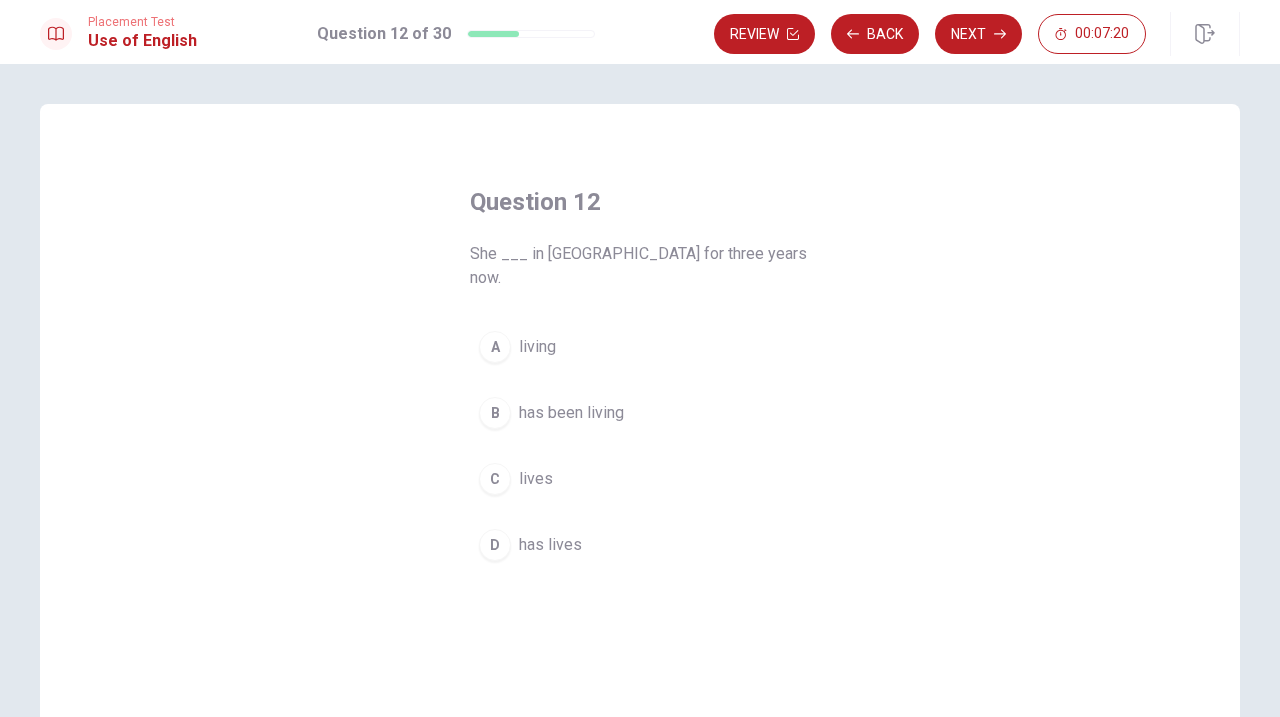 click on "B" at bounding box center [495, 413] 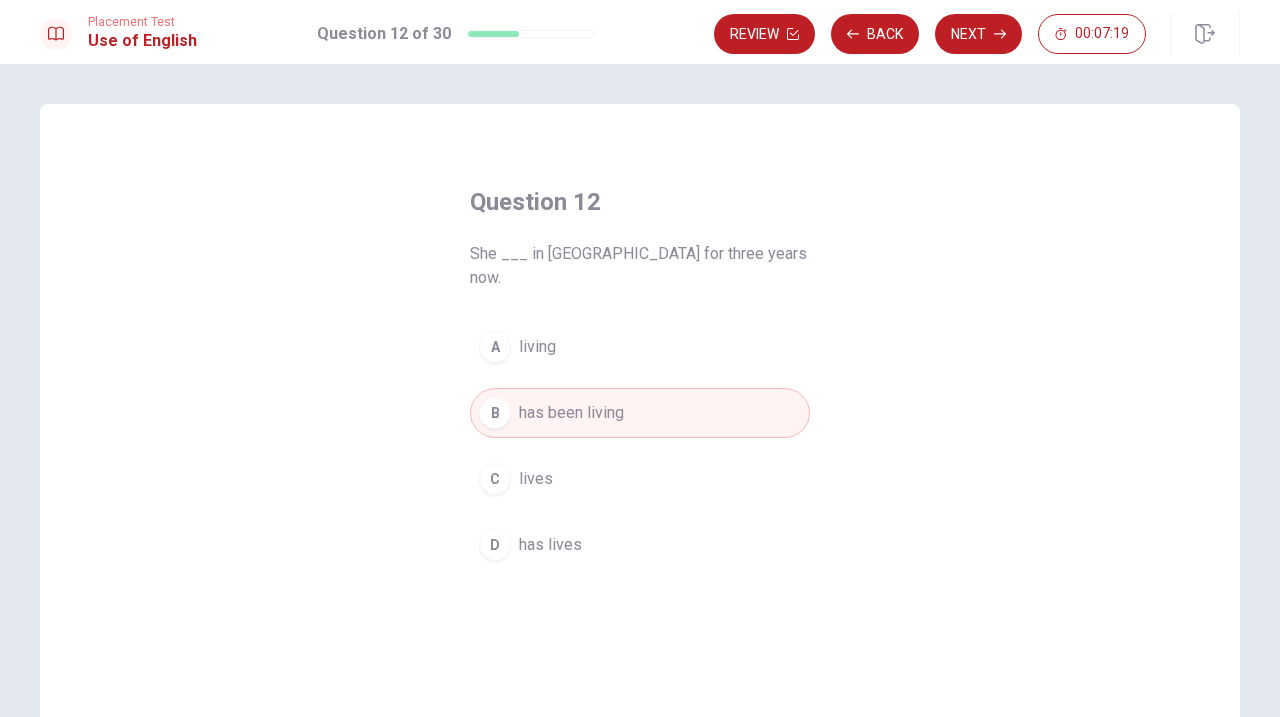 click on "A living" at bounding box center (640, 347) 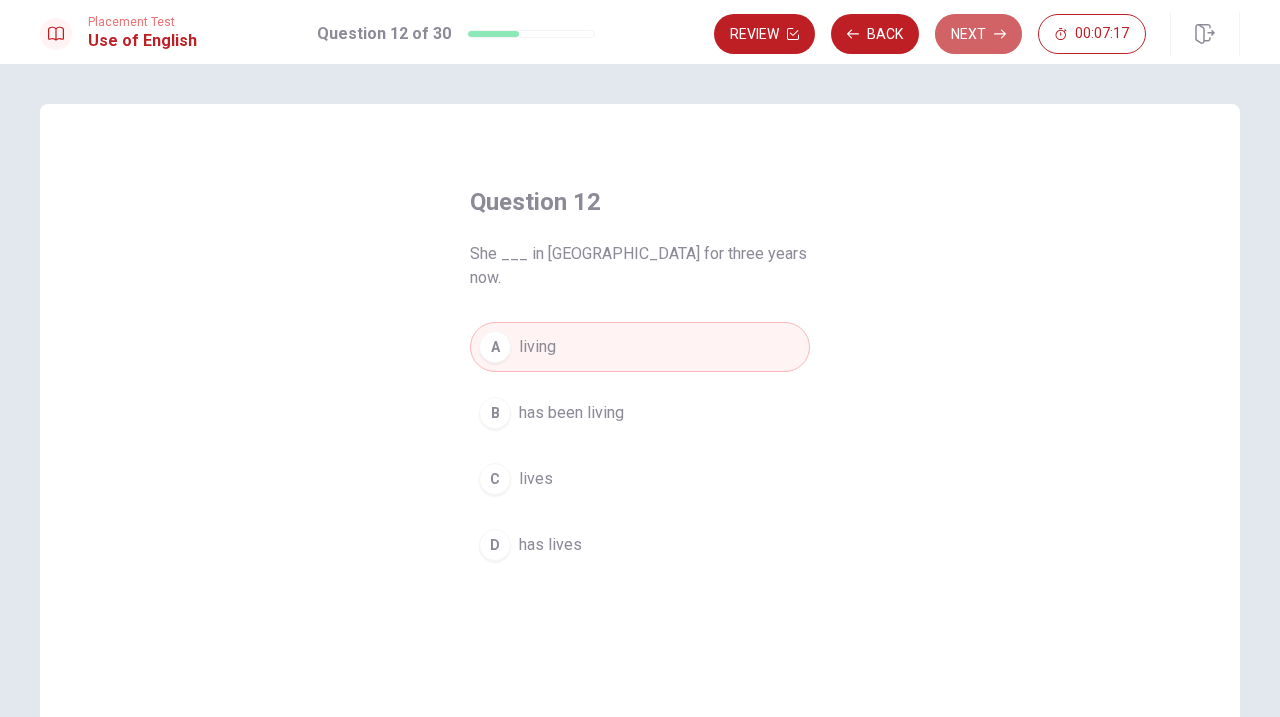 click on "Next" at bounding box center [978, 34] 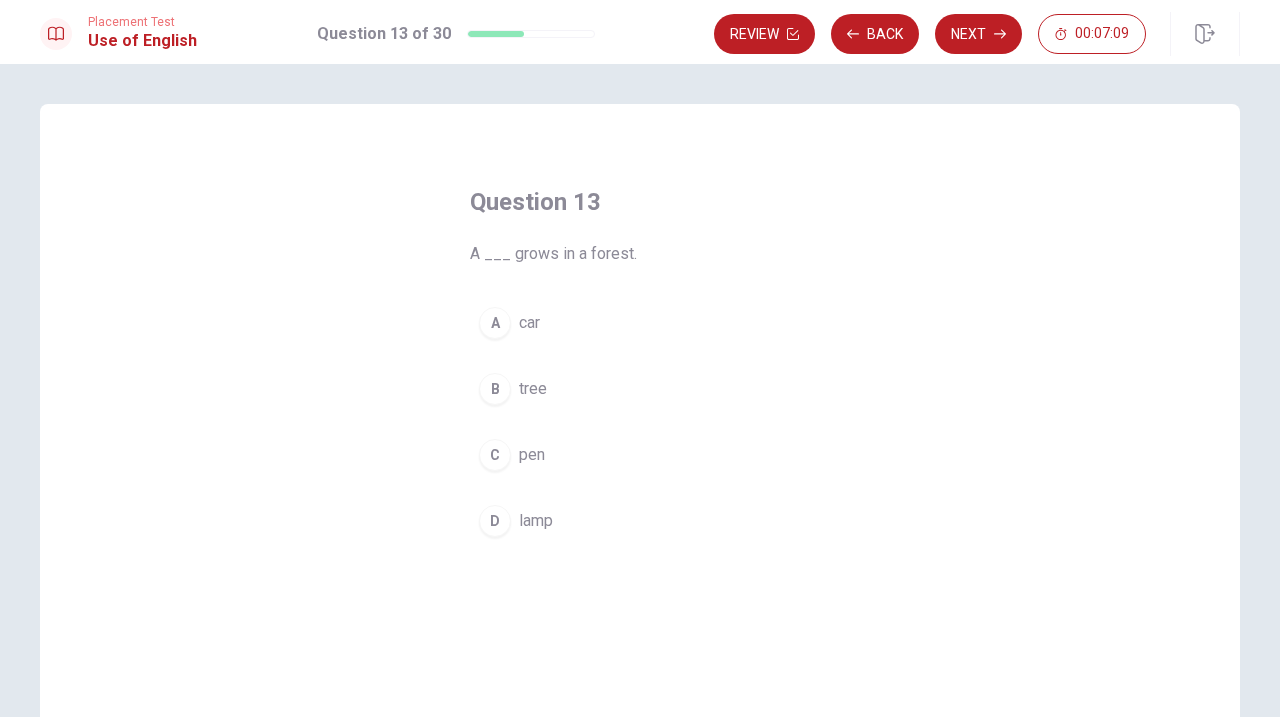 click on "B" at bounding box center [495, 389] 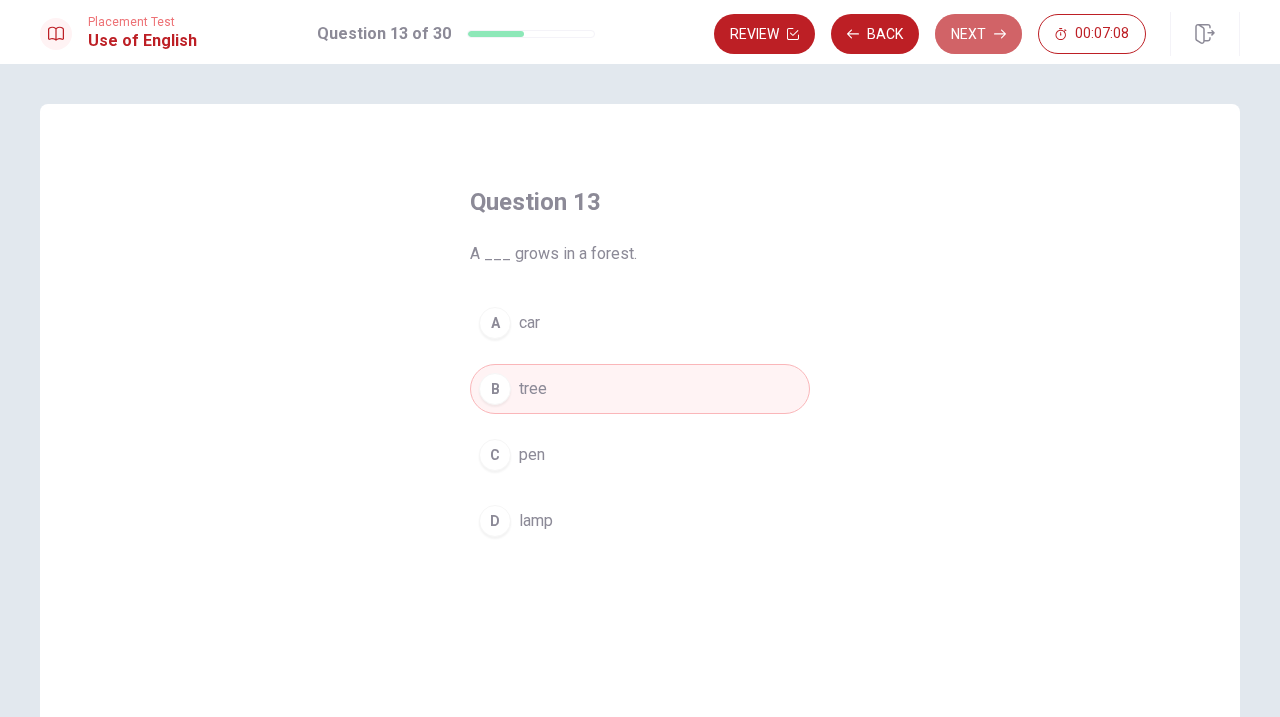 click on "Next" at bounding box center (978, 34) 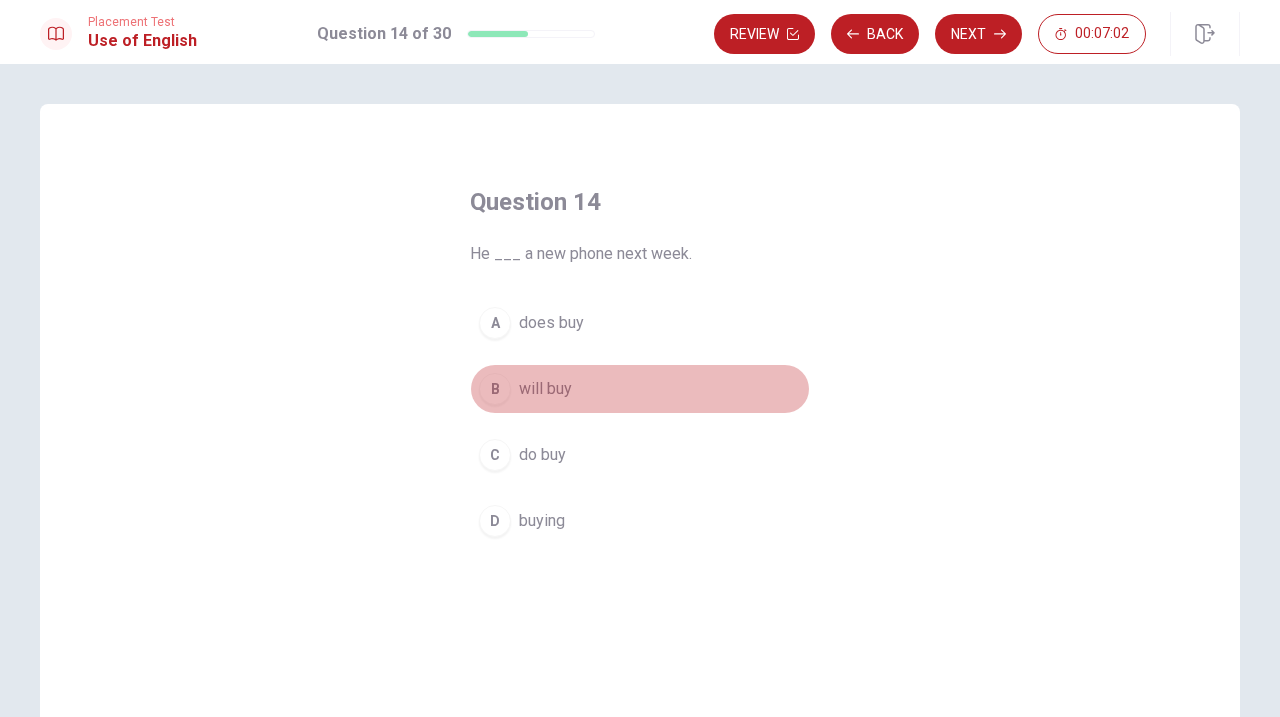 click on "B" at bounding box center (495, 389) 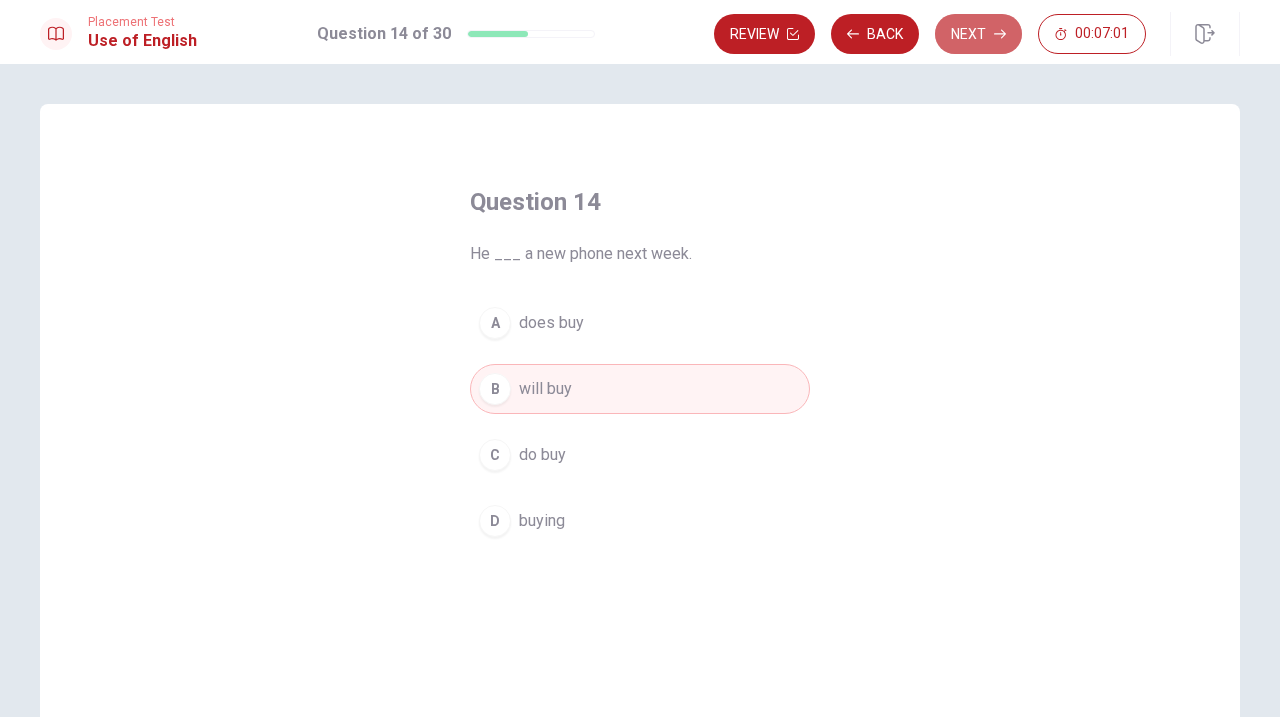 click on "Next" at bounding box center (978, 34) 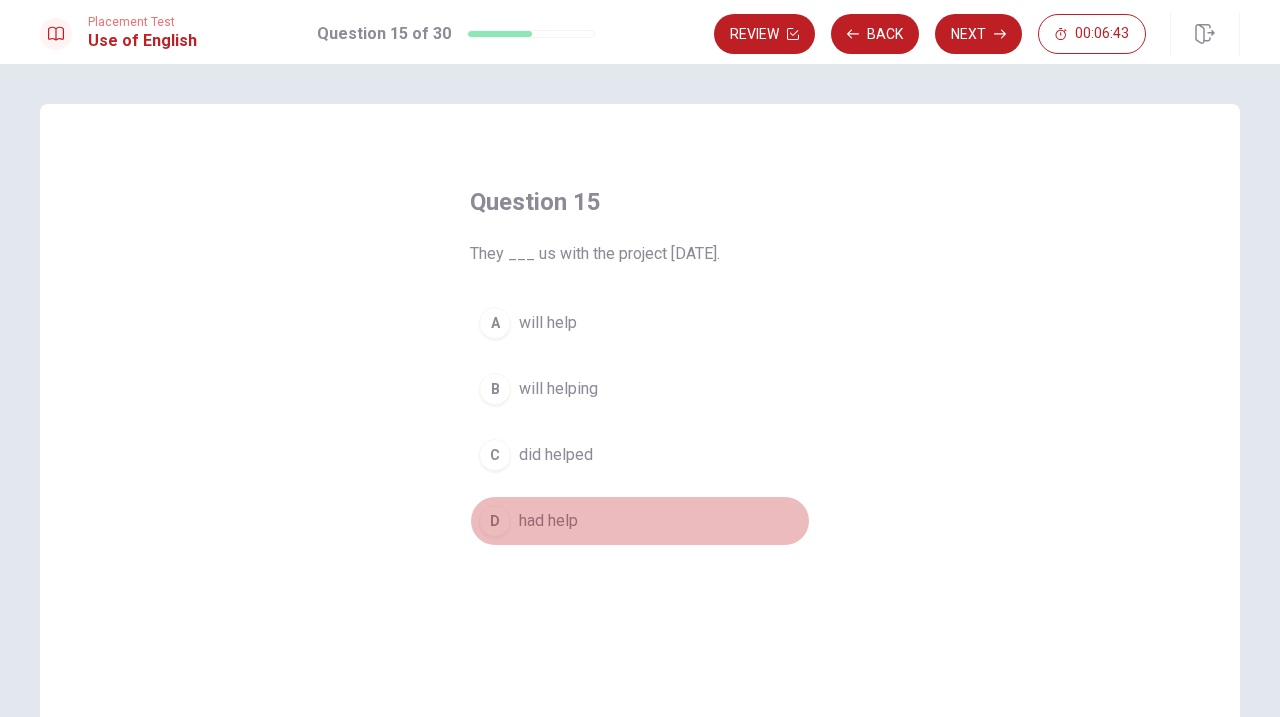 click on "D" at bounding box center [495, 521] 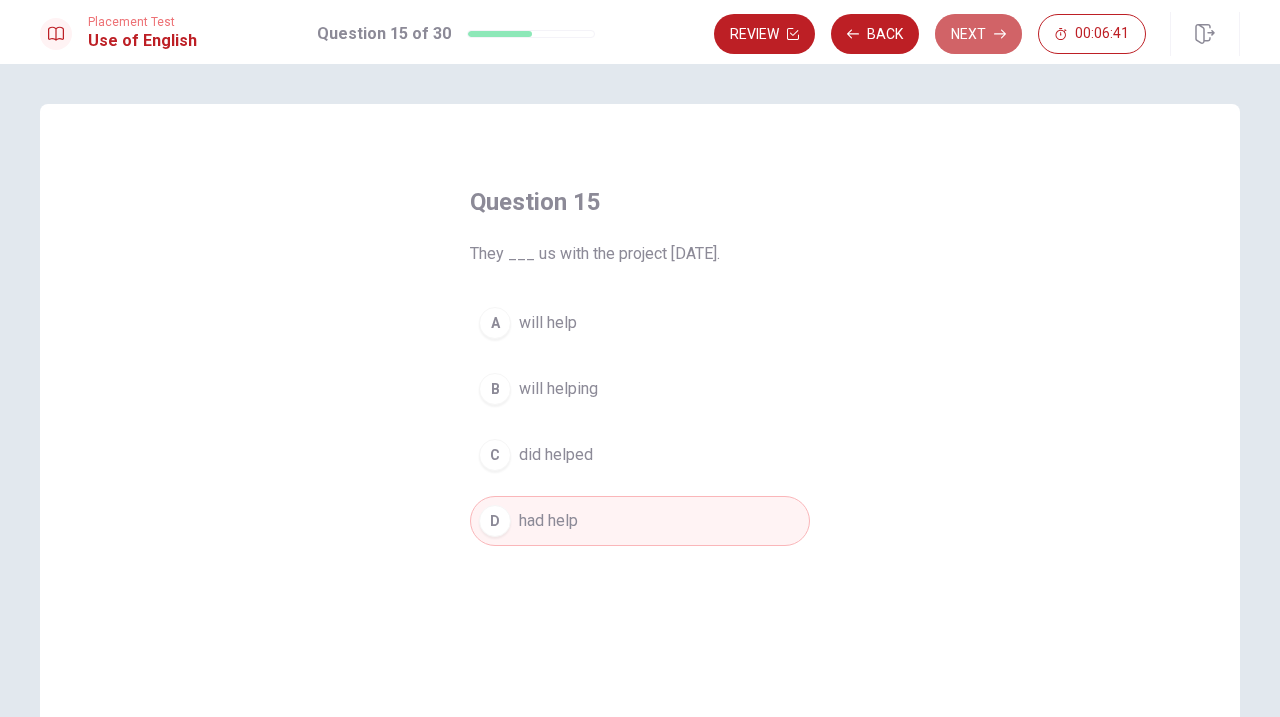click on "Next" at bounding box center (978, 34) 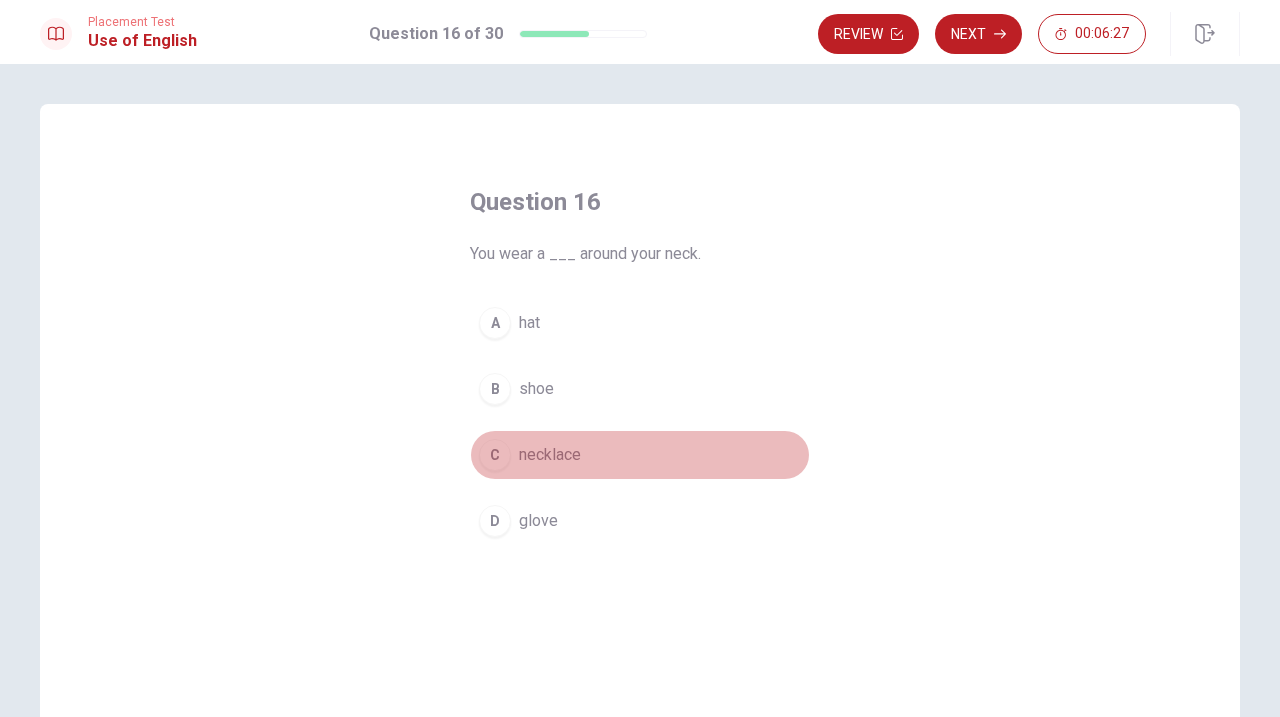 click on "C" at bounding box center (495, 455) 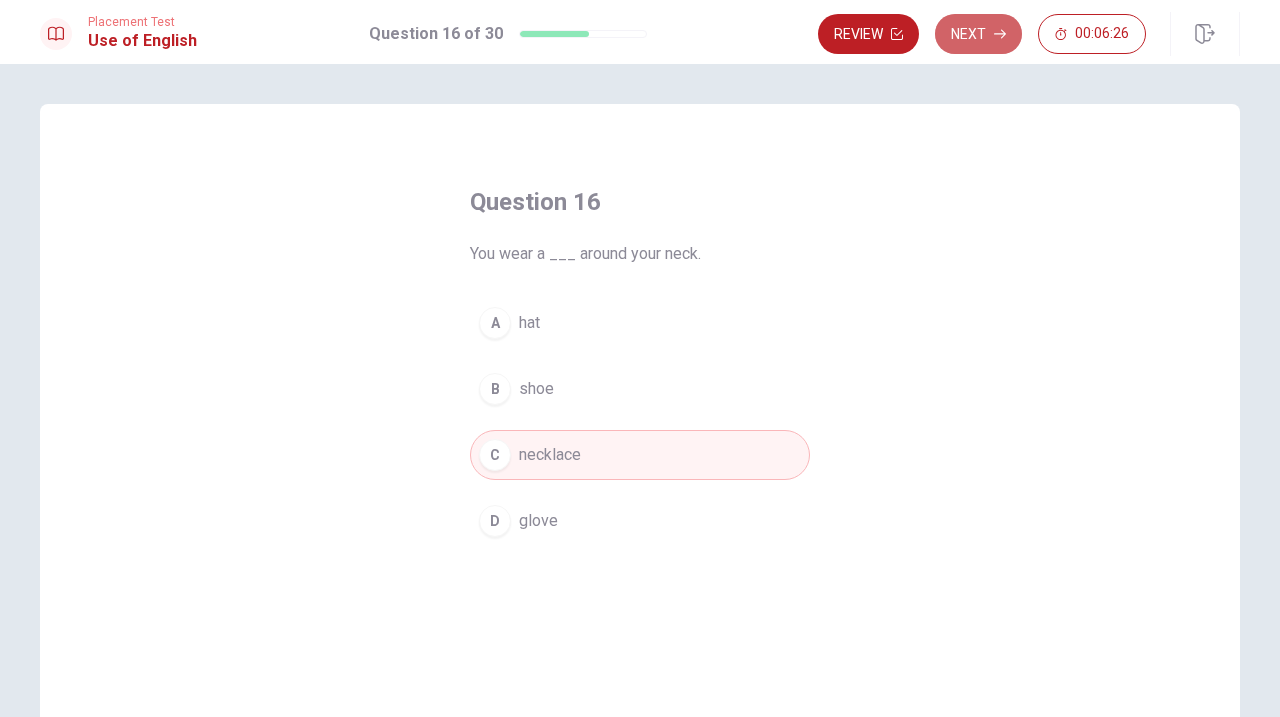 click on "Next" at bounding box center [978, 34] 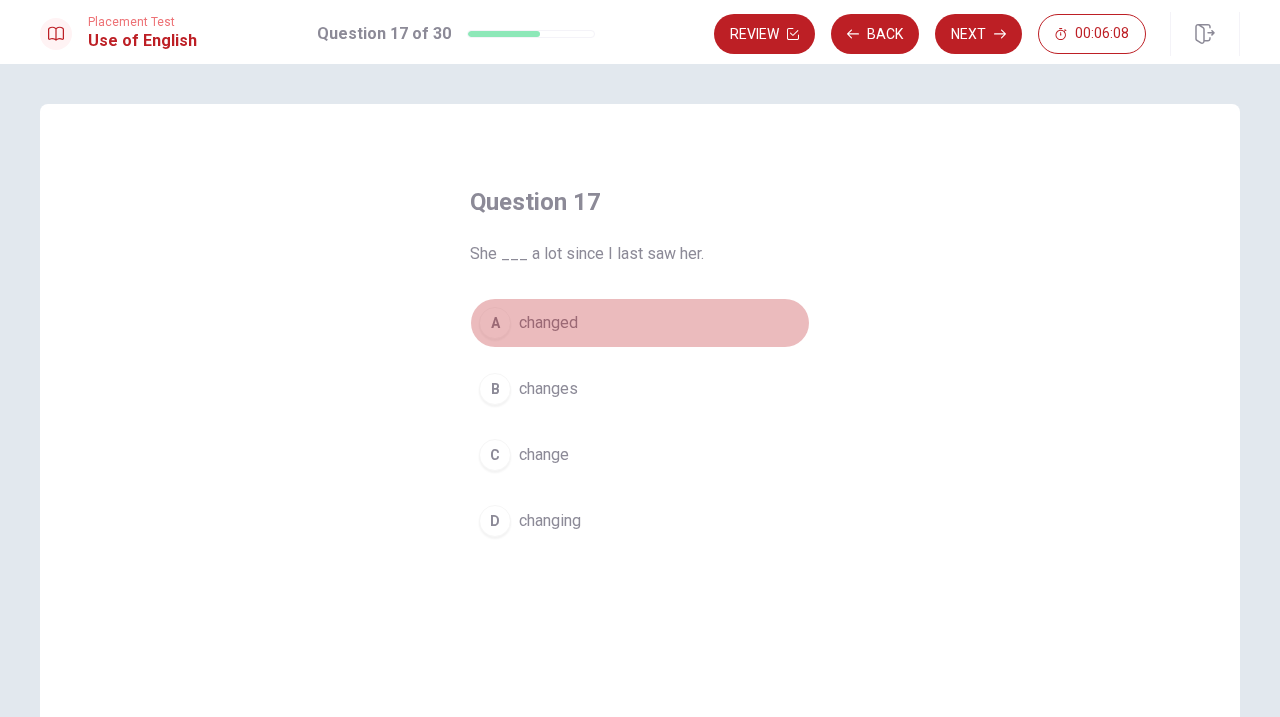click on "A" at bounding box center [495, 323] 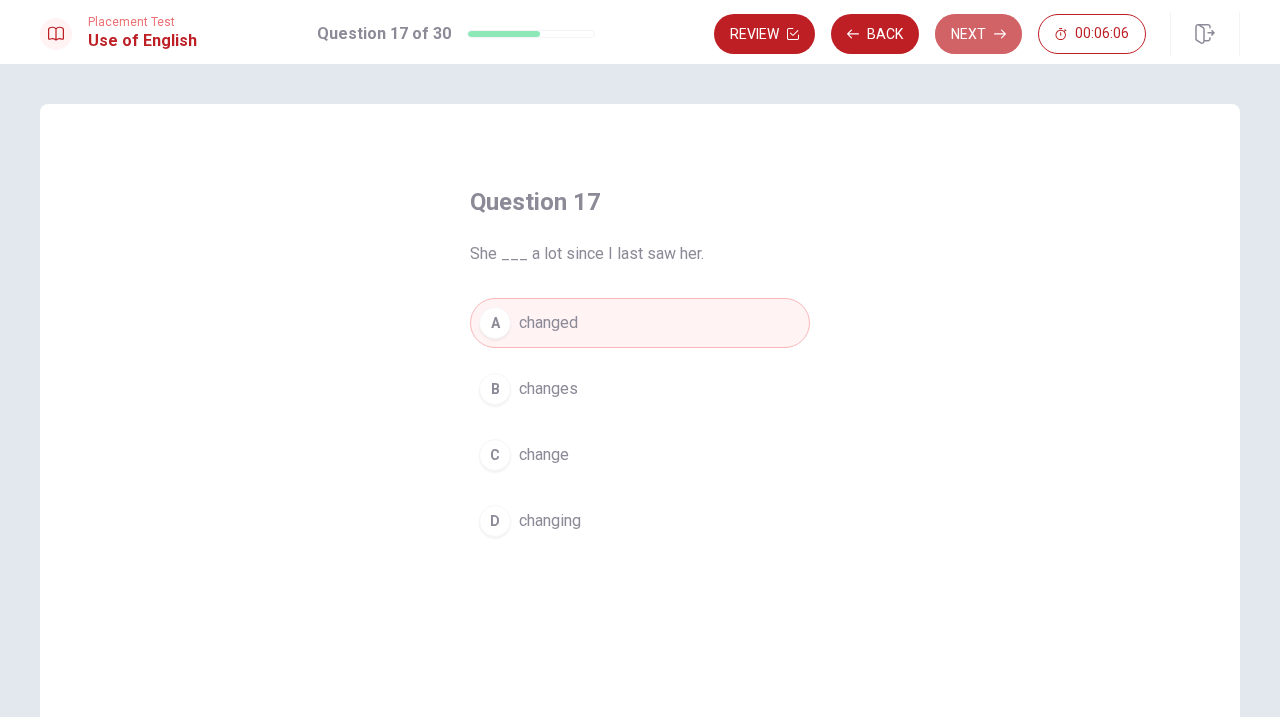 click 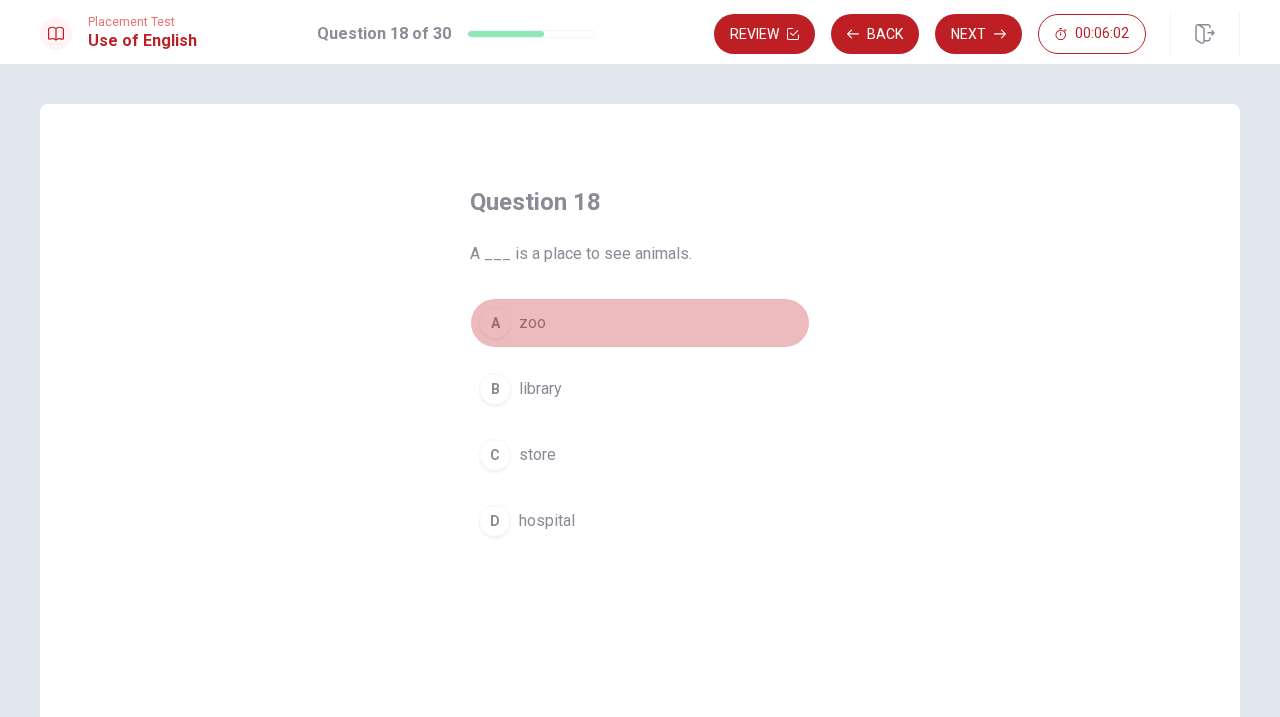 click on "A" at bounding box center (495, 323) 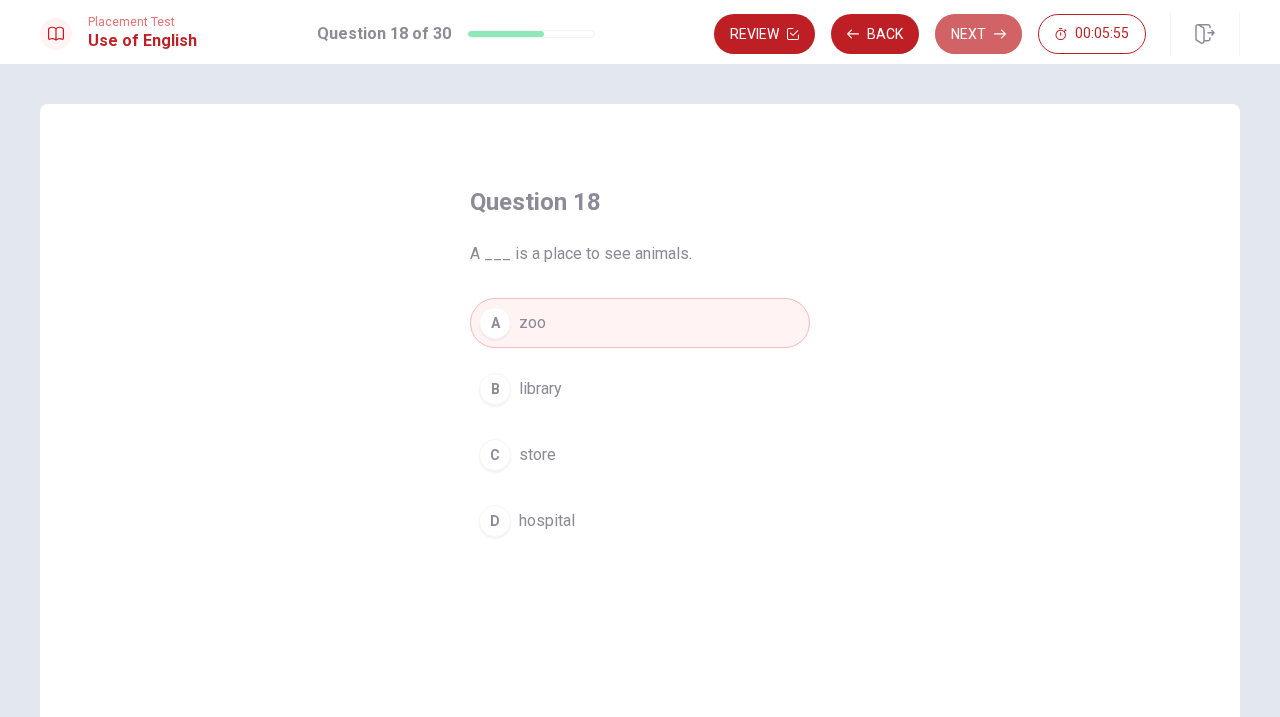 click on "Next" at bounding box center [978, 34] 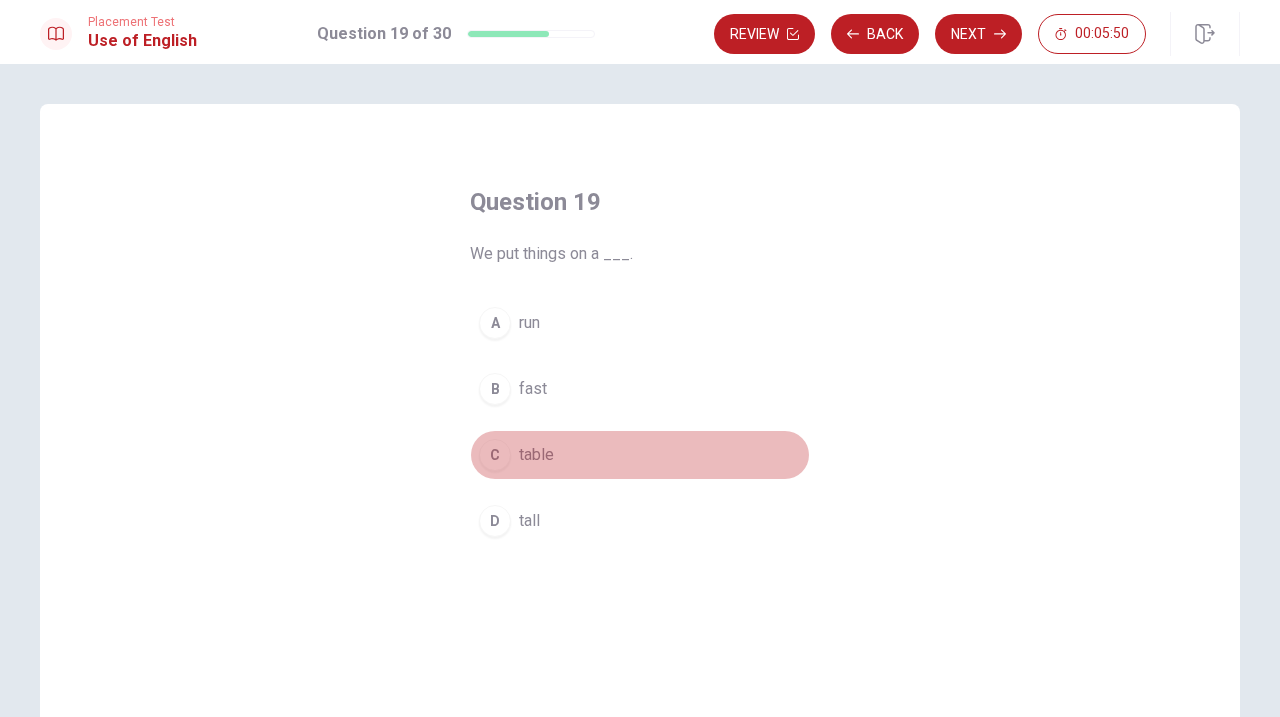 click on "C" at bounding box center (495, 455) 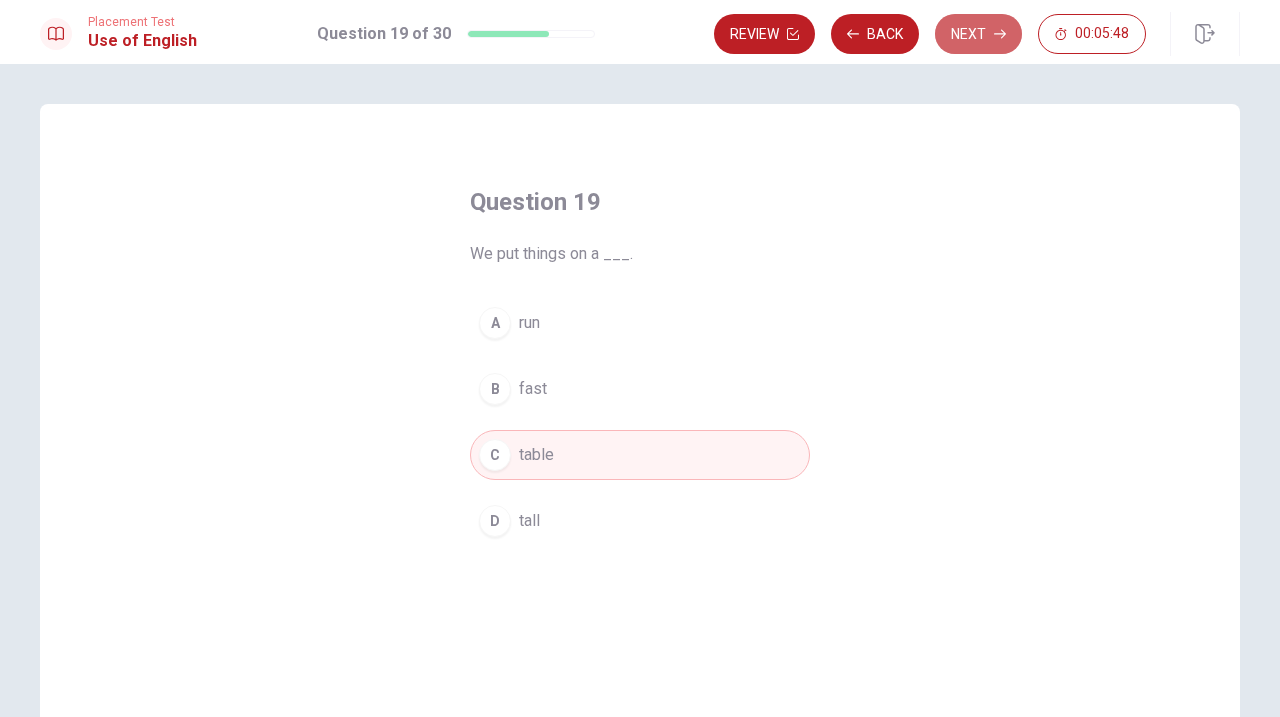 click on "Next" at bounding box center [978, 34] 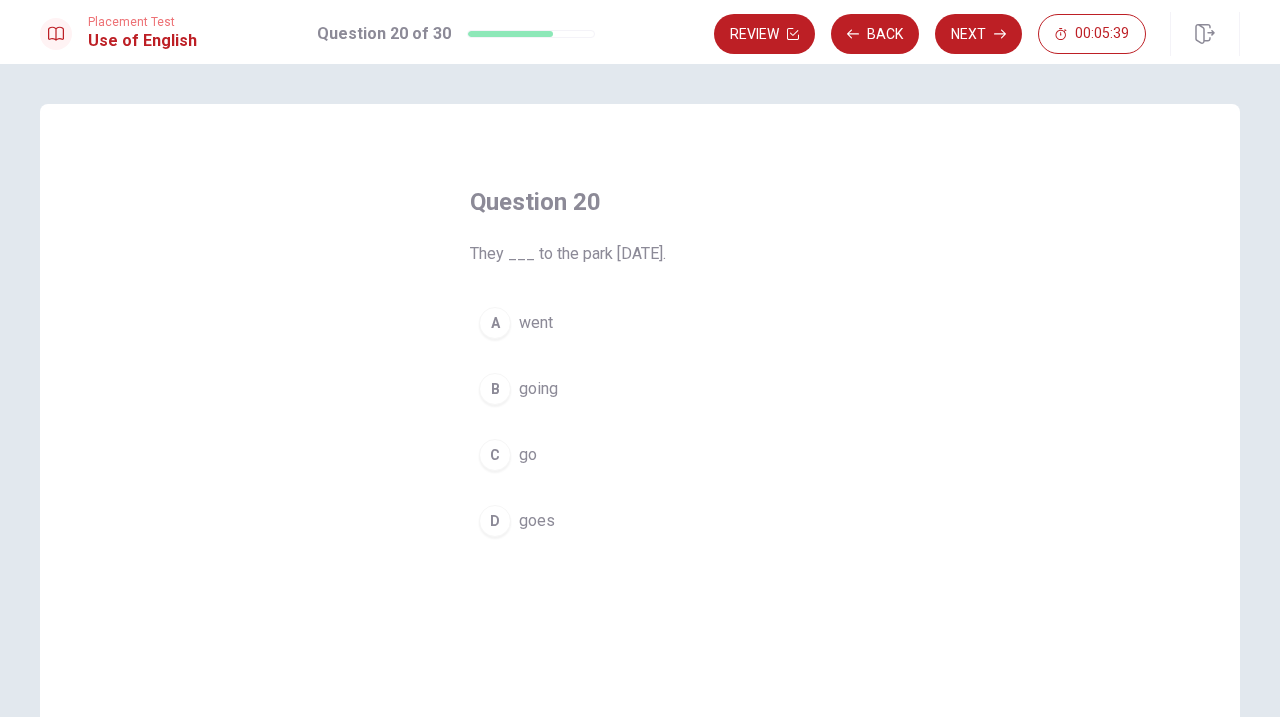click on "A" at bounding box center (495, 323) 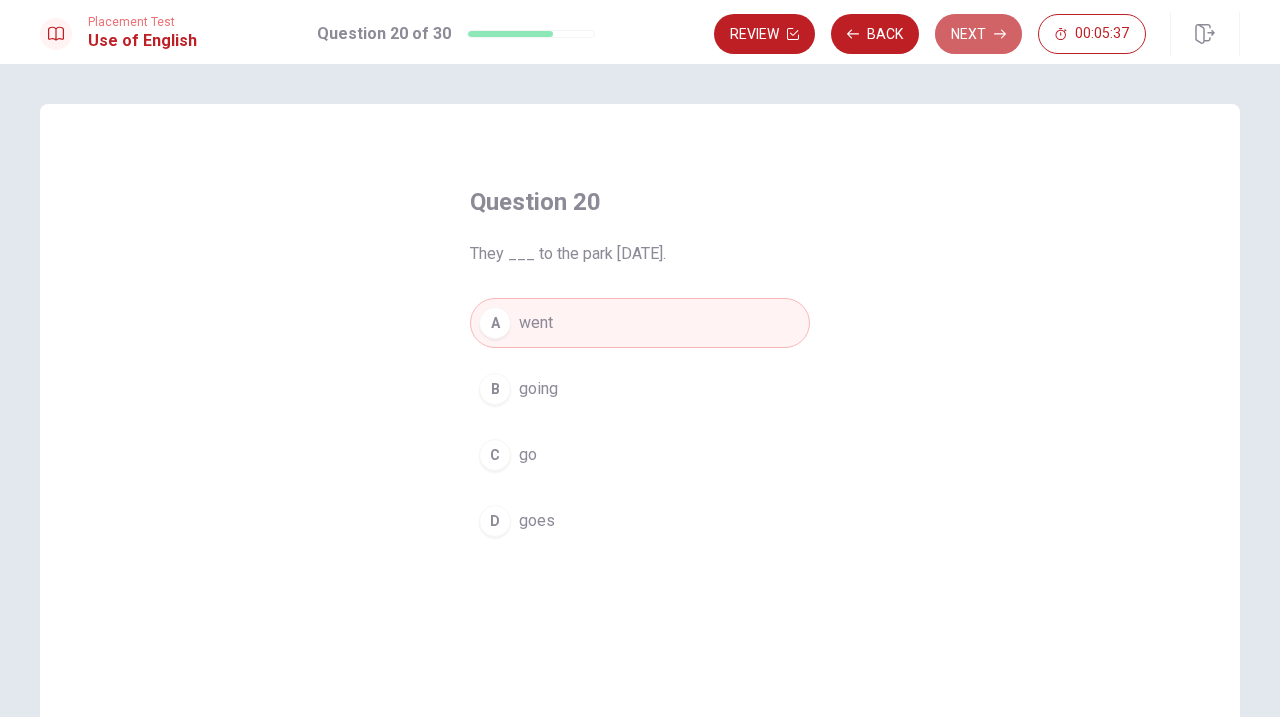 click on "Next" at bounding box center [978, 34] 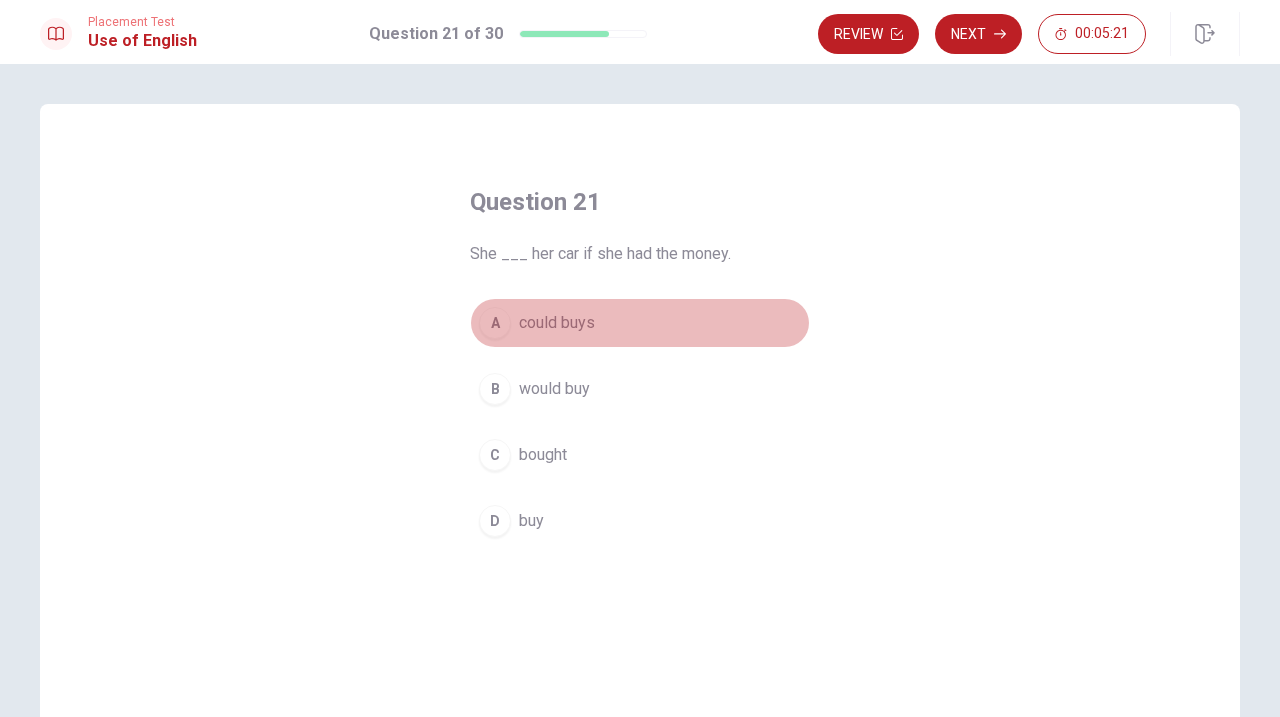 click on "A" at bounding box center (495, 323) 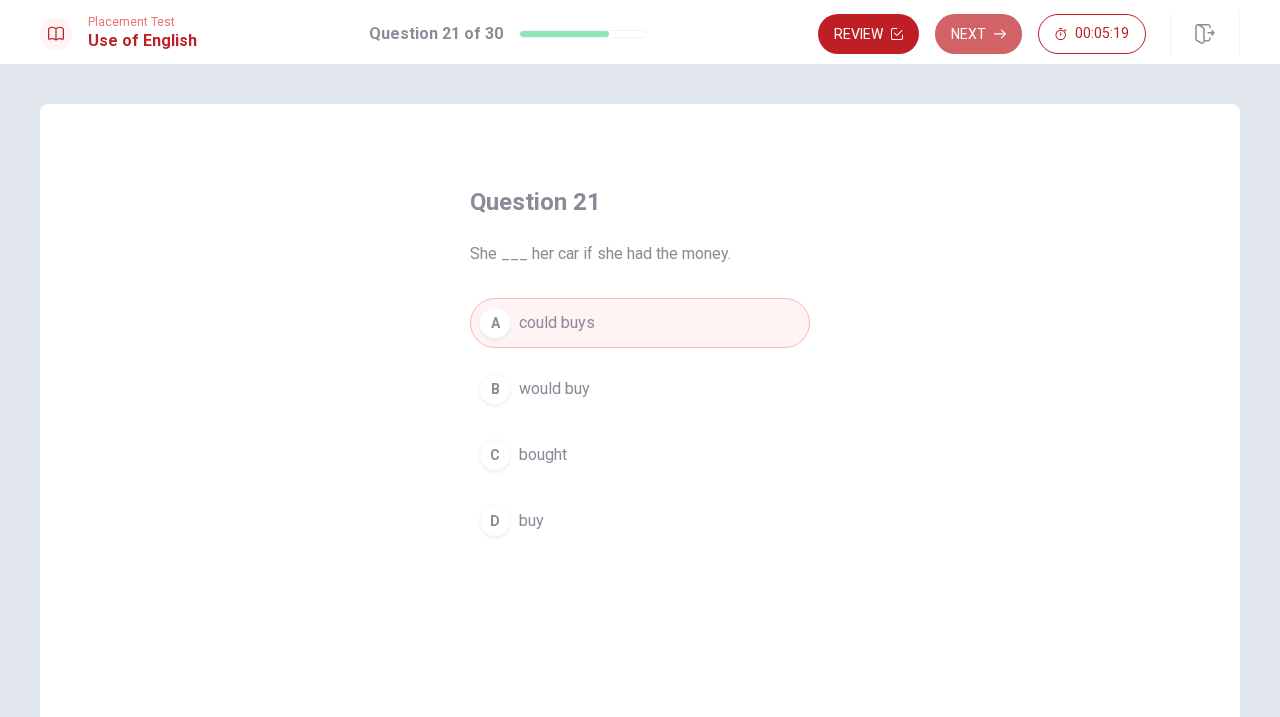 click on "Next" at bounding box center (978, 34) 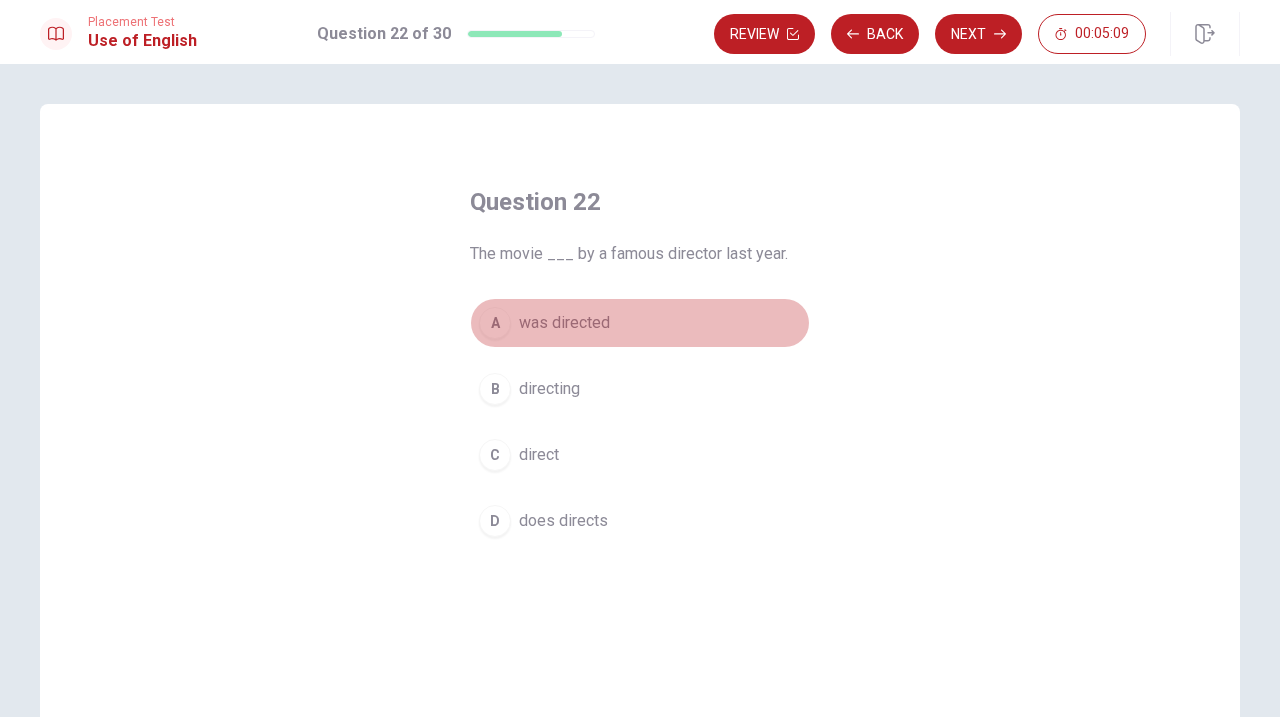 click on "A" at bounding box center [495, 323] 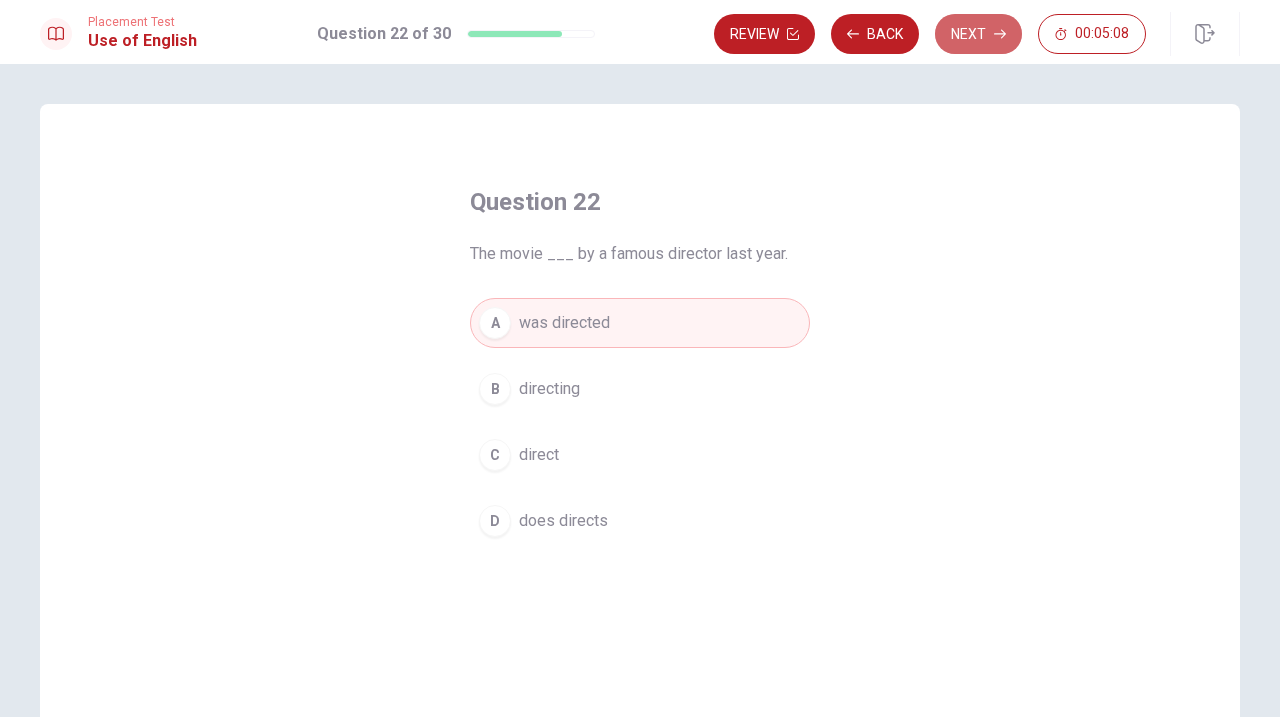 click 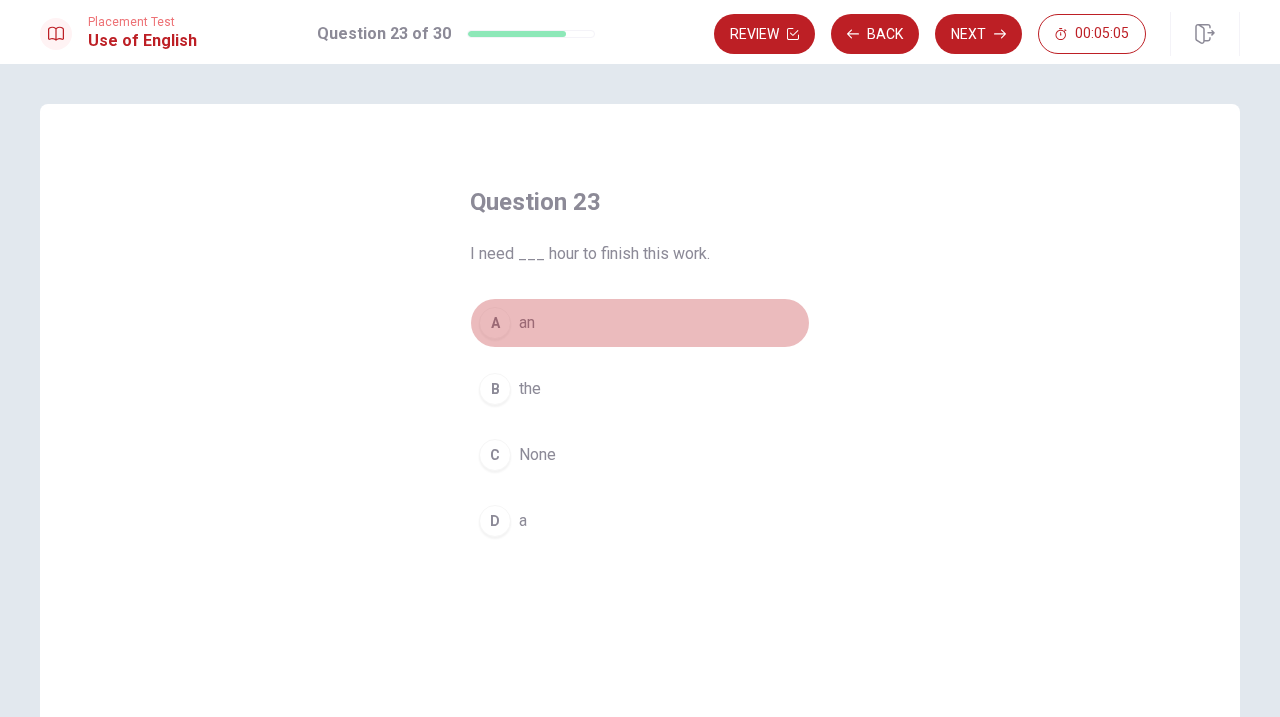 click on "A" at bounding box center [495, 323] 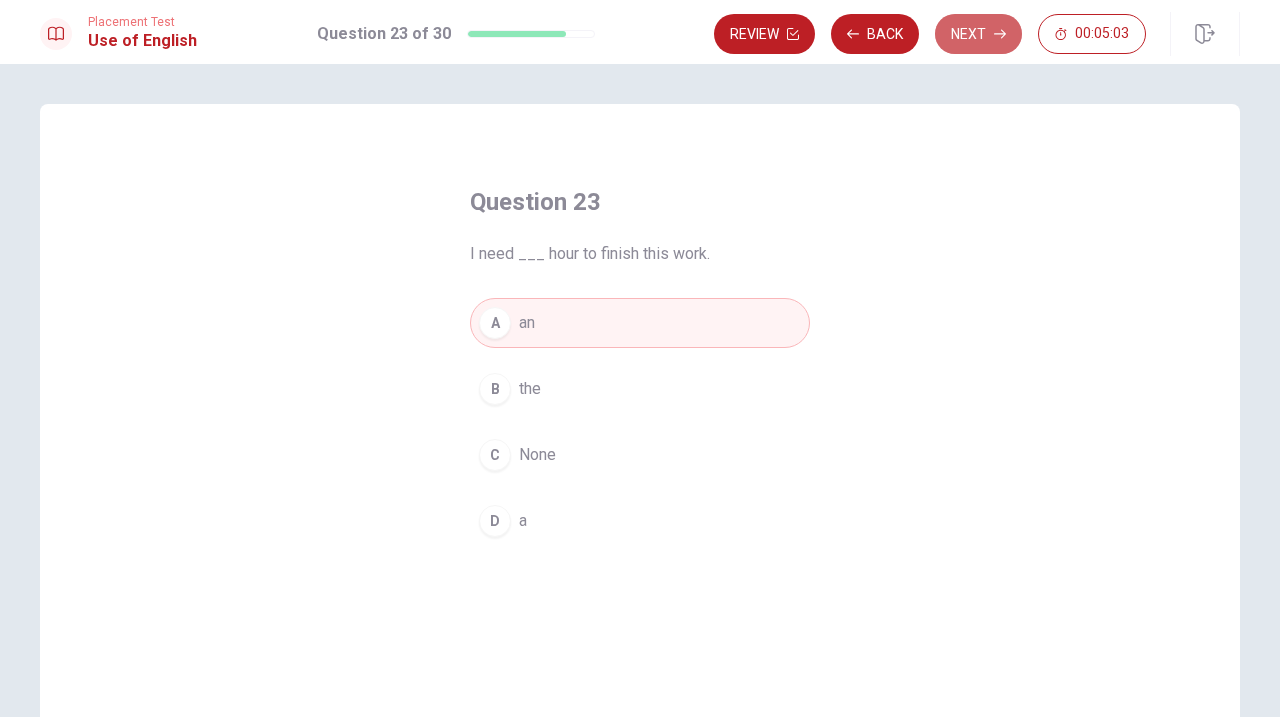 click on "Next" at bounding box center (978, 34) 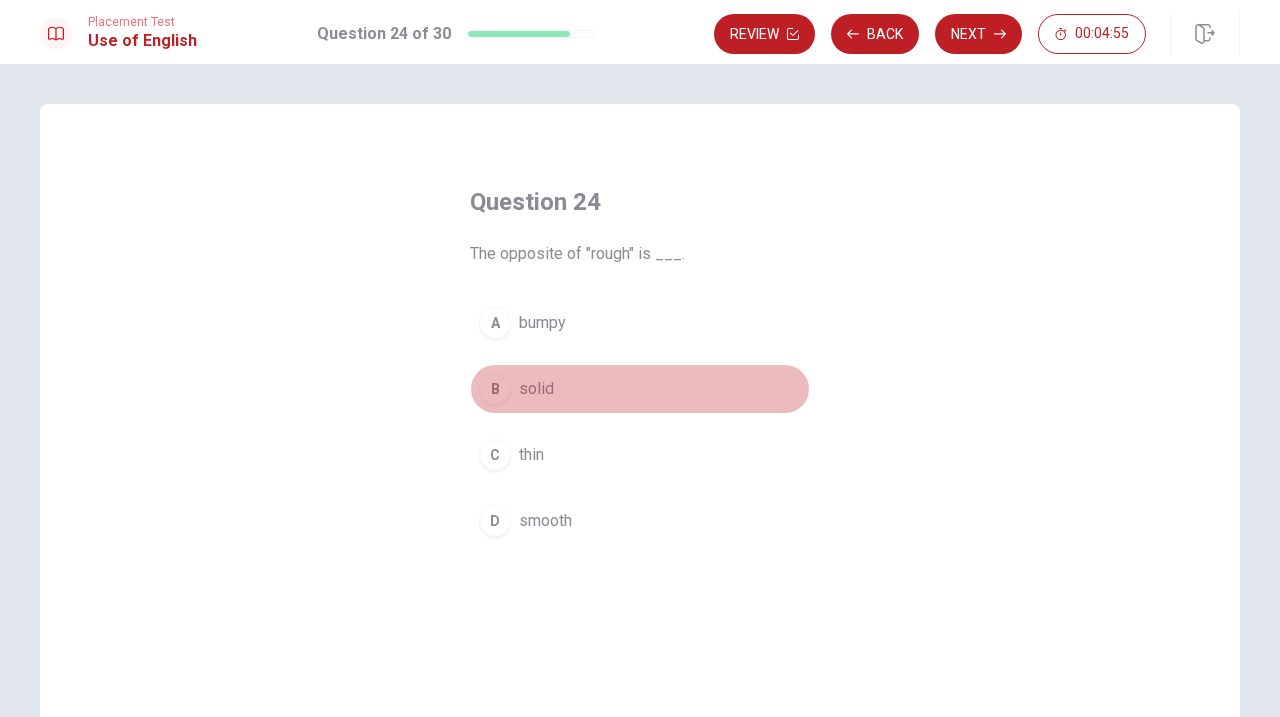 click on "B" at bounding box center [495, 389] 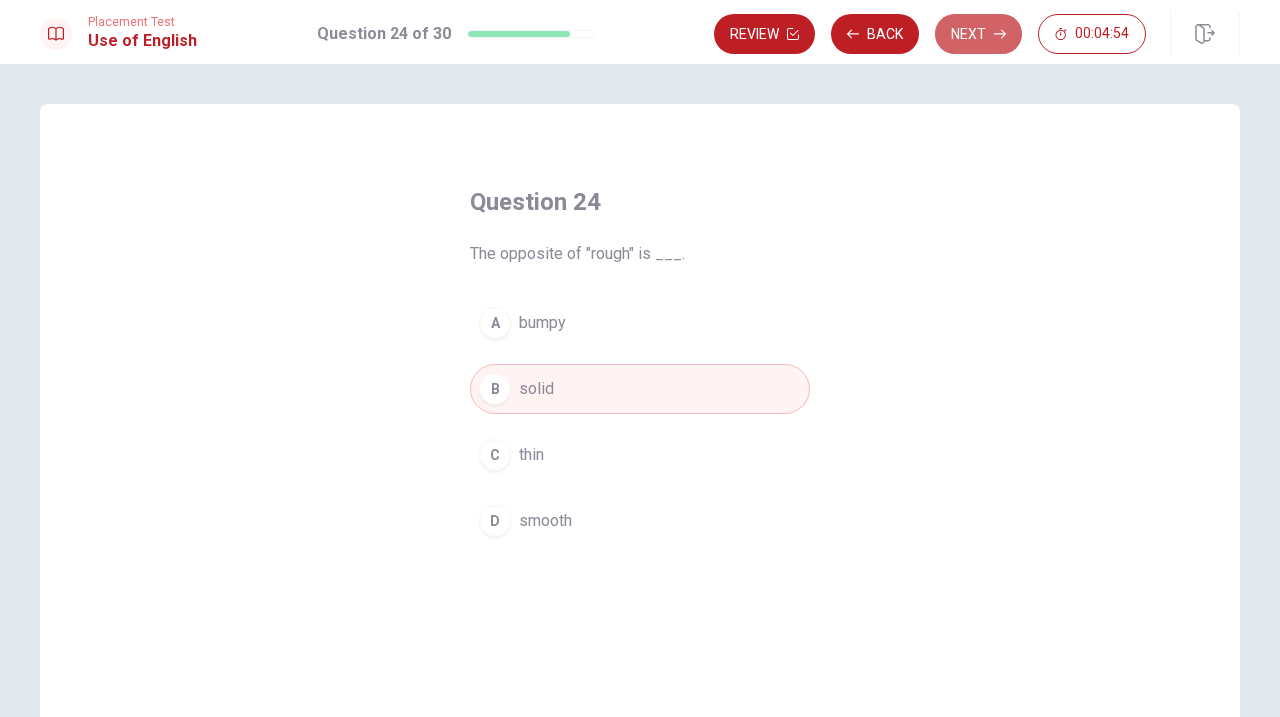 click on "Next" at bounding box center (978, 34) 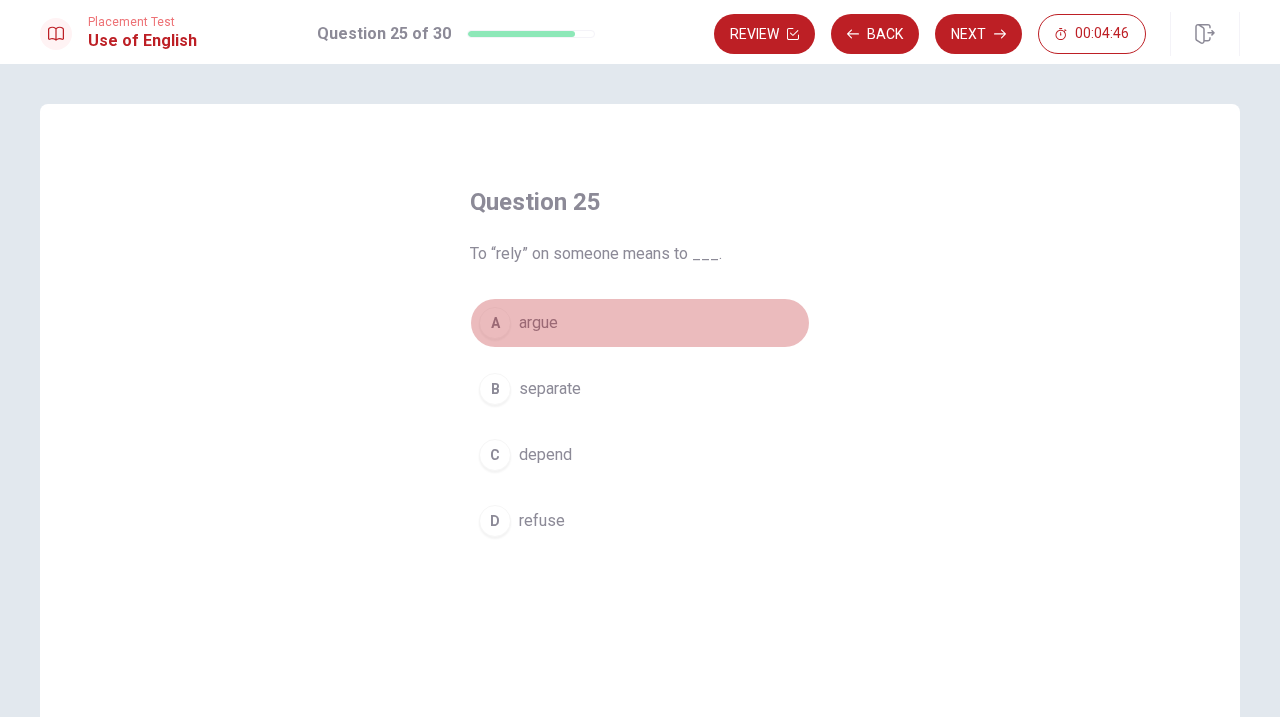 click on "A" at bounding box center (495, 323) 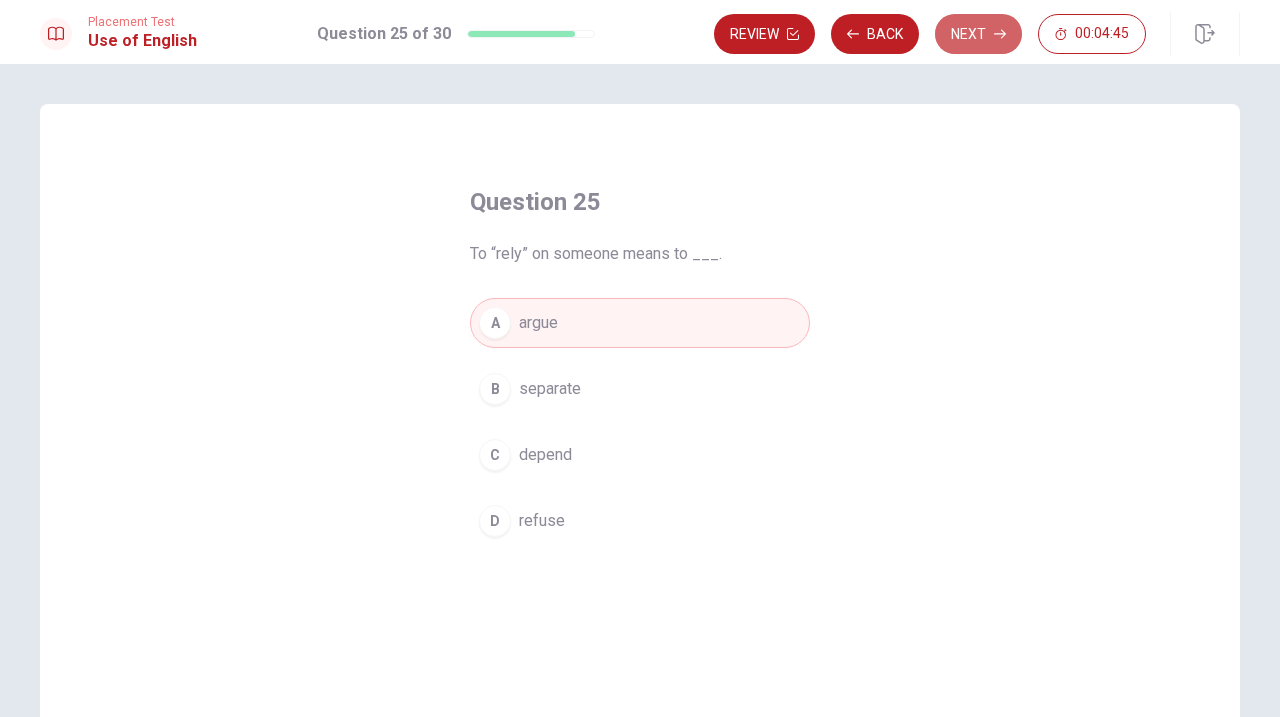 click on "Next" at bounding box center [978, 34] 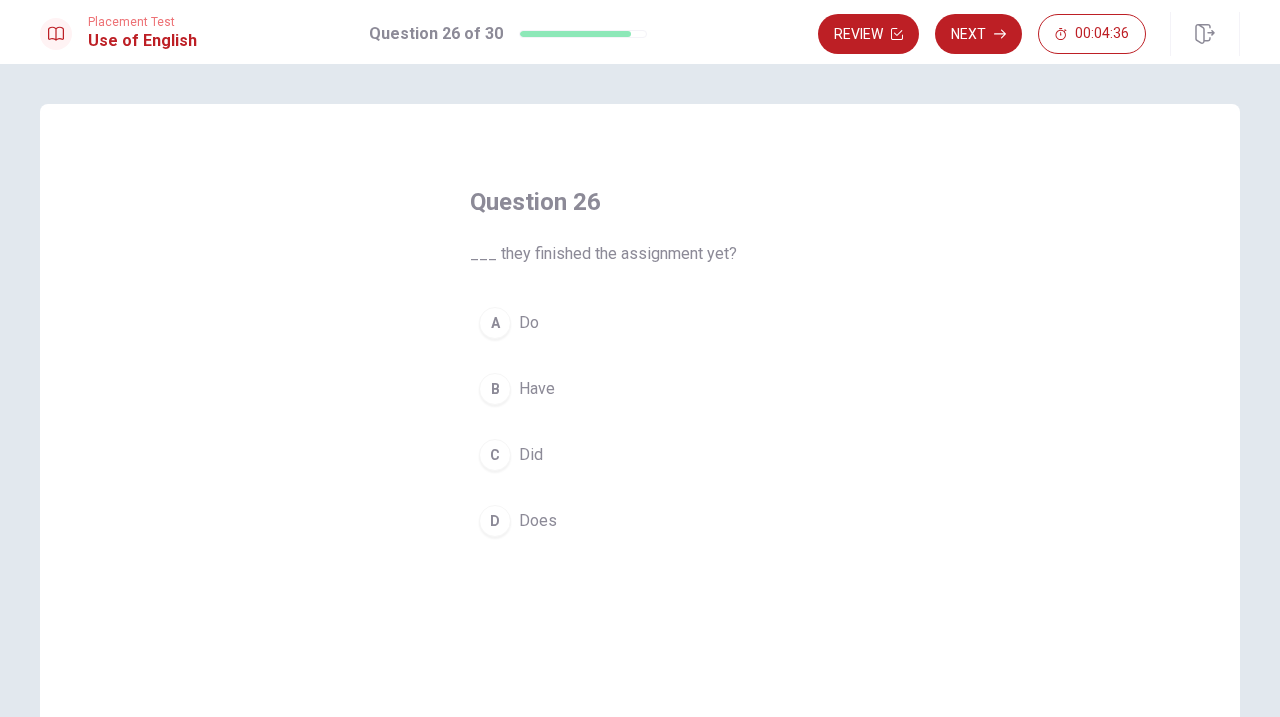 click on "B Have" at bounding box center (640, 389) 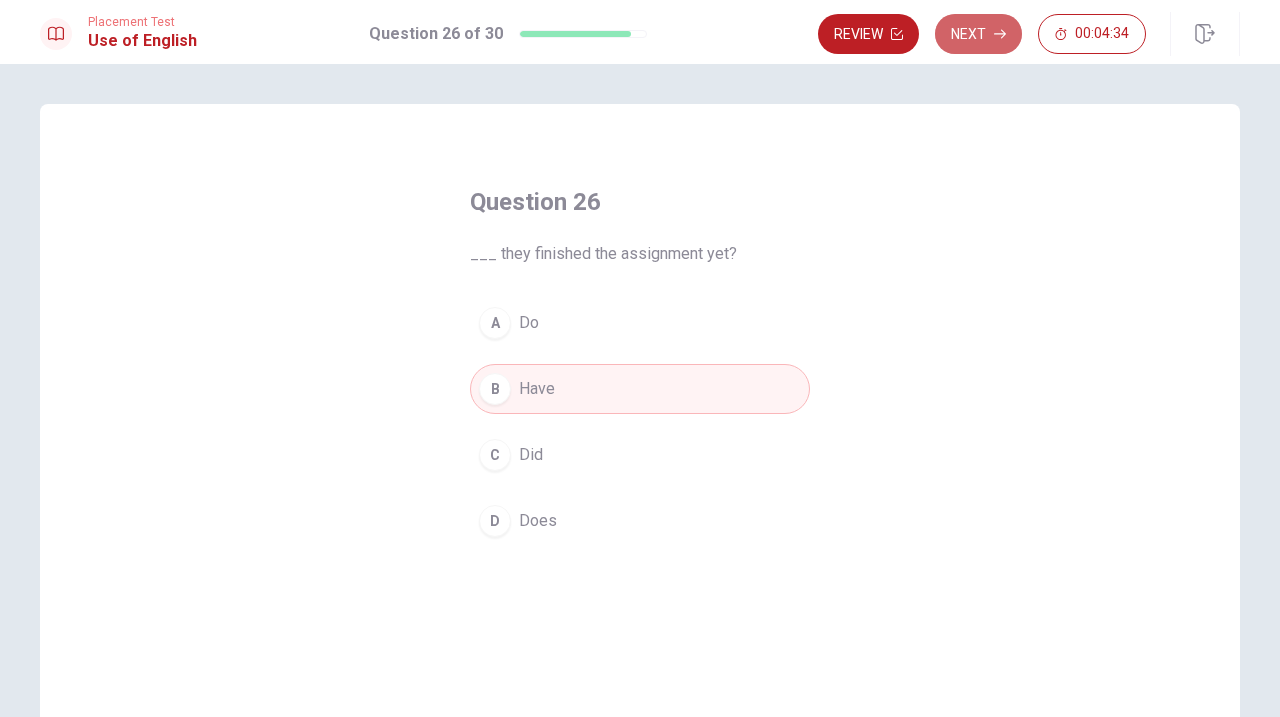 click on "Next" at bounding box center (978, 34) 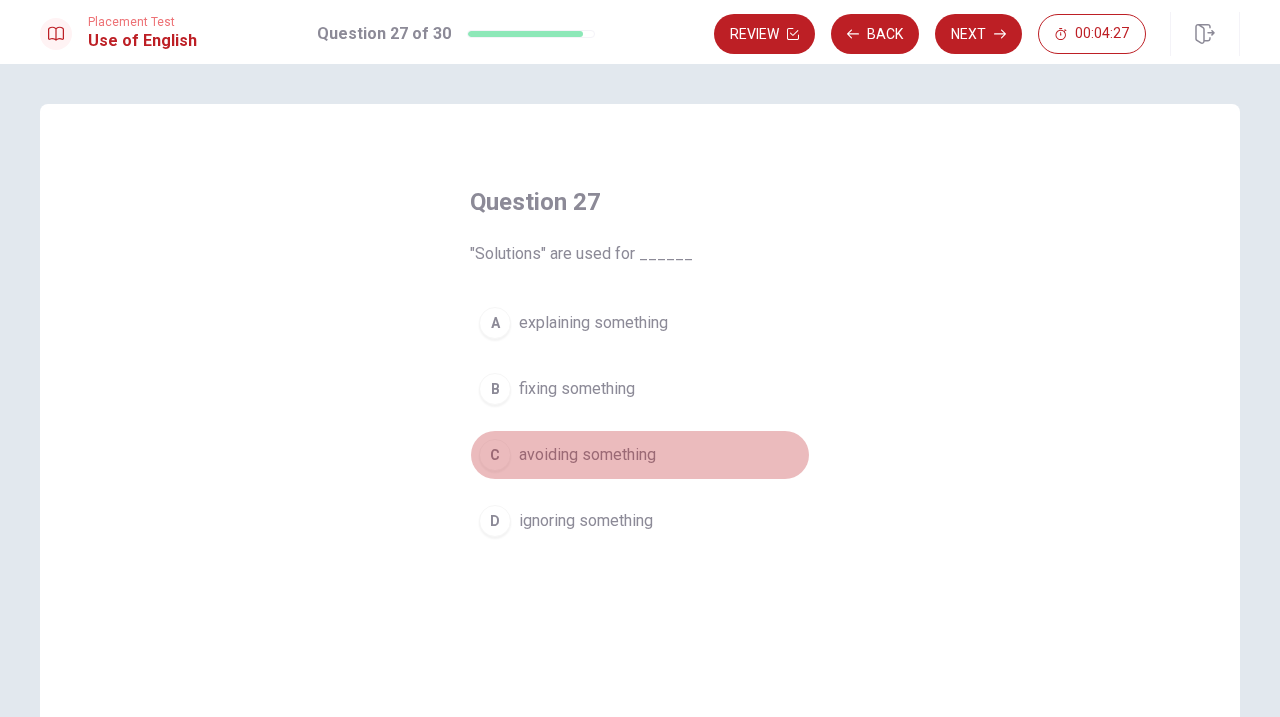click on "C" at bounding box center [495, 455] 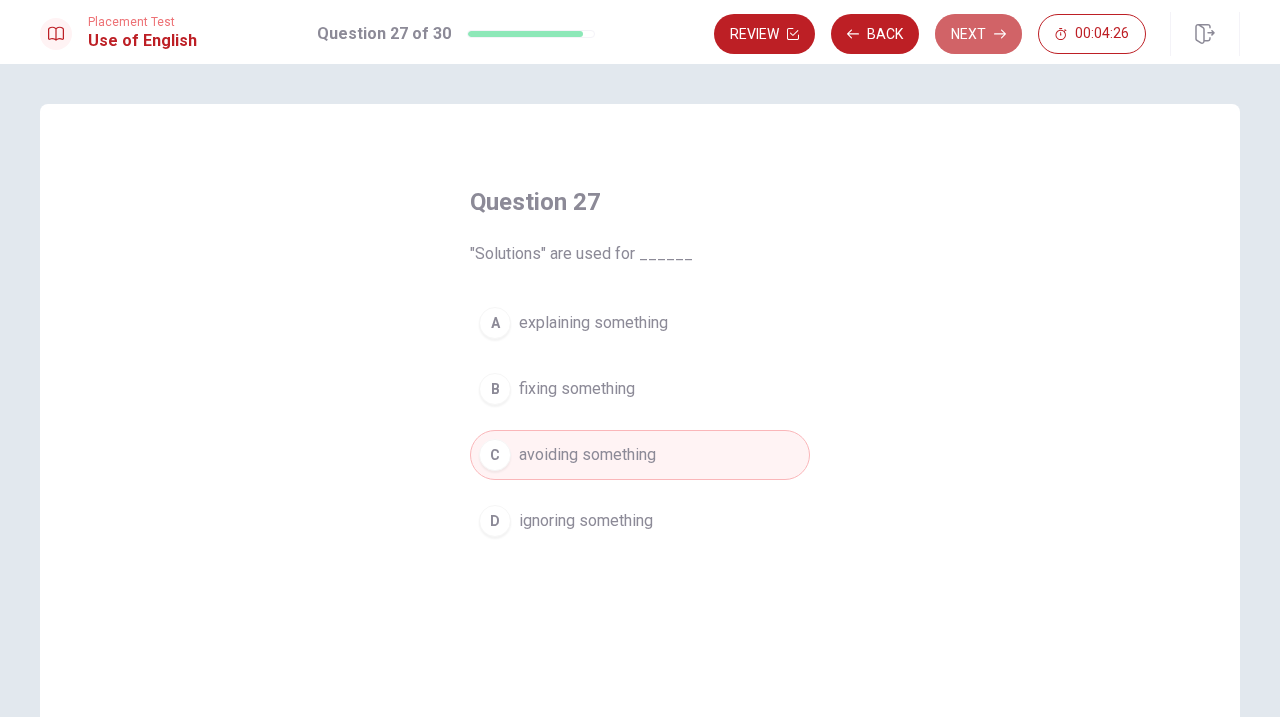 click 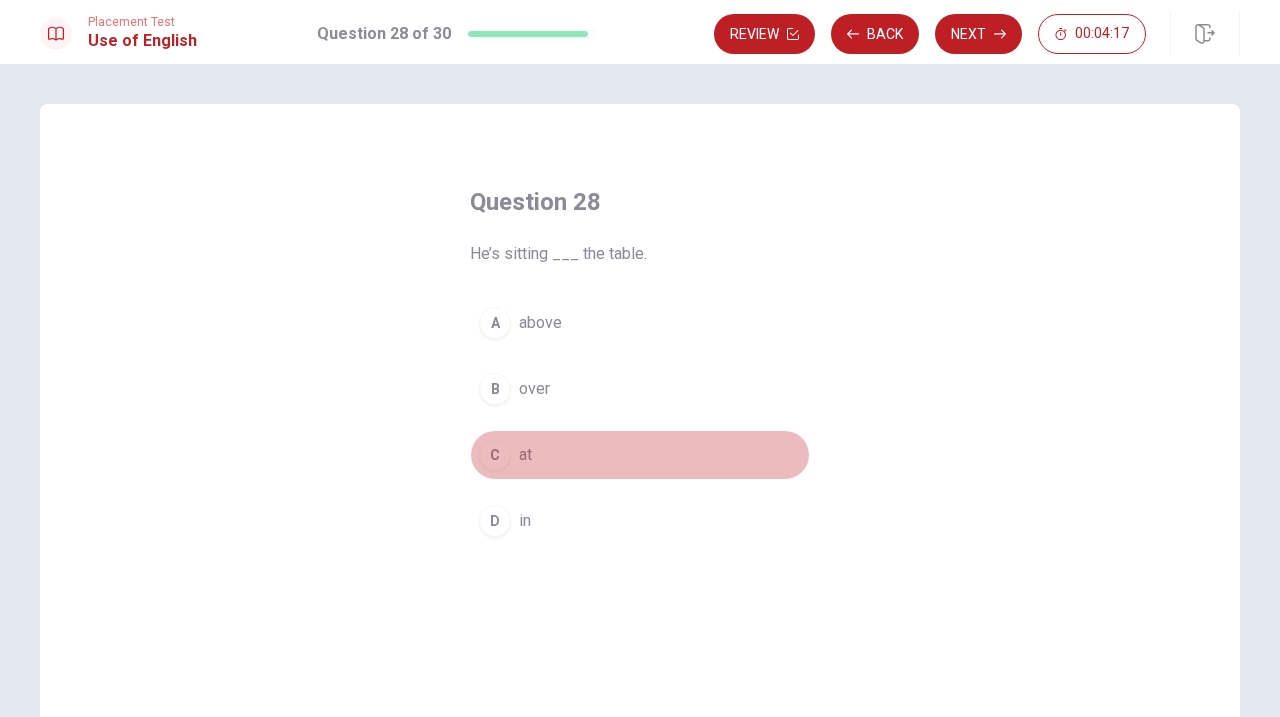 click on "C" at bounding box center (495, 455) 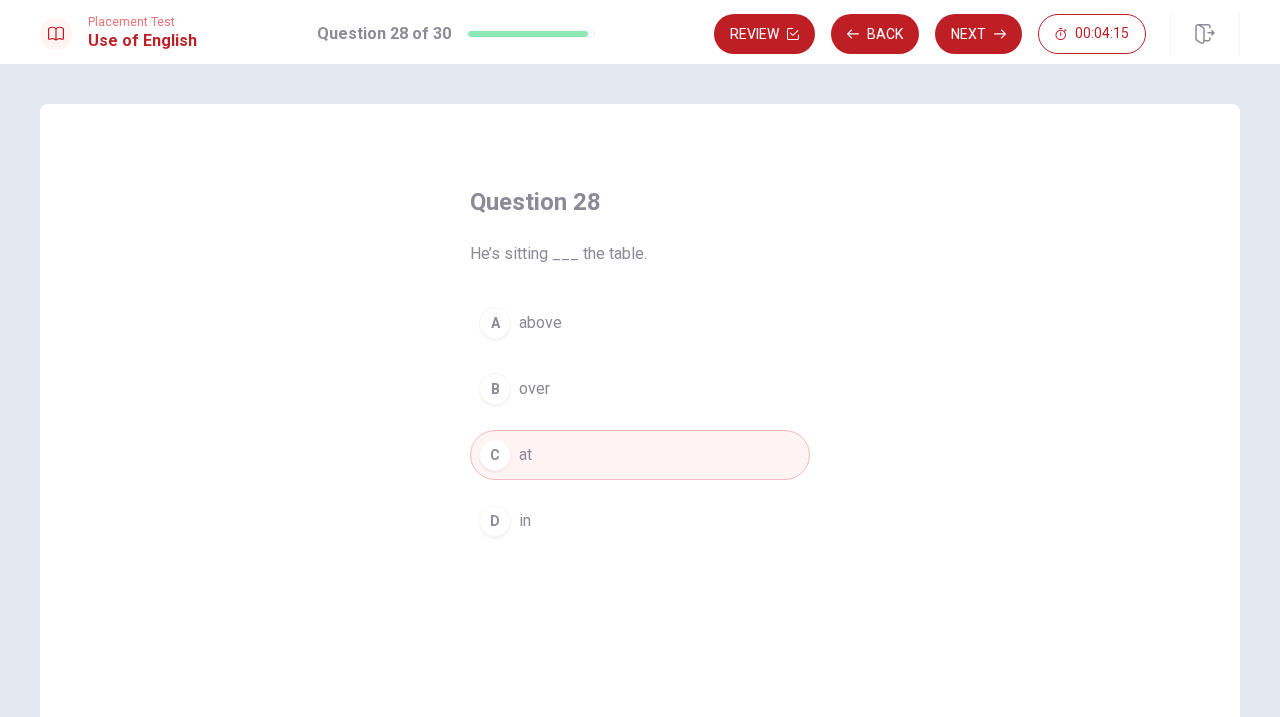drag, startPoint x: 490, startPoint y: 457, endPoint x: 1002, endPoint y: 45, distance: 657.1819 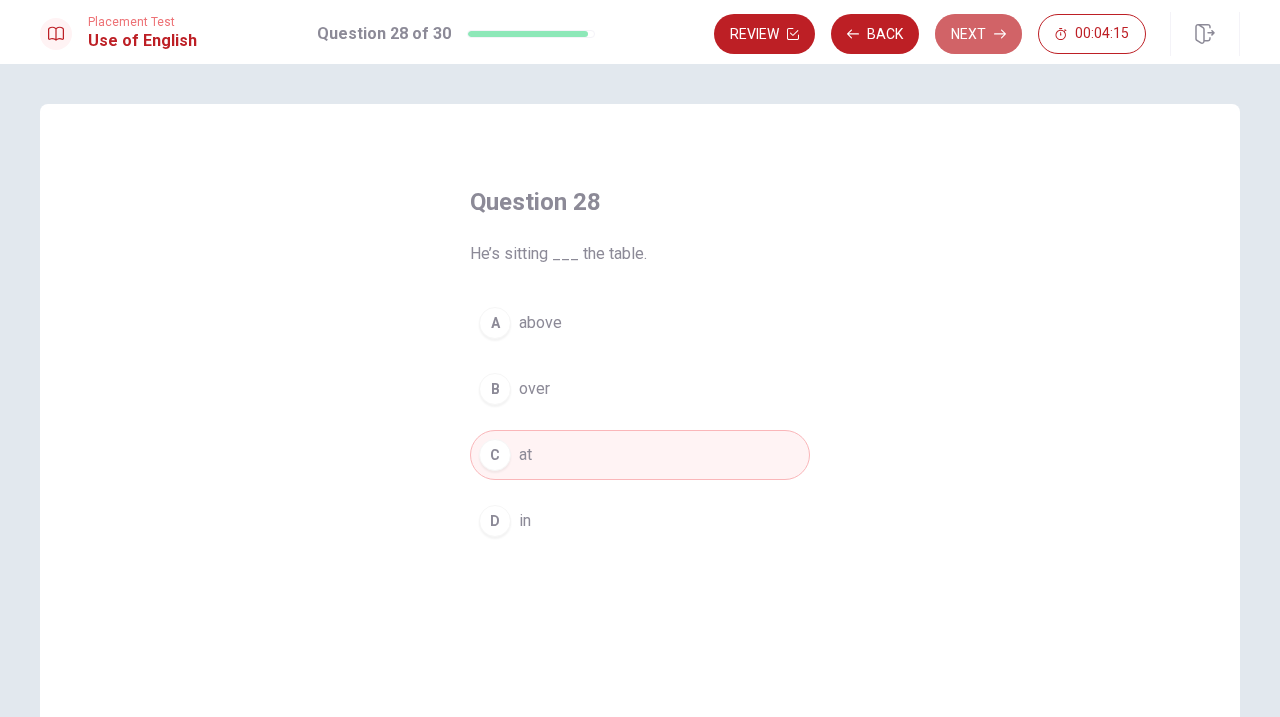 click on "Next" at bounding box center (978, 34) 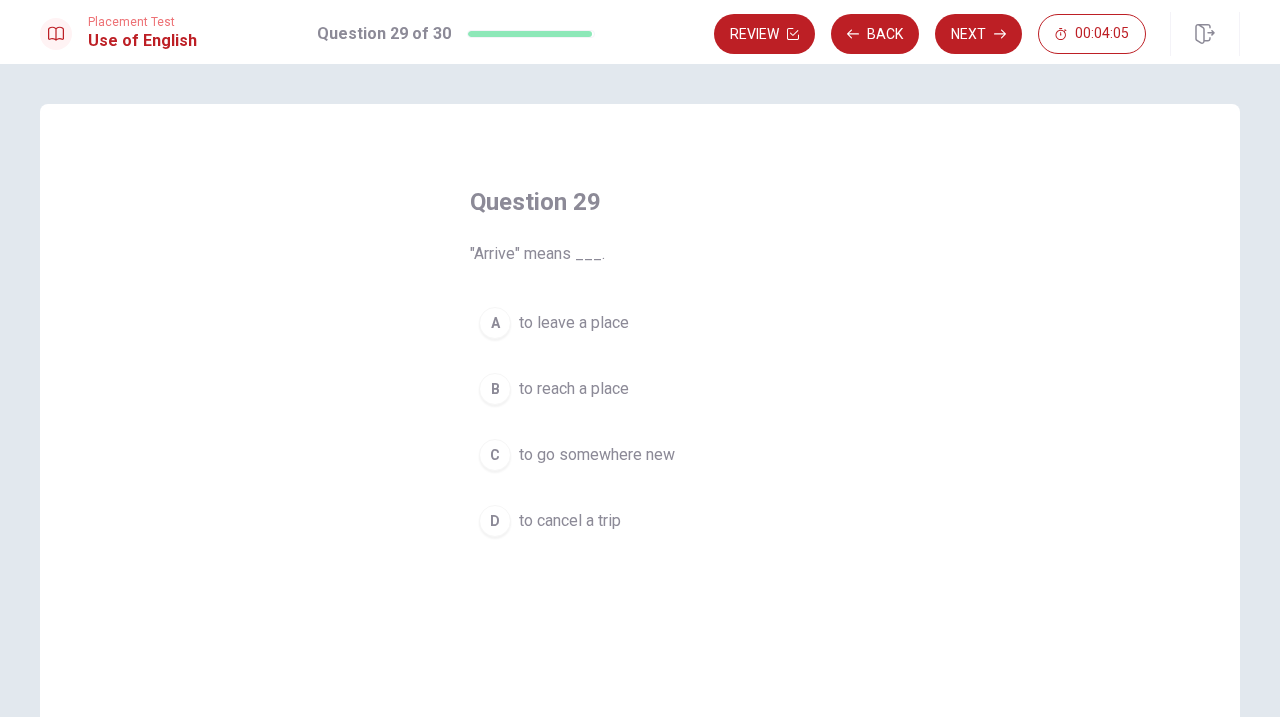 click on "A" at bounding box center [495, 323] 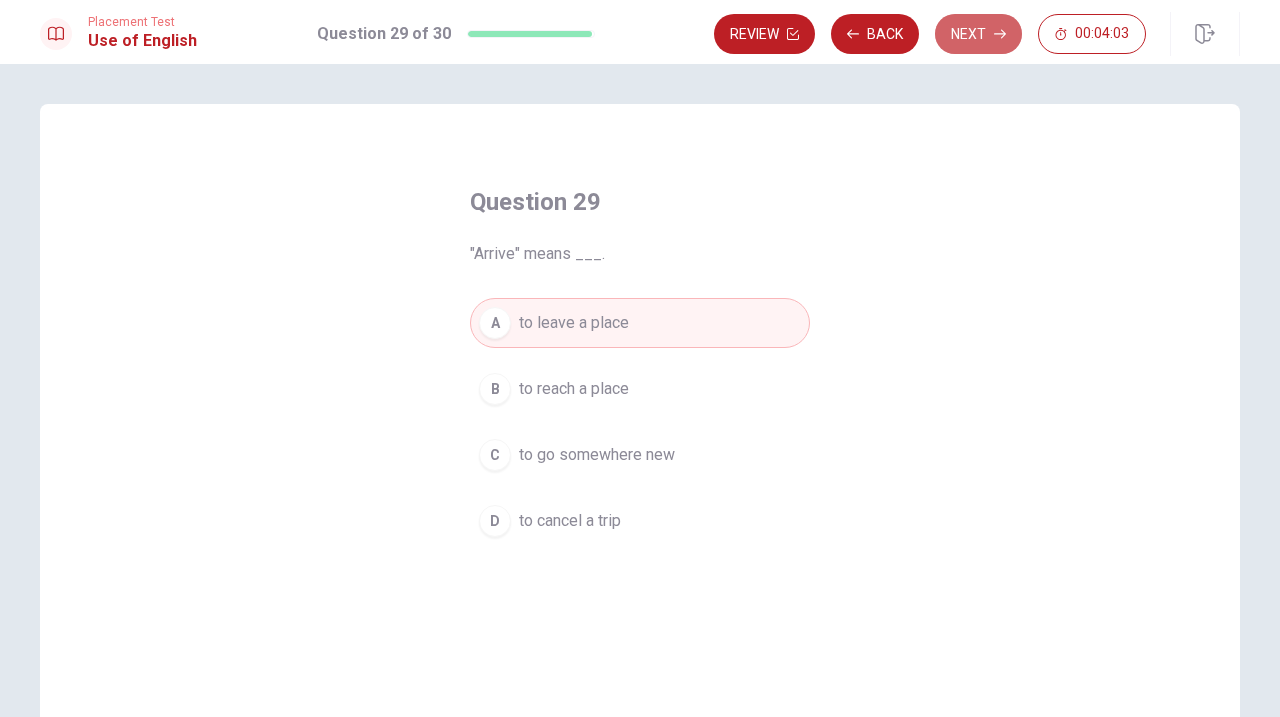 click on "Next" at bounding box center (978, 34) 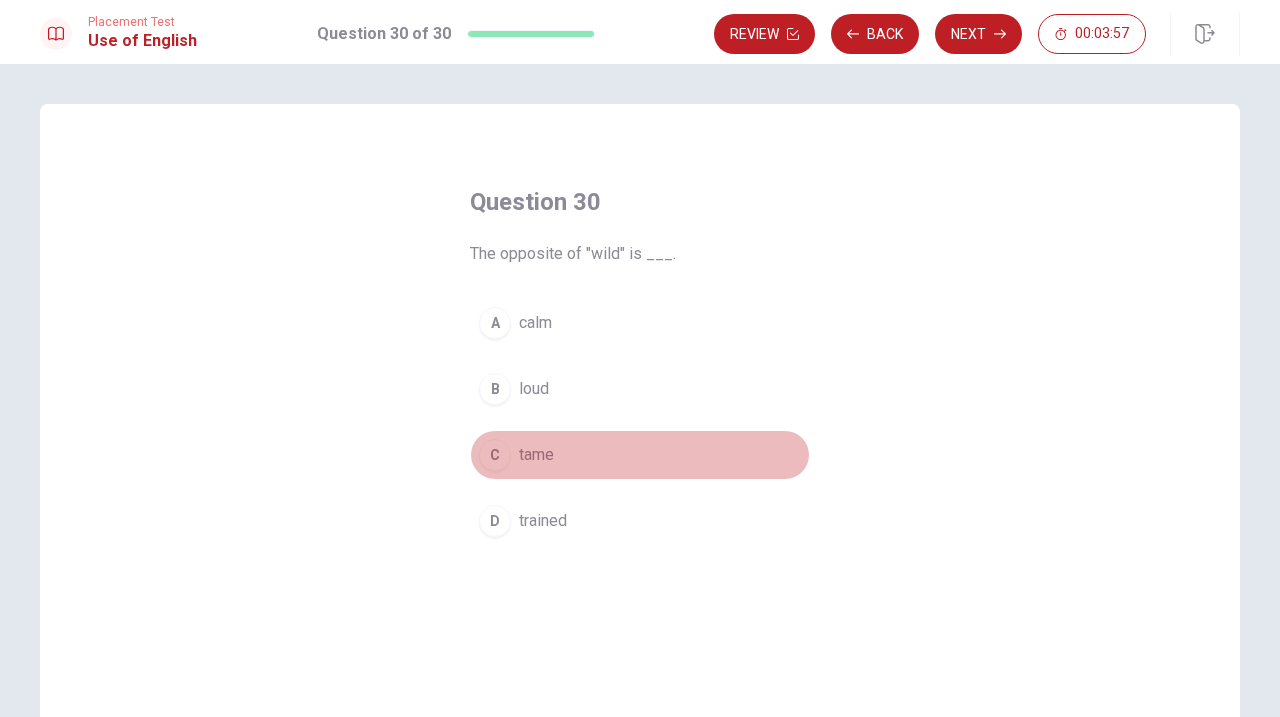 click on "C" at bounding box center (495, 455) 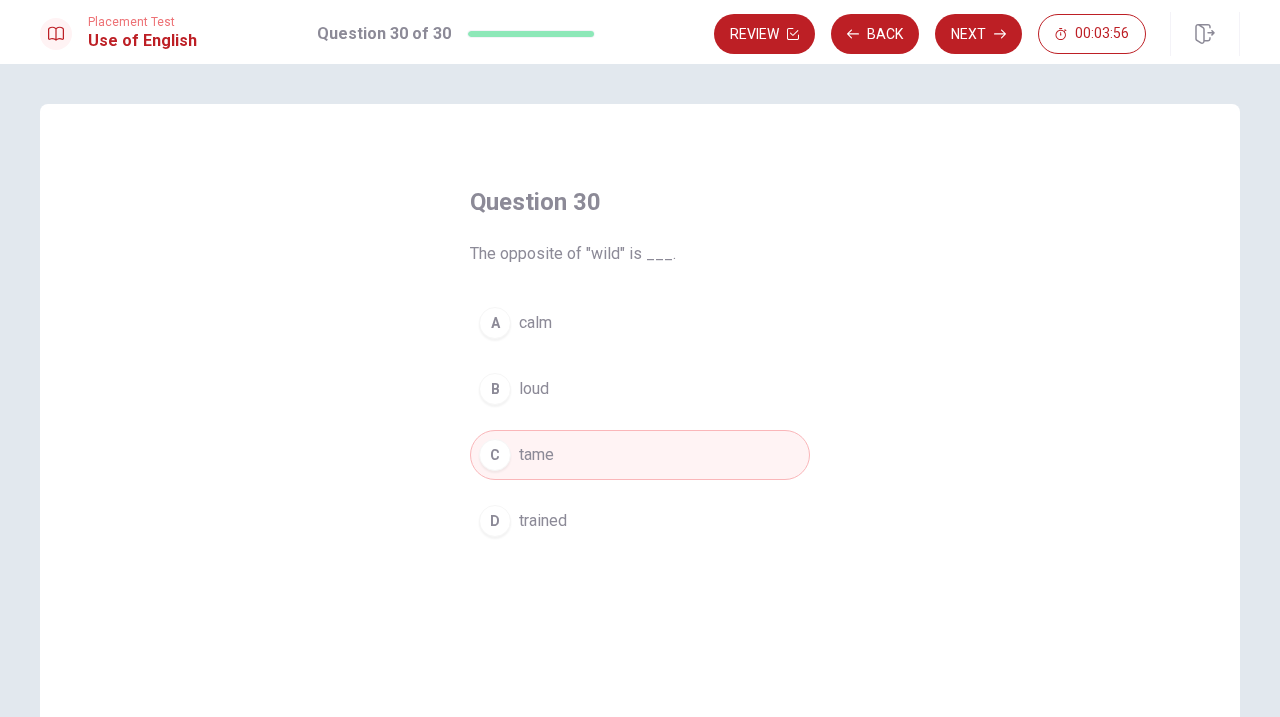 click on "Next" at bounding box center (978, 34) 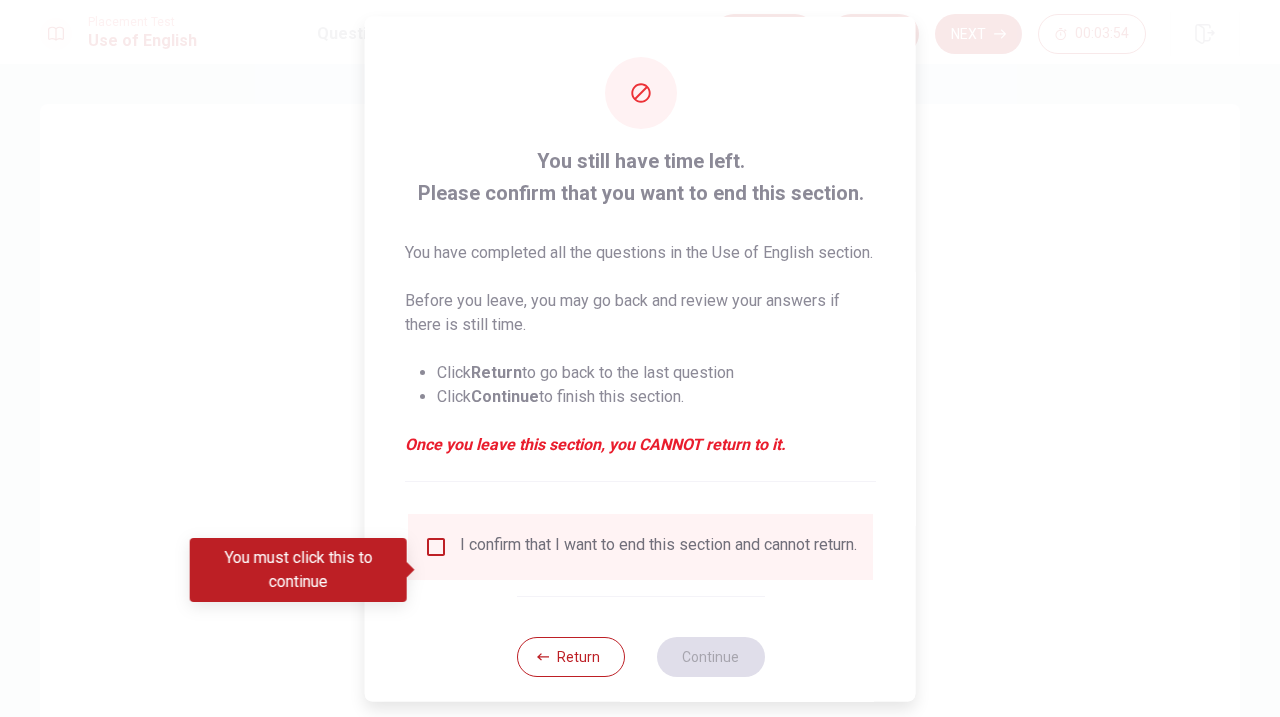 scroll, scrollTop: 52, scrollLeft: 0, axis: vertical 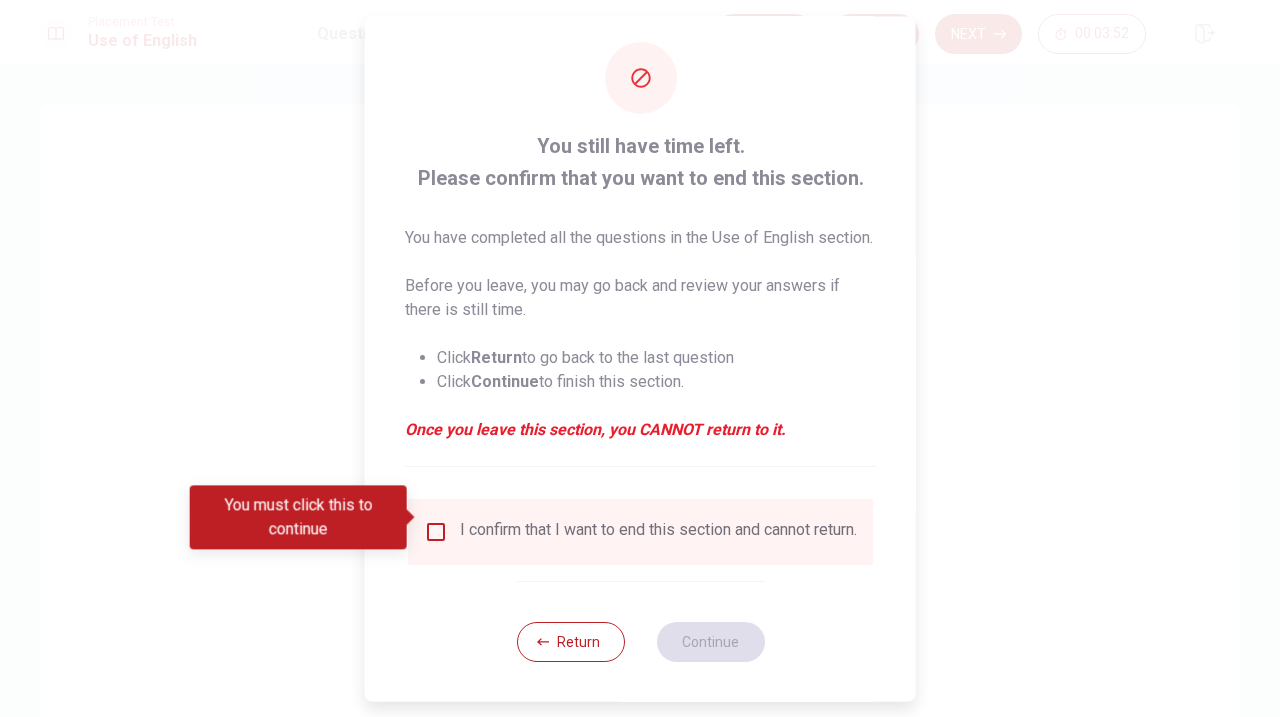 click at bounding box center [436, 531] 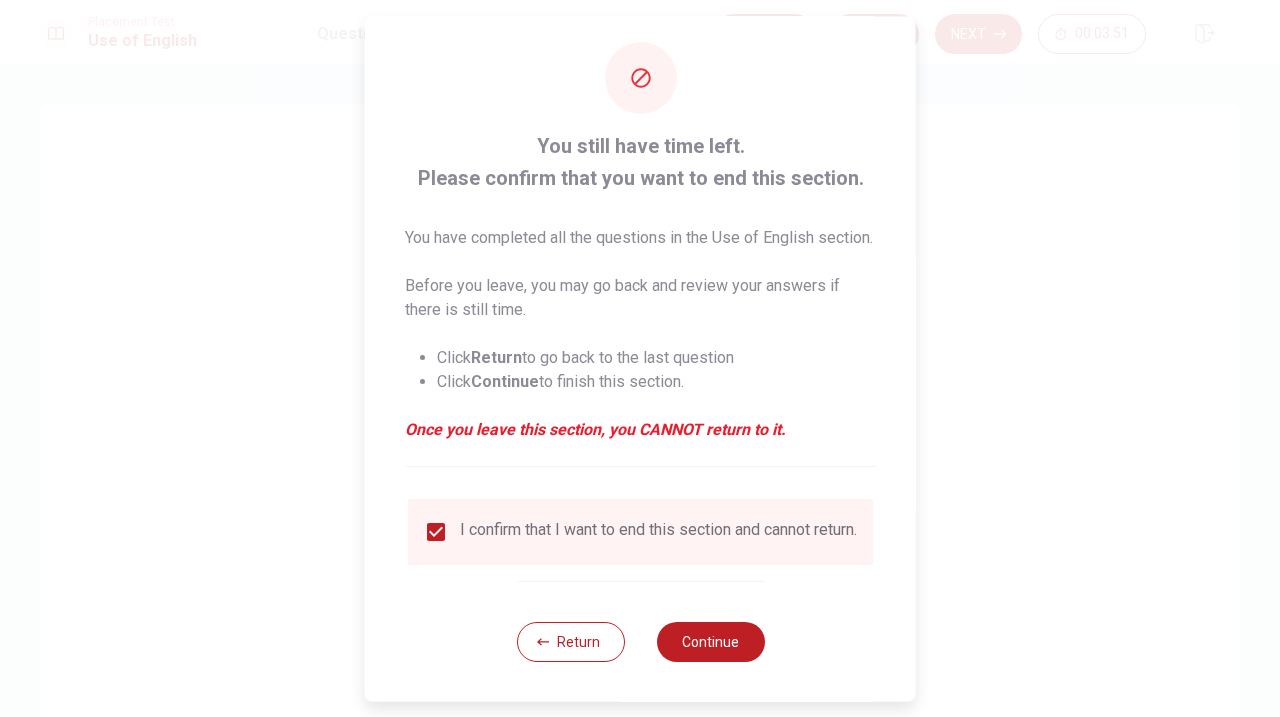 click on "Continue" at bounding box center (710, 641) 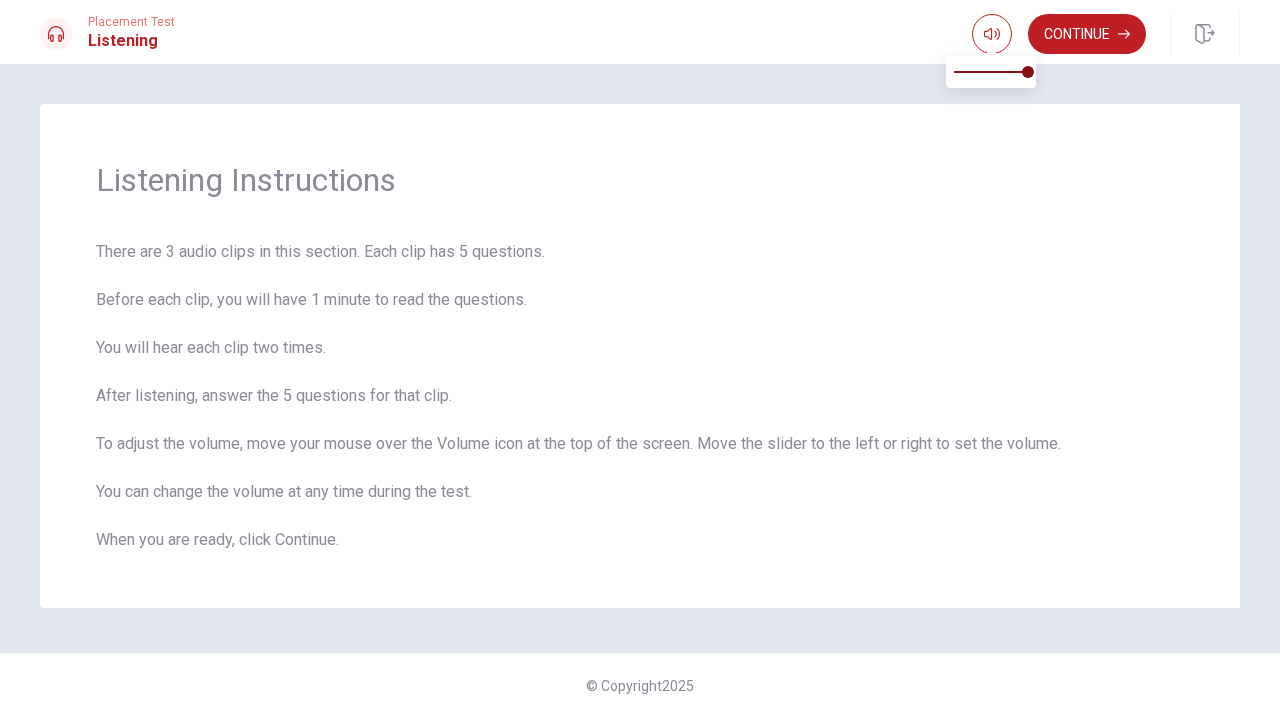 click 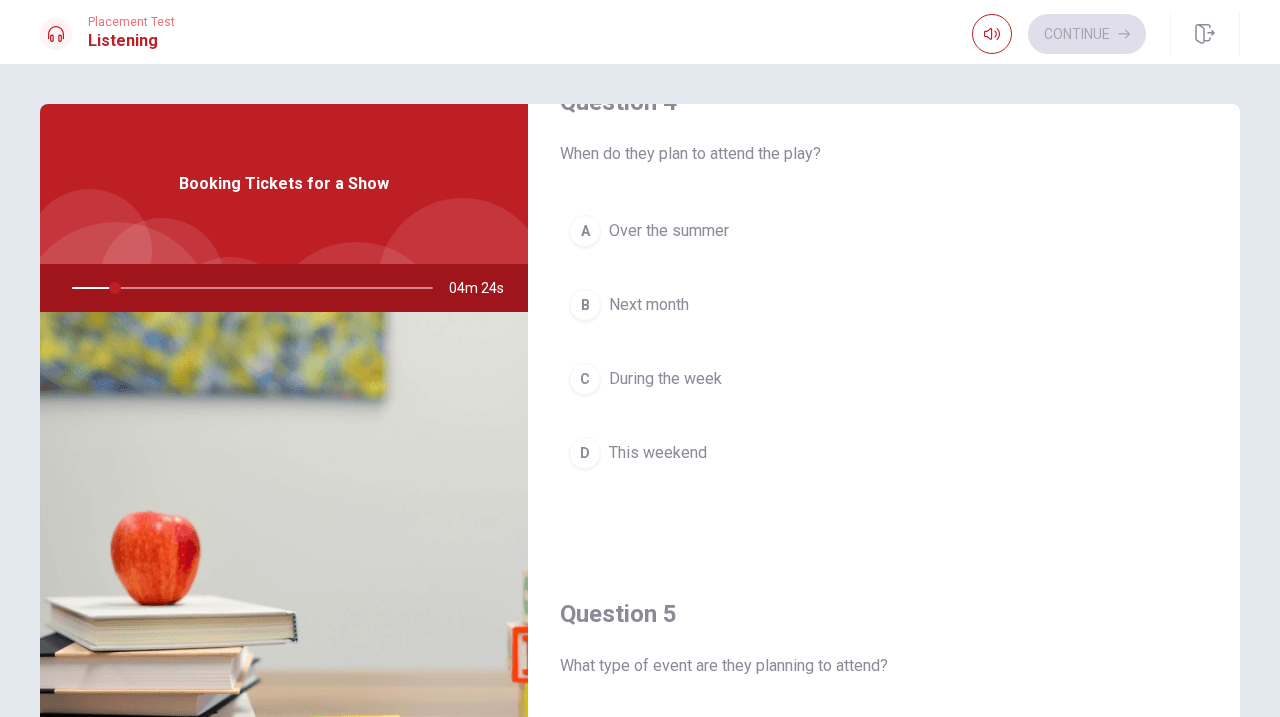 scroll, scrollTop: 1851, scrollLeft: 0, axis: vertical 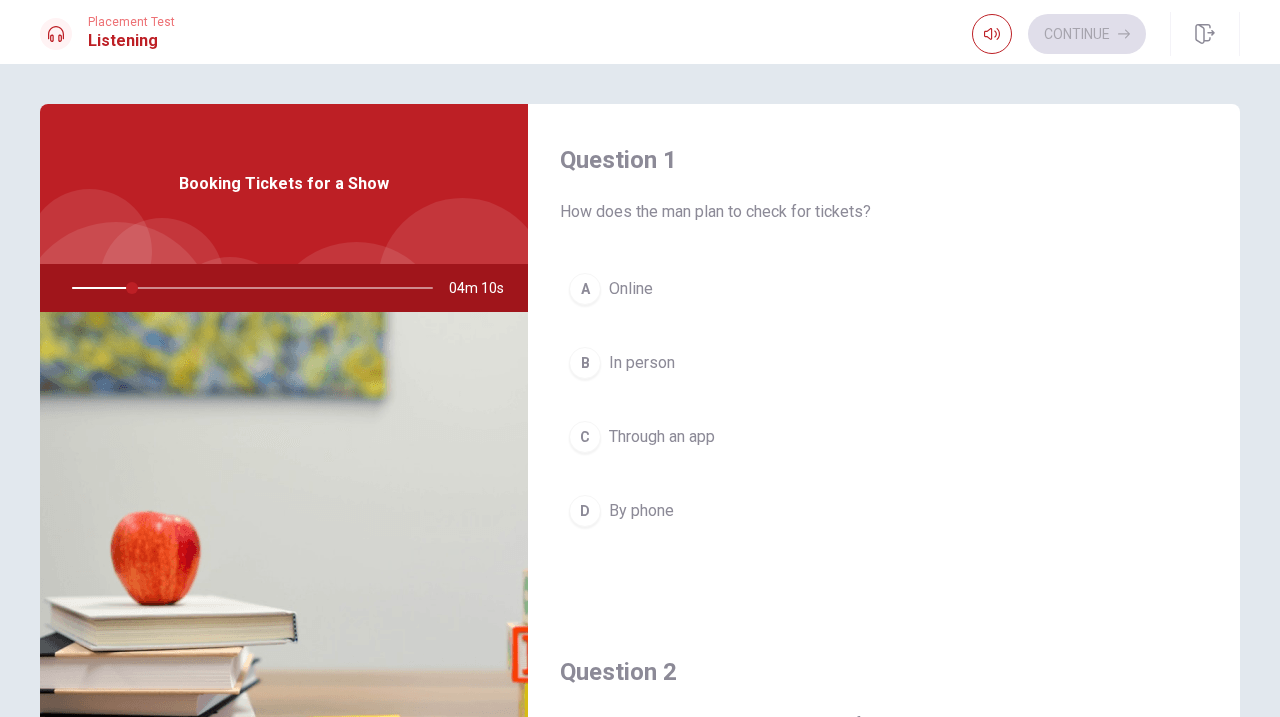 click at bounding box center [248, 288] 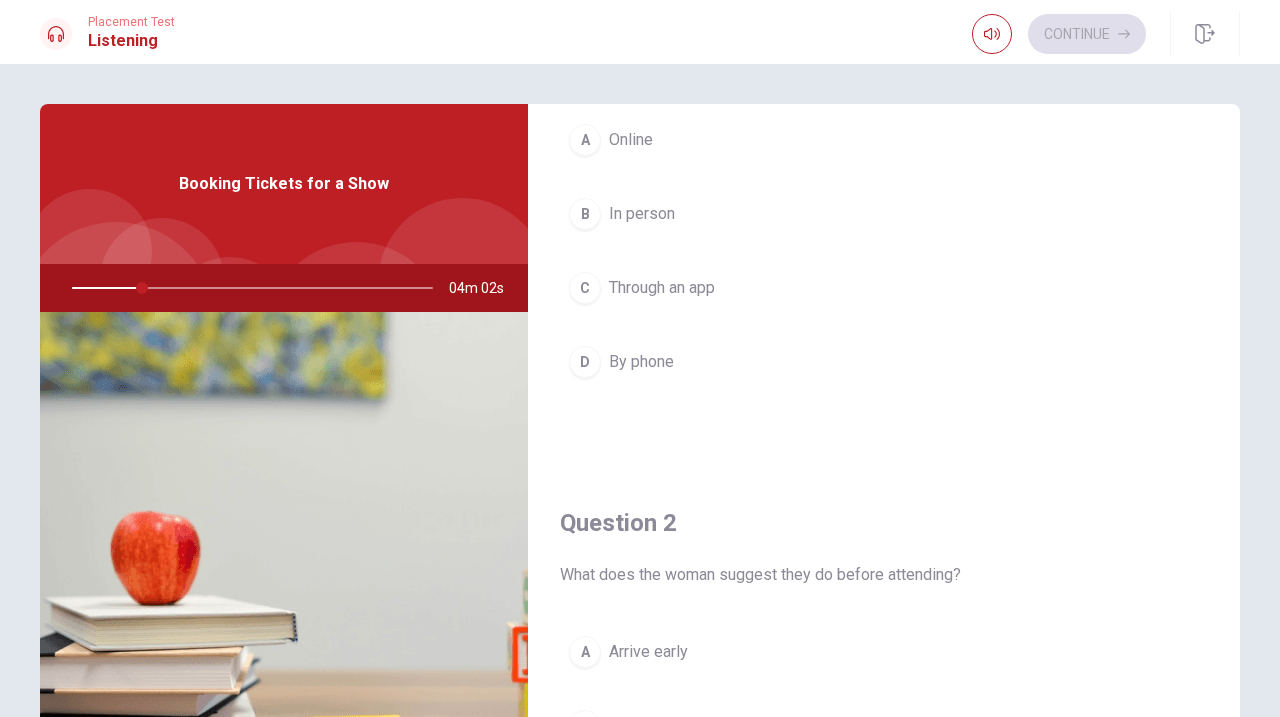 scroll, scrollTop: 189, scrollLeft: 0, axis: vertical 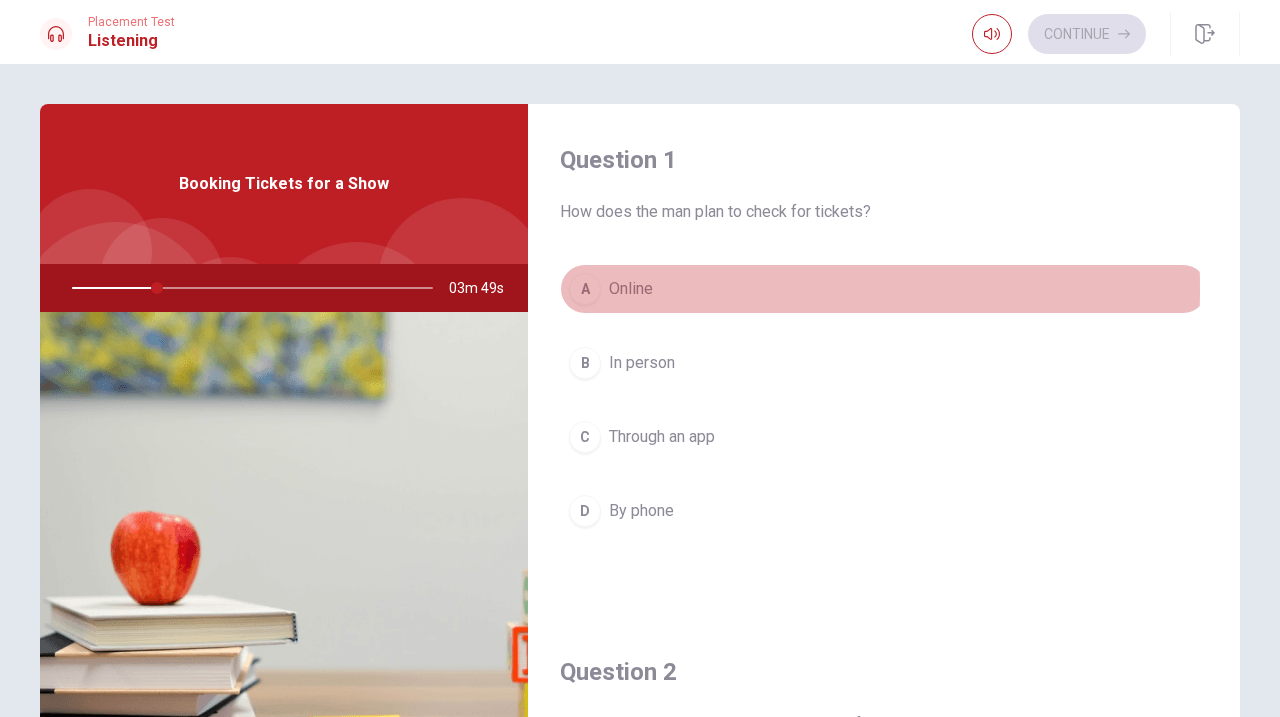 click on "Online" at bounding box center [631, 289] 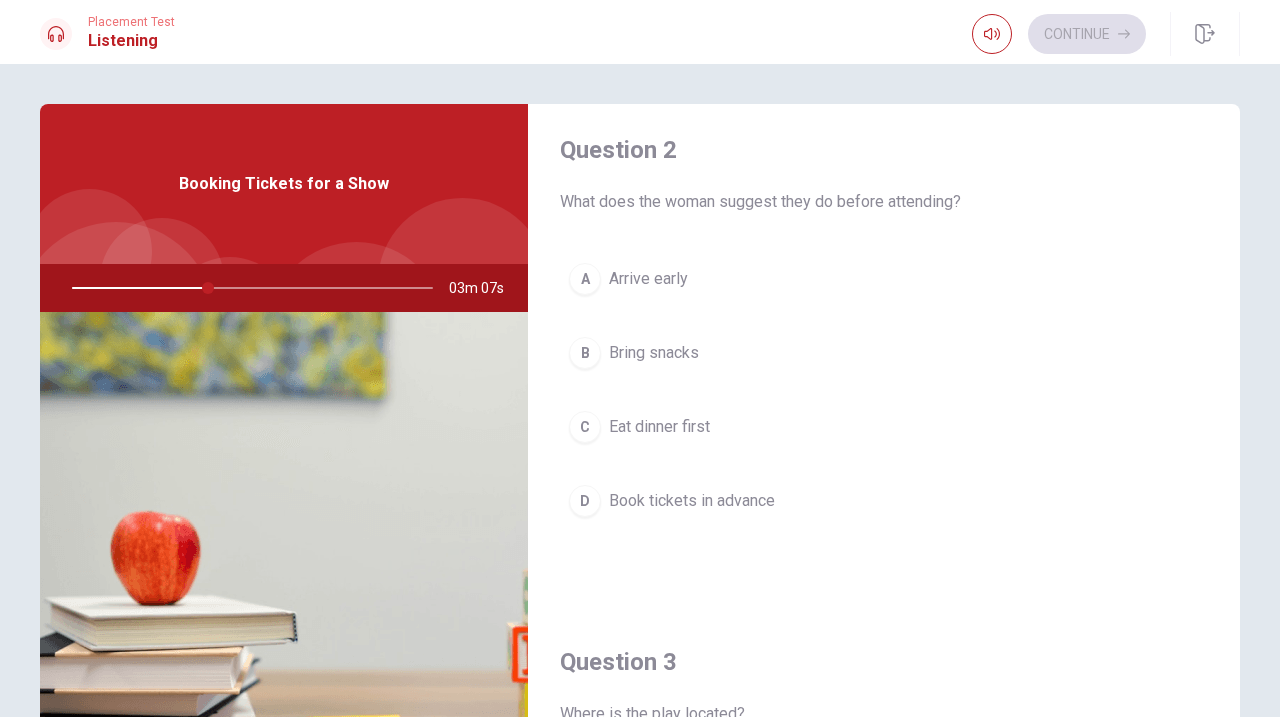 scroll, scrollTop: 523, scrollLeft: 0, axis: vertical 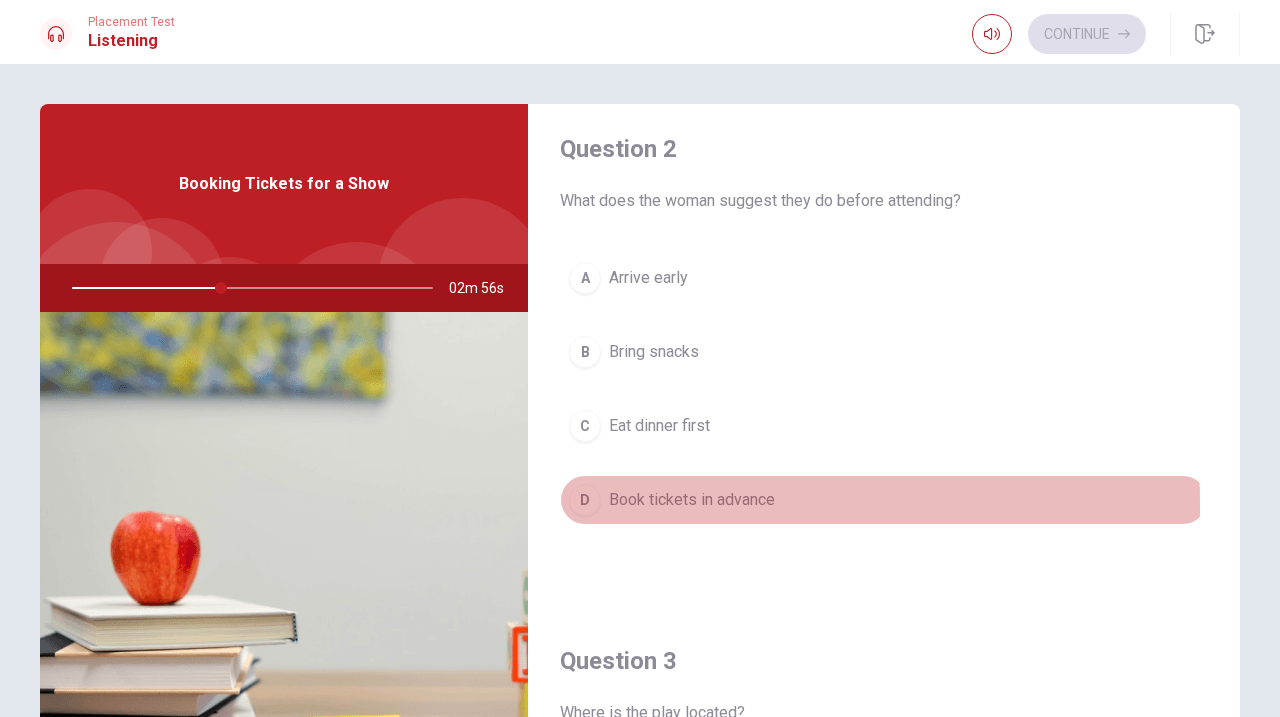 click on "D" at bounding box center (585, 500) 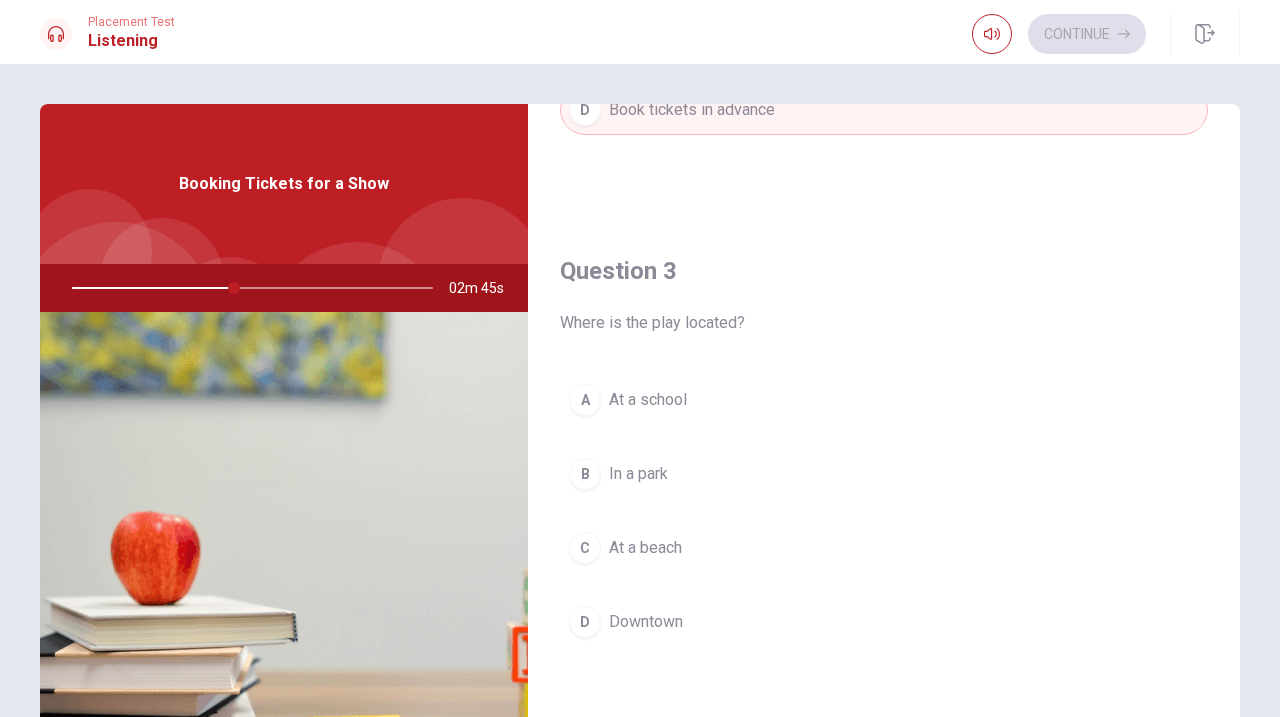 scroll, scrollTop: 977, scrollLeft: 0, axis: vertical 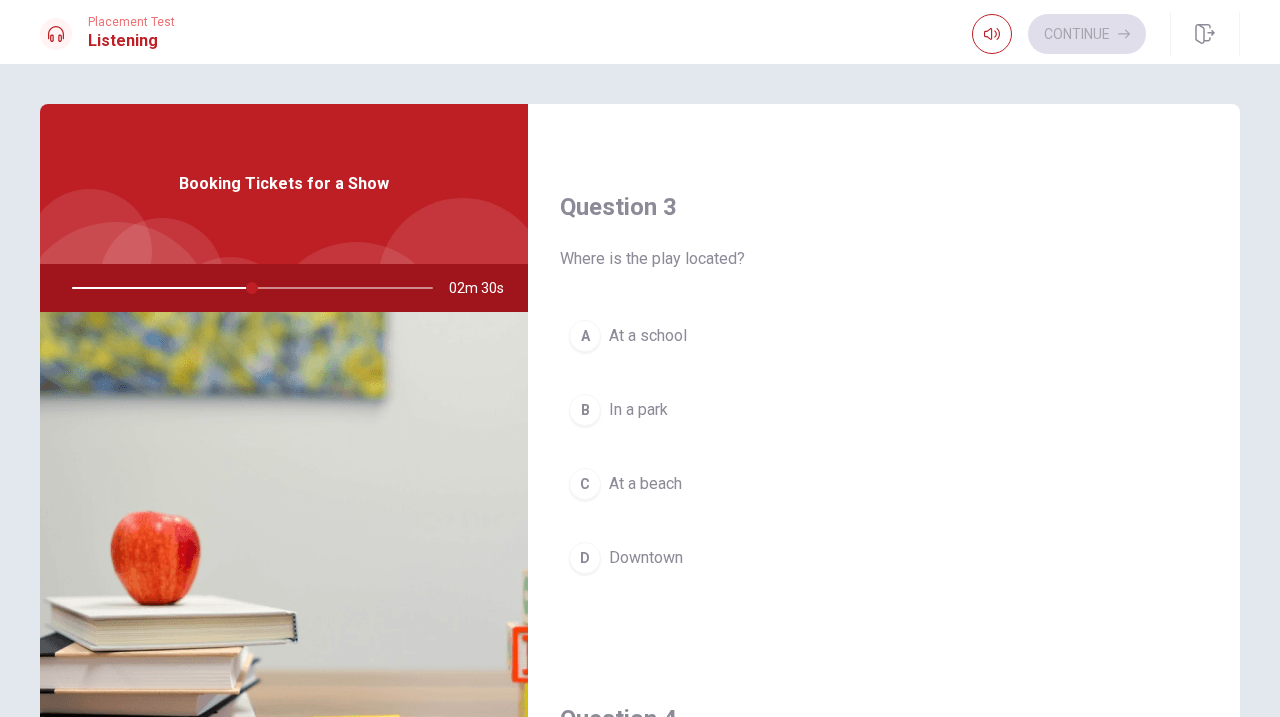 click on "D" at bounding box center (585, 558) 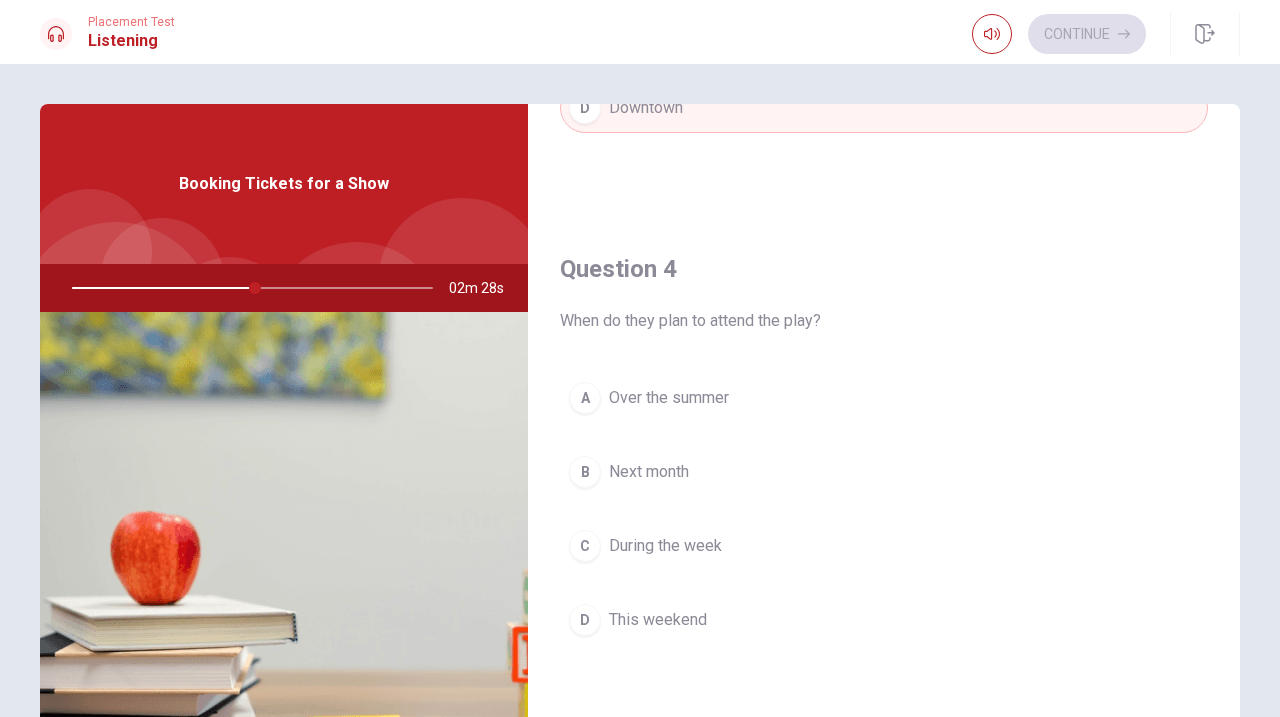 scroll, scrollTop: 1428, scrollLeft: 0, axis: vertical 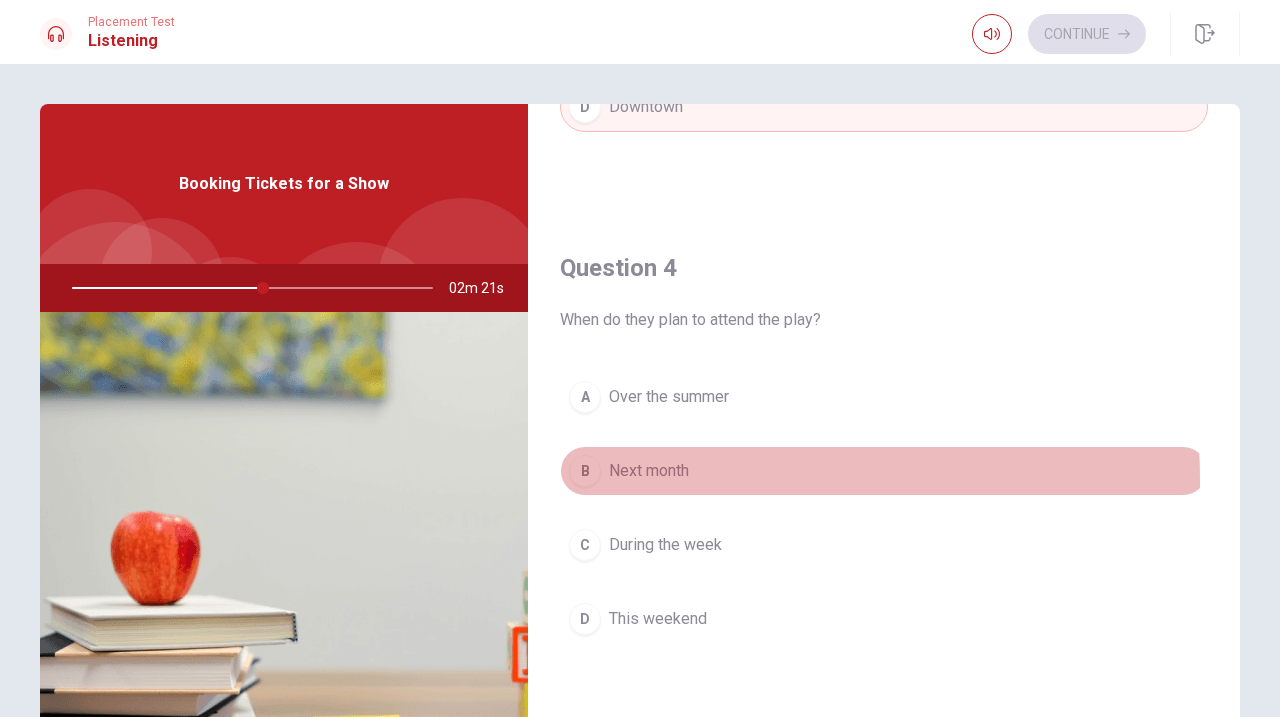 click on "B" at bounding box center [585, 471] 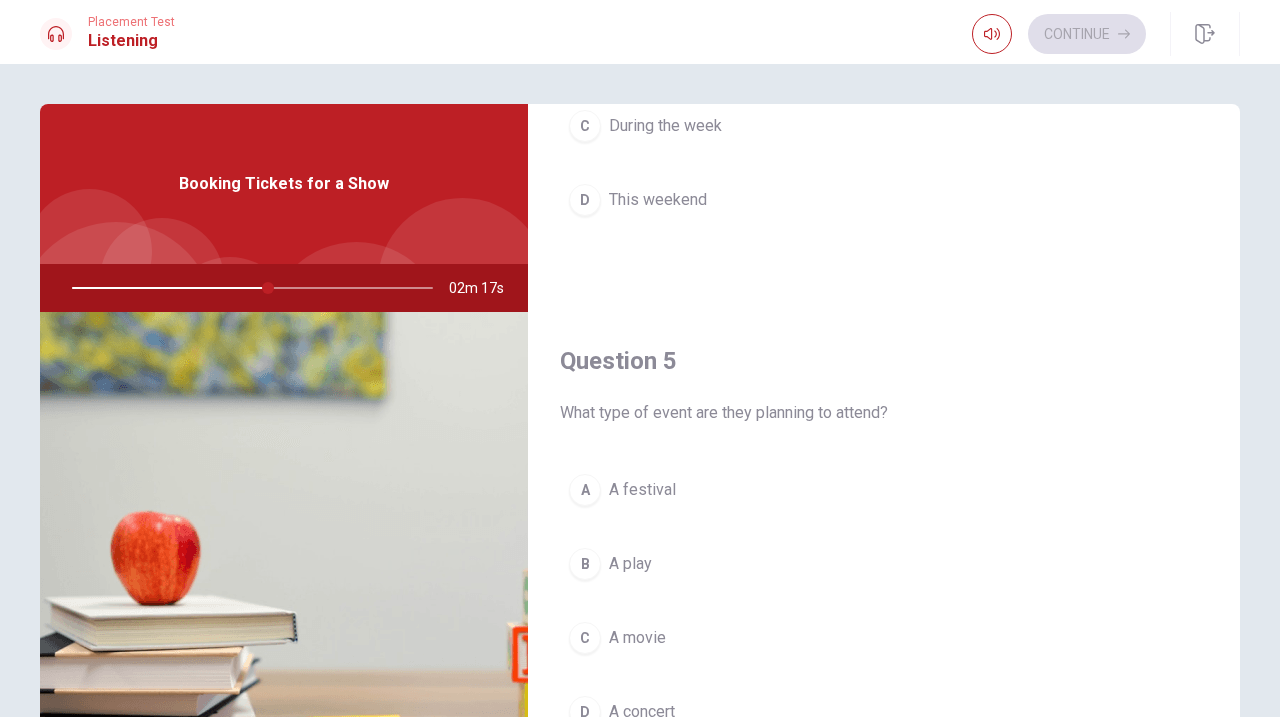 scroll, scrollTop: 1851, scrollLeft: 0, axis: vertical 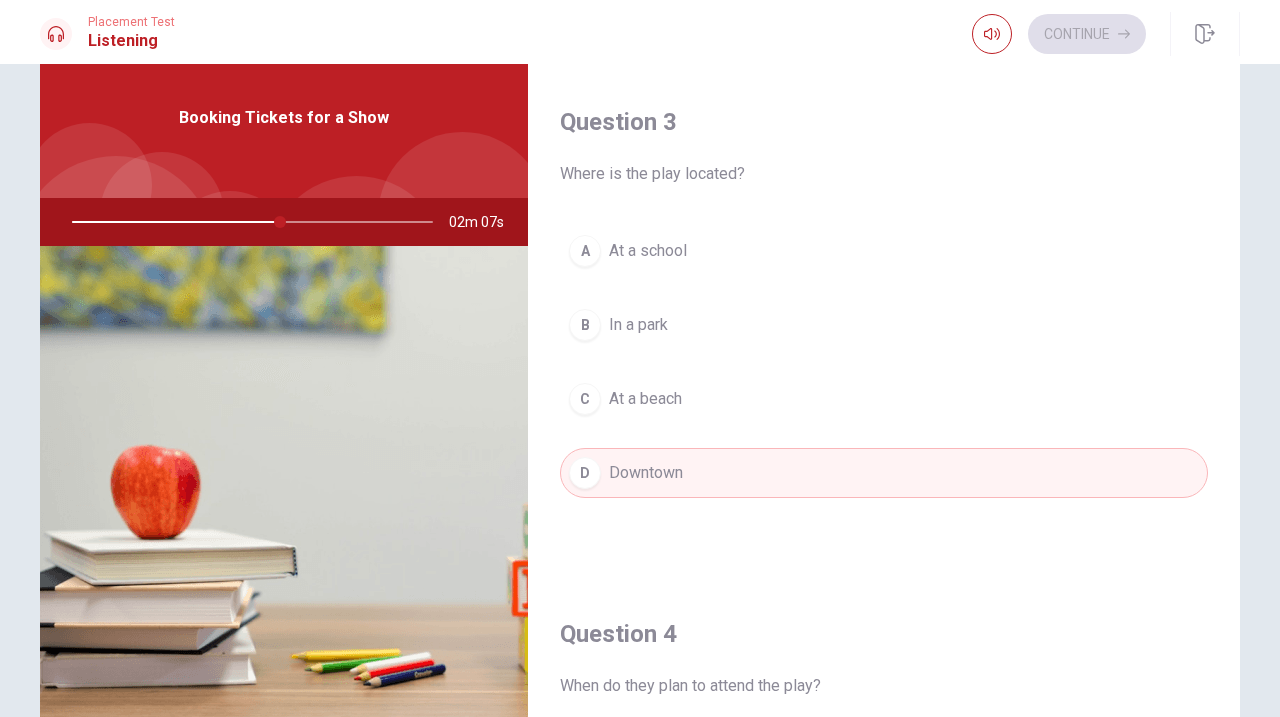 click at bounding box center [248, 222] 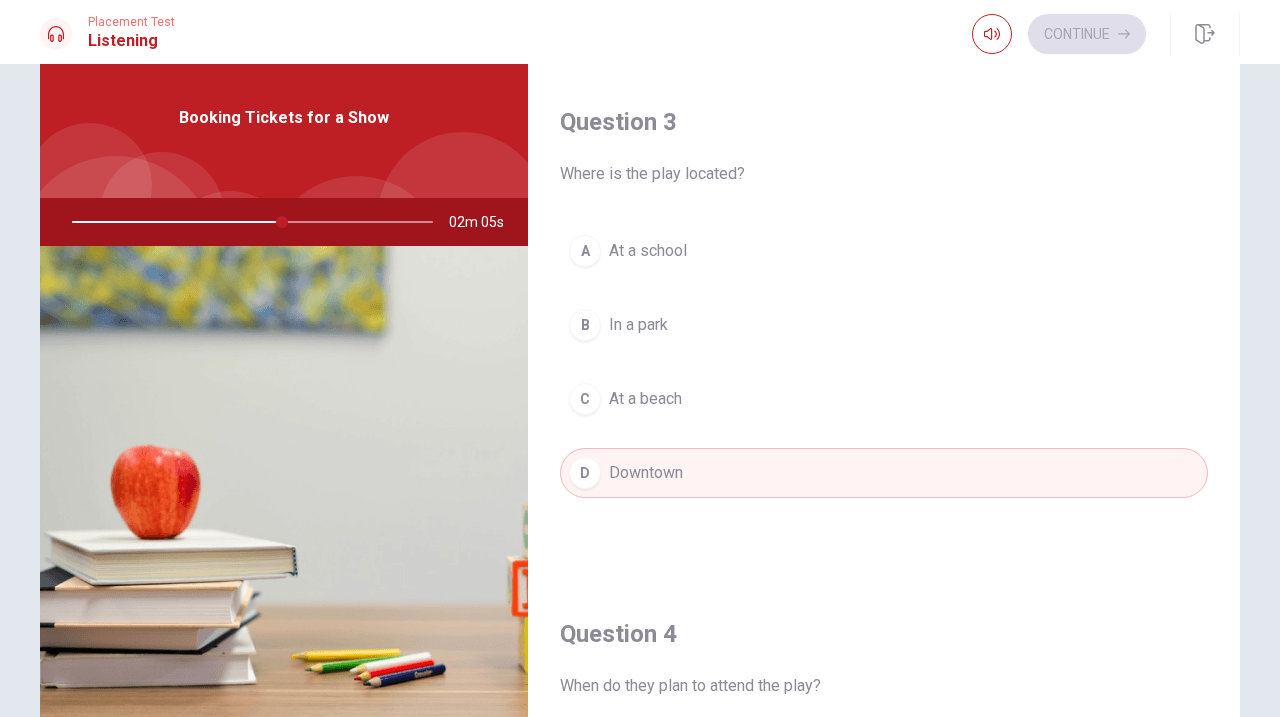 drag, startPoint x: 277, startPoint y: 220, endPoint x: 295, endPoint y: 225, distance: 18.681541 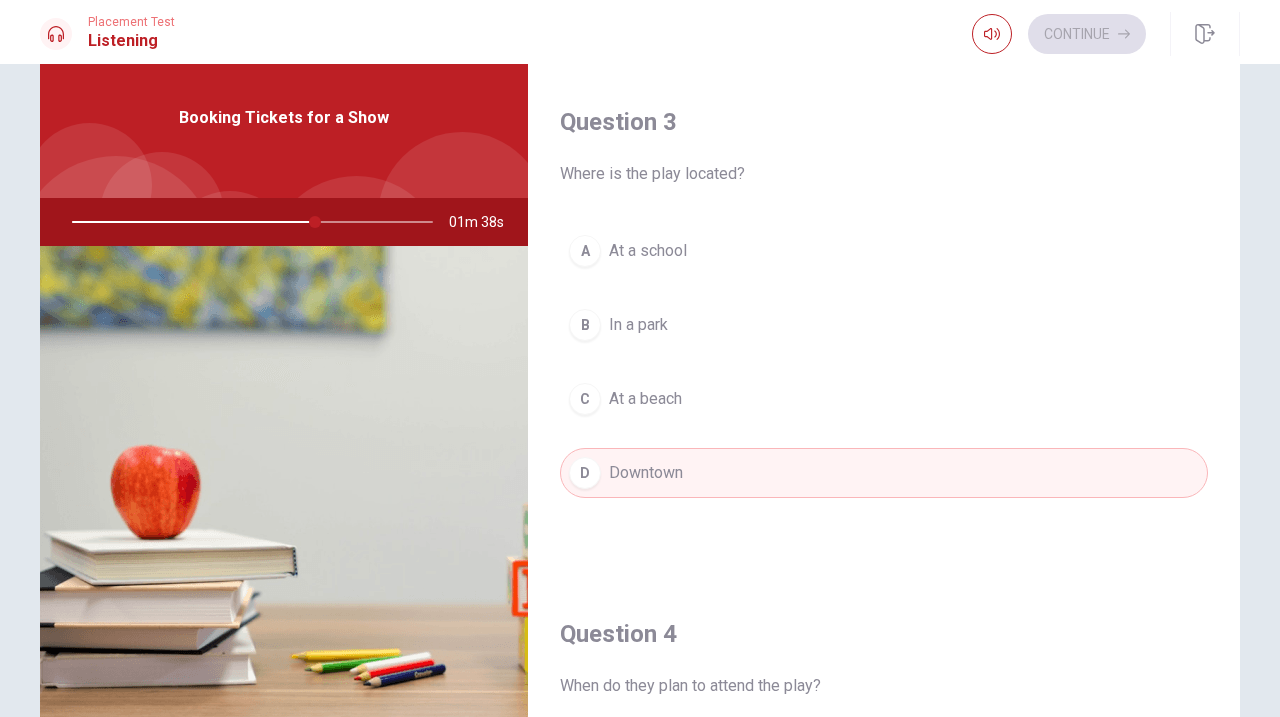 scroll, scrollTop: 186, scrollLeft: 0, axis: vertical 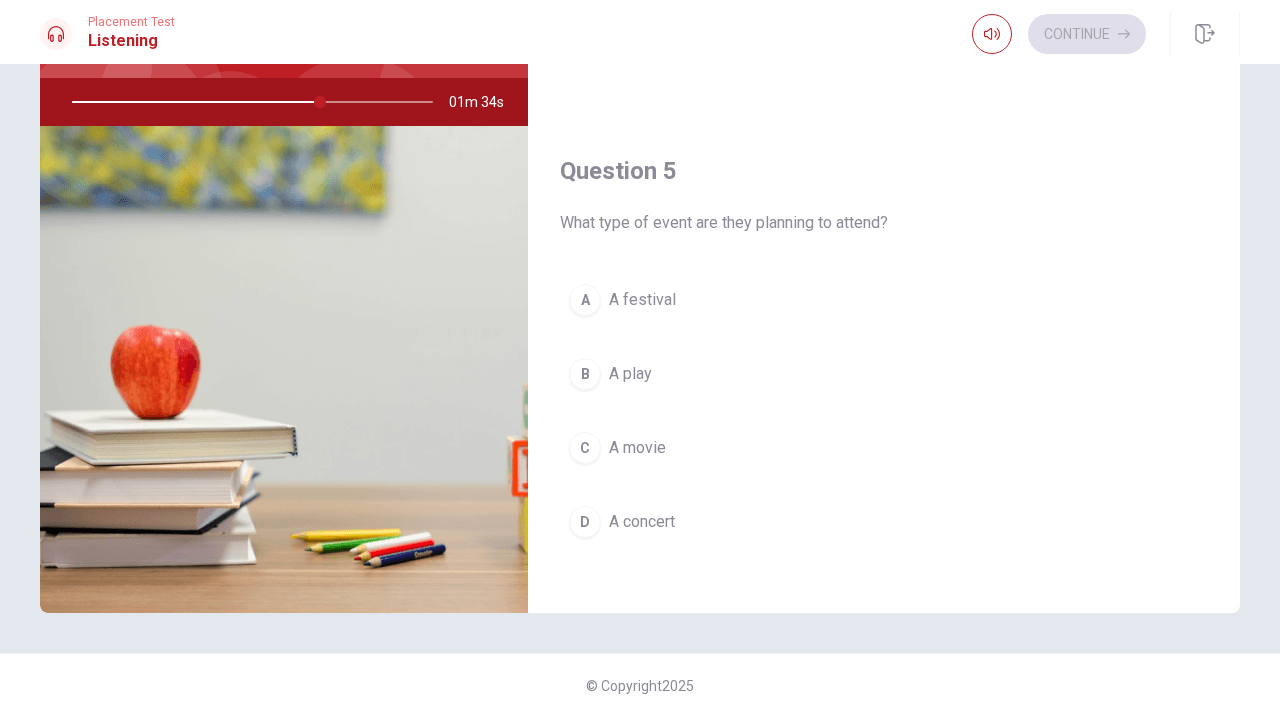 click on "A movie" at bounding box center (637, 448) 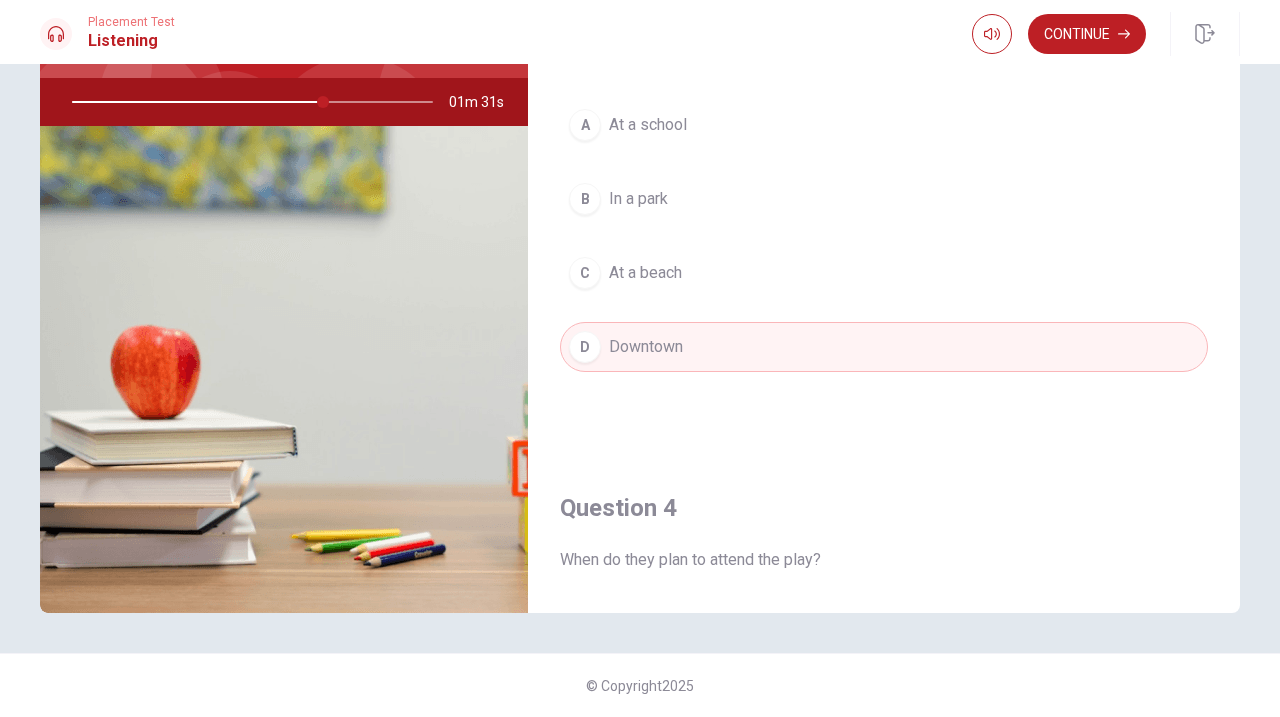 scroll, scrollTop: 993, scrollLeft: 0, axis: vertical 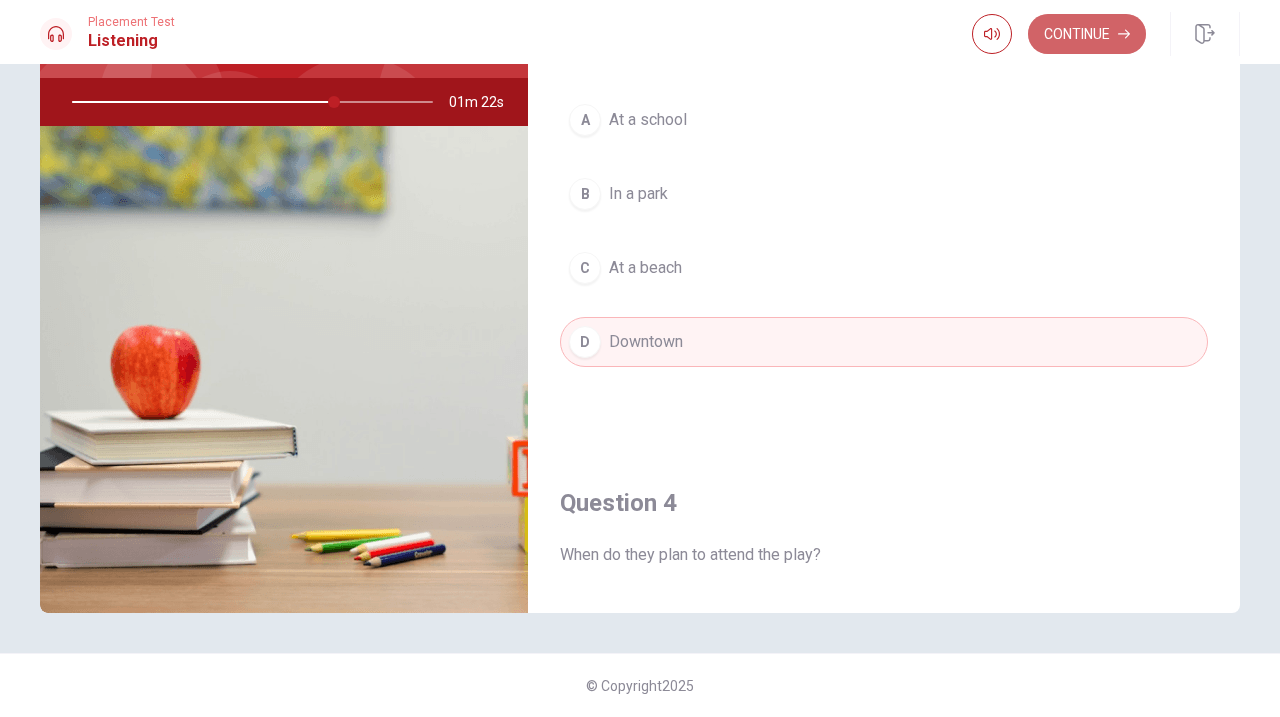 click on "Continue" at bounding box center [1087, 34] 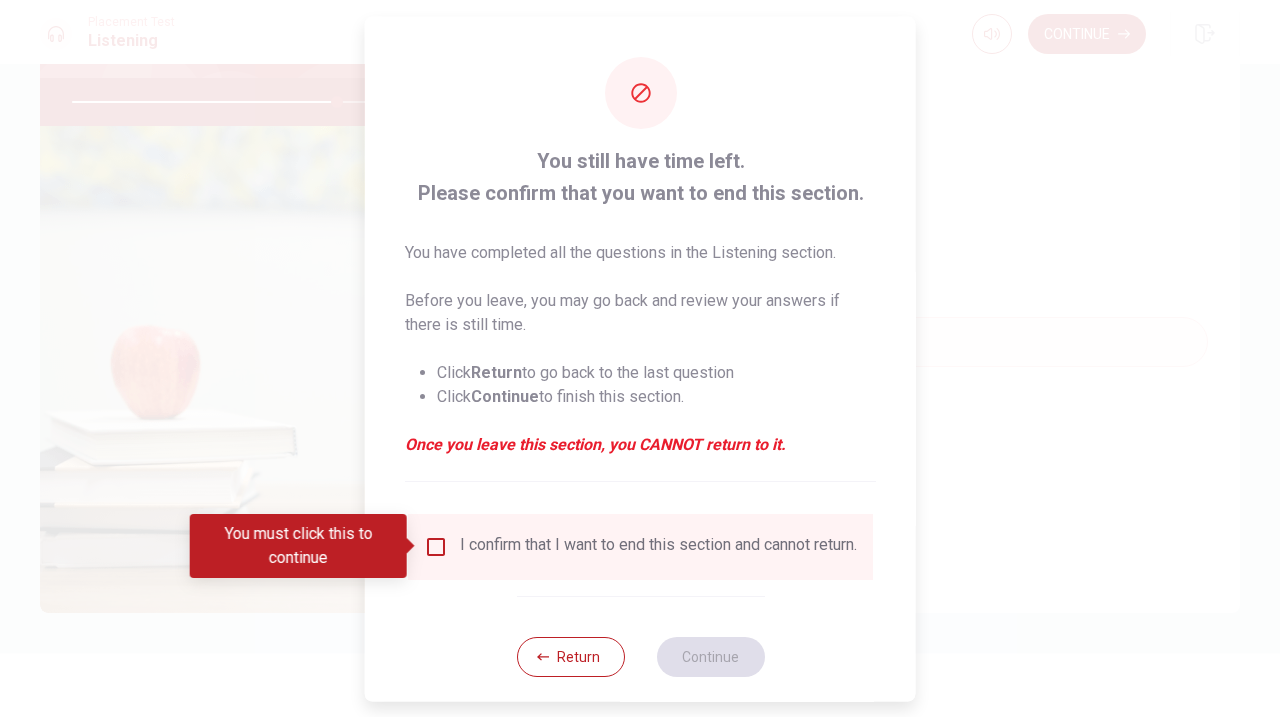 click on "Click  Continue  to finish this section." at bounding box center (656, 396) 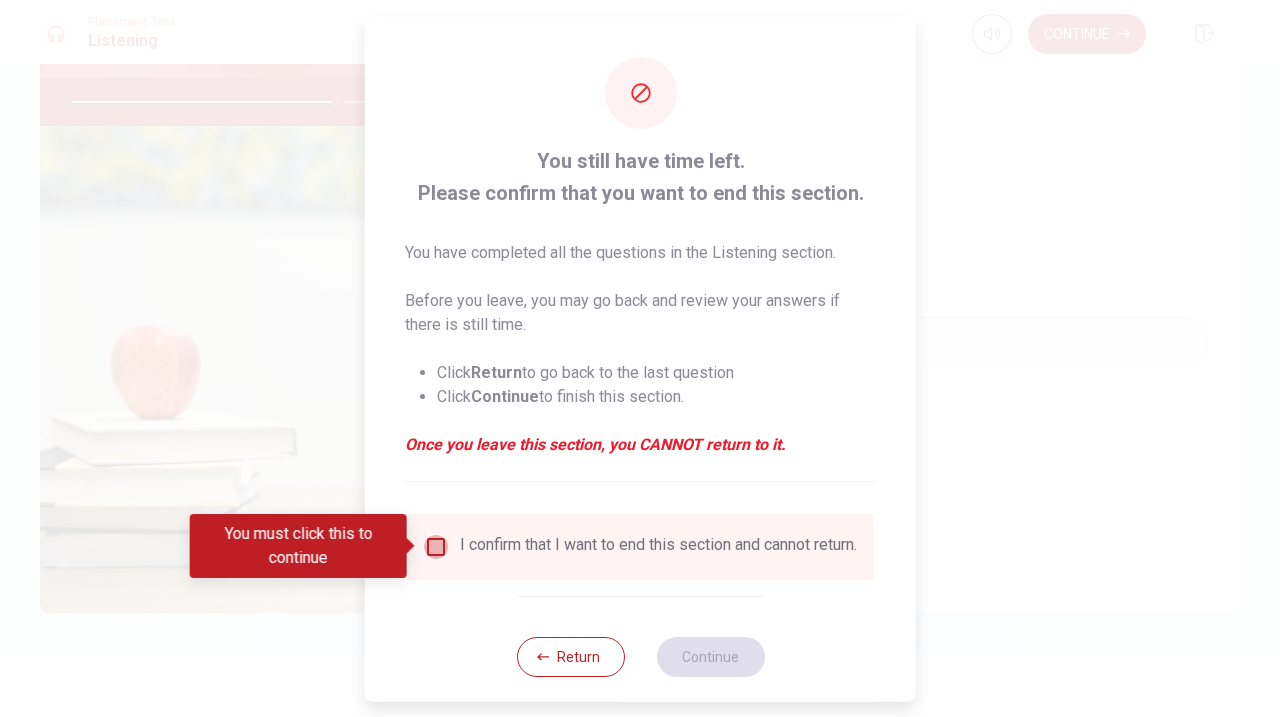 click at bounding box center [436, 546] 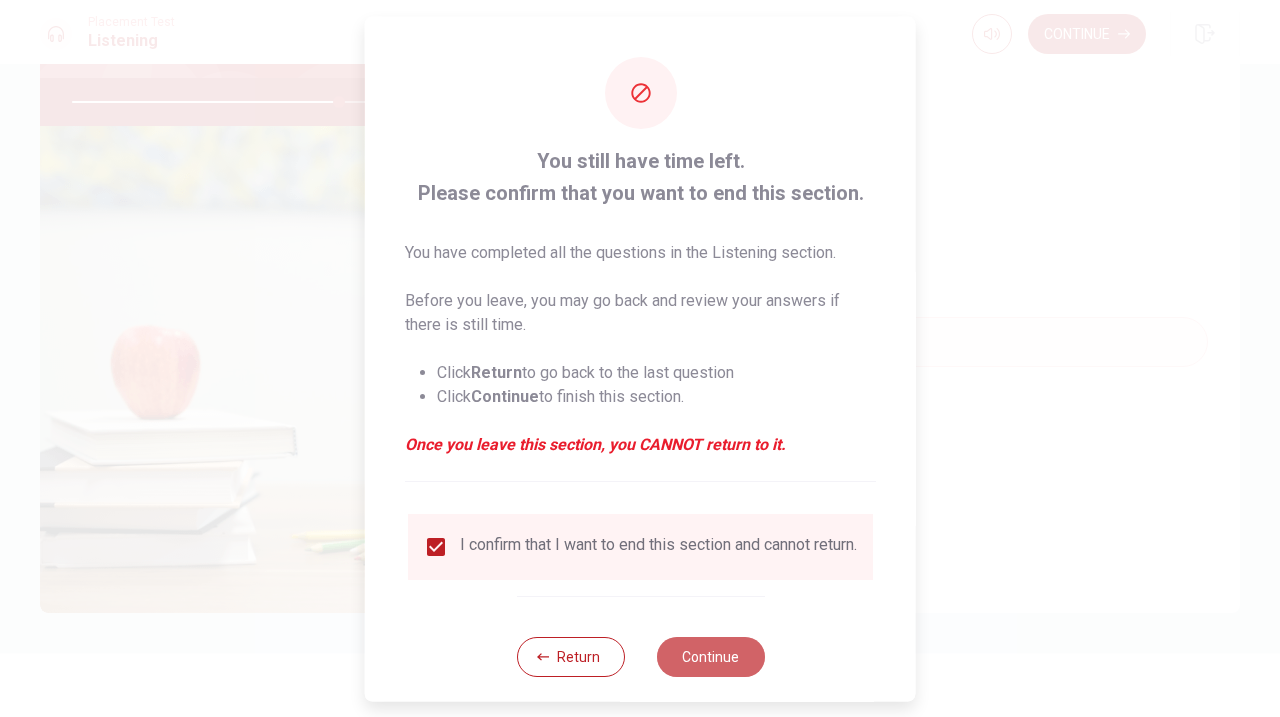 click on "Continue" at bounding box center (710, 656) 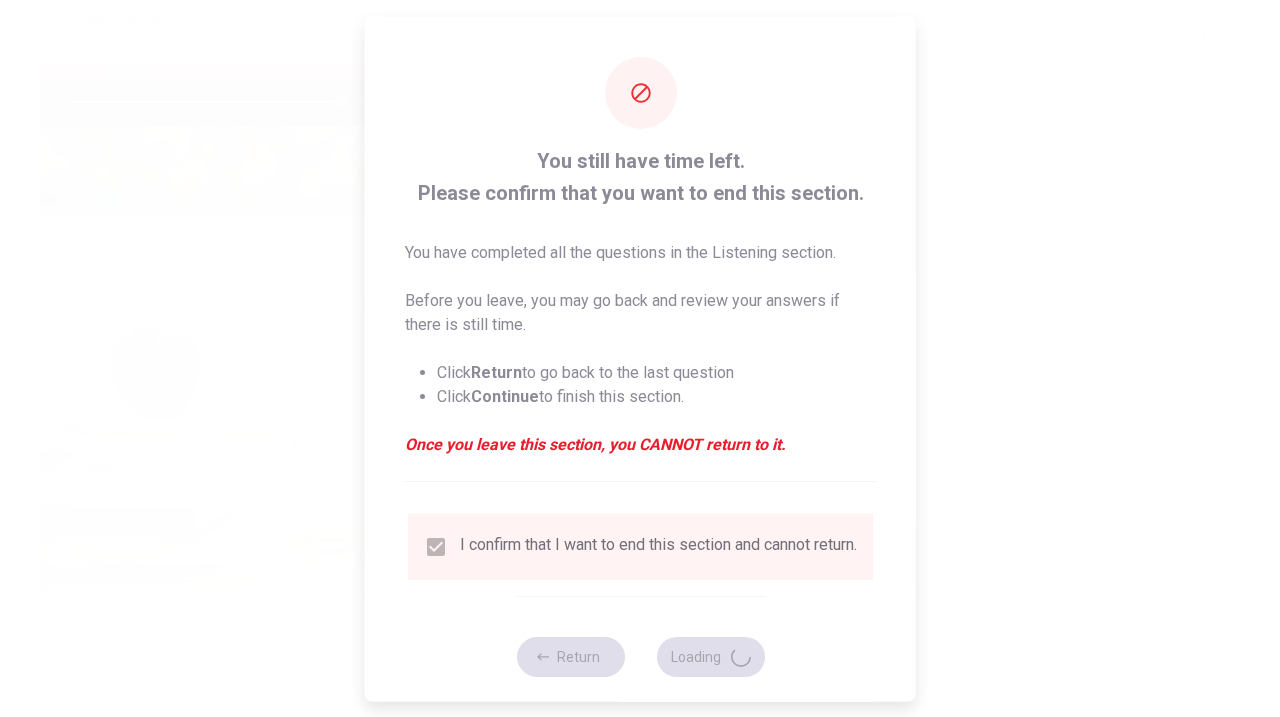 type on "75" 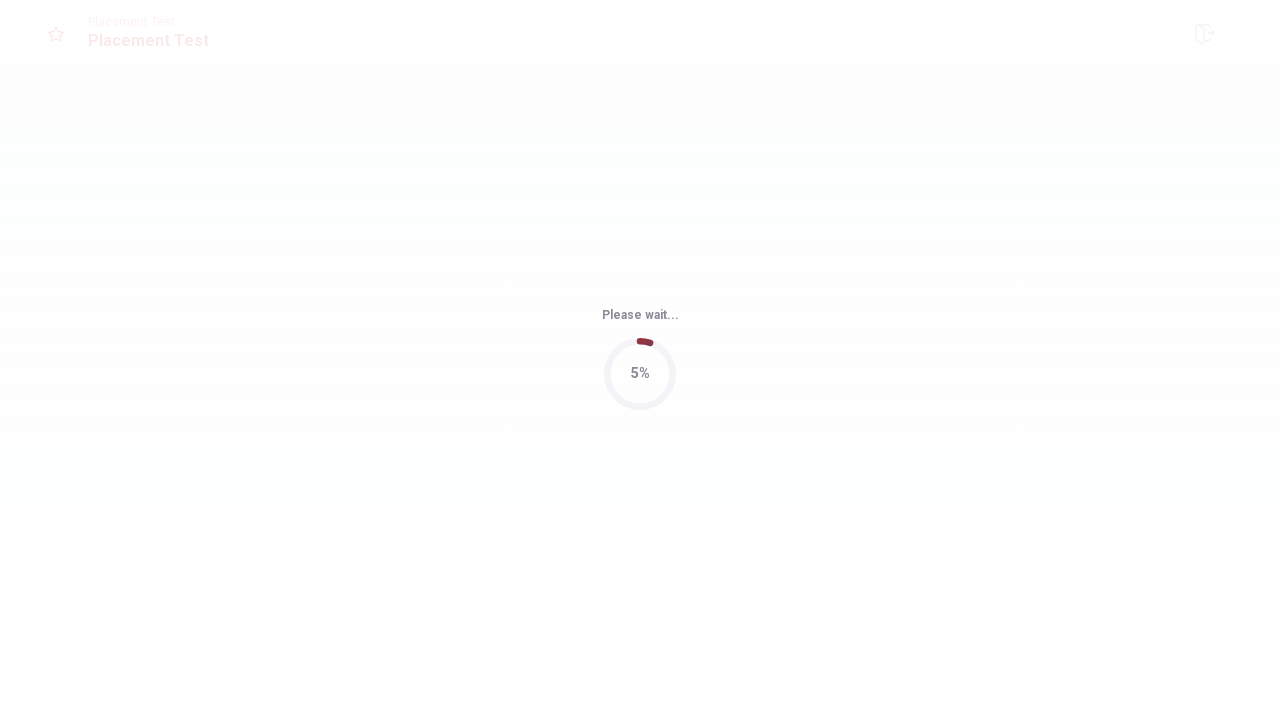 scroll, scrollTop: 0, scrollLeft: 0, axis: both 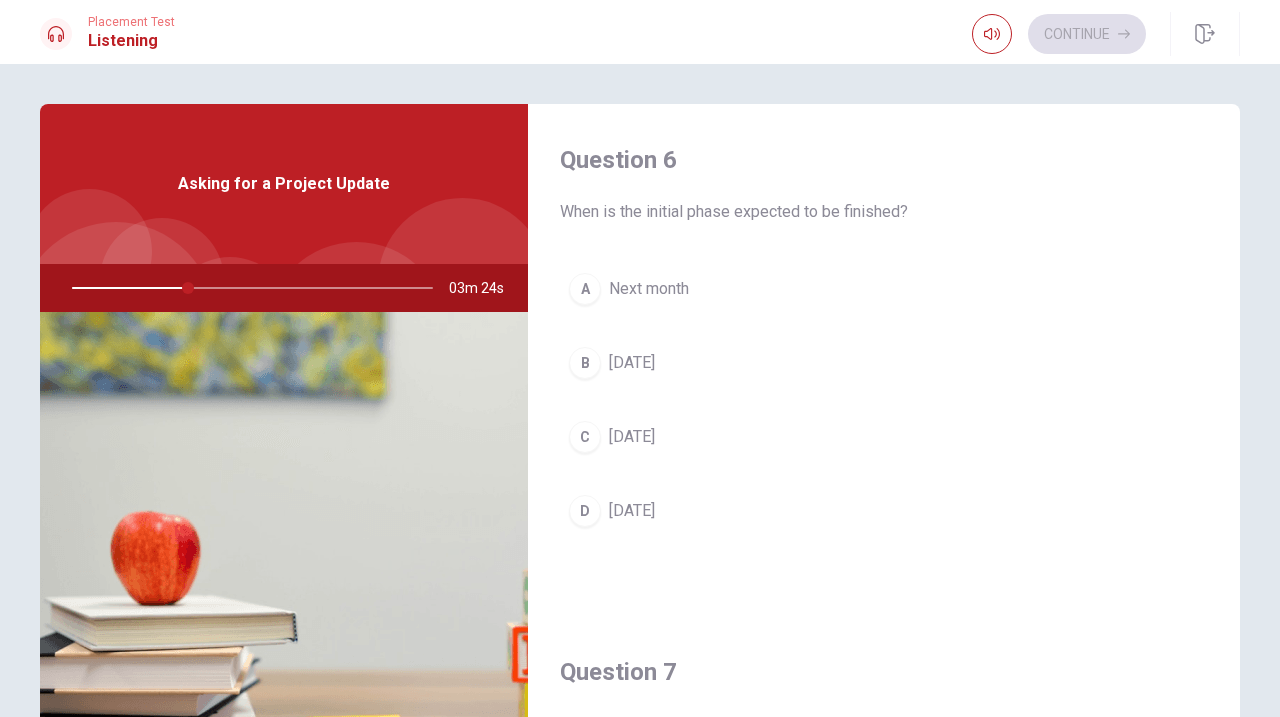 click on "C" at bounding box center [585, 437] 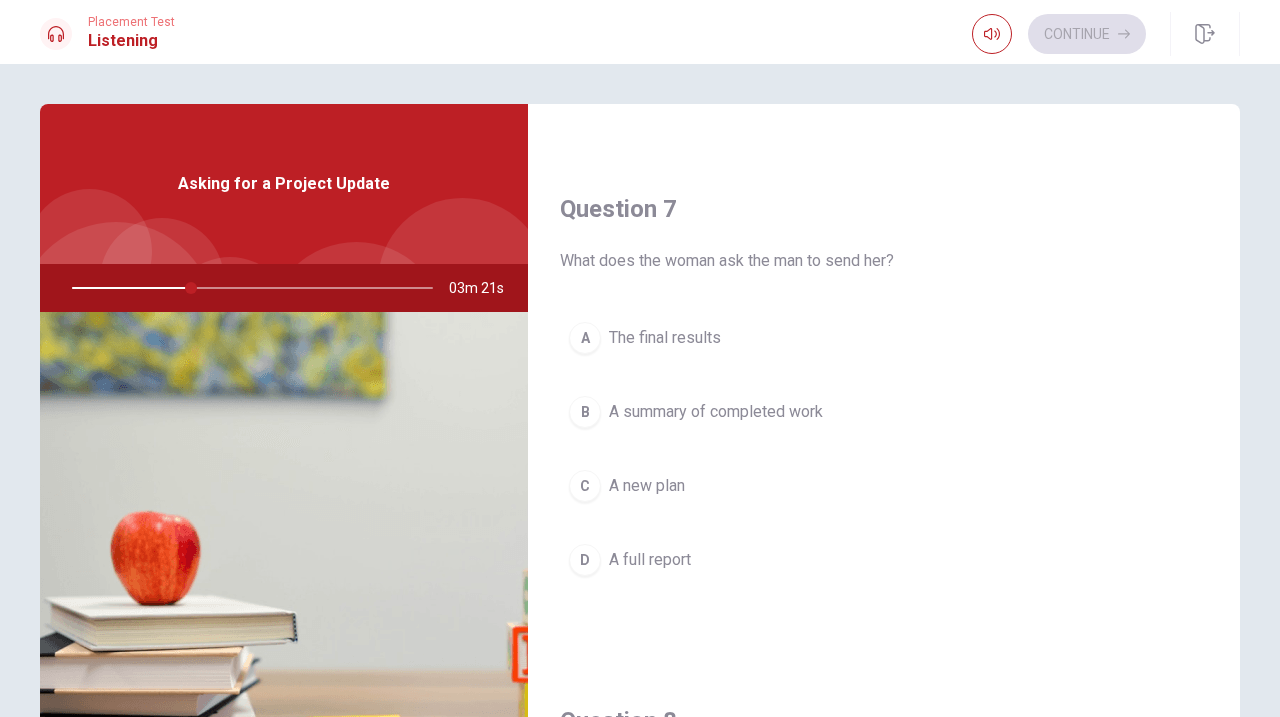 scroll, scrollTop: 462, scrollLeft: 0, axis: vertical 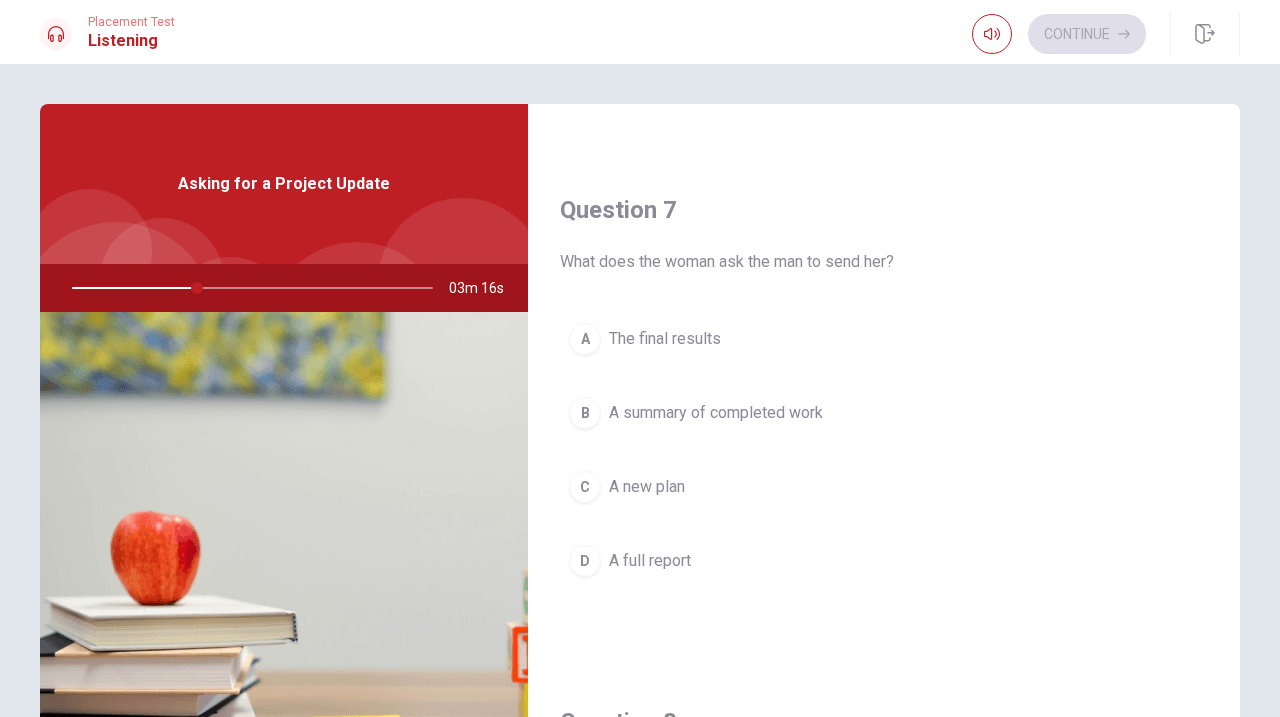 click on "D" at bounding box center [585, 561] 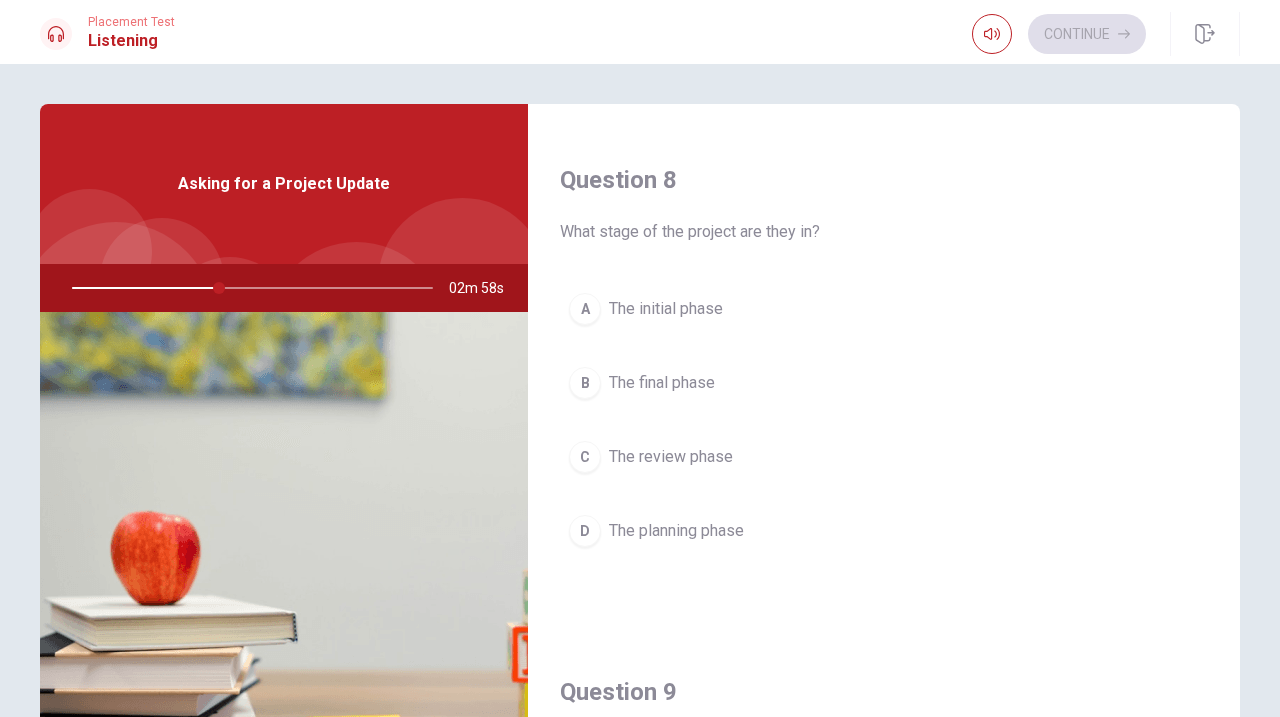 scroll, scrollTop: 1016, scrollLeft: 0, axis: vertical 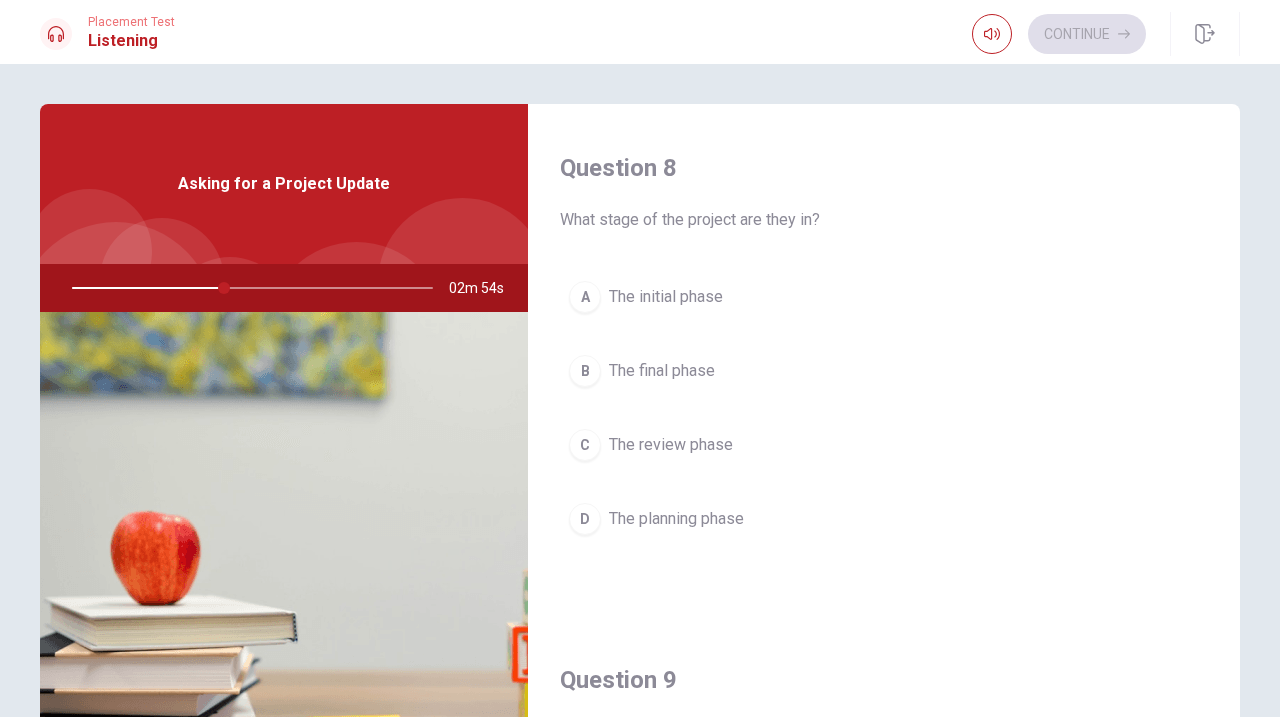 click on "D" at bounding box center [585, 519] 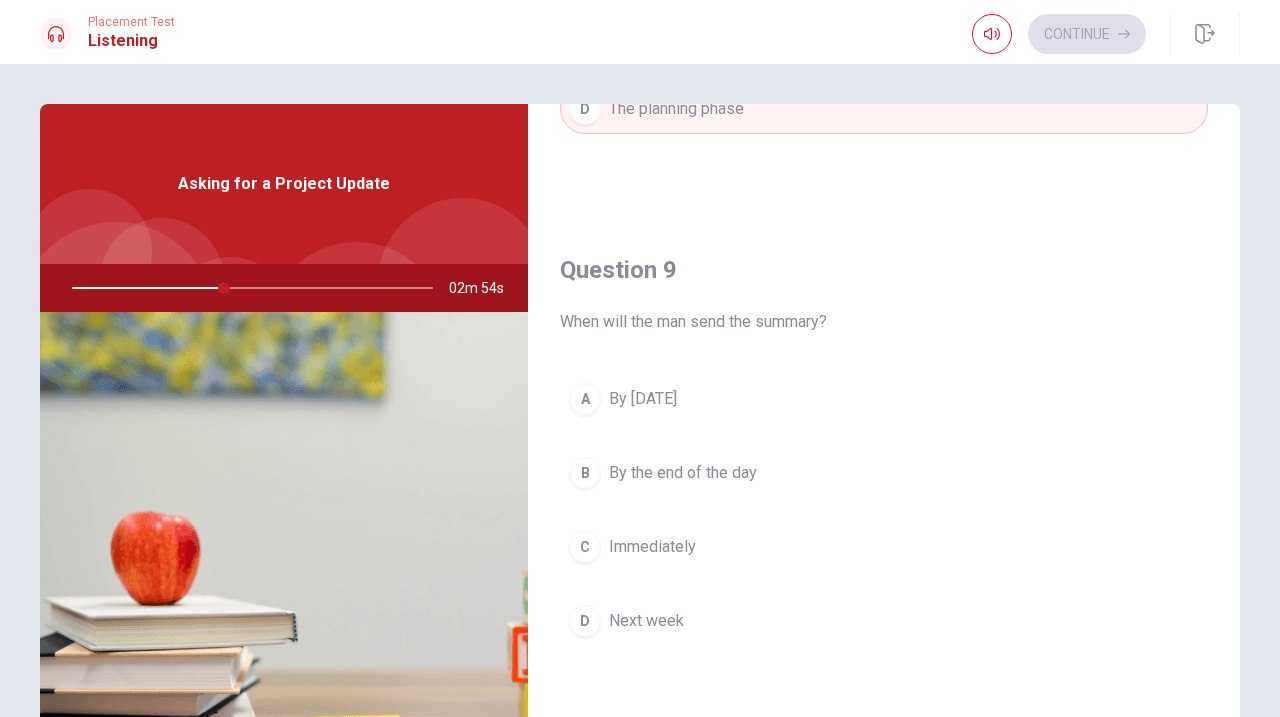 scroll, scrollTop: 1430, scrollLeft: 0, axis: vertical 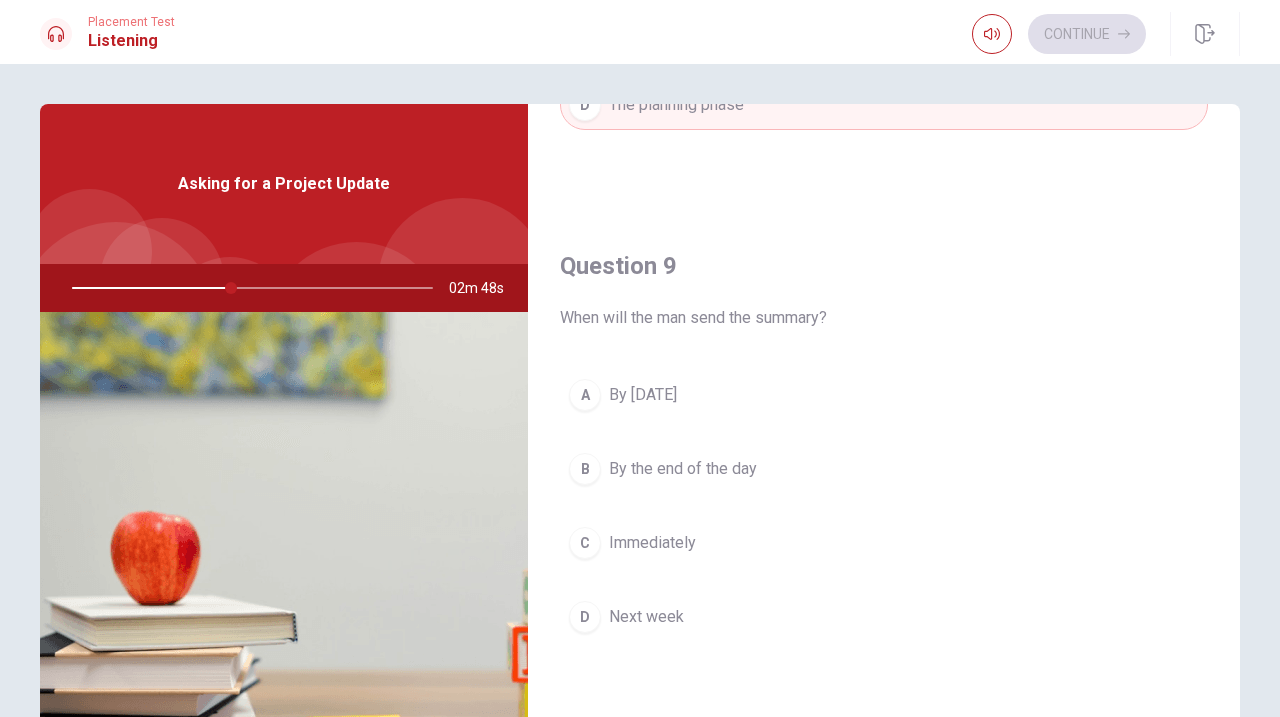click on "B" at bounding box center [585, 469] 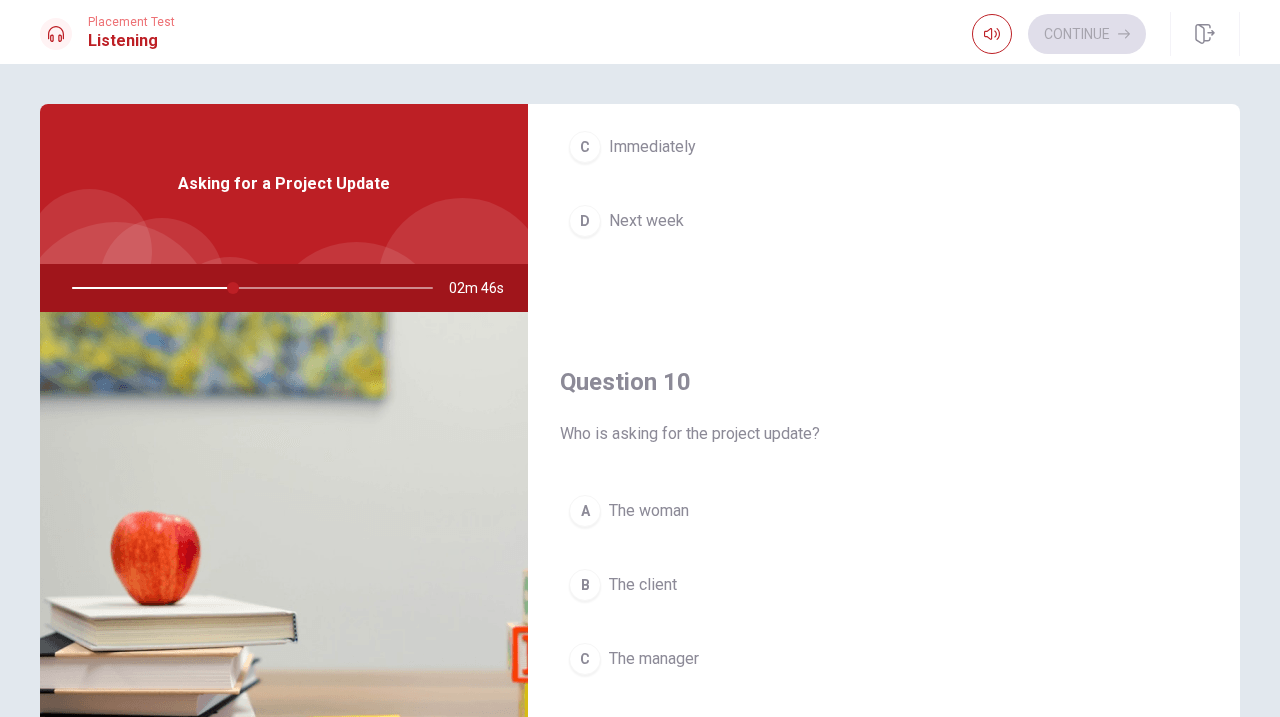 scroll, scrollTop: 1851, scrollLeft: 0, axis: vertical 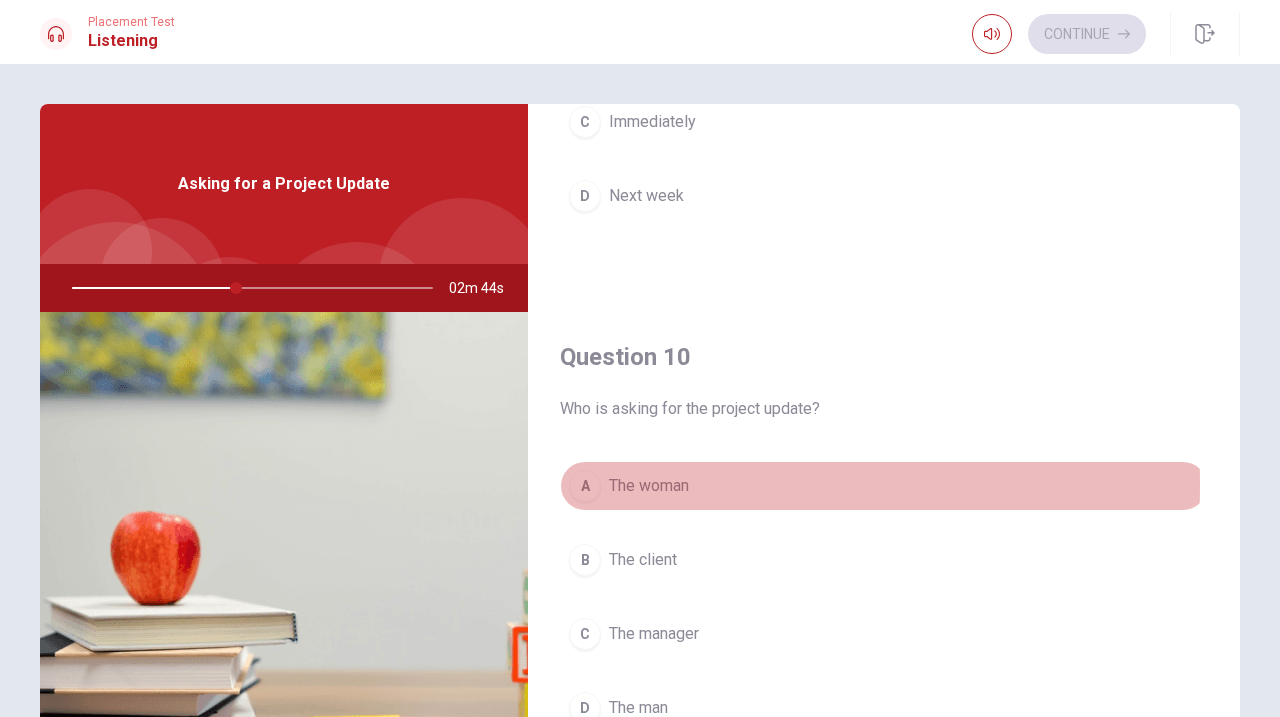 click on "A" at bounding box center (585, 486) 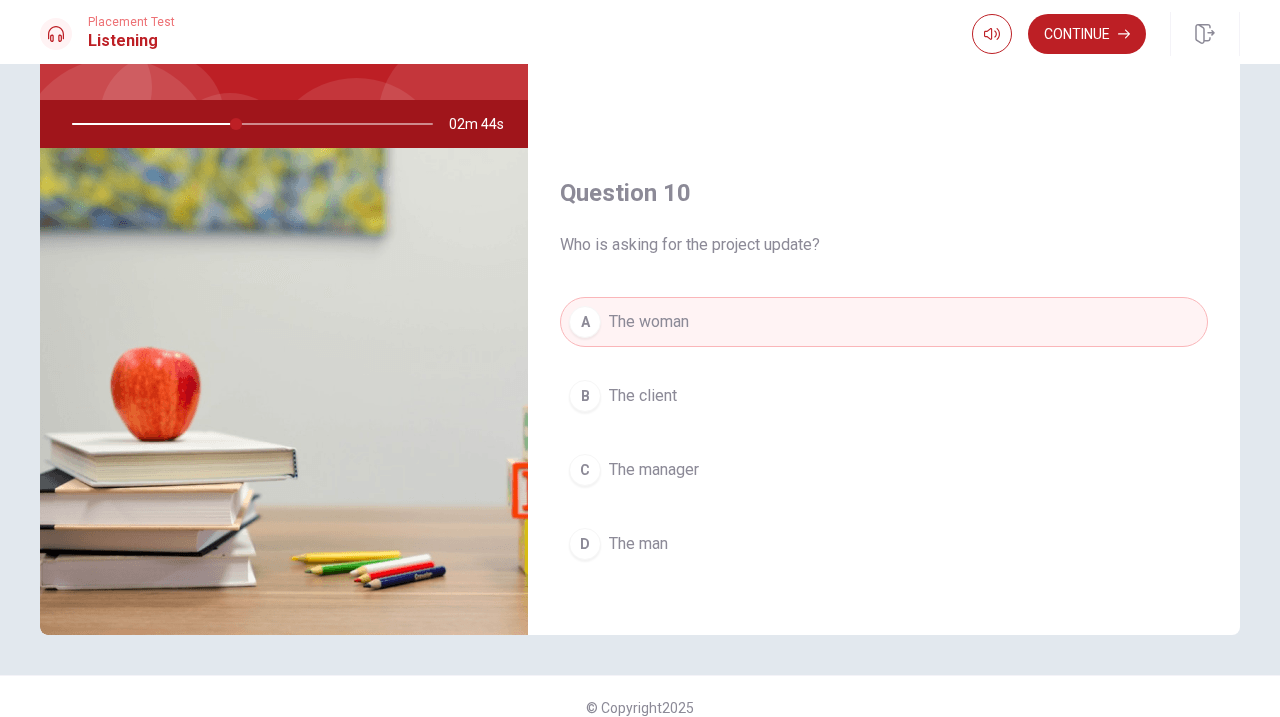scroll, scrollTop: 186, scrollLeft: 0, axis: vertical 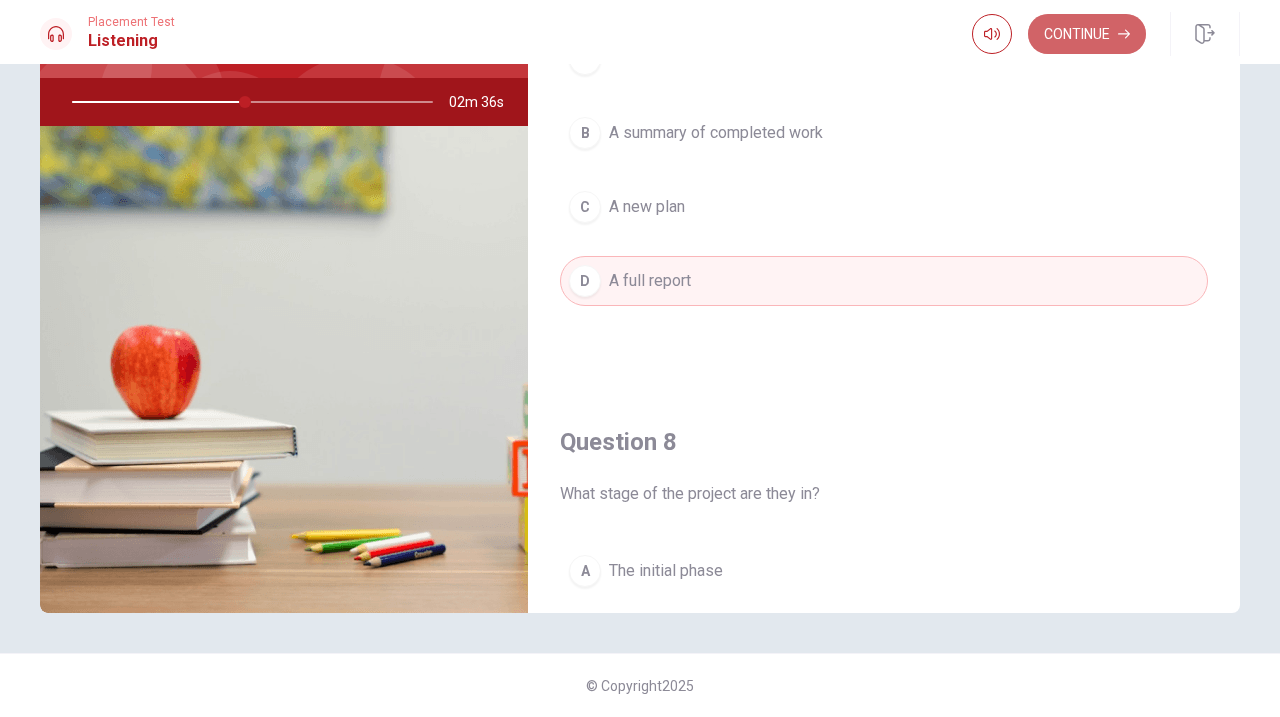 click on "Continue" at bounding box center [1087, 34] 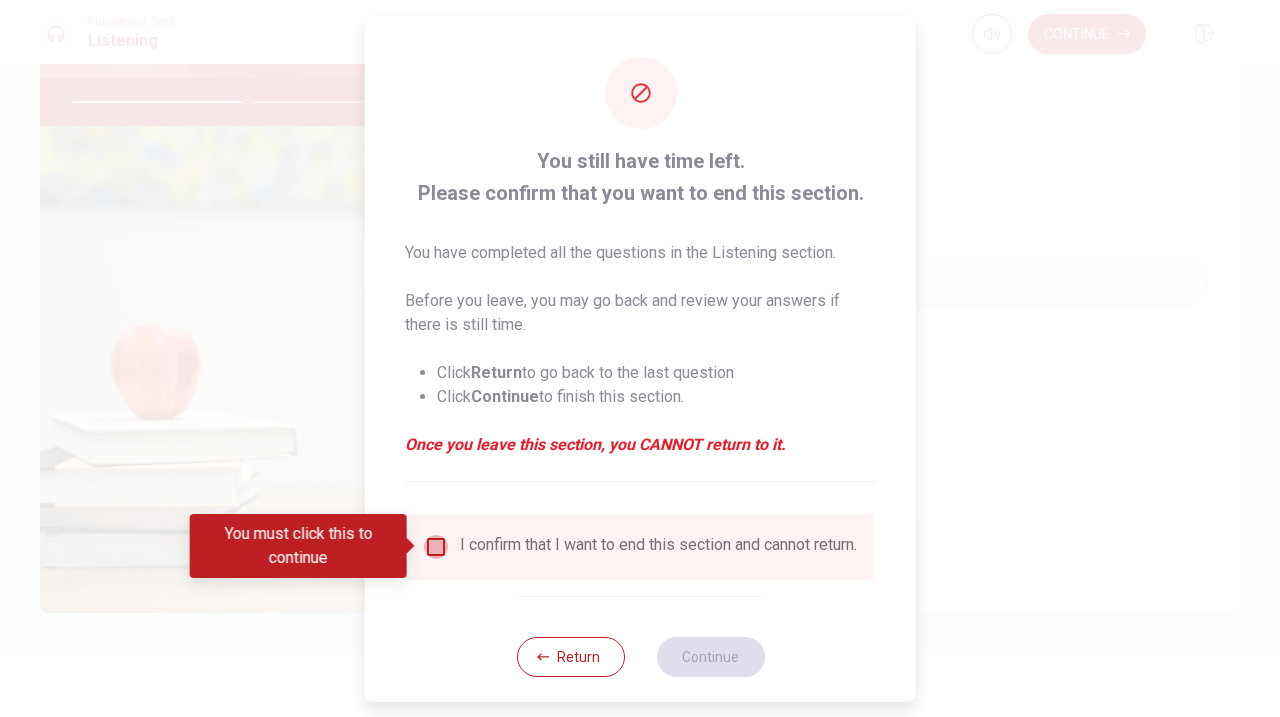 click at bounding box center (436, 546) 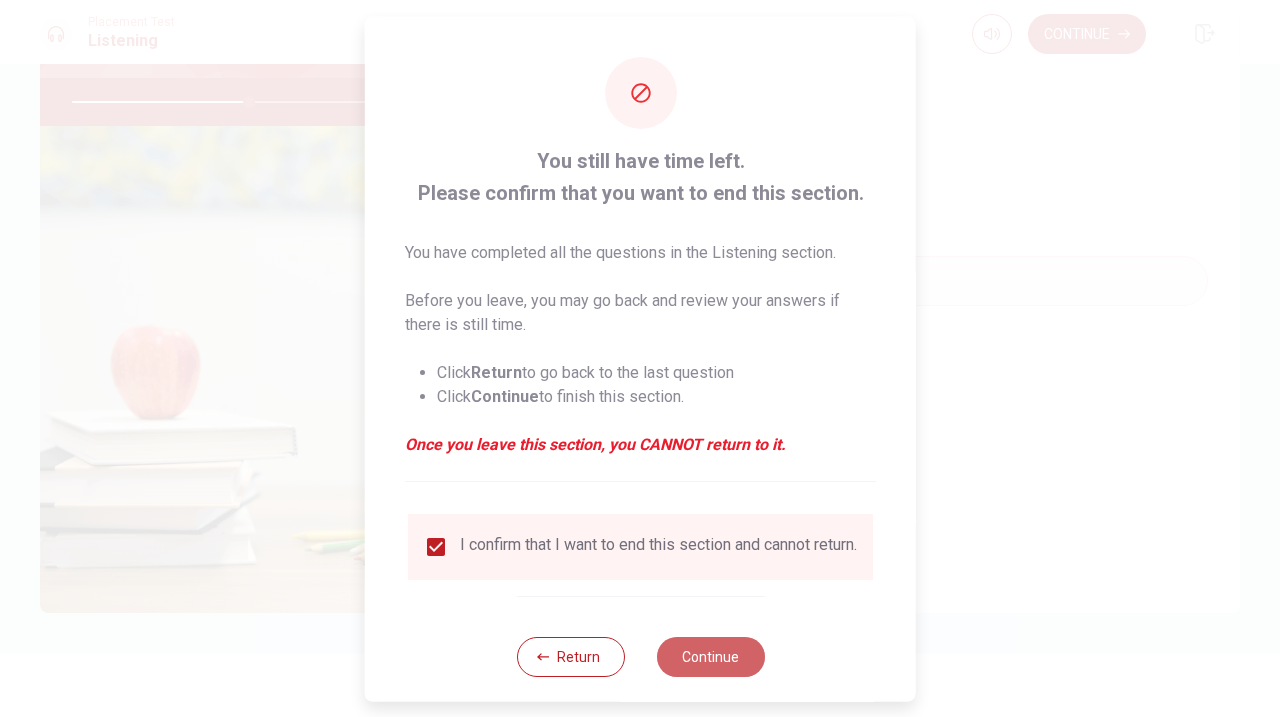 click on "Continue" at bounding box center [710, 656] 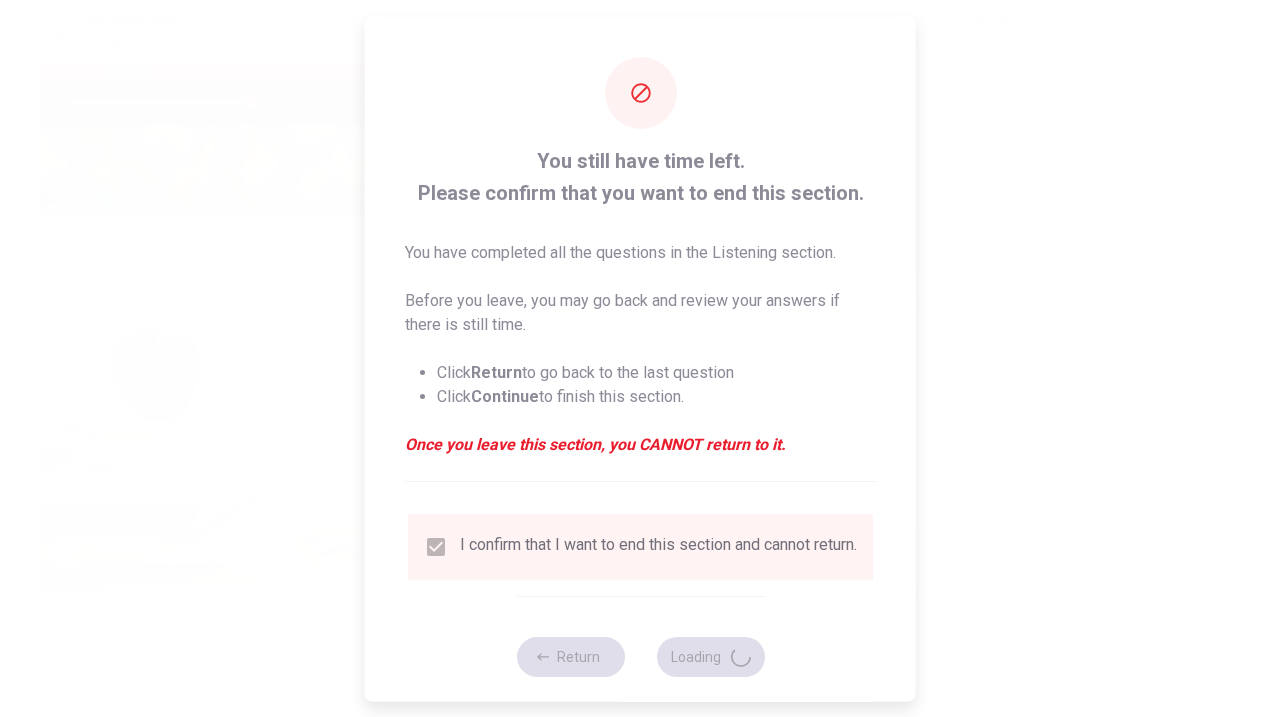 type on "50" 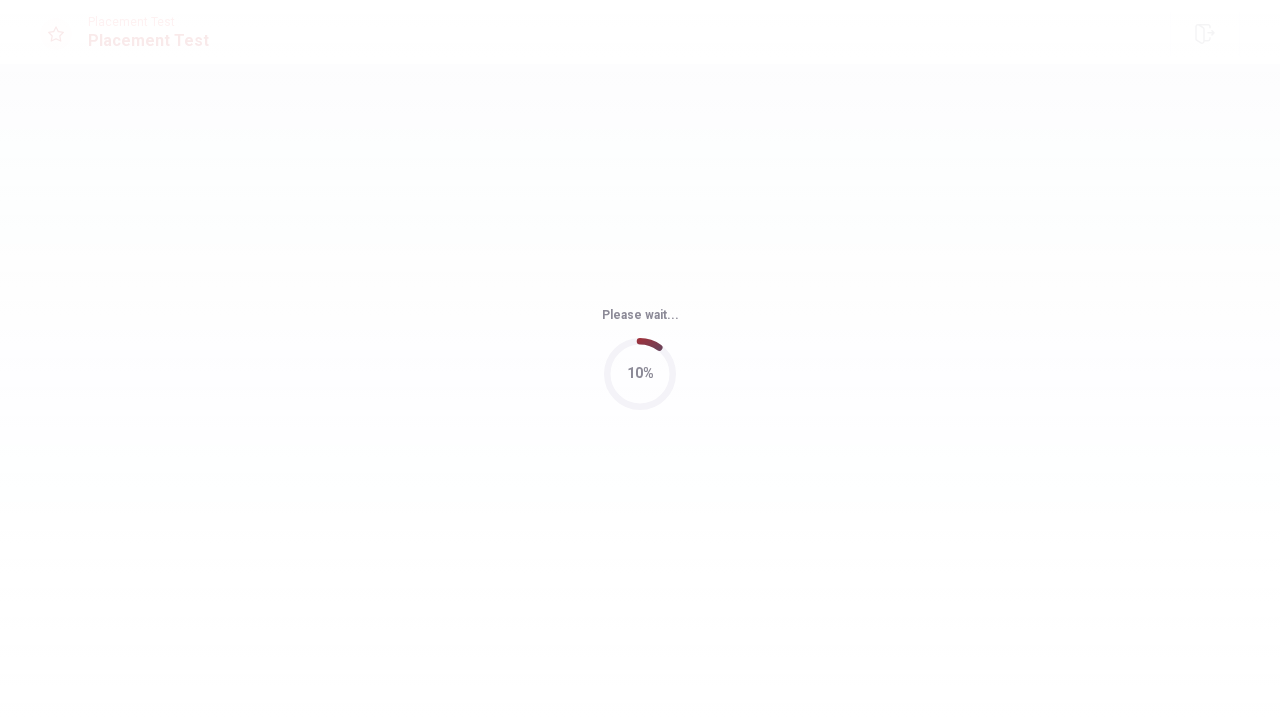 scroll, scrollTop: 0, scrollLeft: 0, axis: both 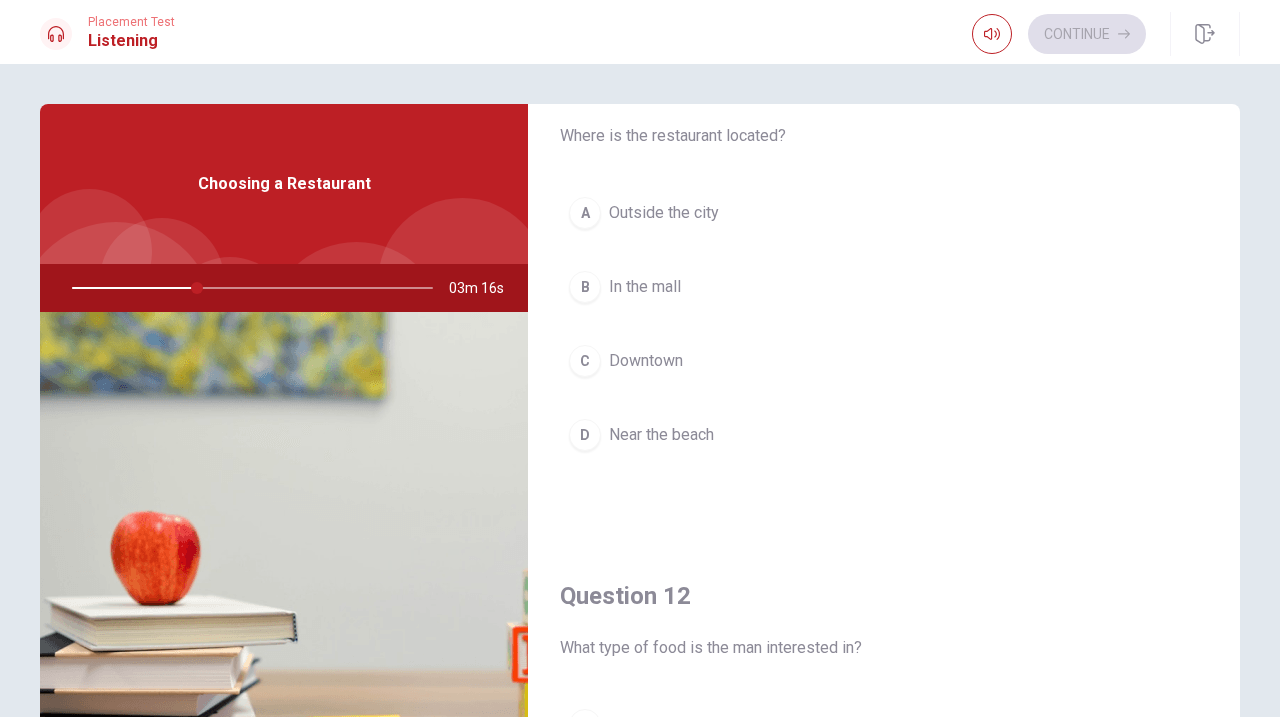 click on "C" at bounding box center [585, 361] 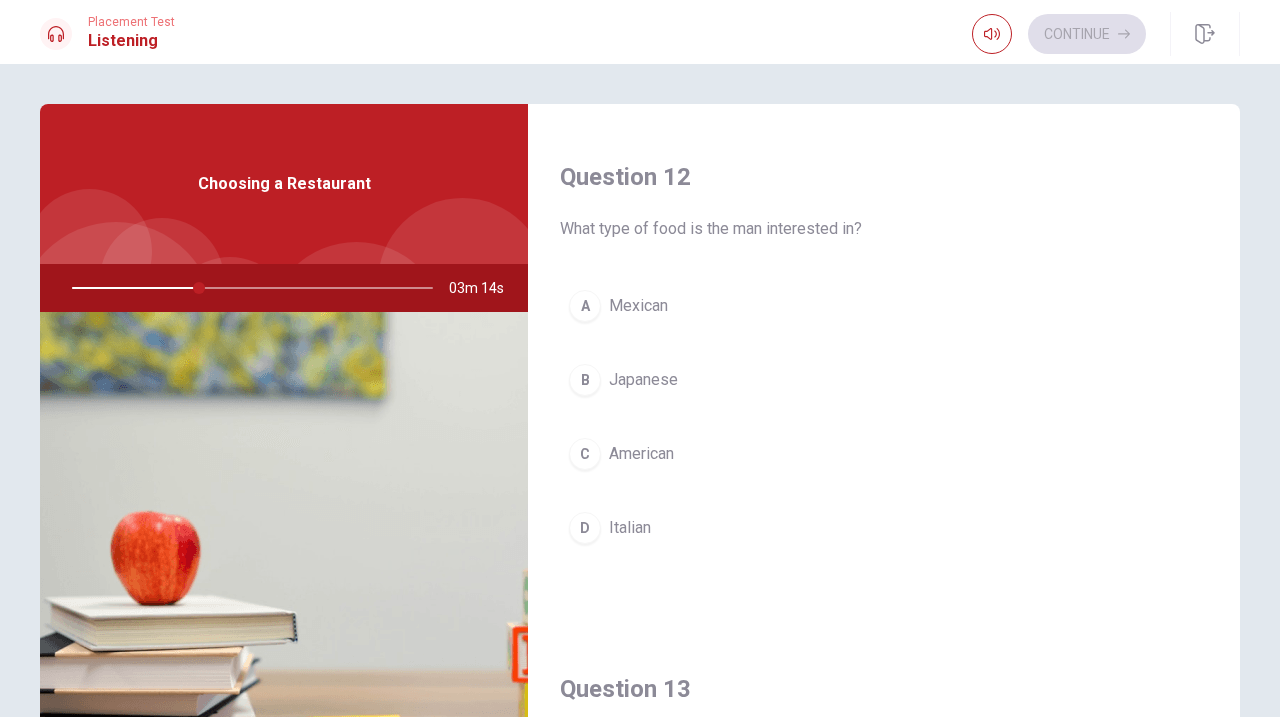 scroll, scrollTop: 500, scrollLeft: 0, axis: vertical 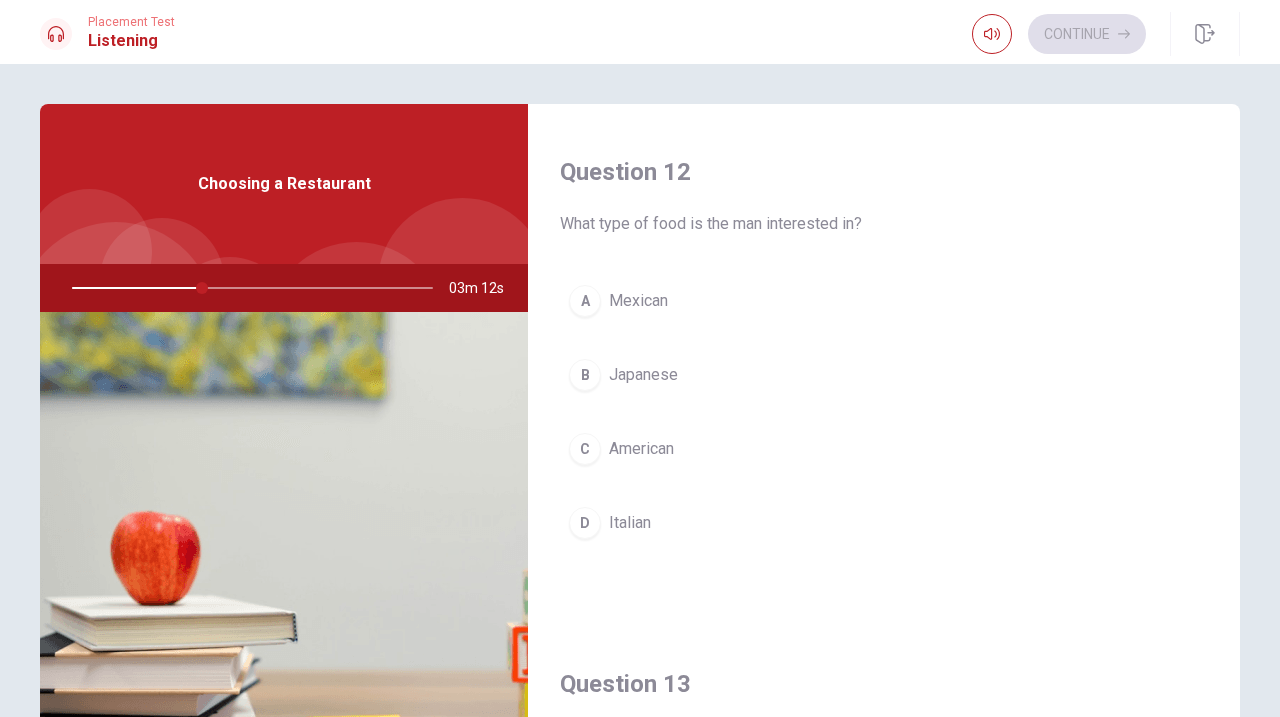 click on "D" at bounding box center [585, 523] 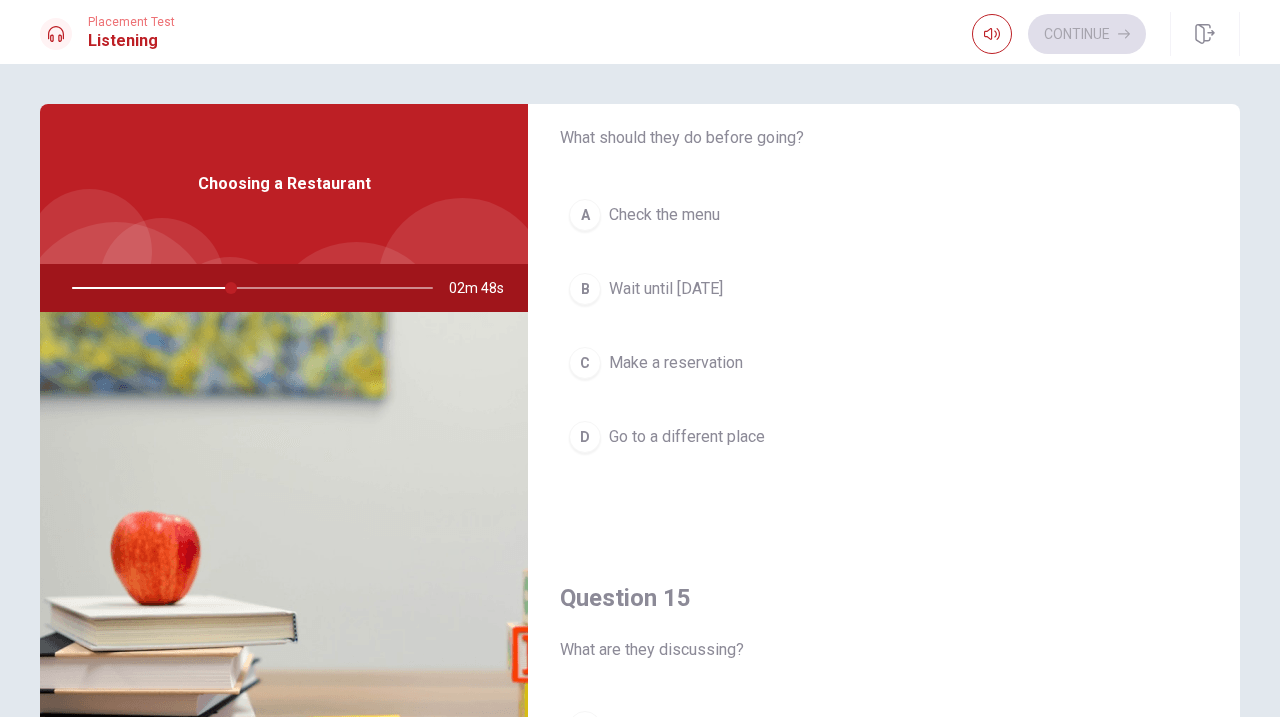 scroll, scrollTop: 1851, scrollLeft: 0, axis: vertical 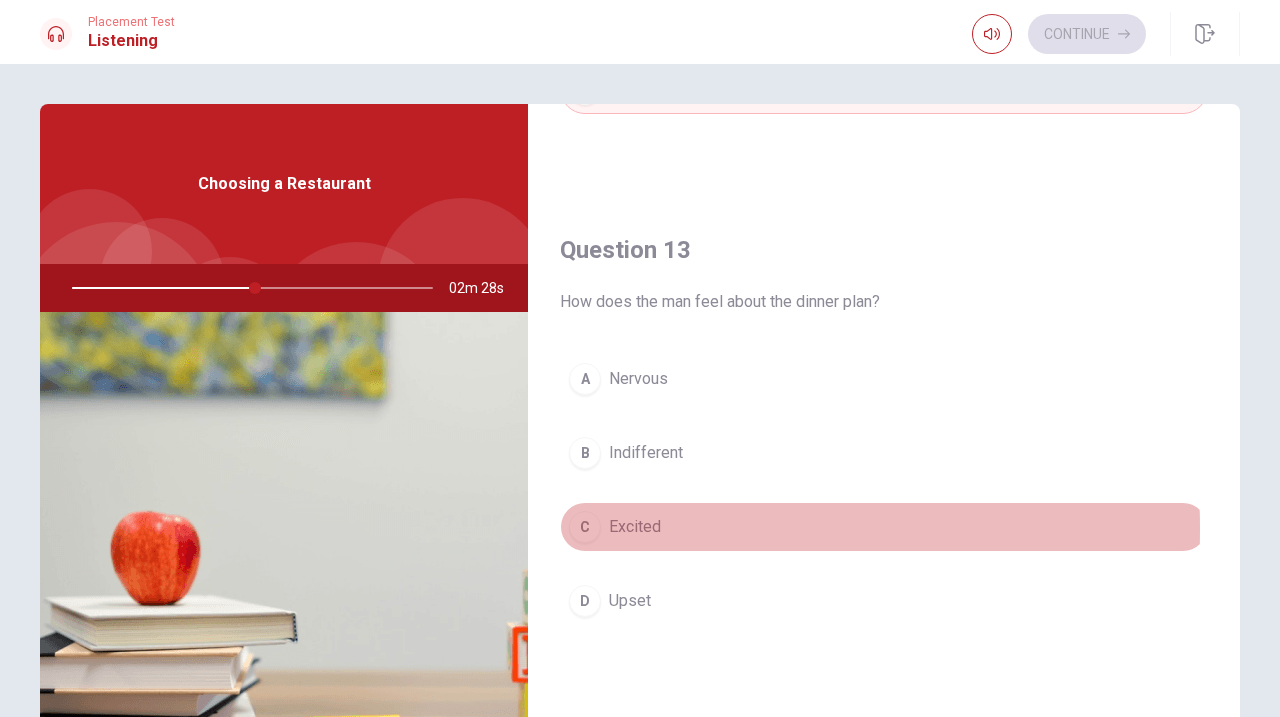 click on "C Excited" at bounding box center [884, 527] 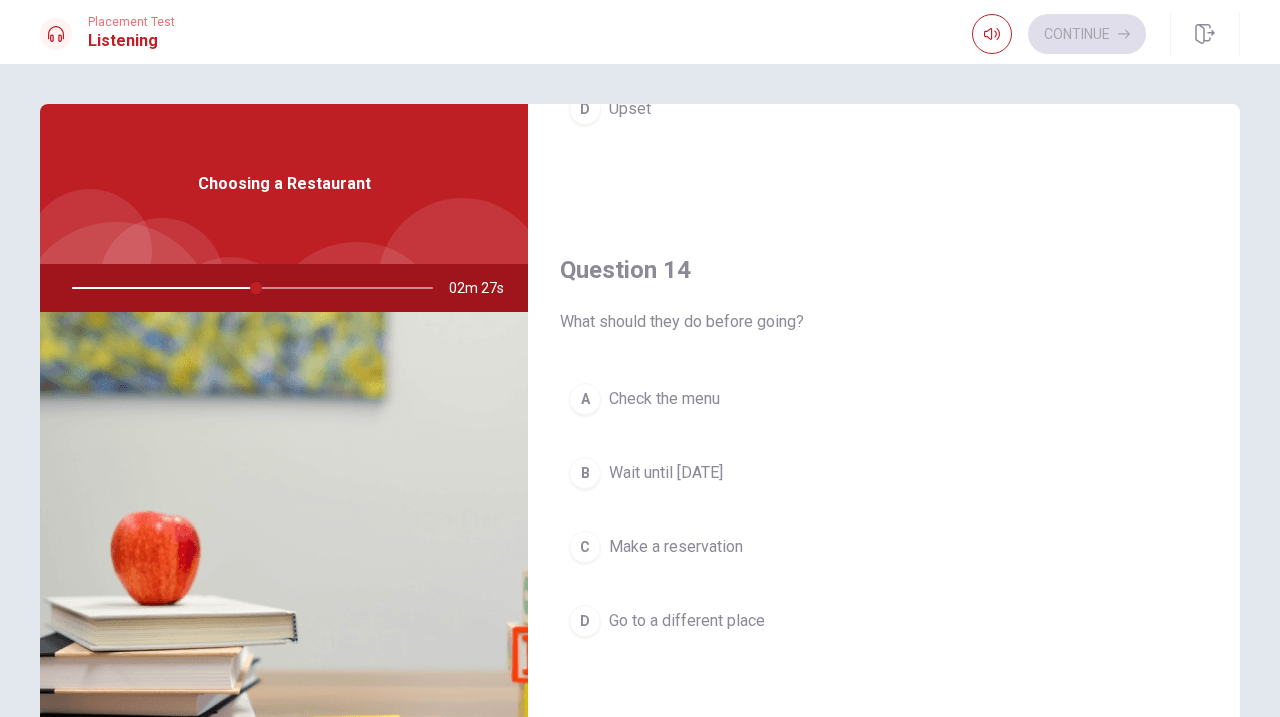 scroll, scrollTop: 1434, scrollLeft: 0, axis: vertical 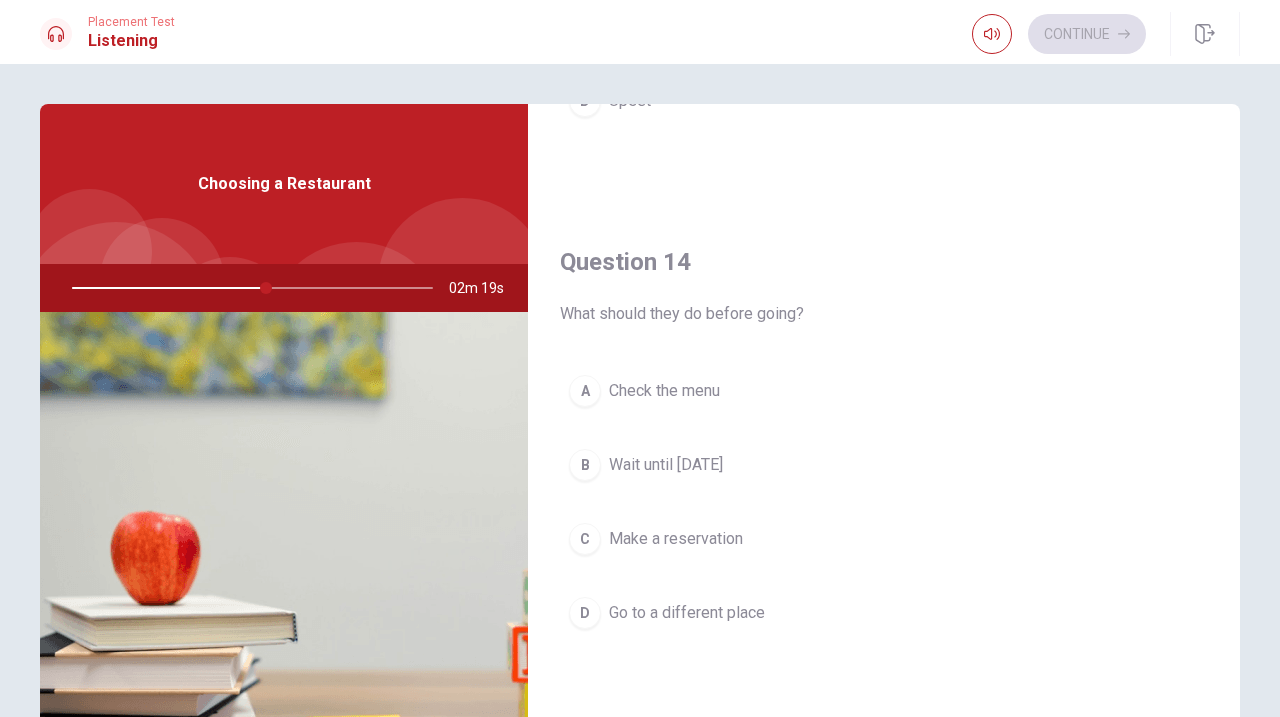 click on "D" at bounding box center (585, 613) 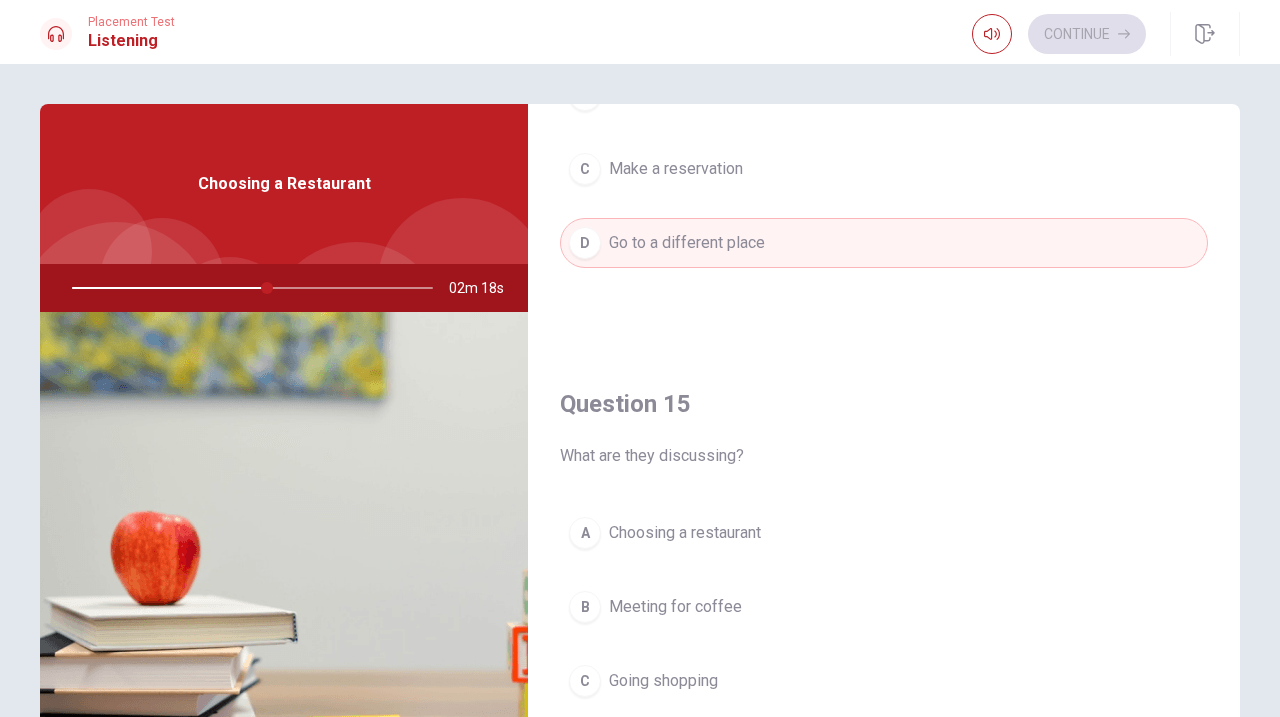 scroll, scrollTop: 1851, scrollLeft: 0, axis: vertical 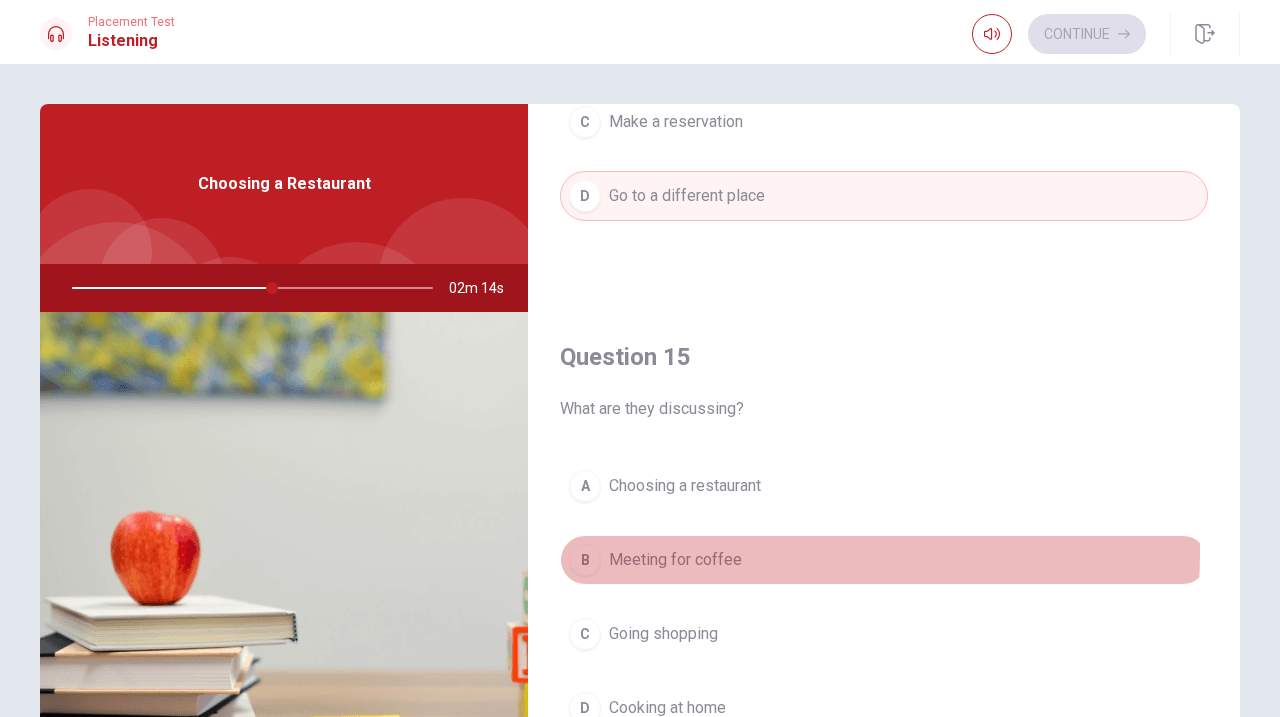 click on "Meeting for coffee" at bounding box center [675, 560] 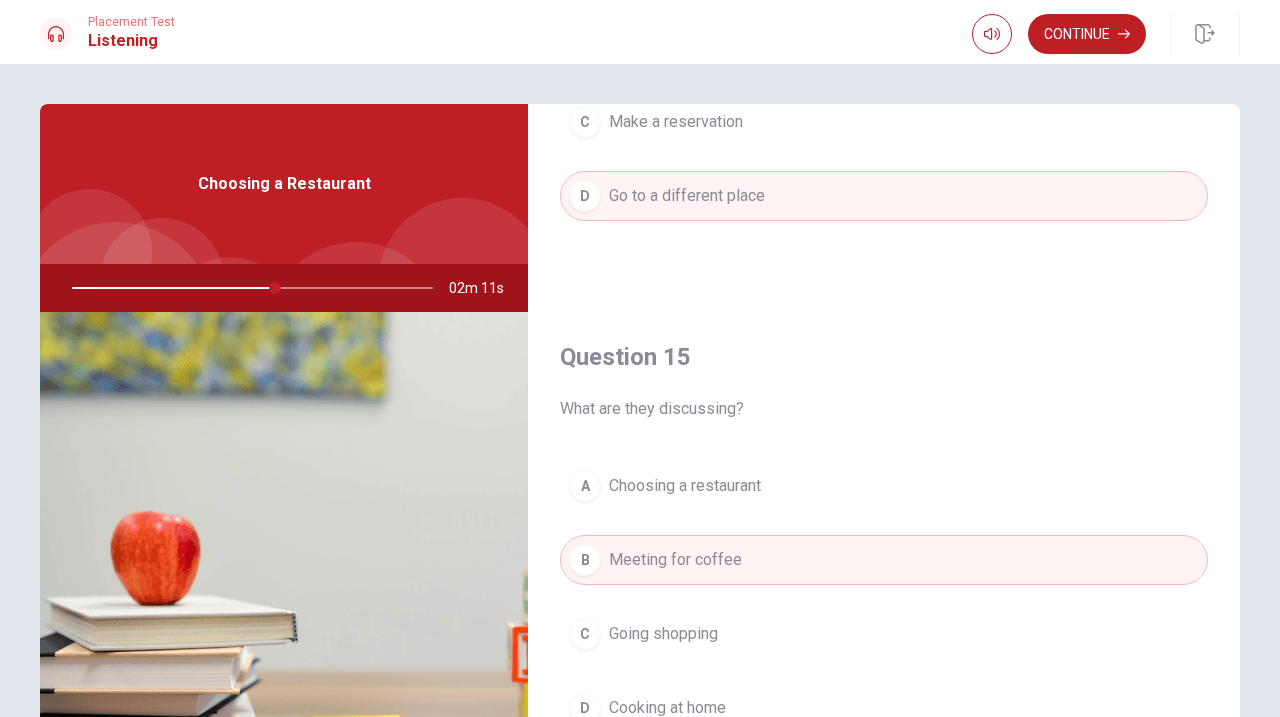 click on "Continue" at bounding box center [1087, 34] 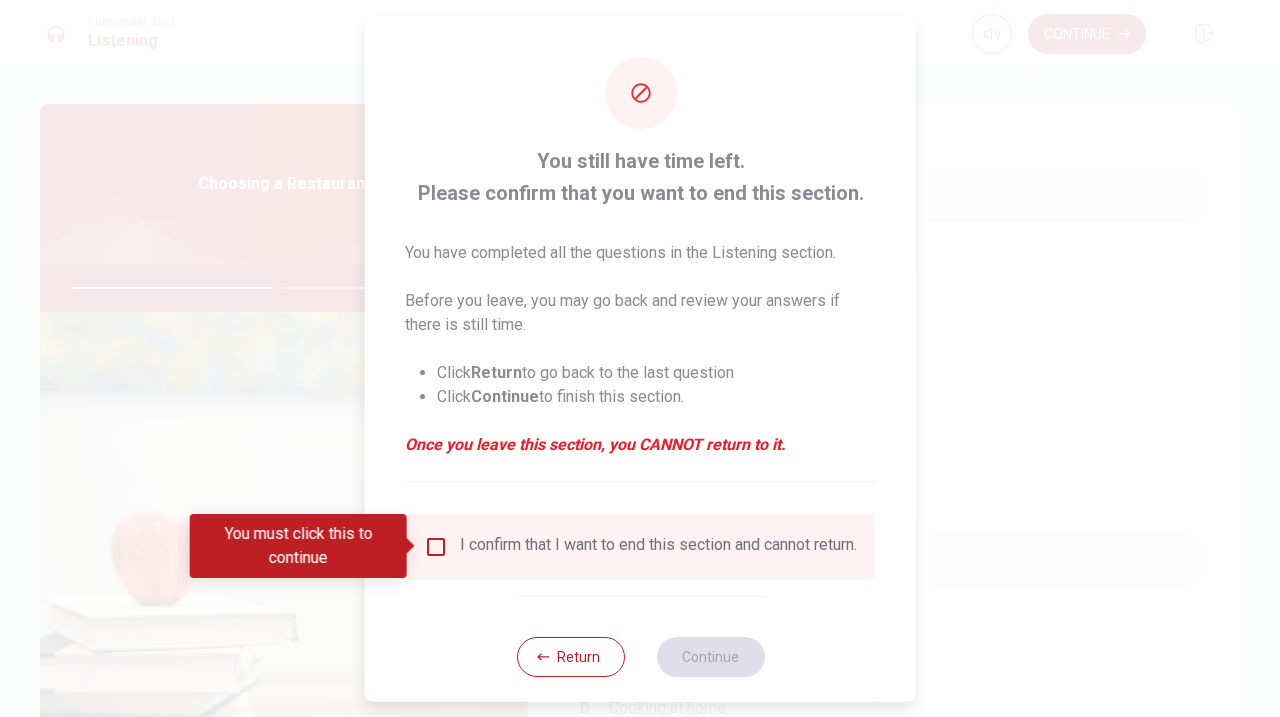 click at bounding box center [436, 546] 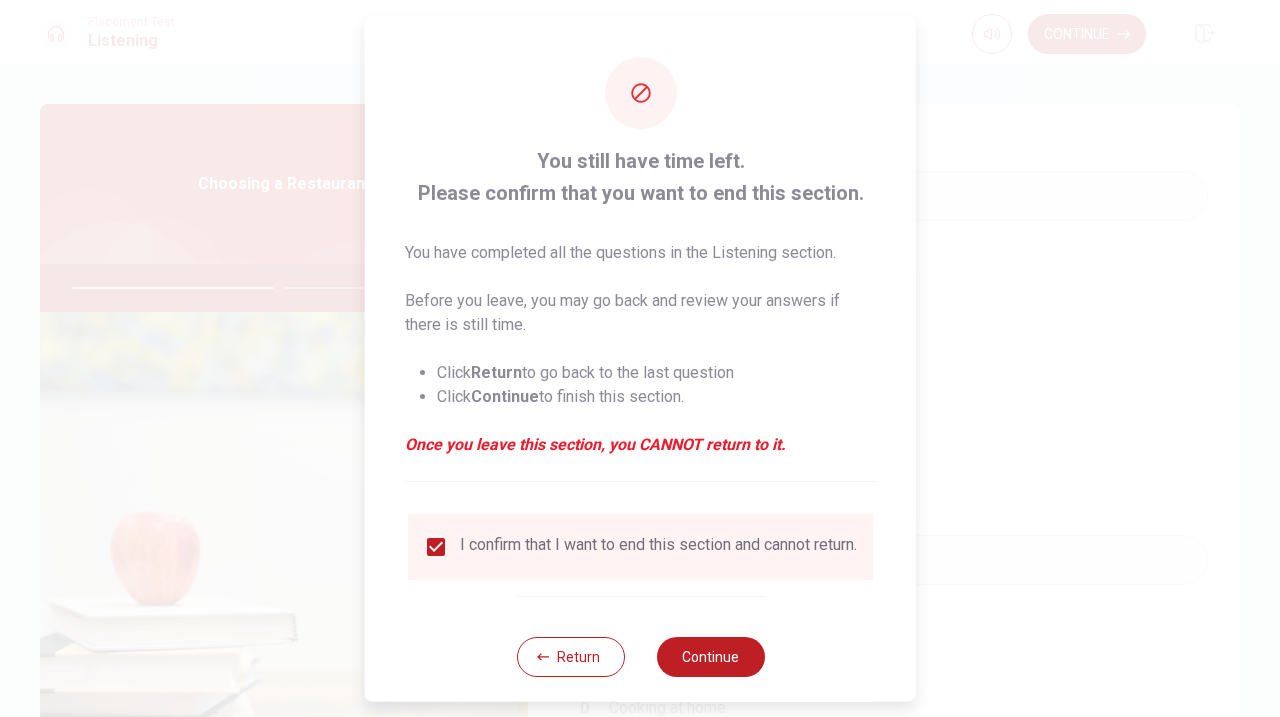 click on "Return Continue" at bounding box center (640, 655) 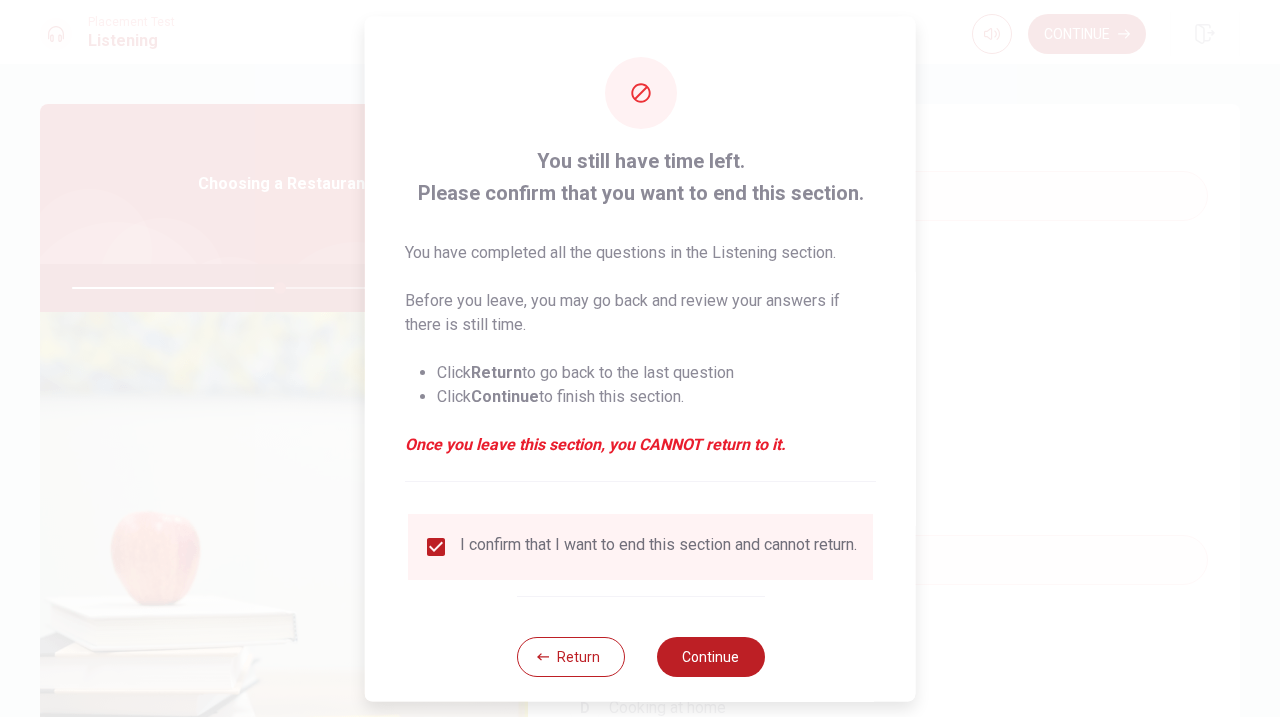 click on "Continue" at bounding box center [710, 656] 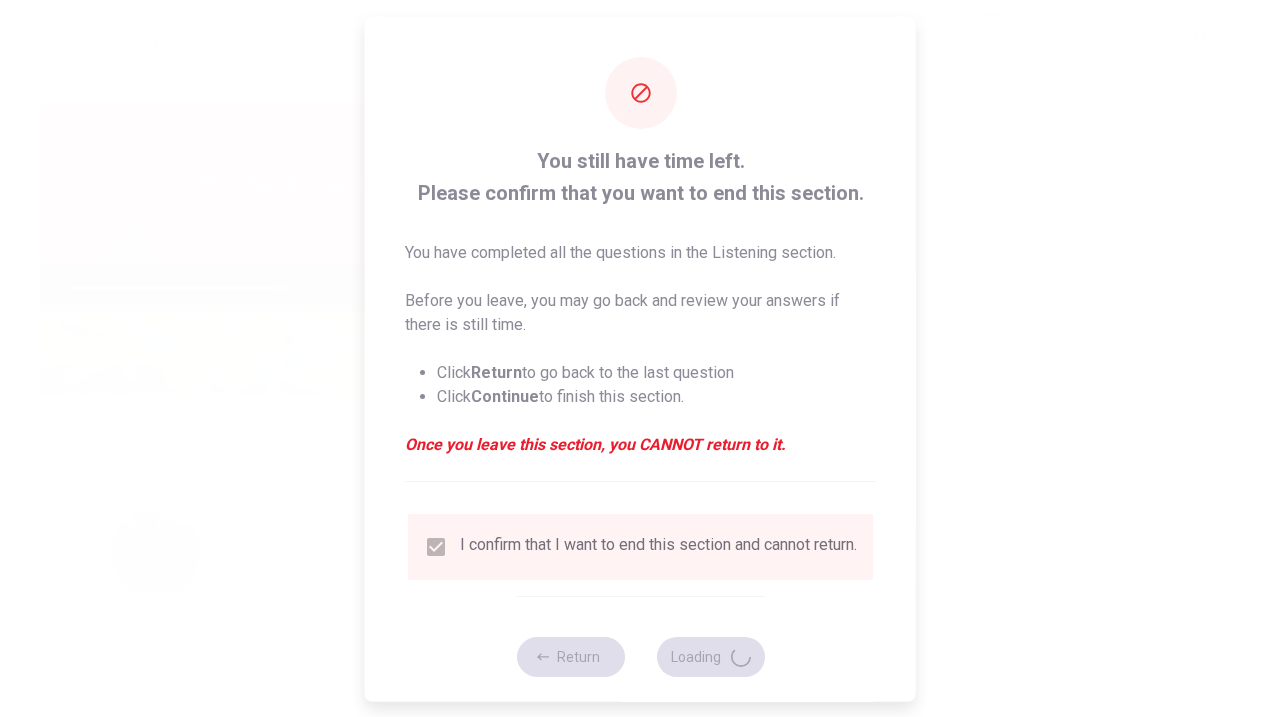 type on "58" 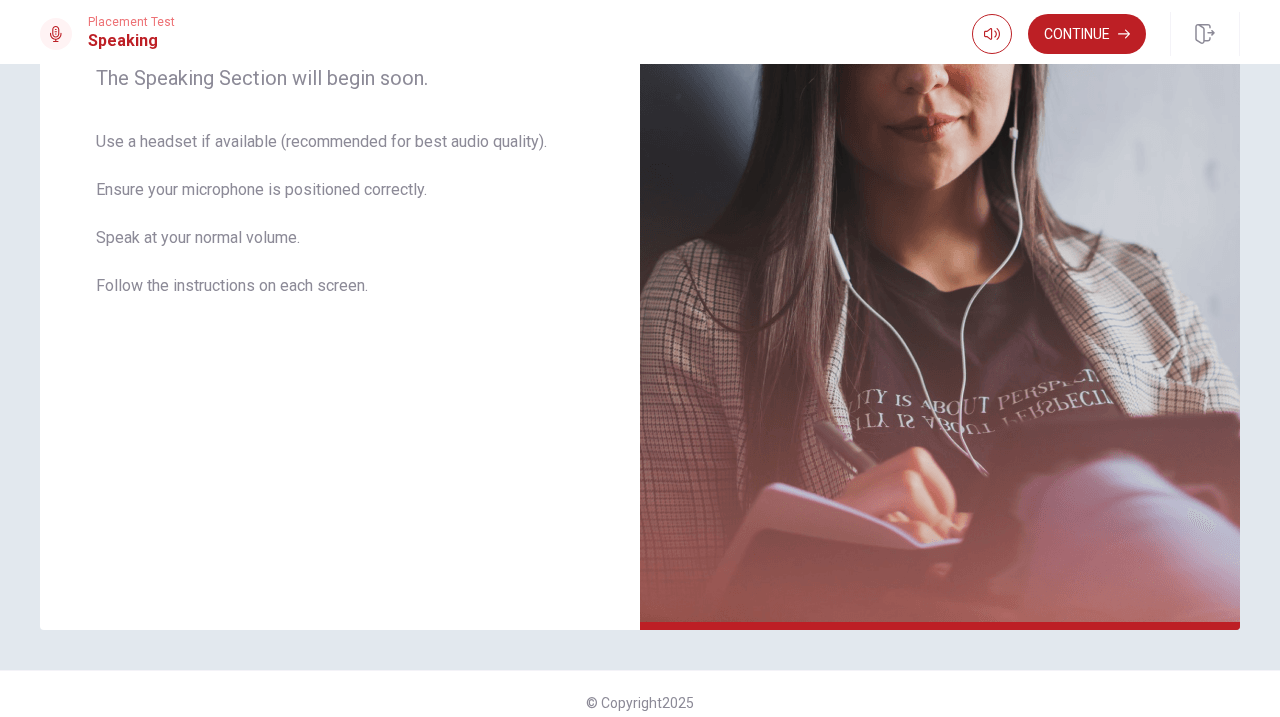 scroll, scrollTop: 362, scrollLeft: 0, axis: vertical 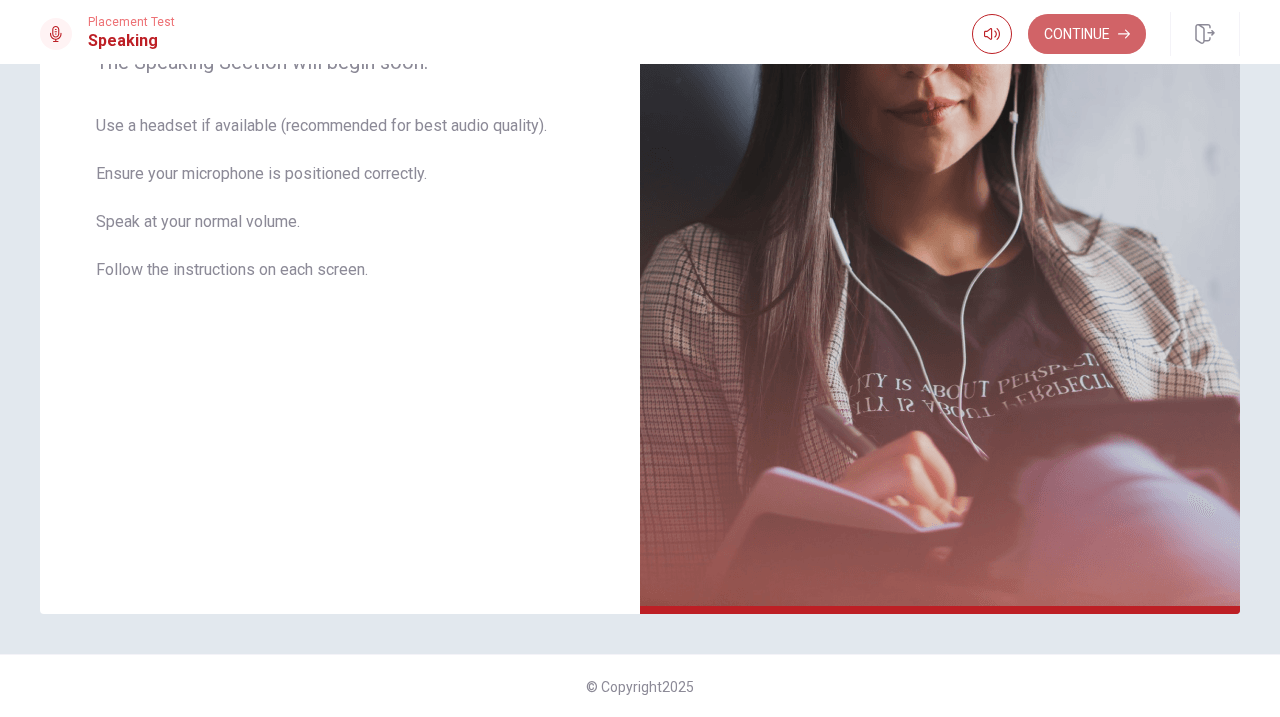 click on "Continue" at bounding box center (1087, 34) 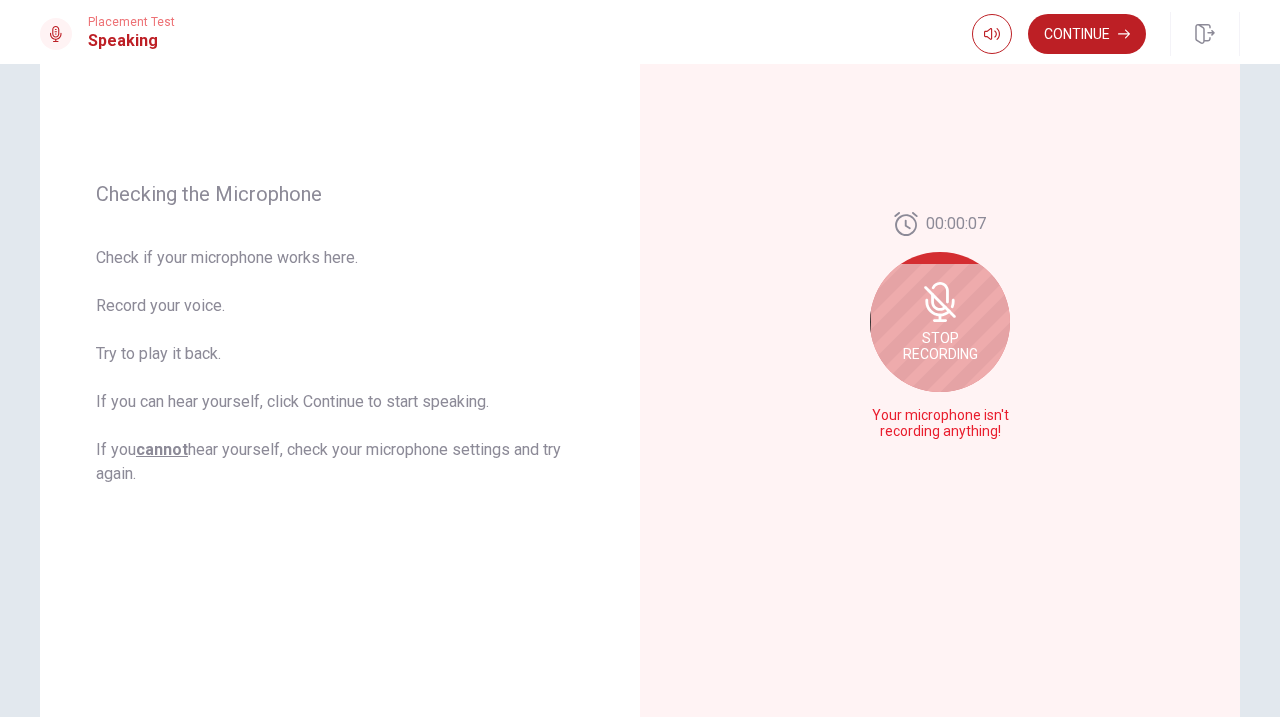 scroll, scrollTop: 206, scrollLeft: 0, axis: vertical 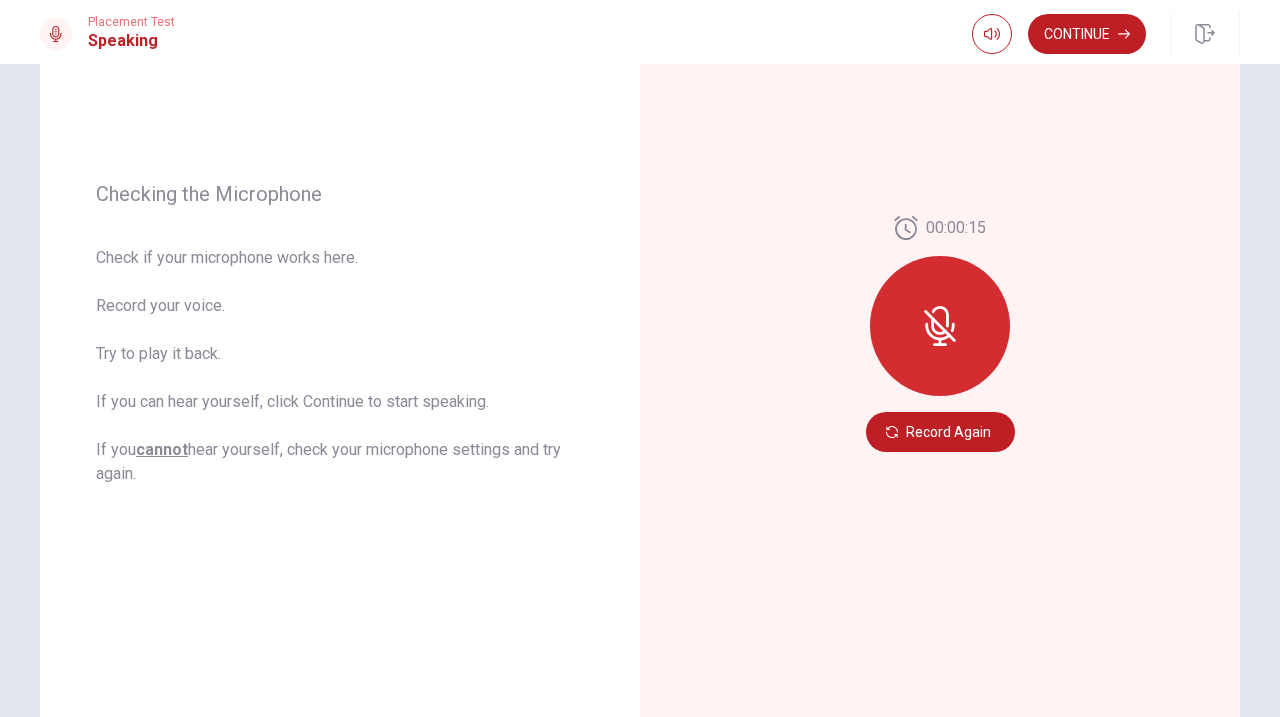 click 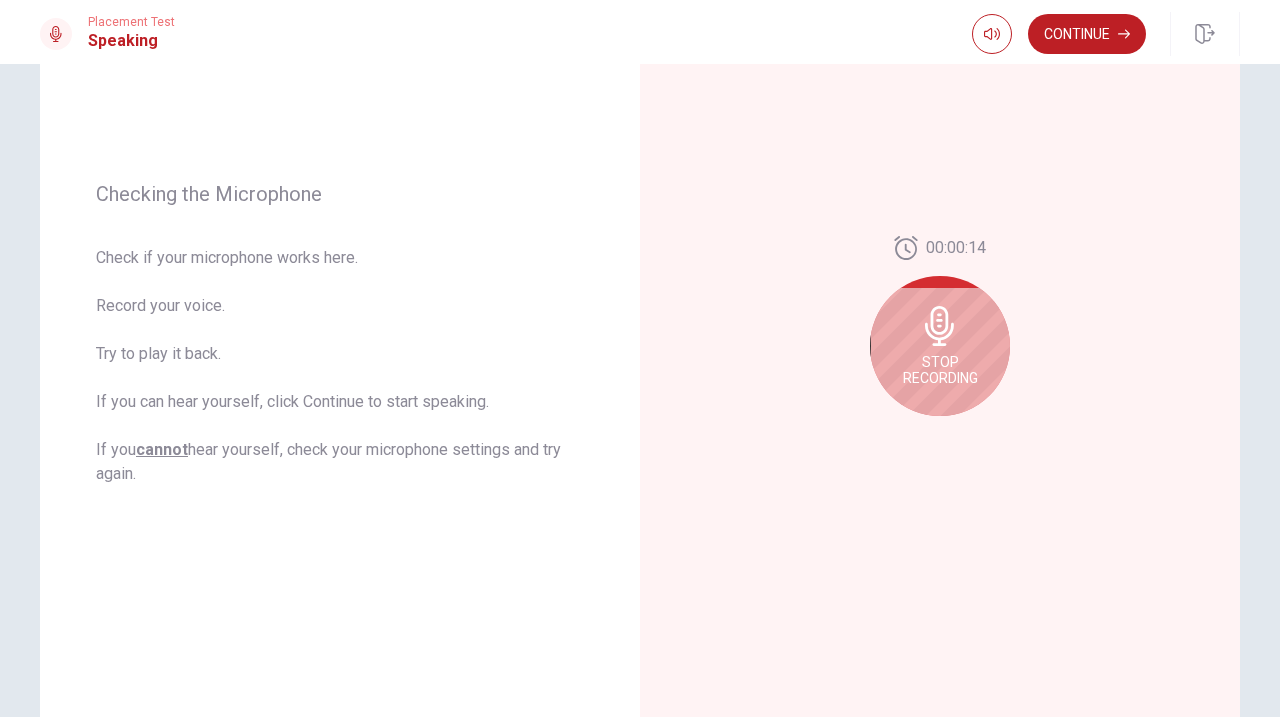click on "Stop   Recording" at bounding box center (940, 370) 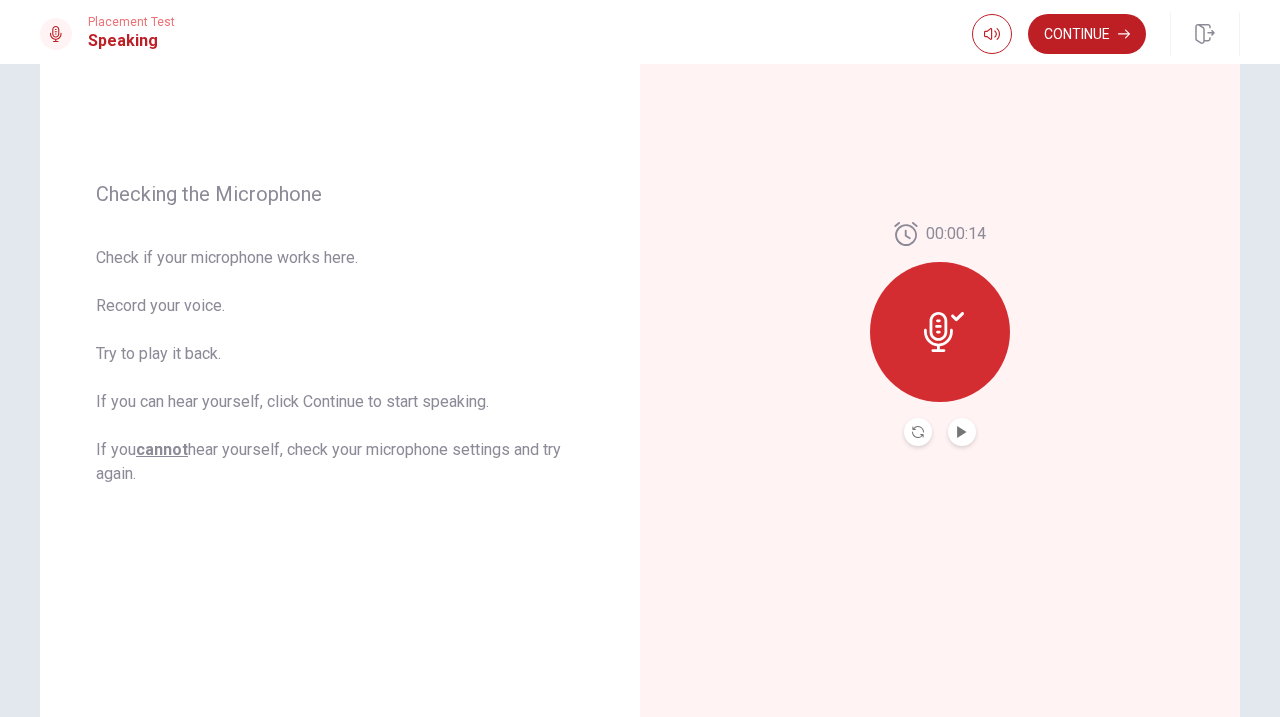 click at bounding box center [940, 332] 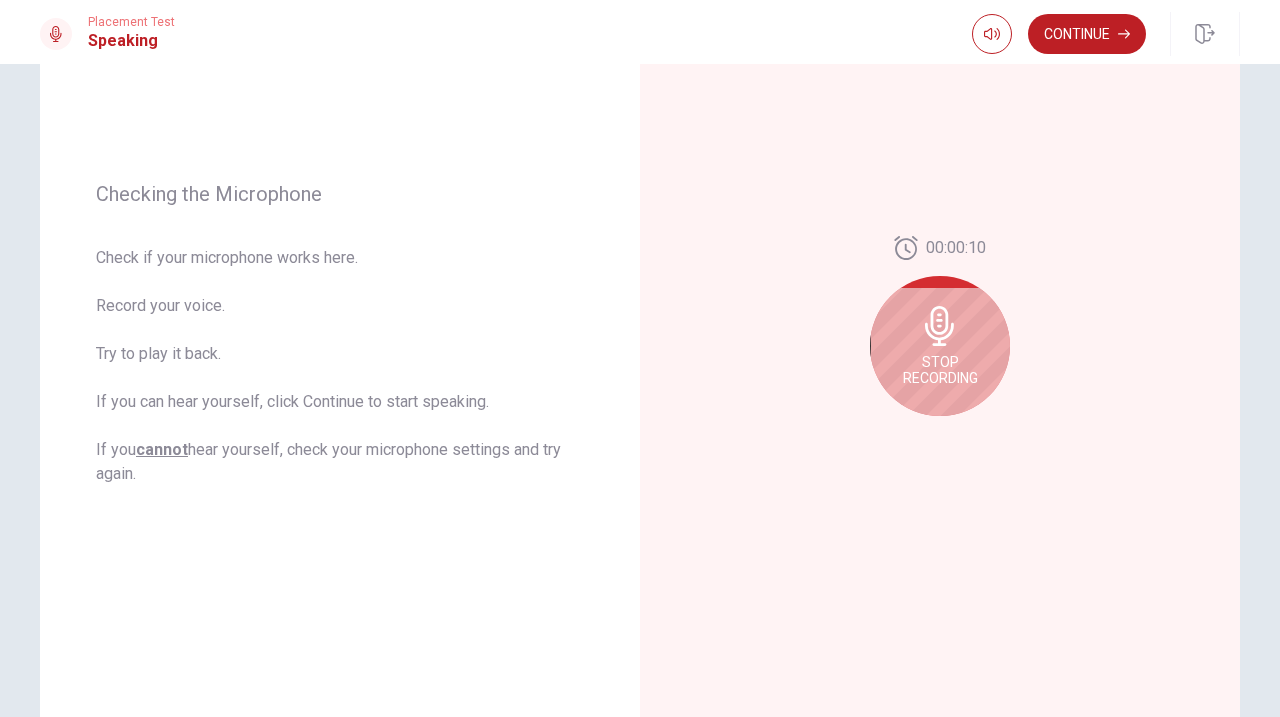 click on "Stop   Recording" at bounding box center [940, 370] 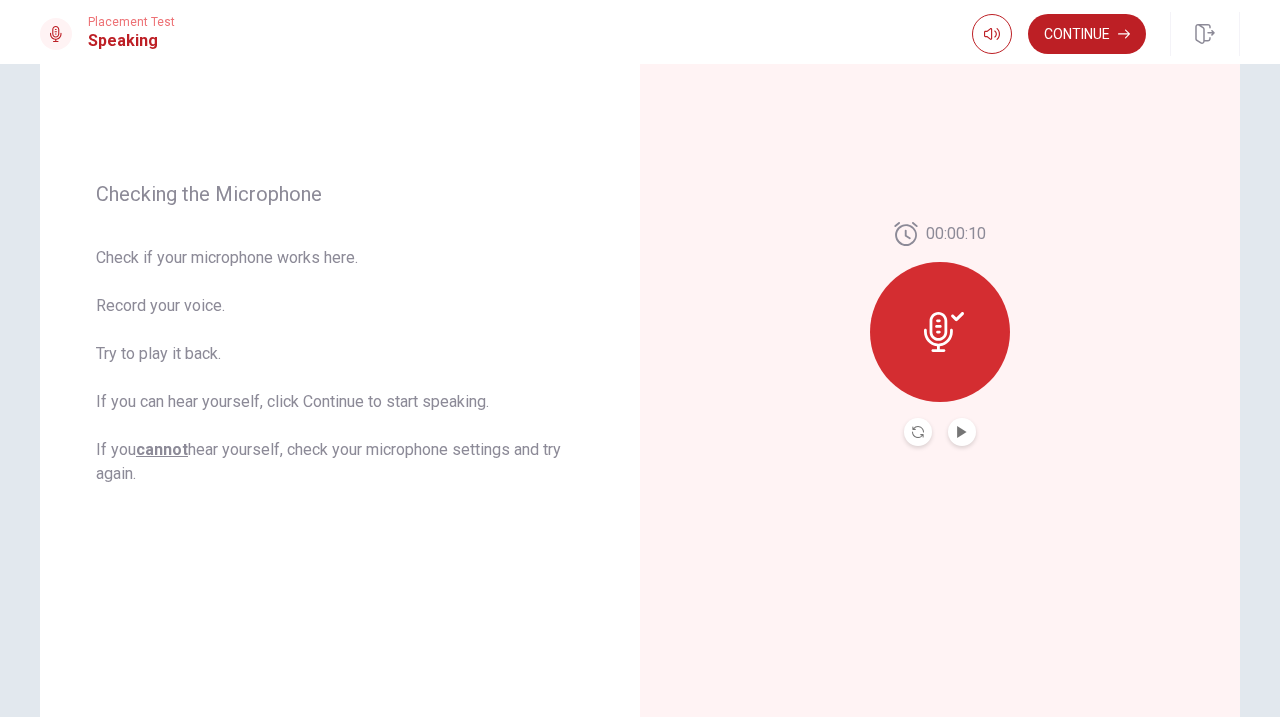 click 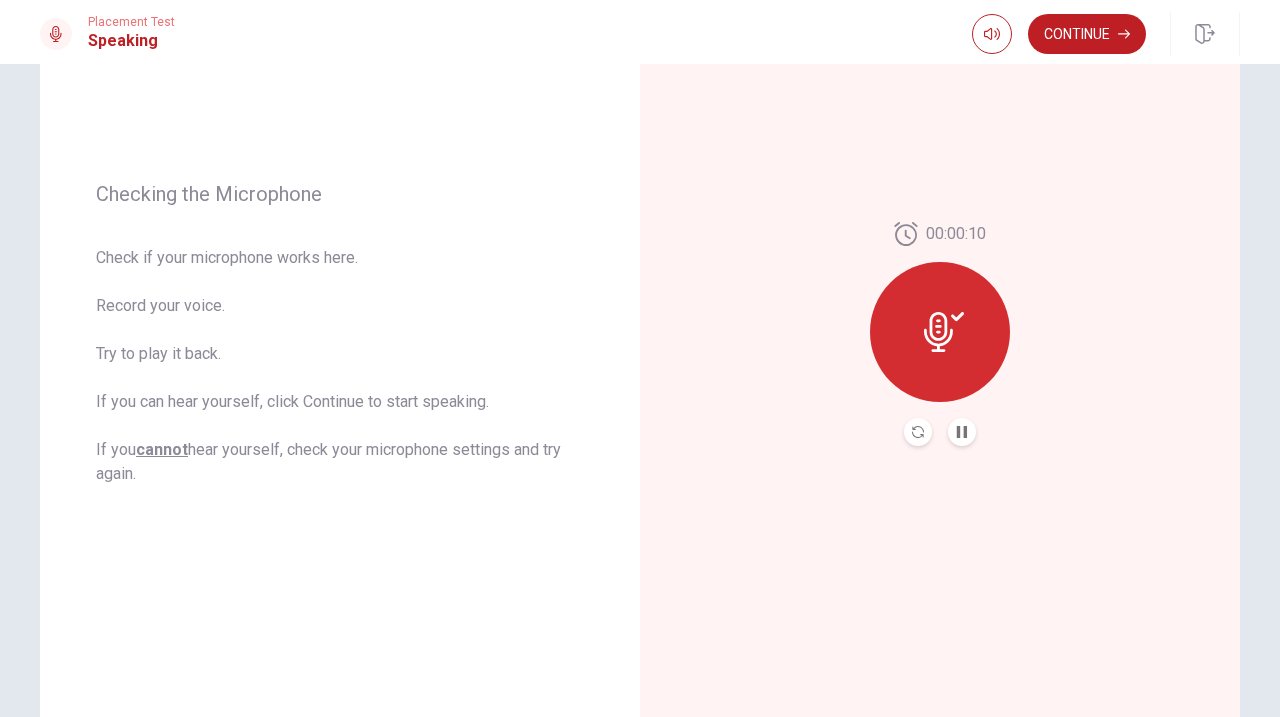 click on "Continue" at bounding box center [1087, 34] 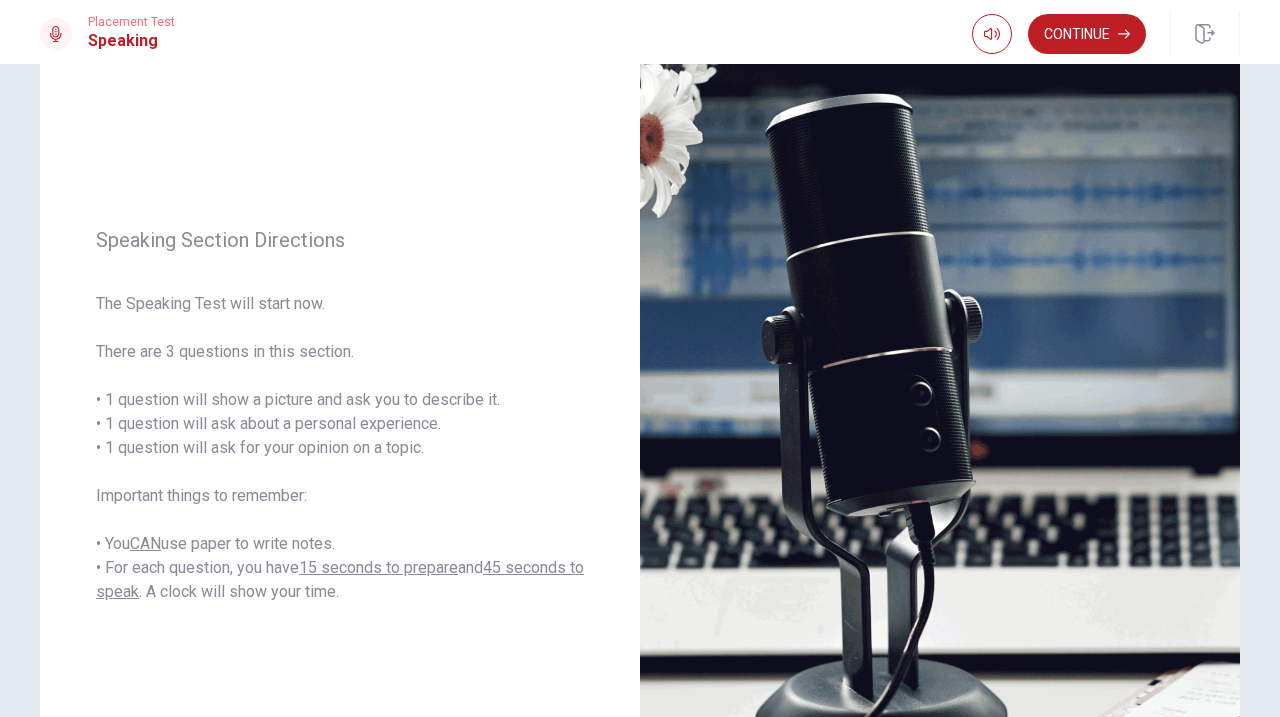 scroll, scrollTop: 126, scrollLeft: 0, axis: vertical 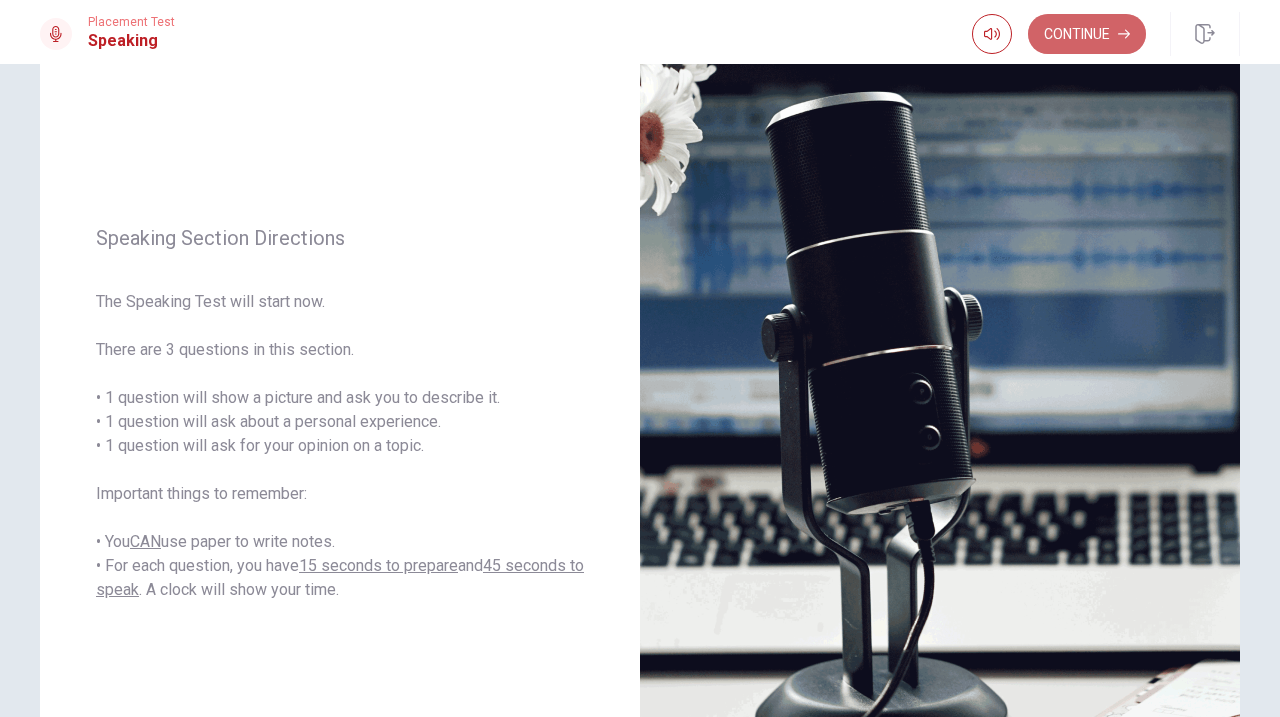 click 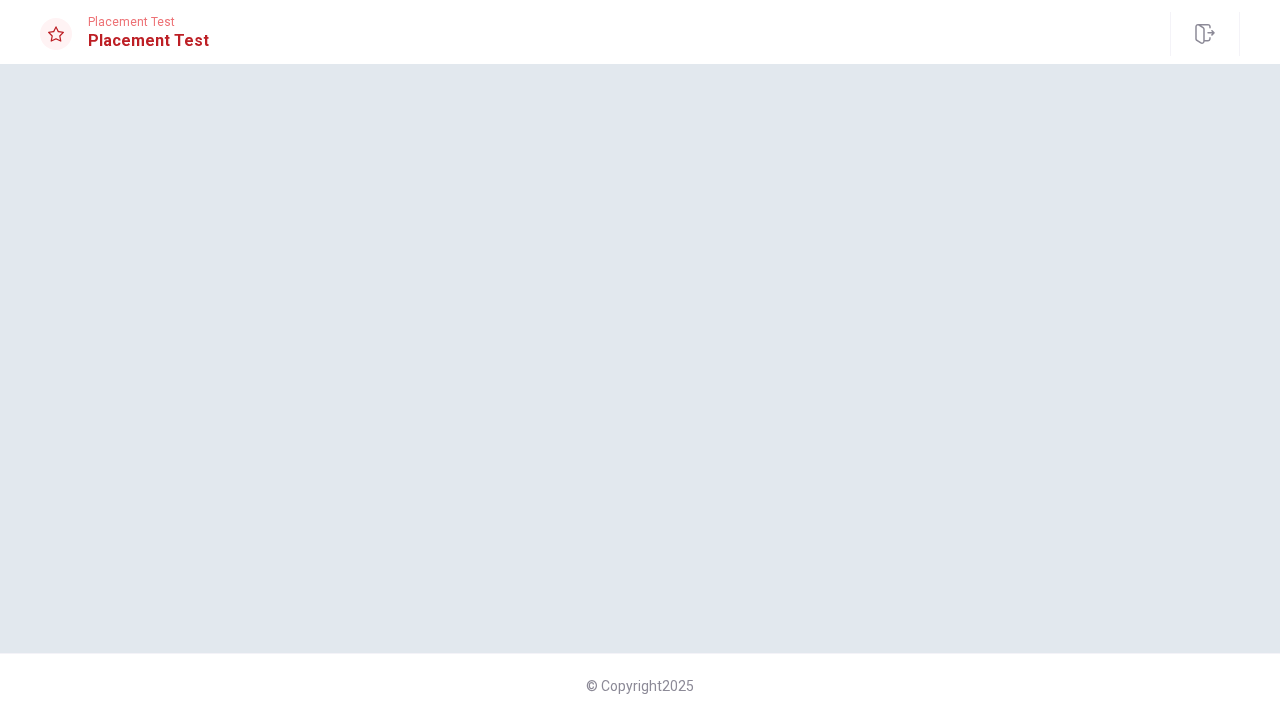 scroll, scrollTop: 0, scrollLeft: 0, axis: both 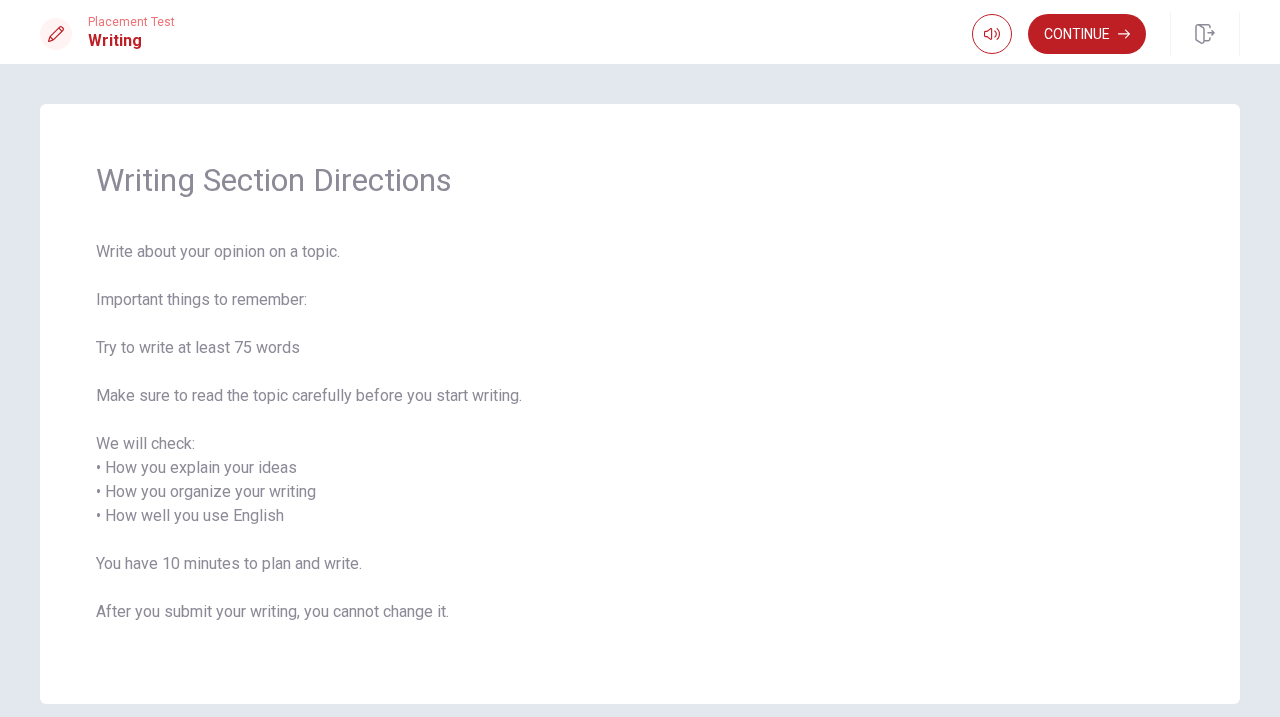 drag, startPoint x: 400, startPoint y: 457, endPoint x: 552, endPoint y: 63, distance: 422.30322 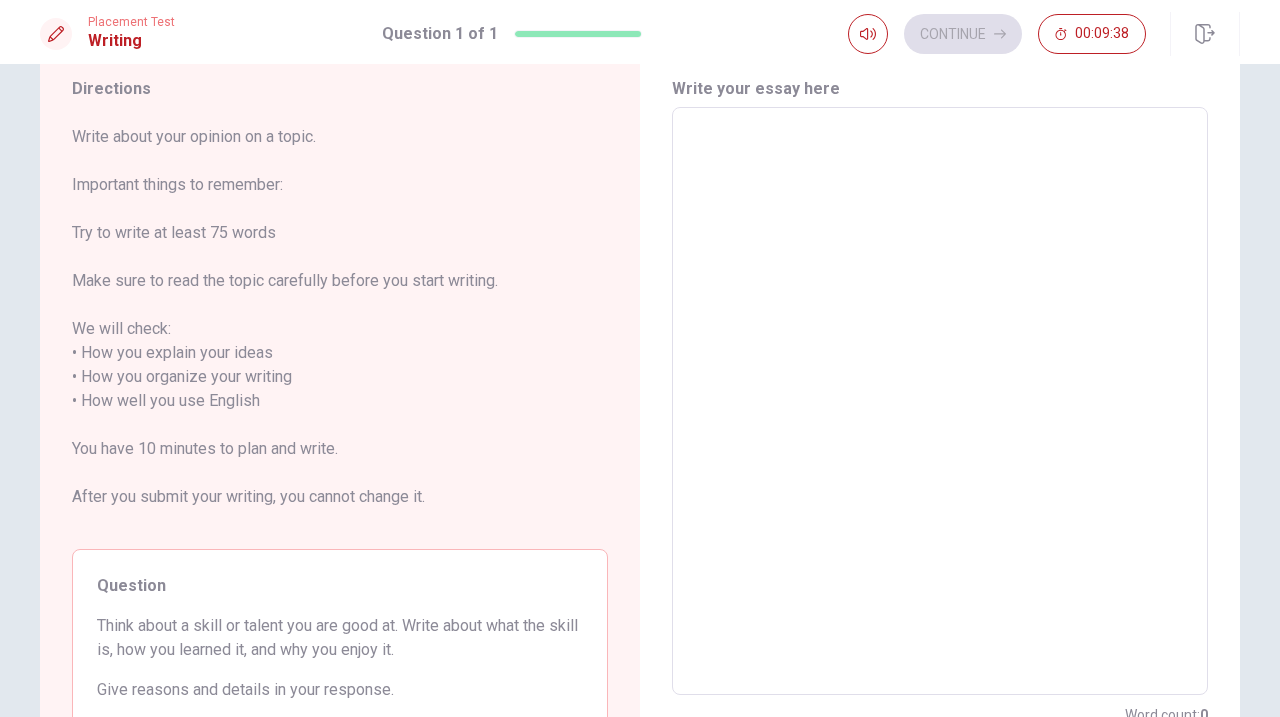 scroll, scrollTop: 68, scrollLeft: 0, axis: vertical 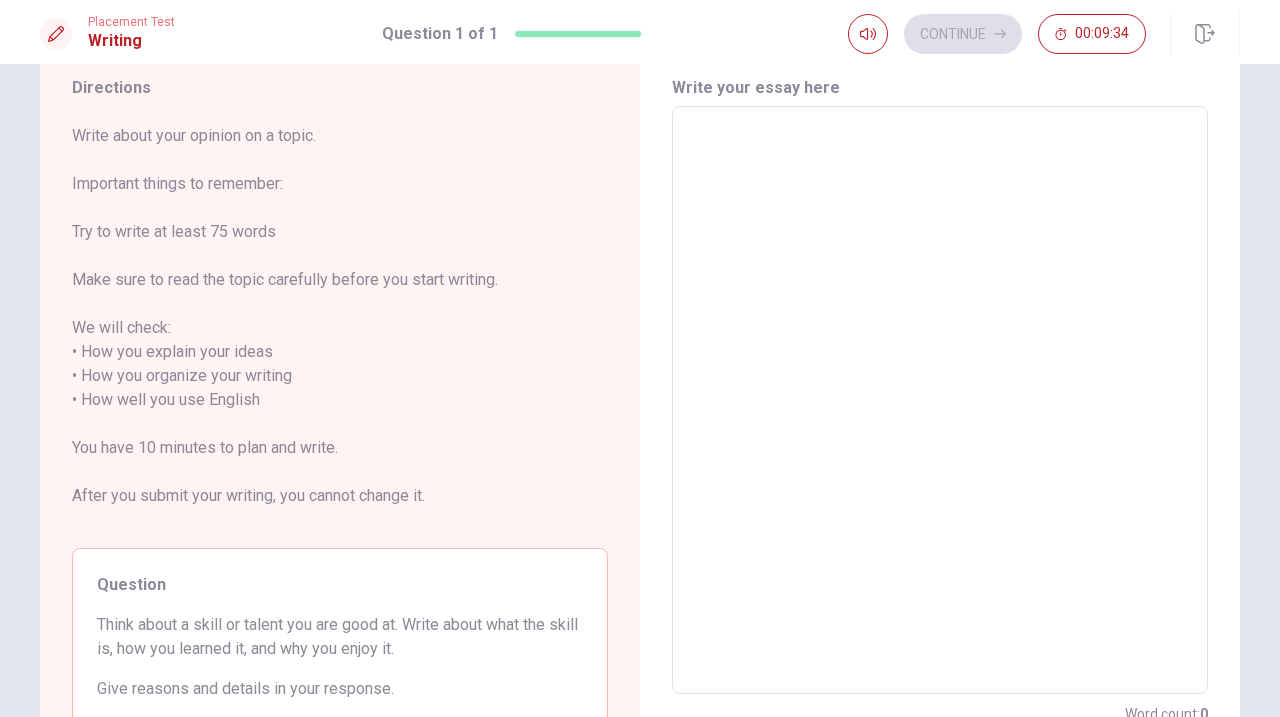 click at bounding box center [940, 400] 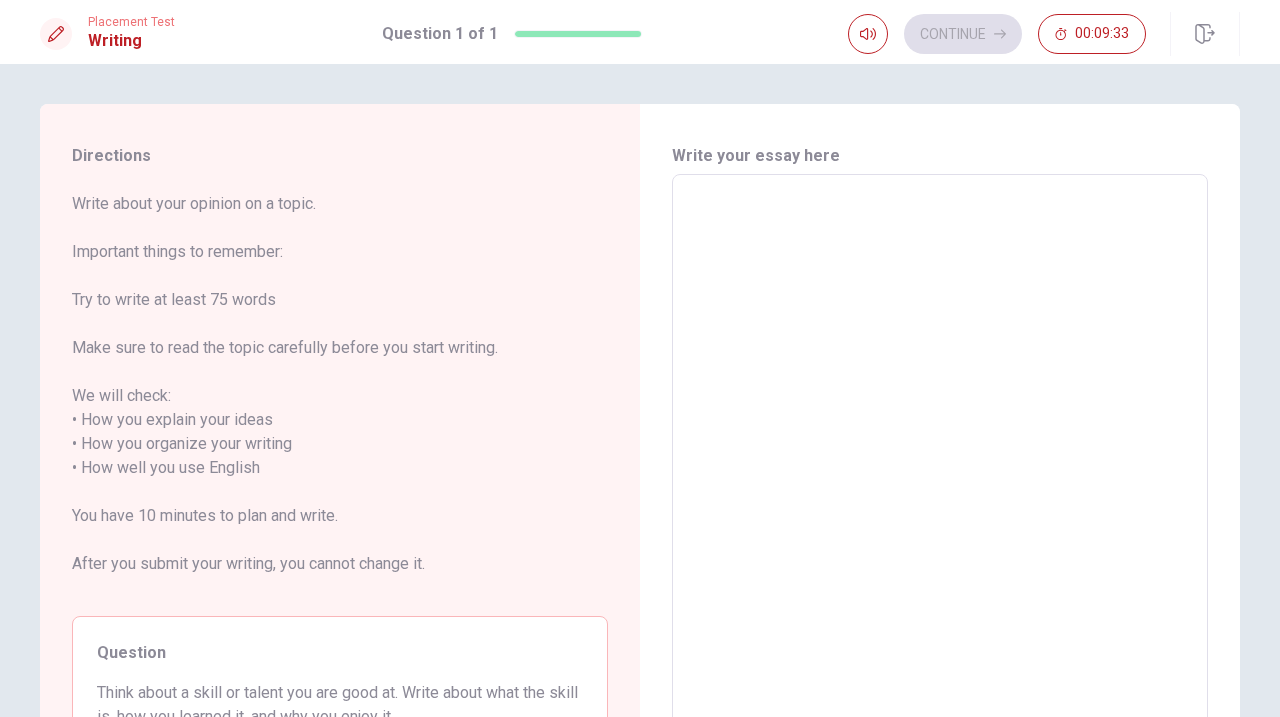 scroll, scrollTop: 1, scrollLeft: 0, axis: vertical 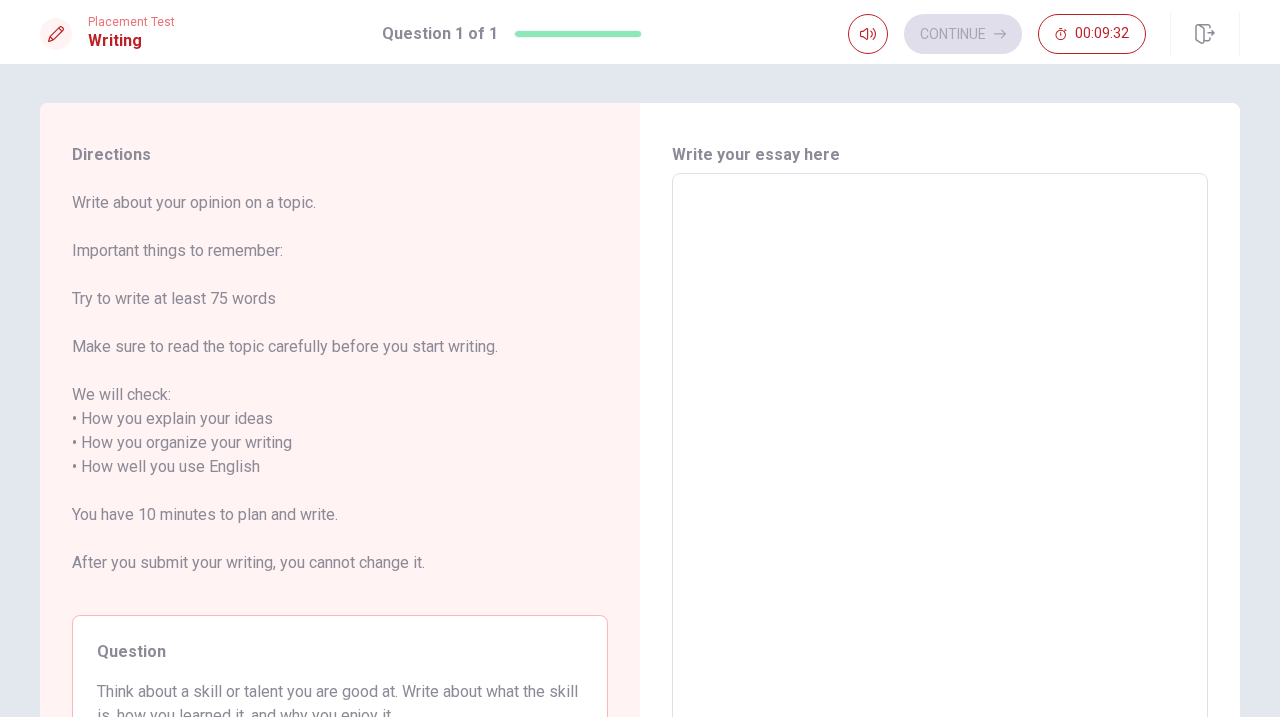 type on "o" 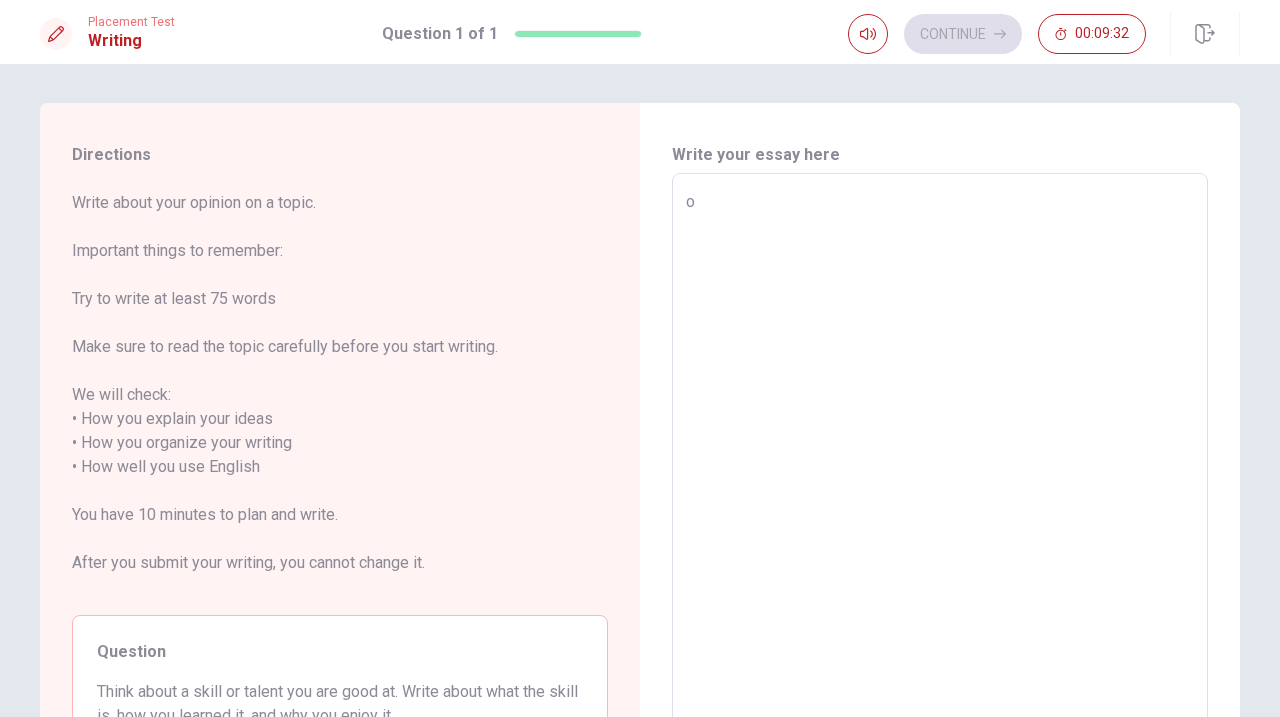 type on "x" 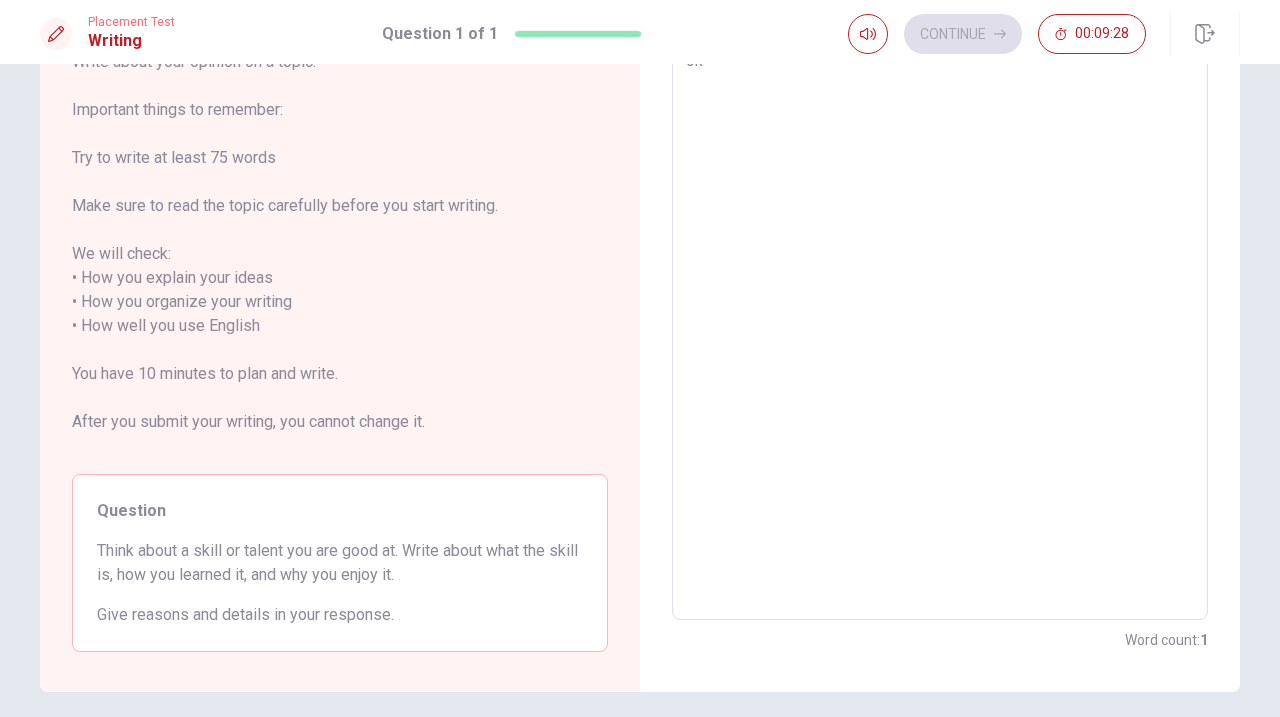 scroll, scrollTop: 143, scrollLeft: 0, axis: vertical 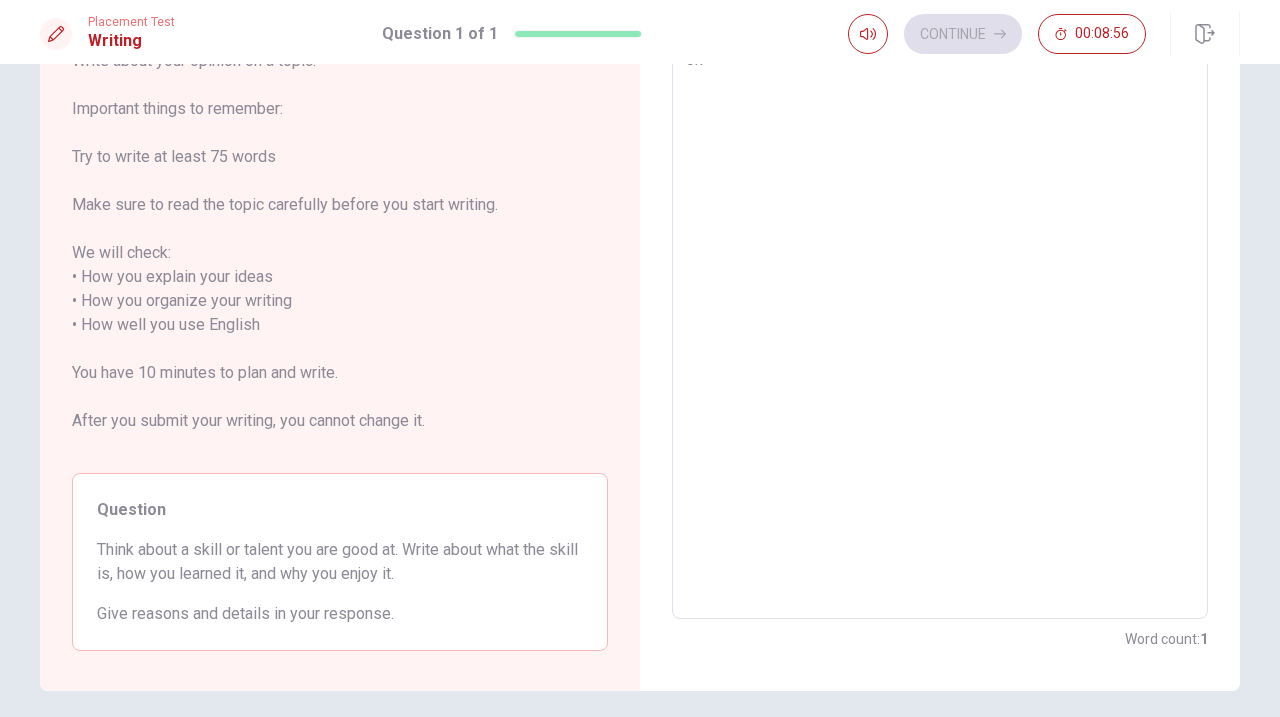 click on "ok" at bounding box center [940, 325] 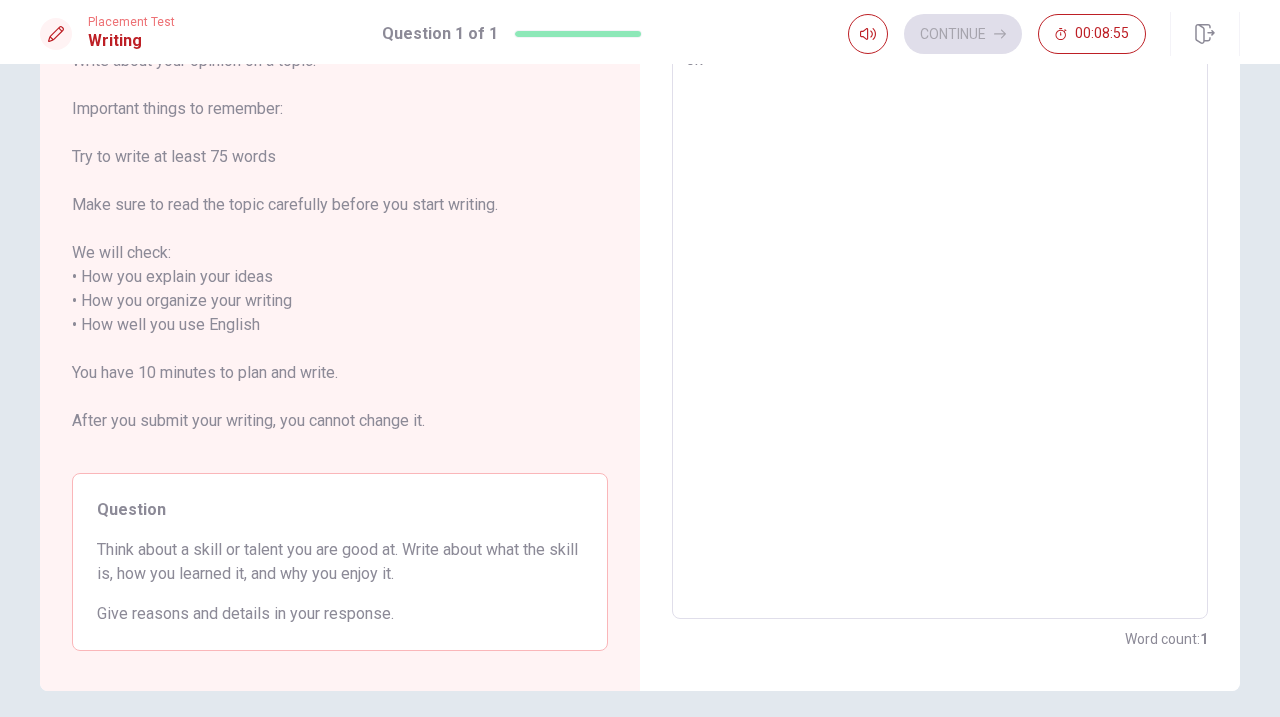 scroll, scrollTop: 0, scrollLeft: 0, axis: both 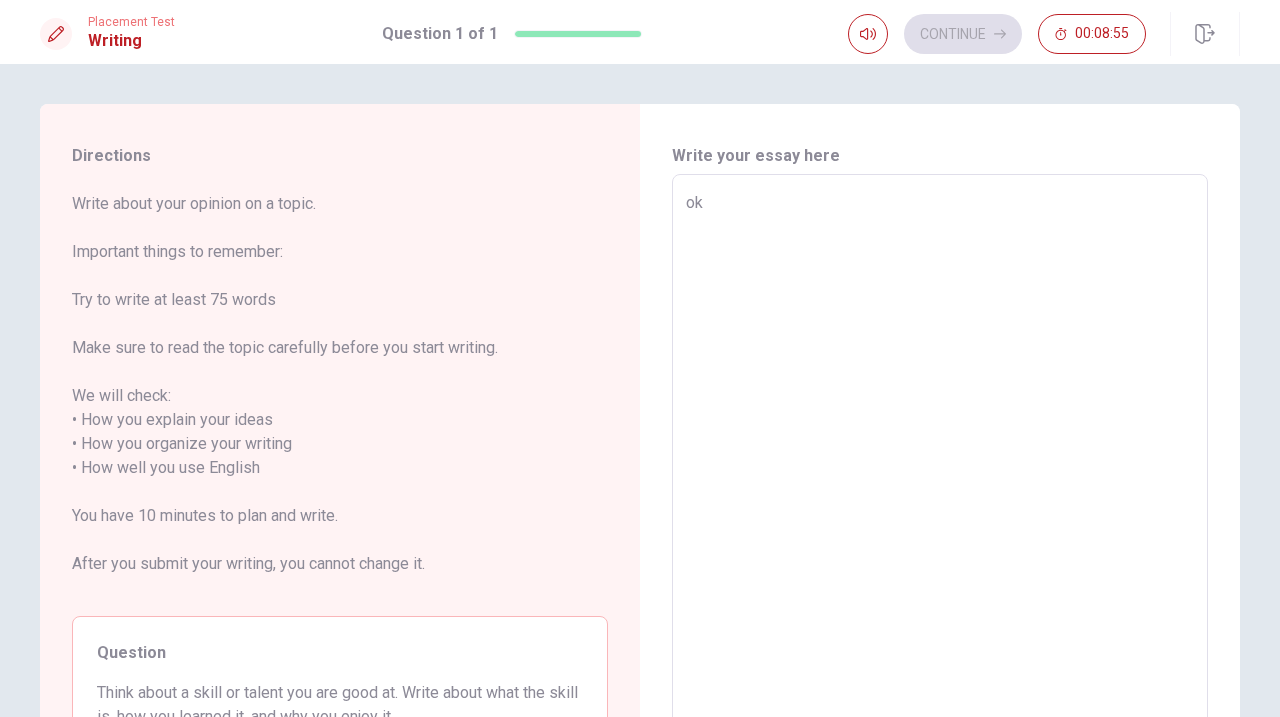 type on "o" 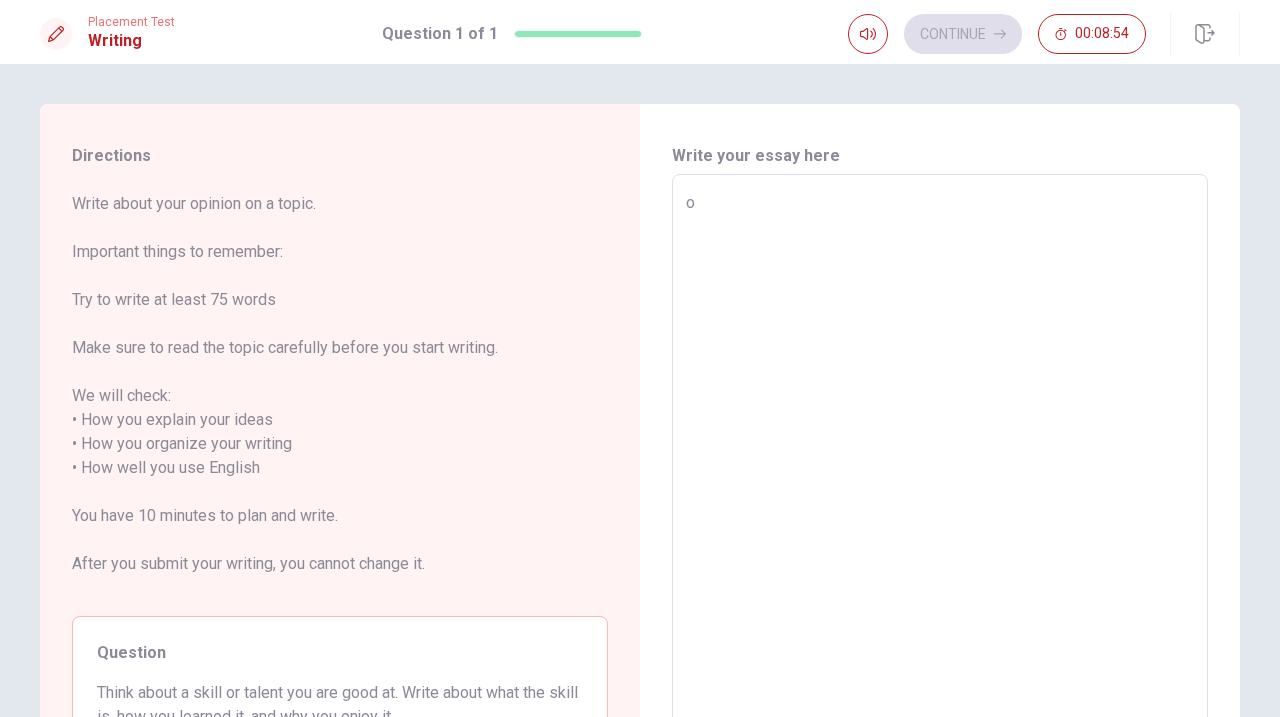 type on "x" 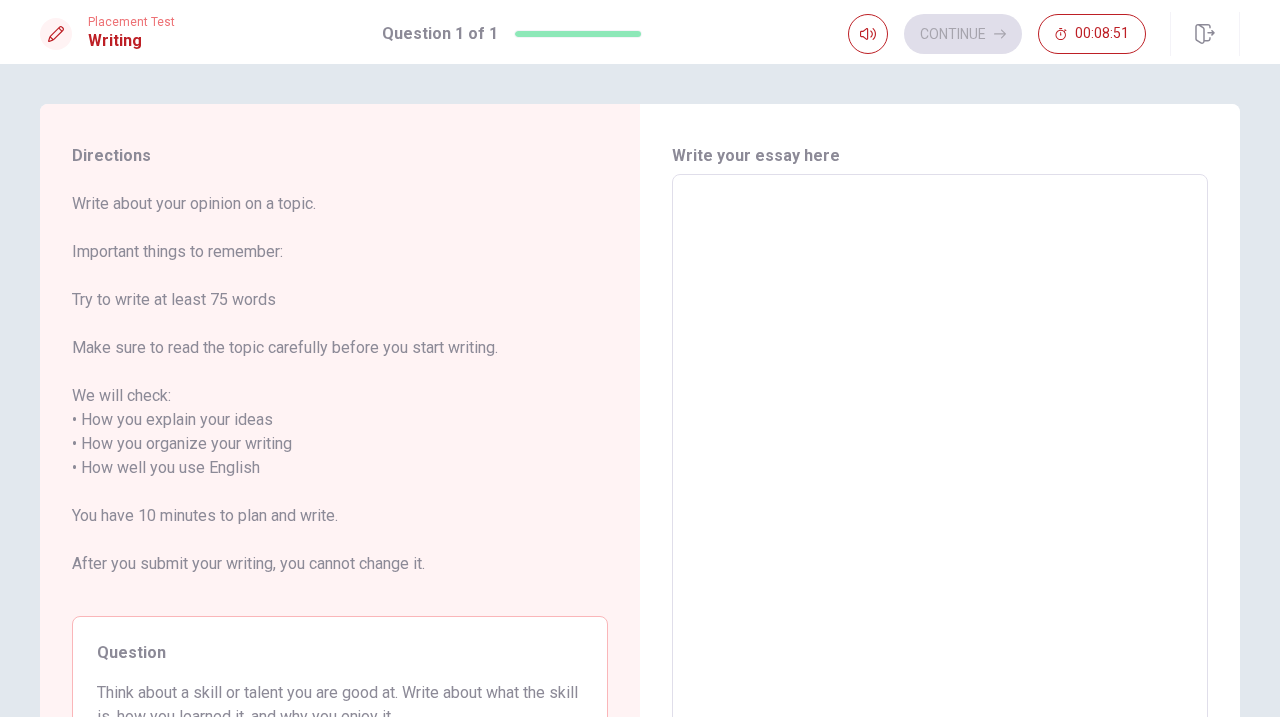 type on "m" 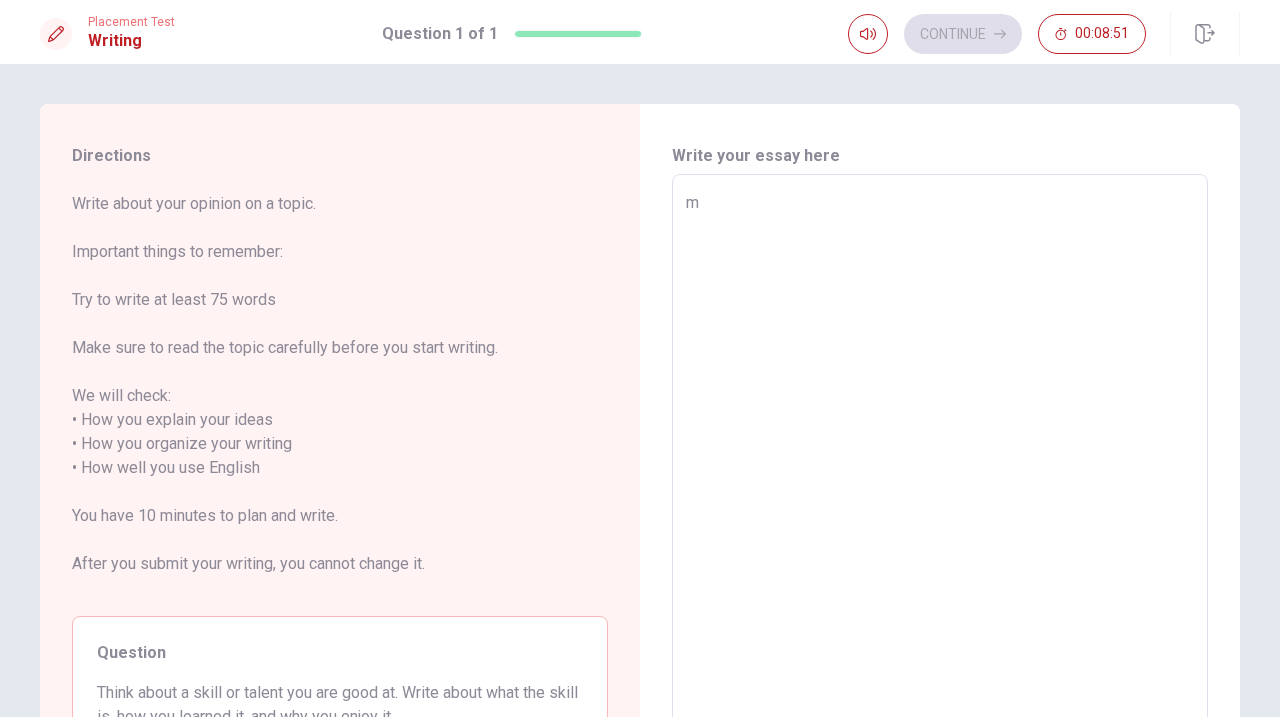 type on "x" 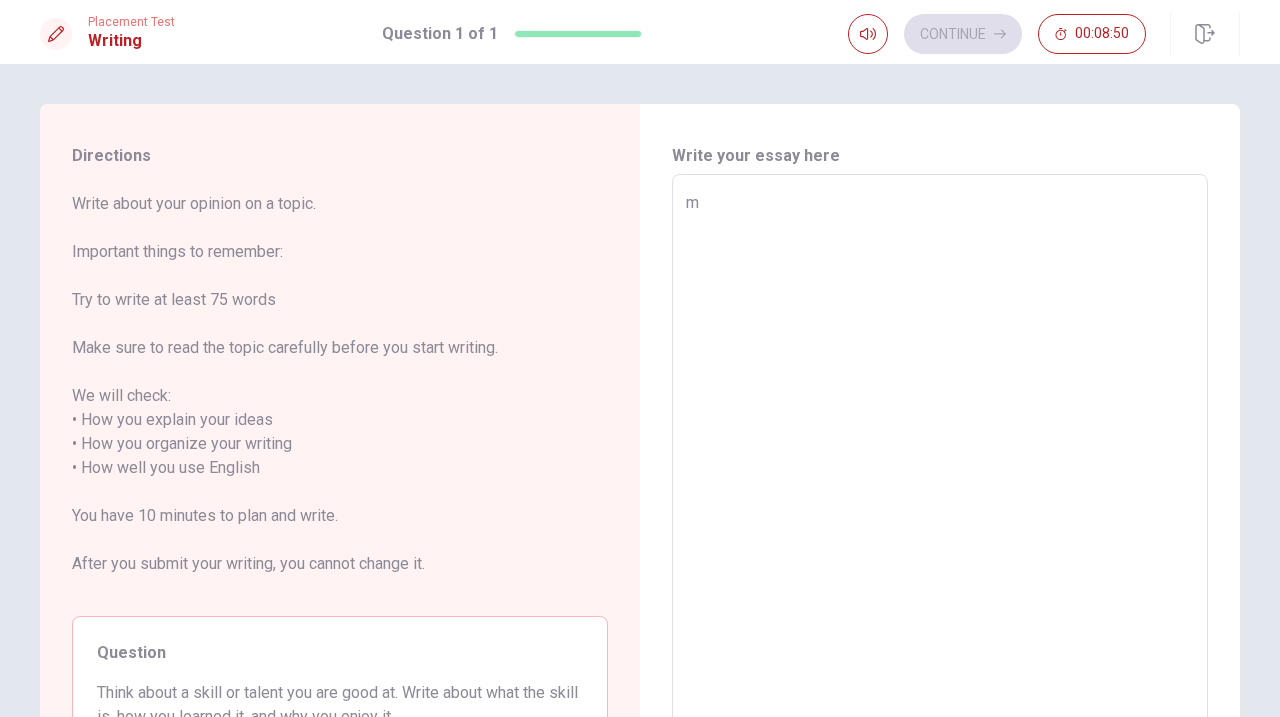 type on "my" 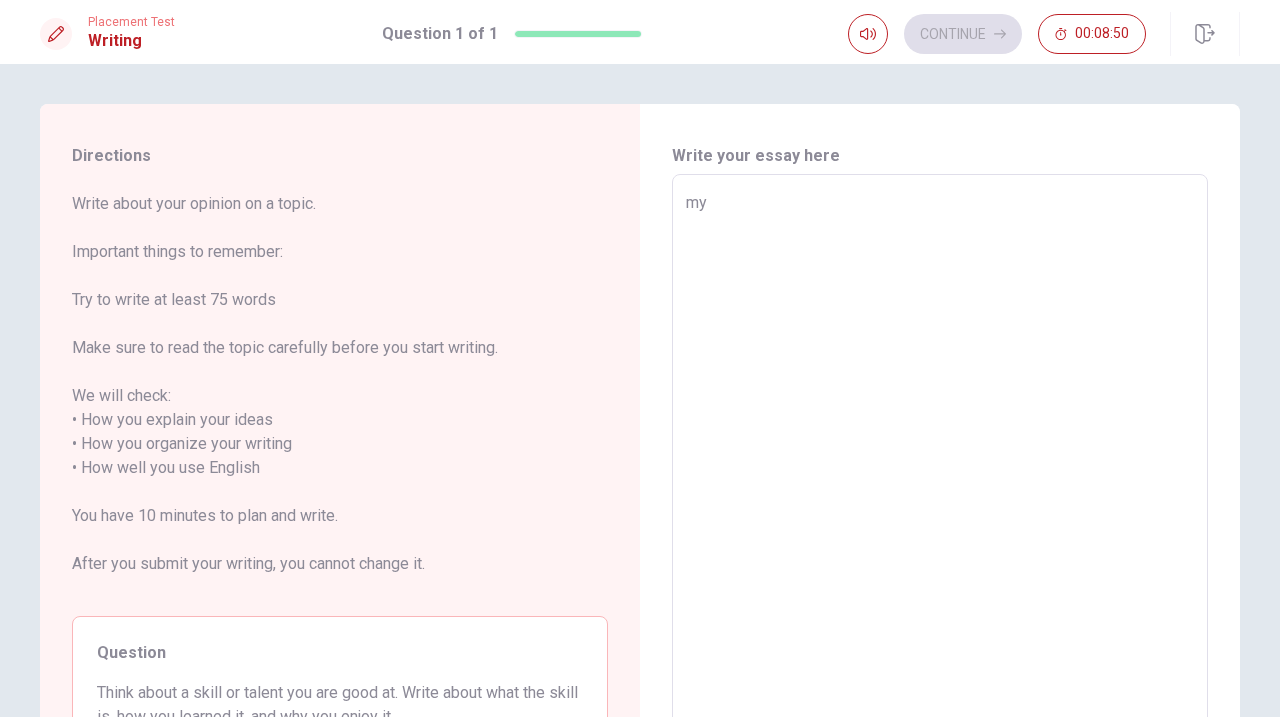 type on "x" 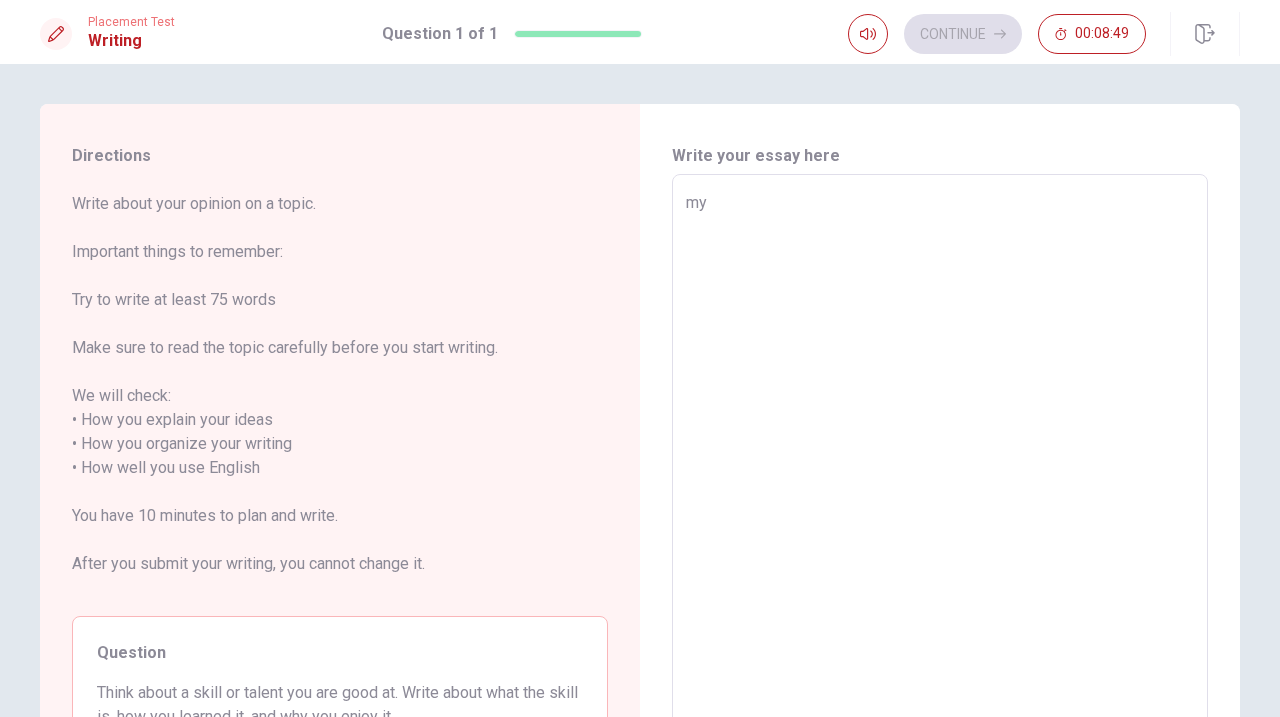 type on "mys" 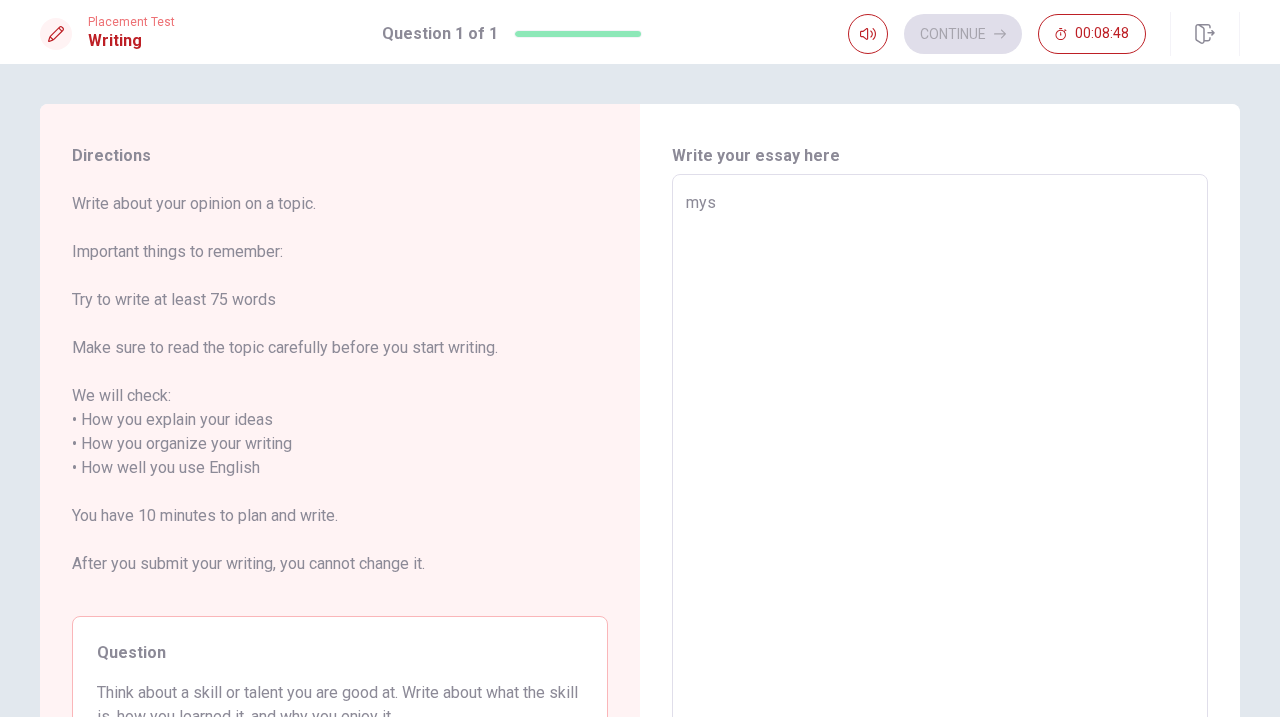 type on "x" 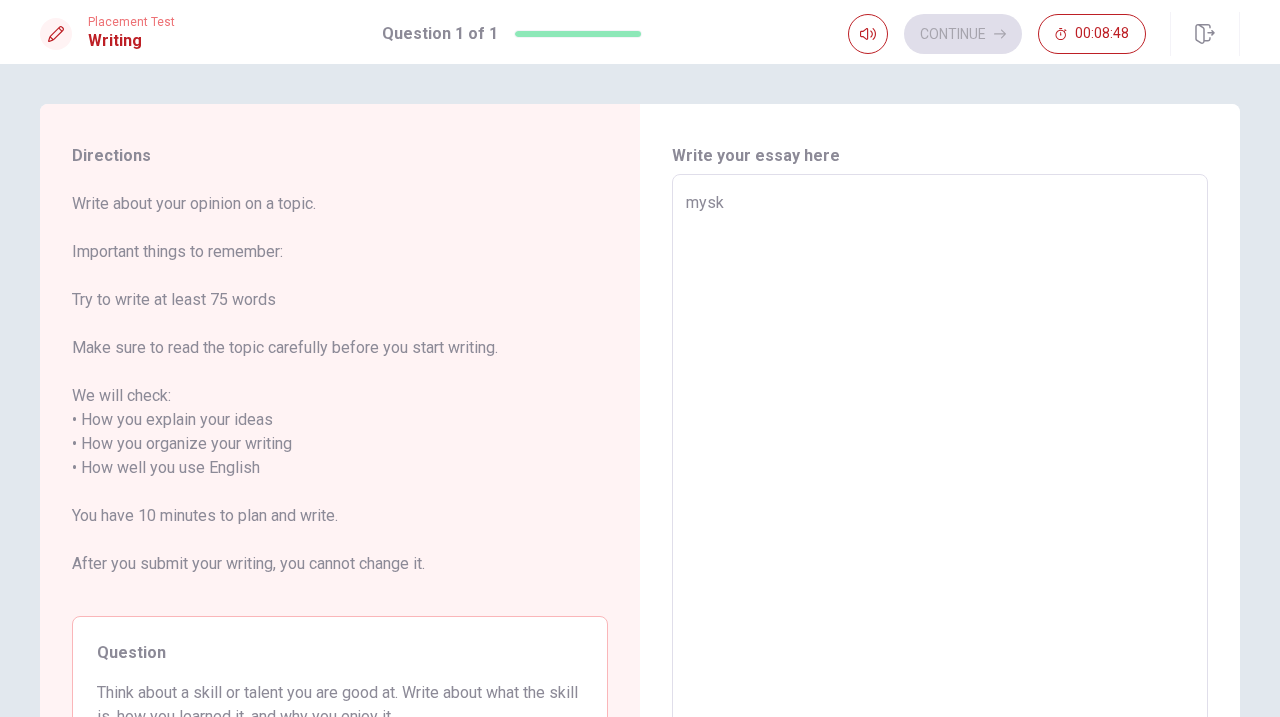 type on "x" 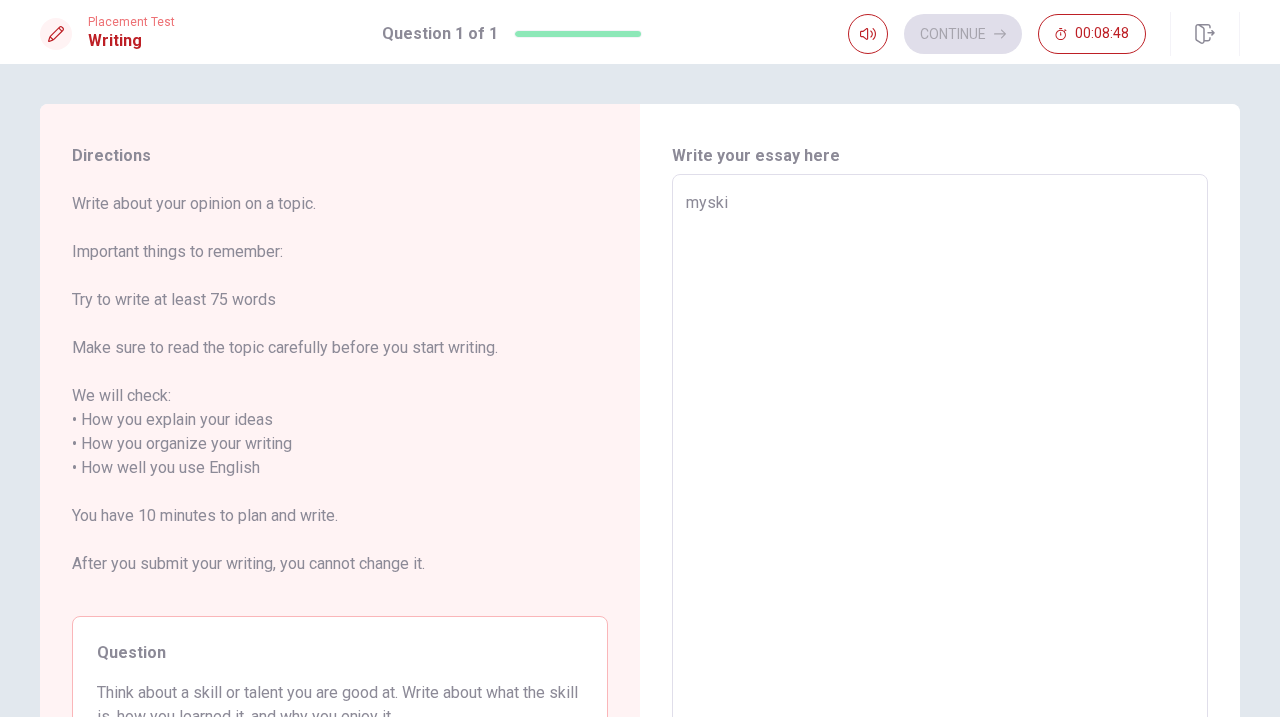 type on "x" 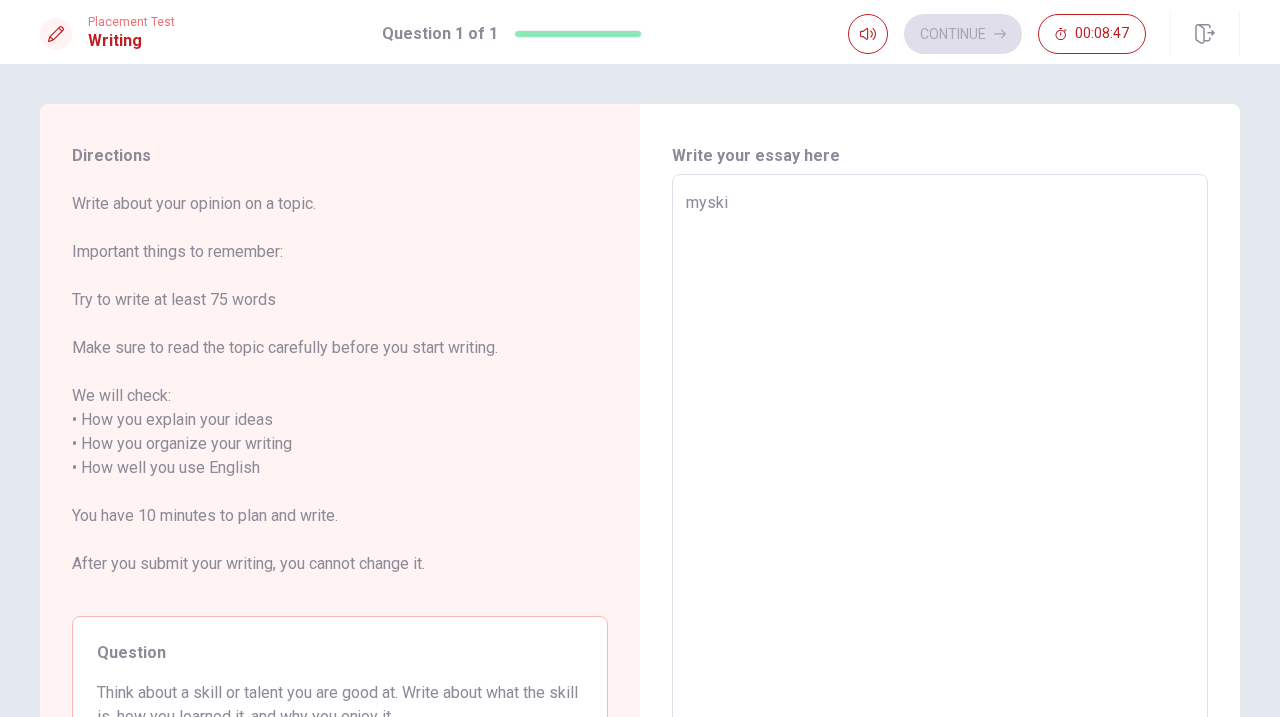 type on "myskil" 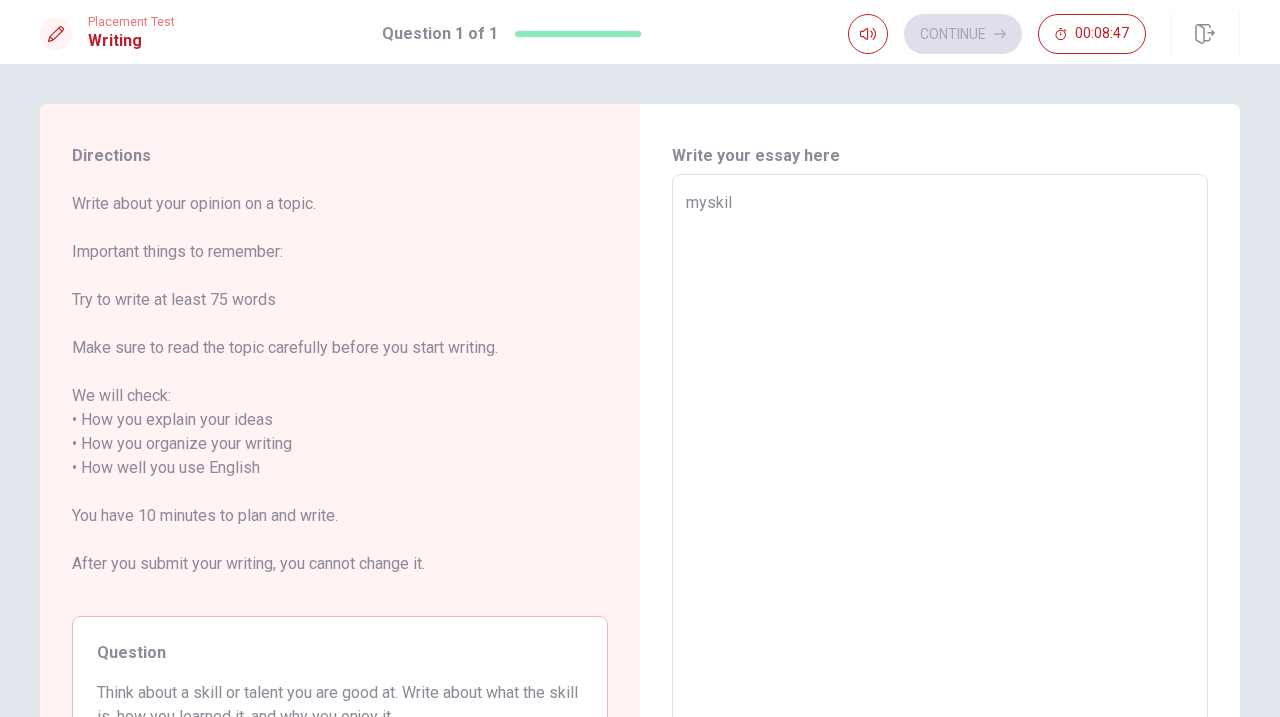 type on "x" 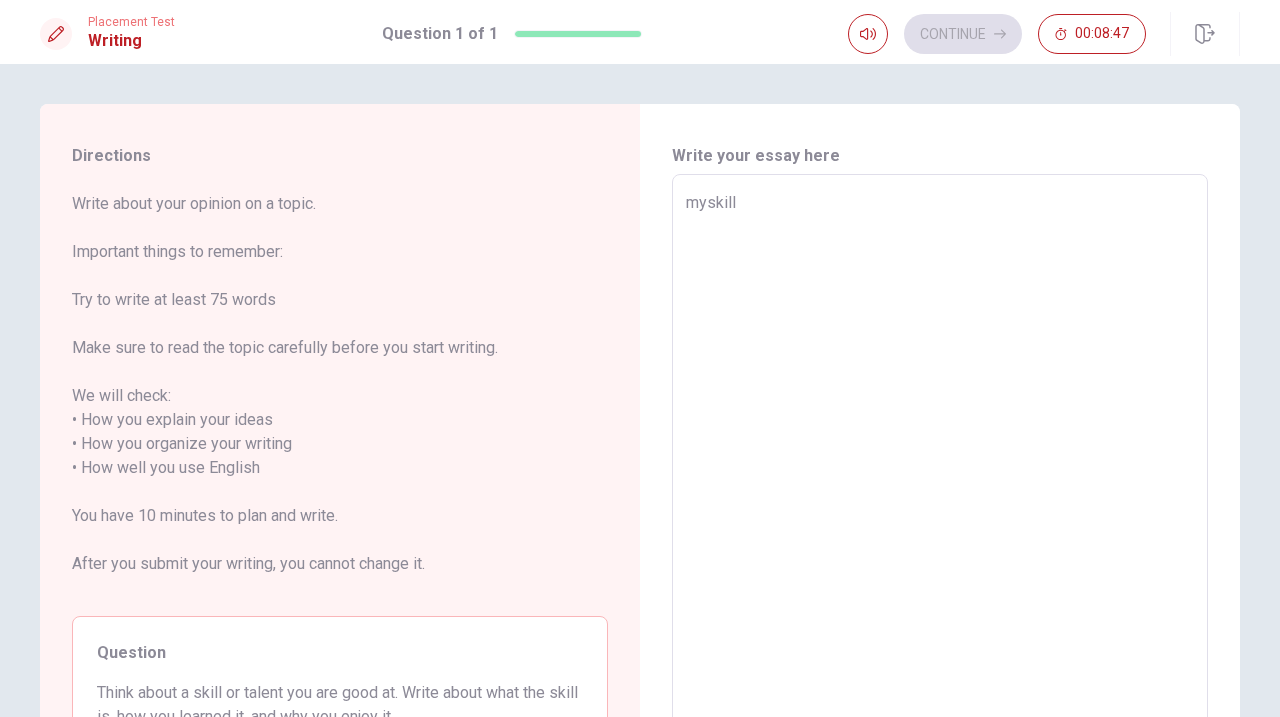type on "x" 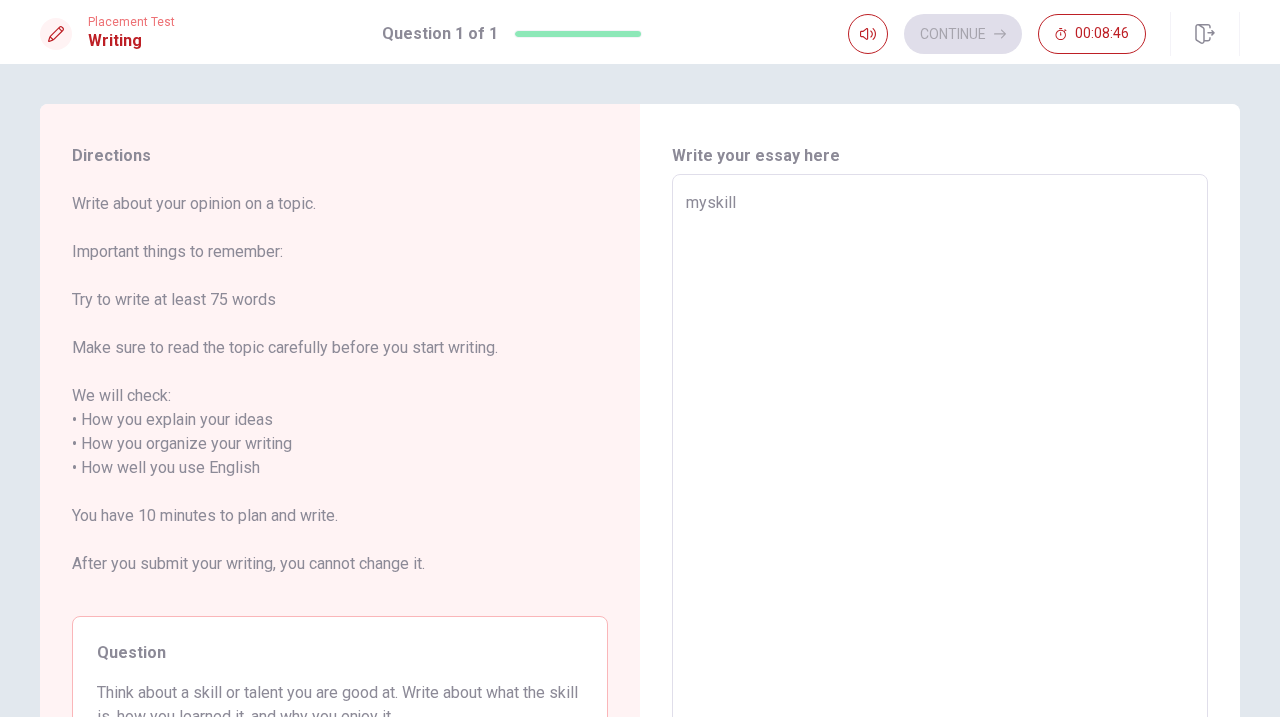 type on "myskilli" 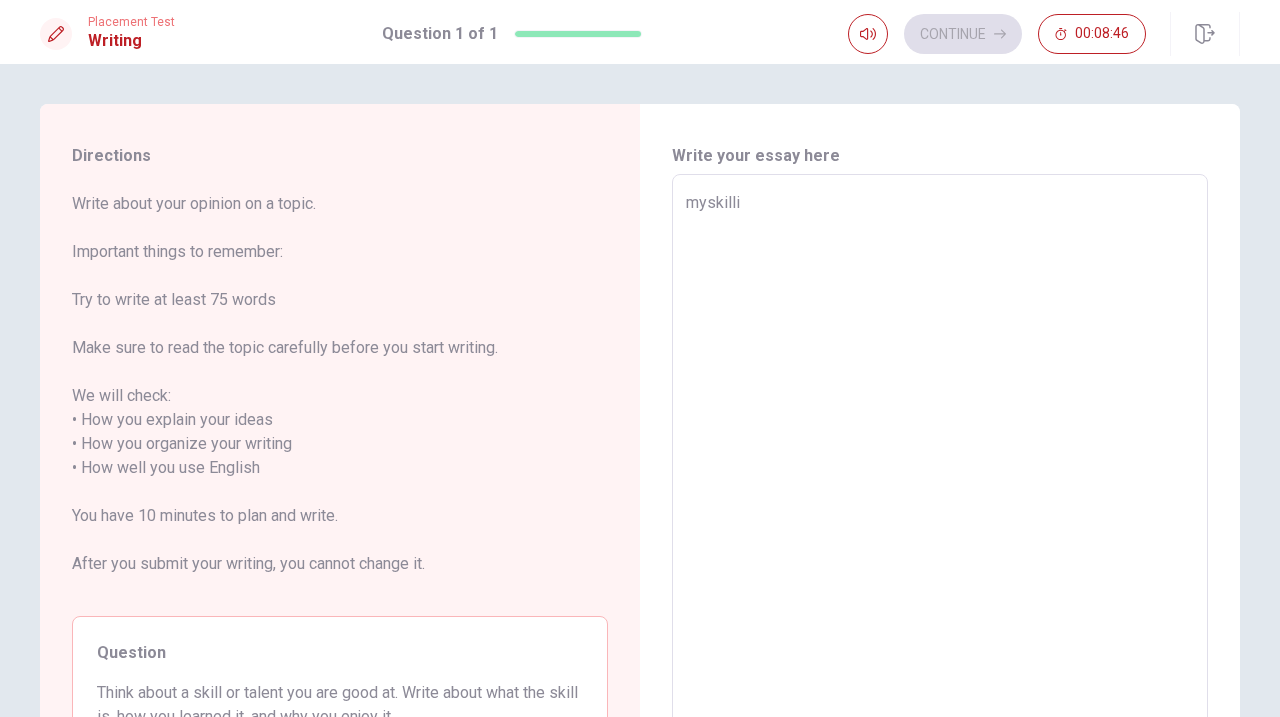 type on "x" 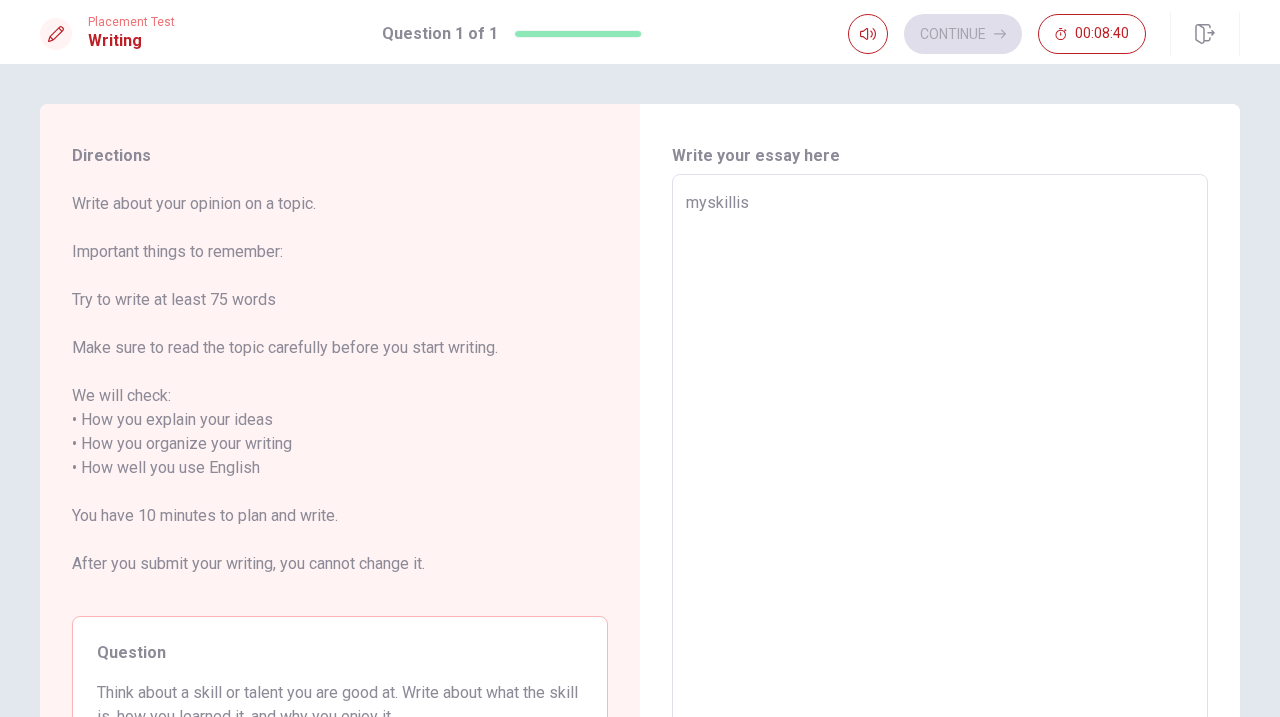 type on "x" 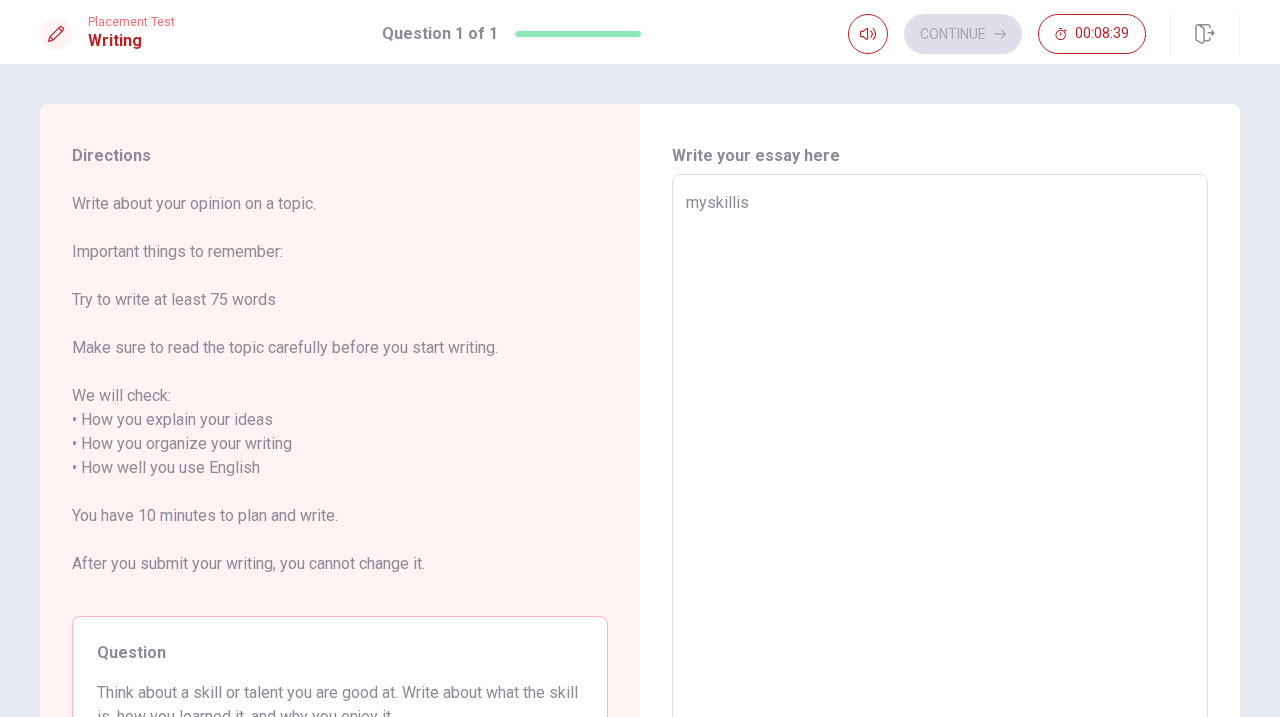 type on "myskillisc" 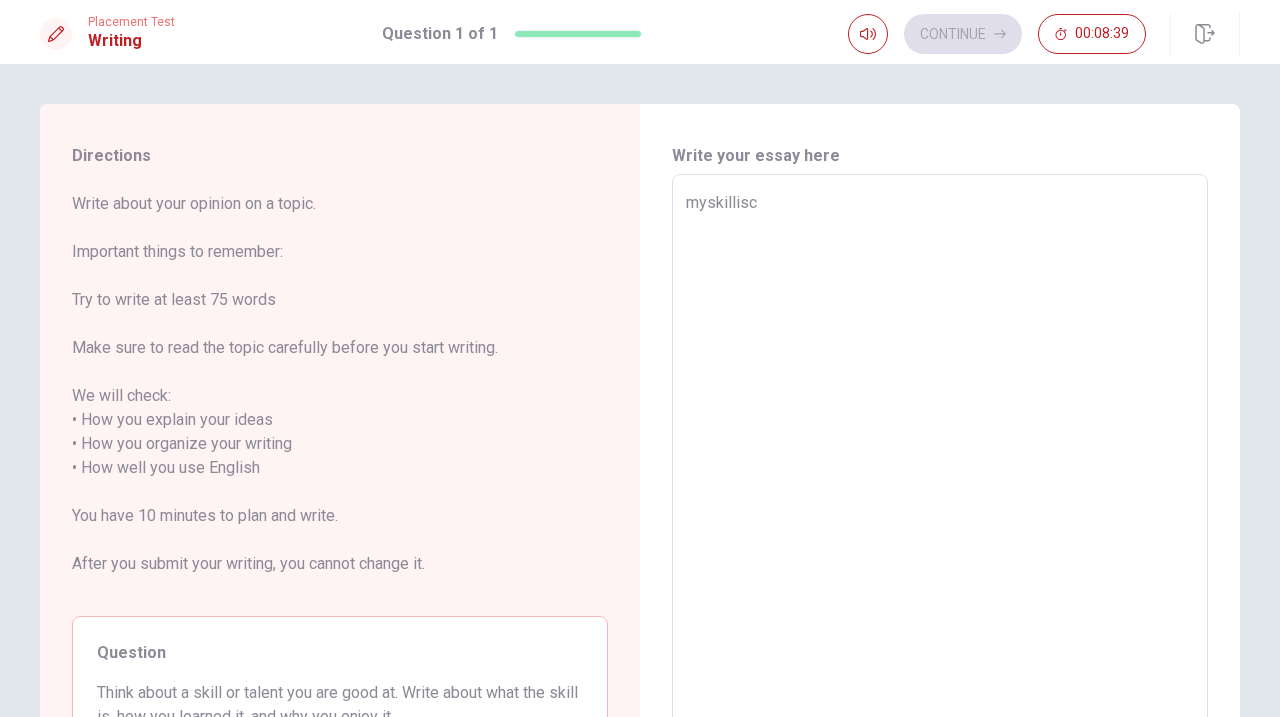 type on "x" 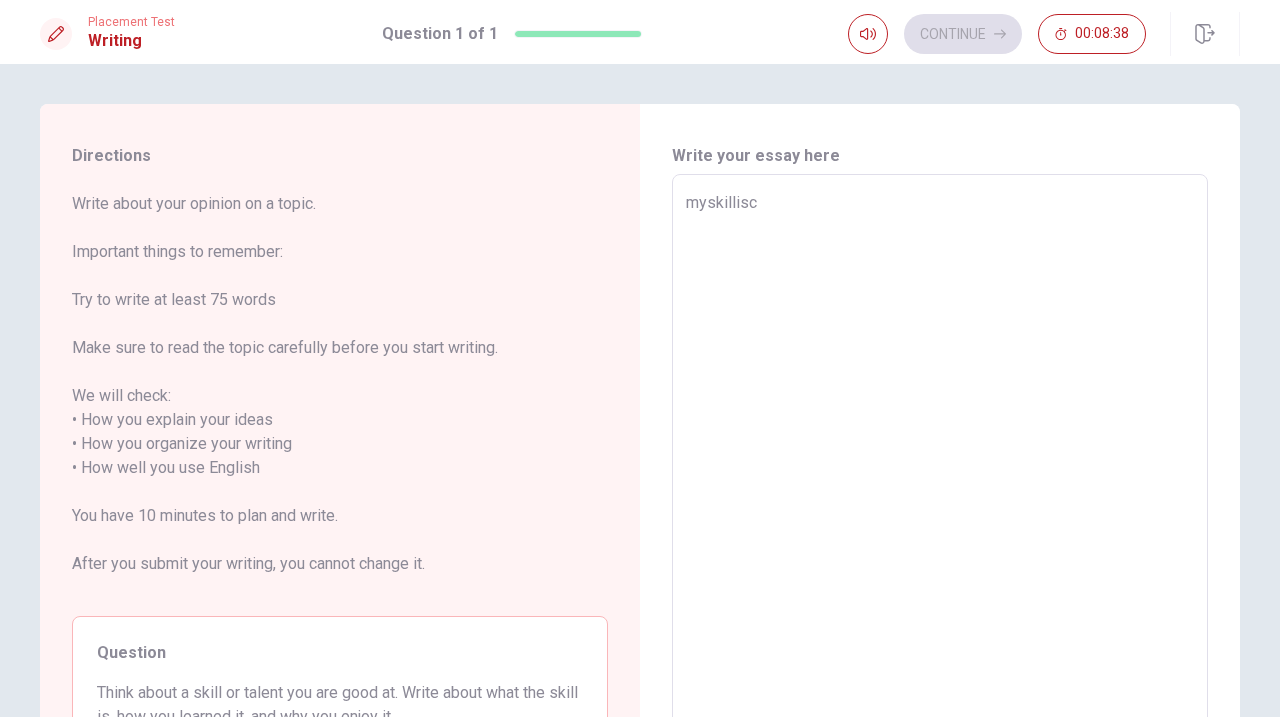 type on "myskillisca" 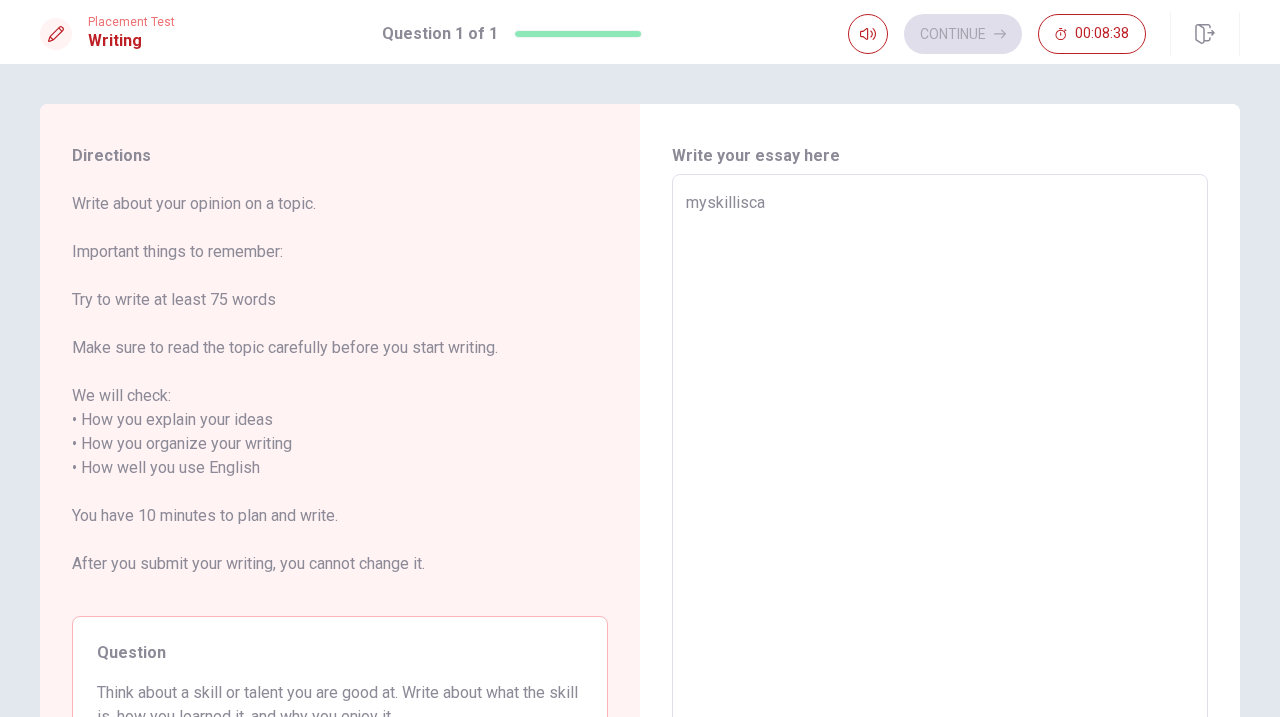 type on "x" 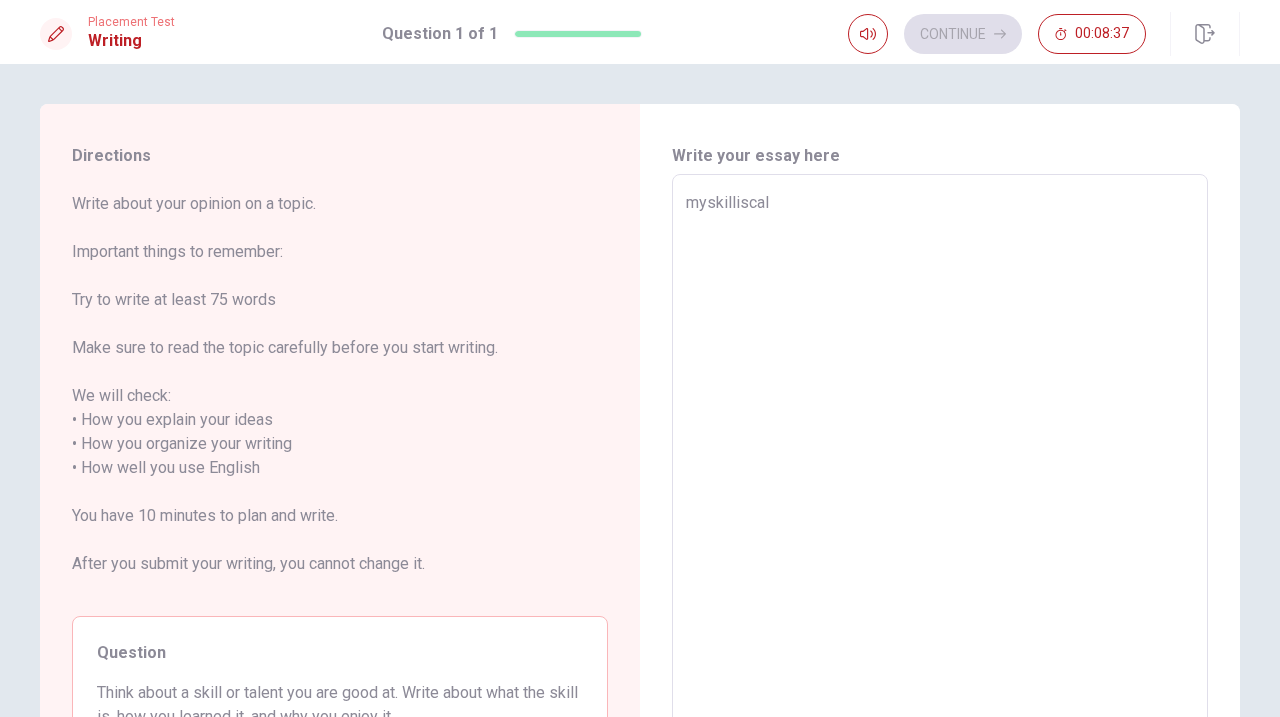 type on "x" 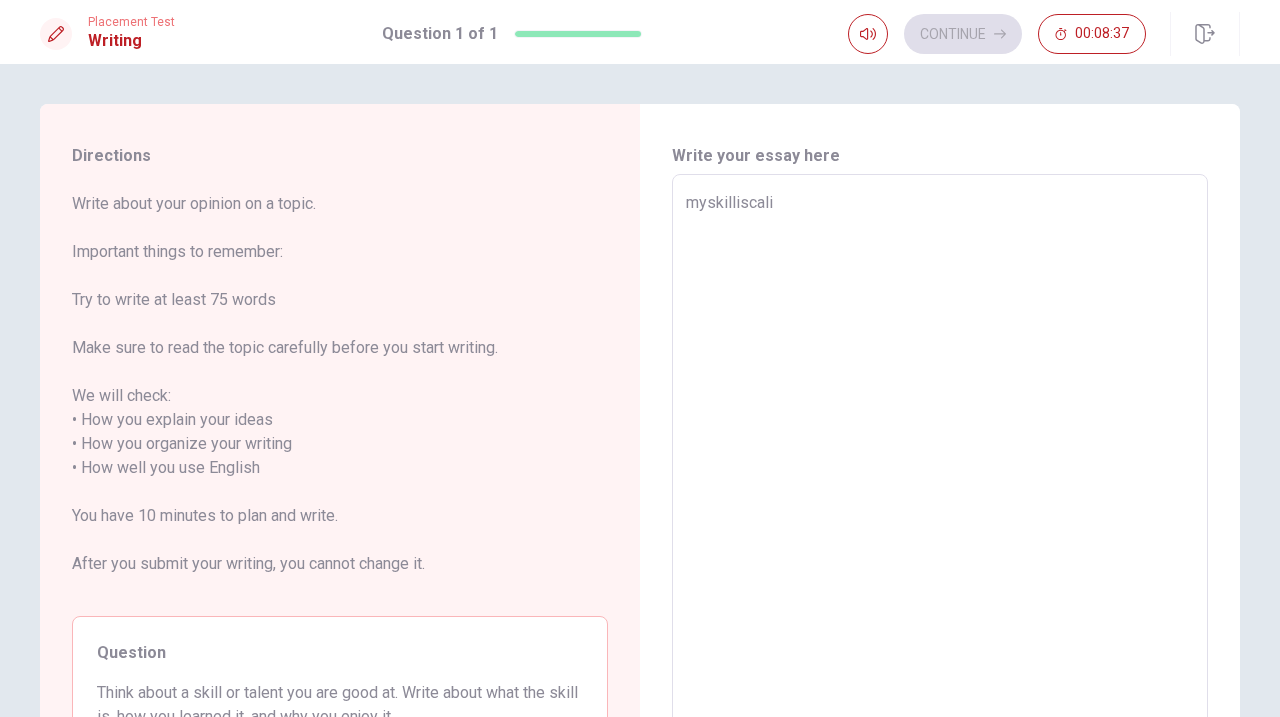 type on "x" 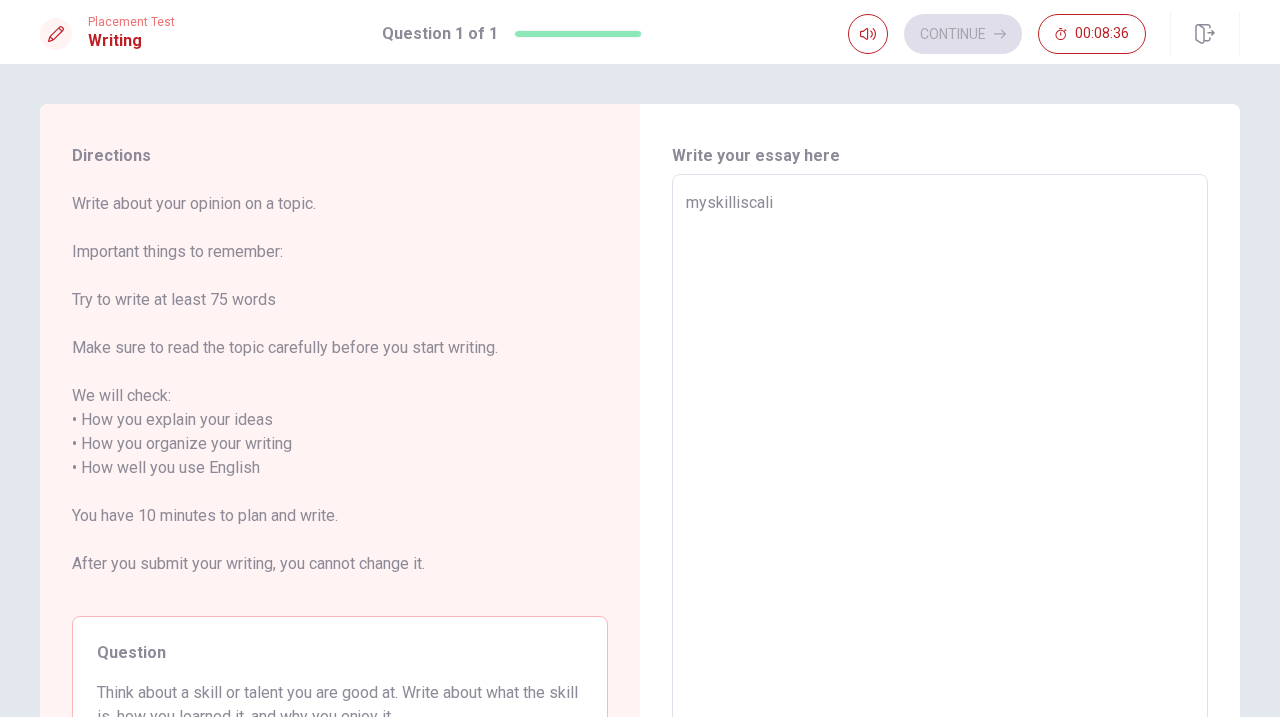 type on "myskilliscalig" 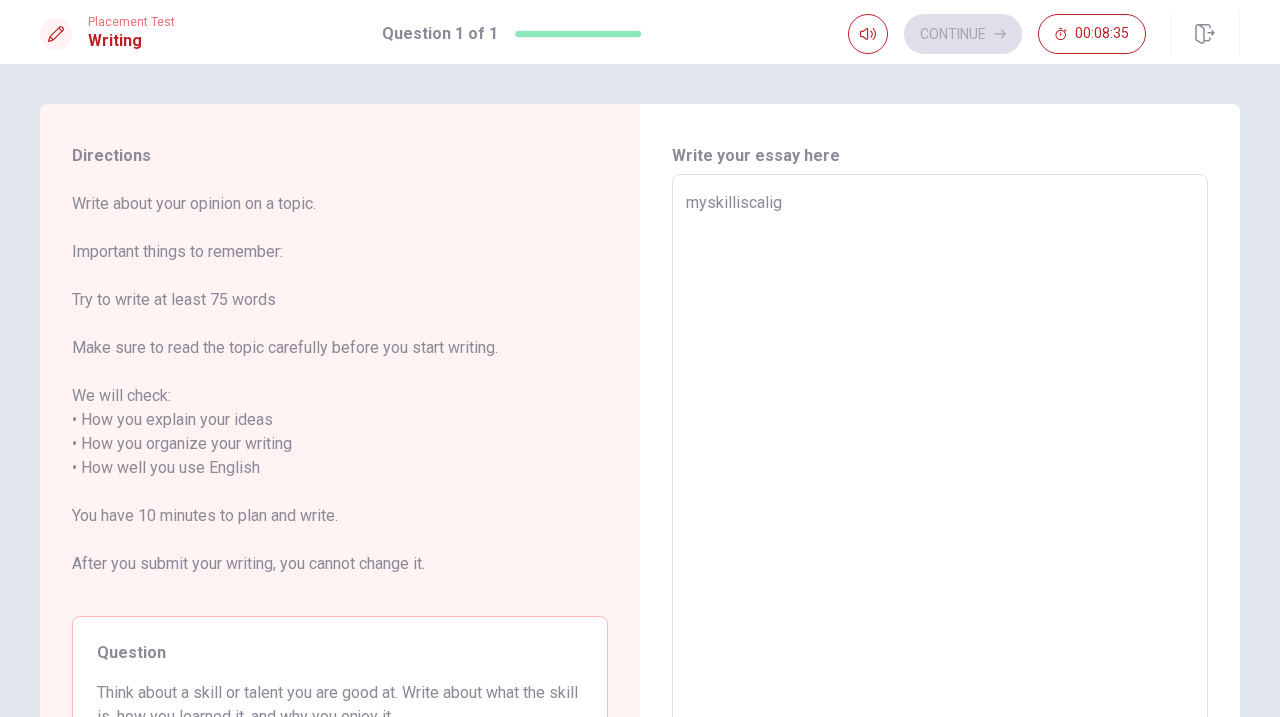 type on "x" 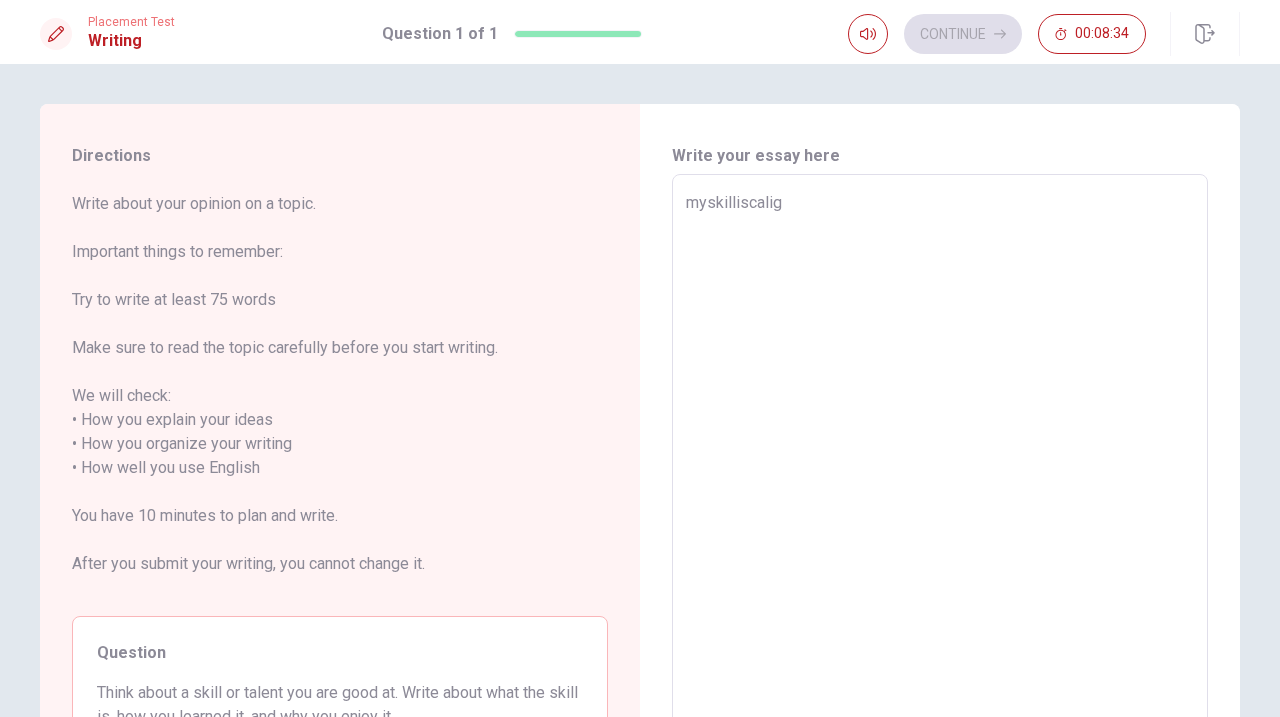 type on "myskilliscaligr" 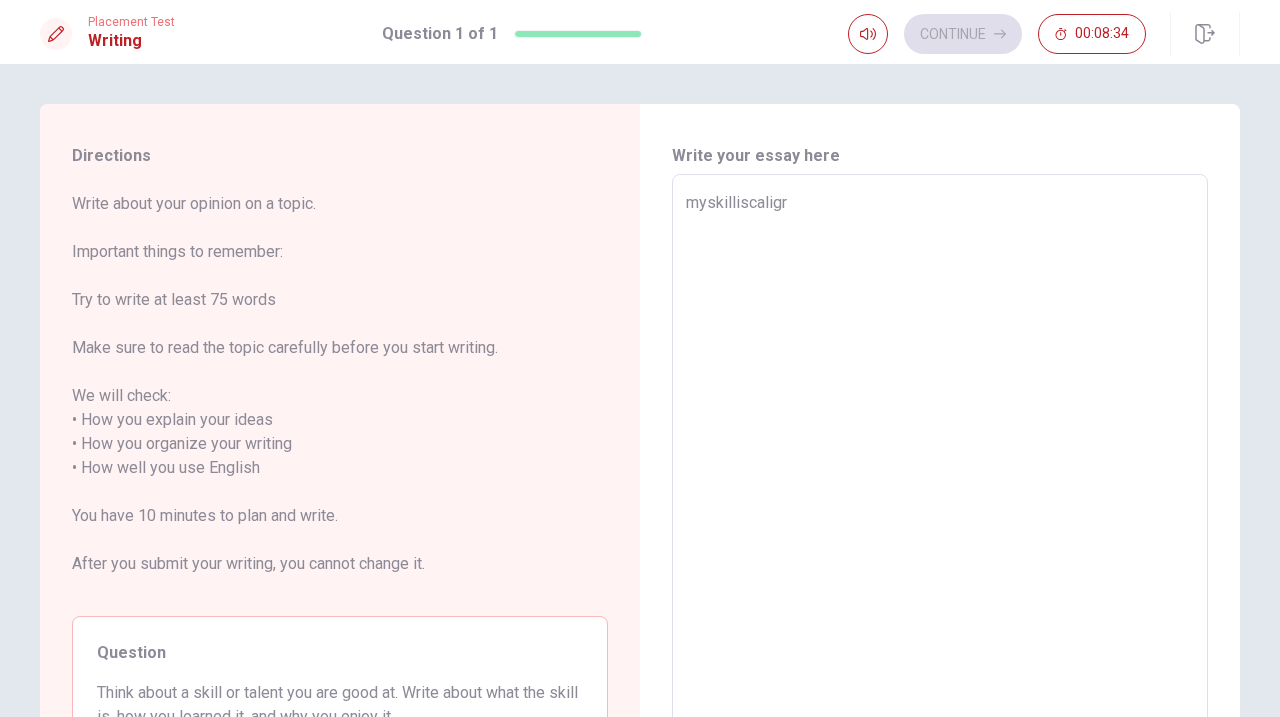 type on "x" 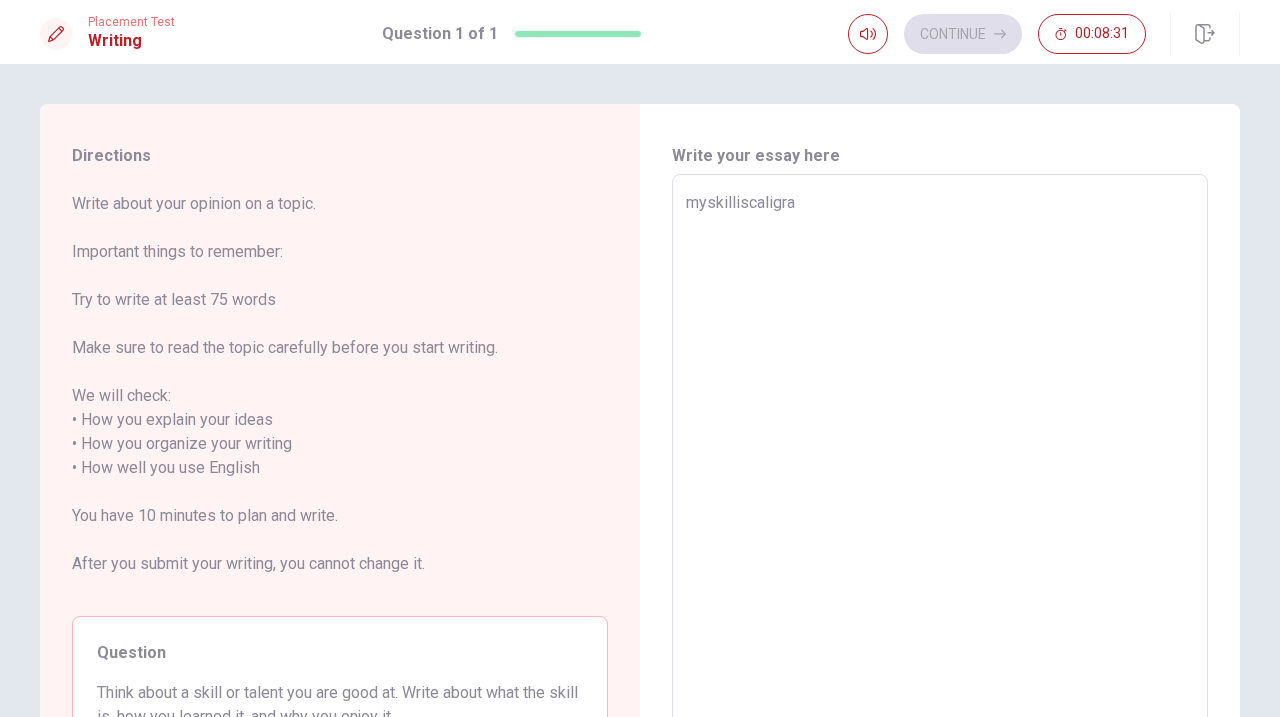type on "x" 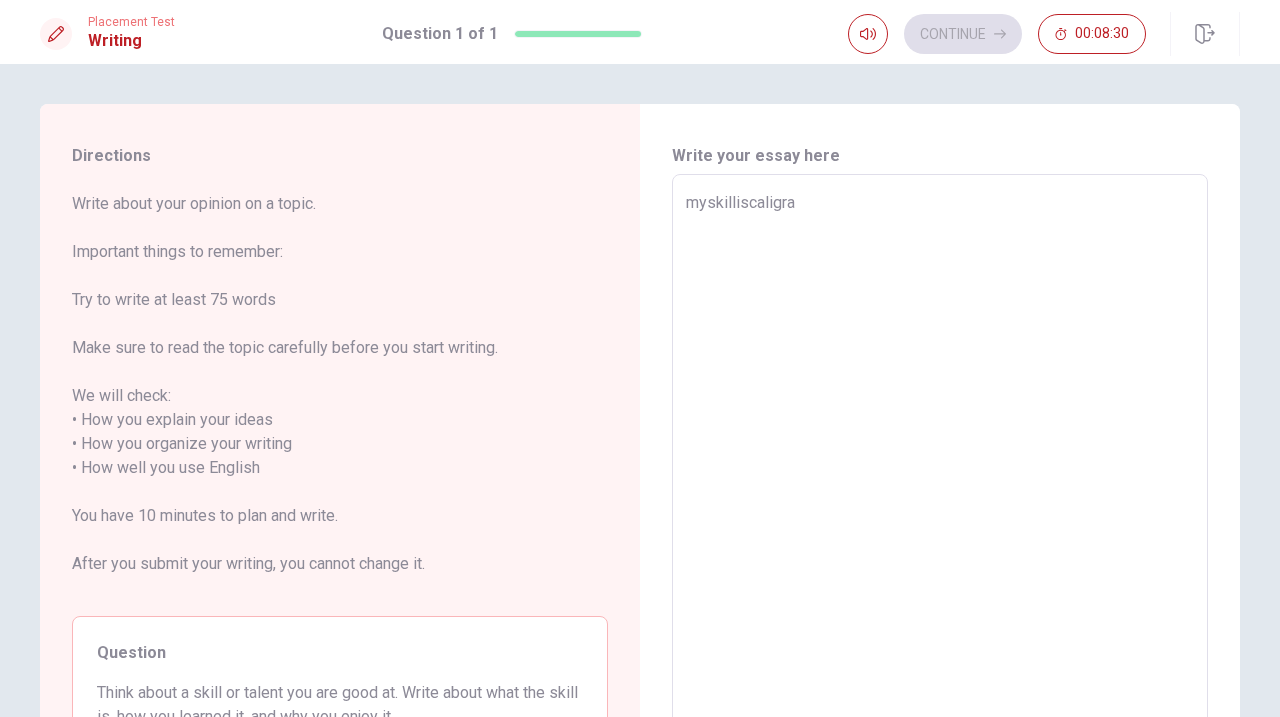 type on "myskilliscaligraf" 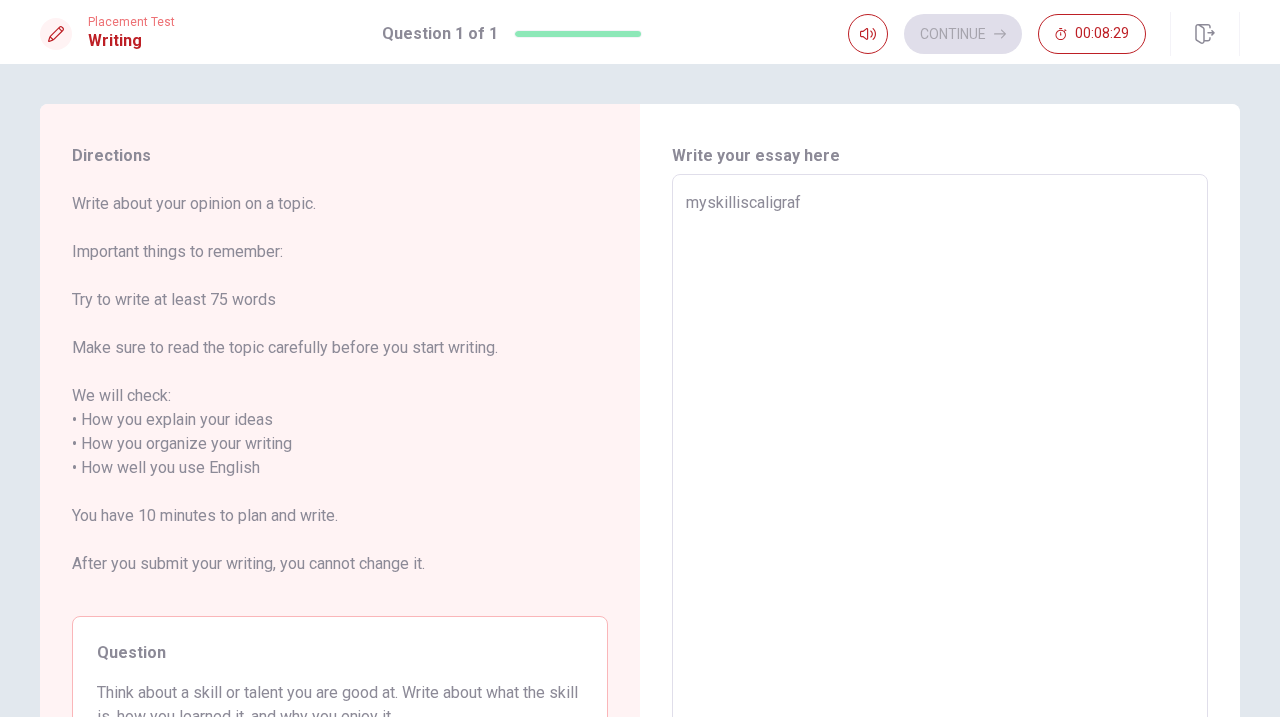 type on "x" 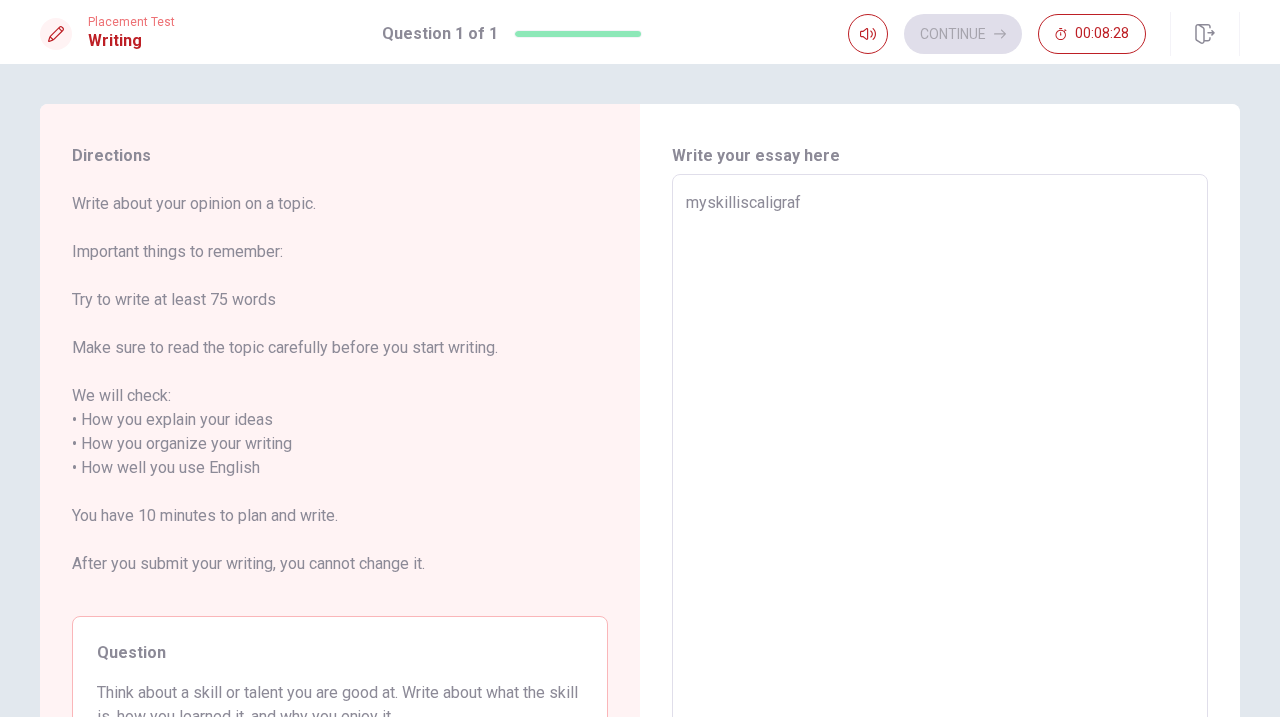 type on "myskilliscaligrafy" 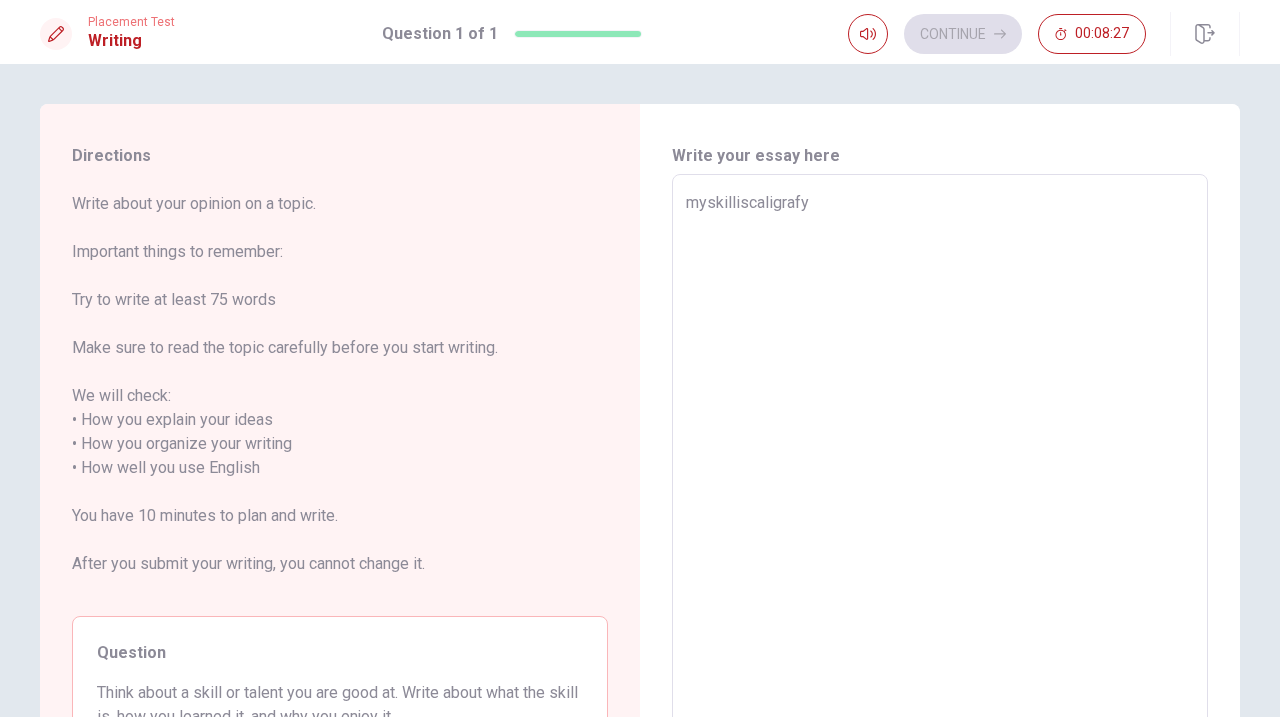 type on "x" 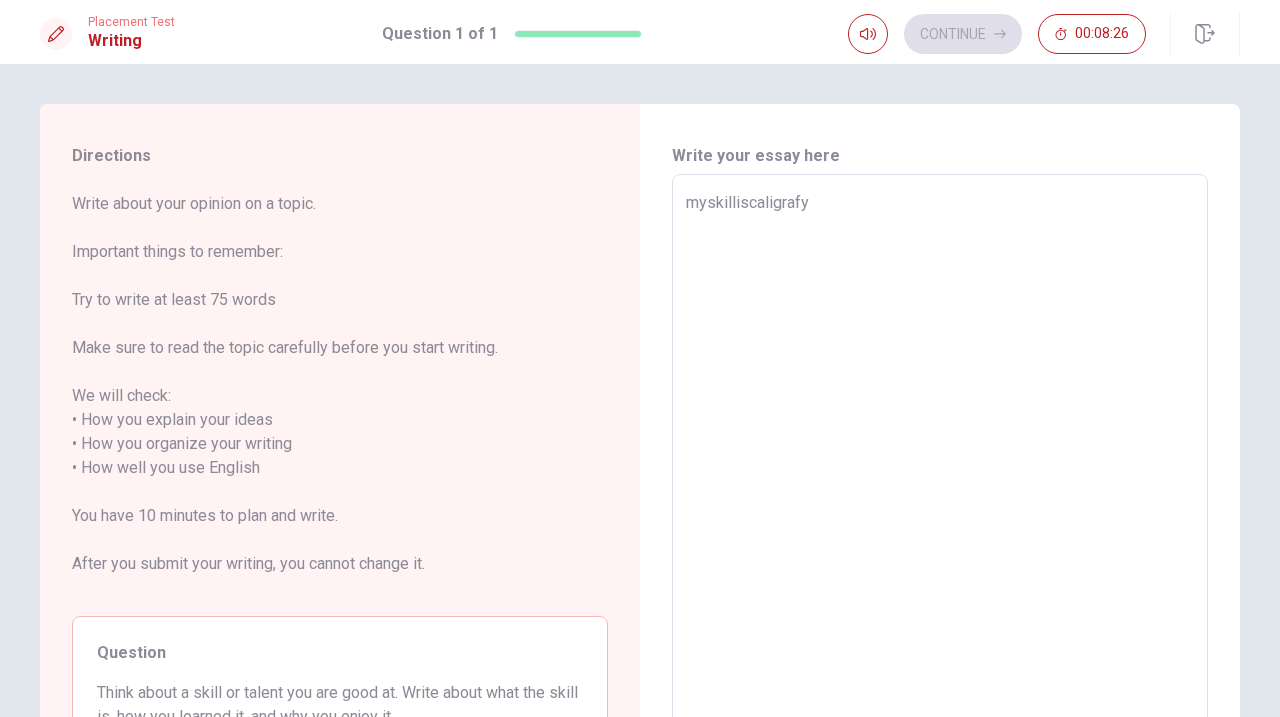 type on "myskilliscaligrafy." 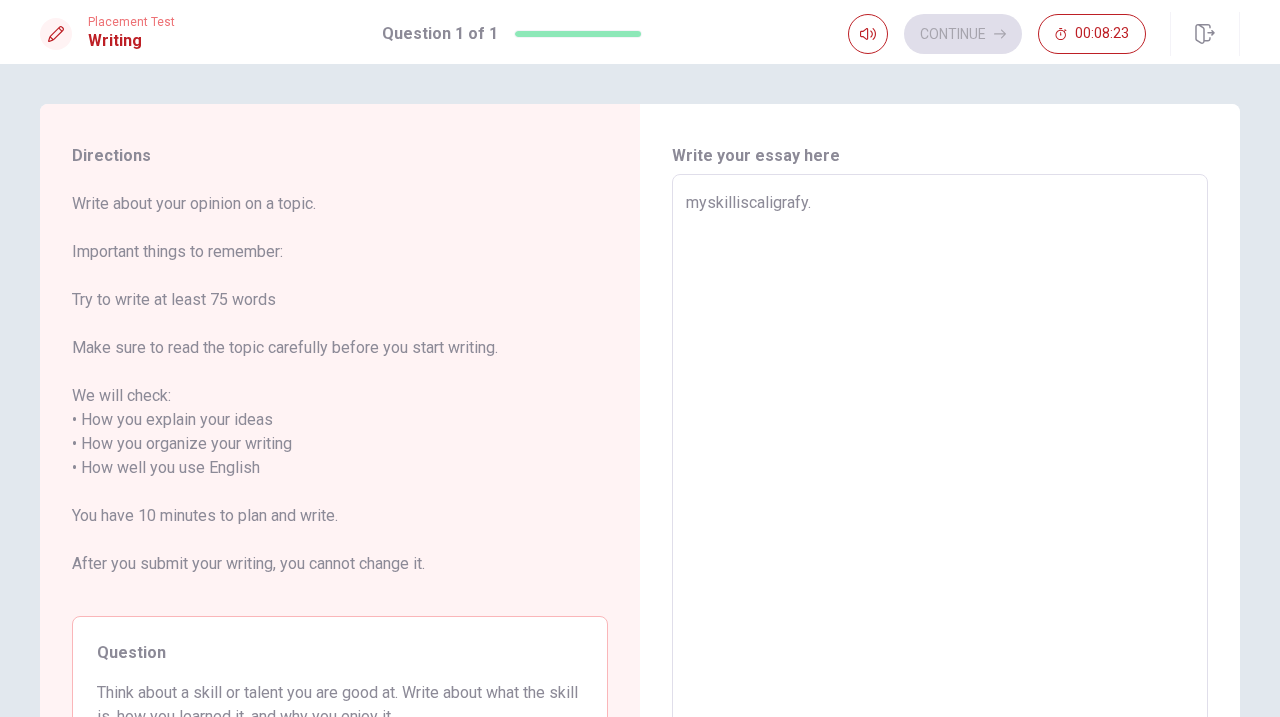 type on "x" 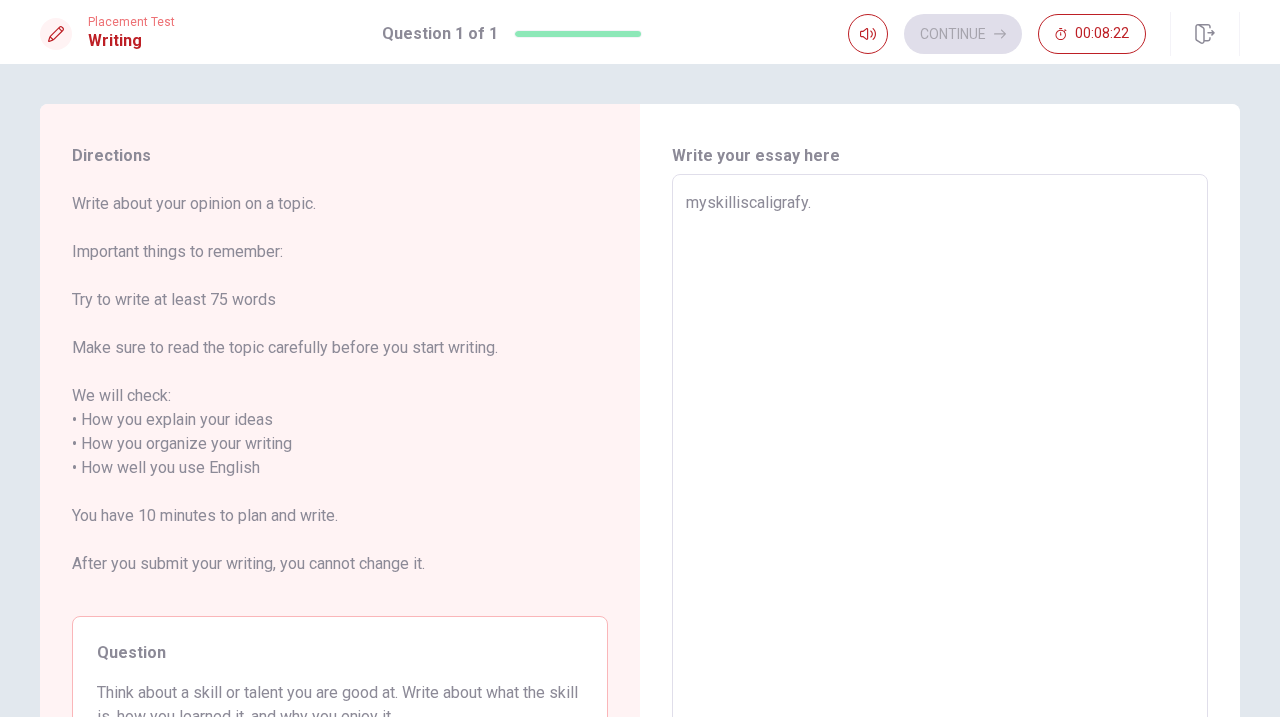 type on "myskilliscaligrafy.b" 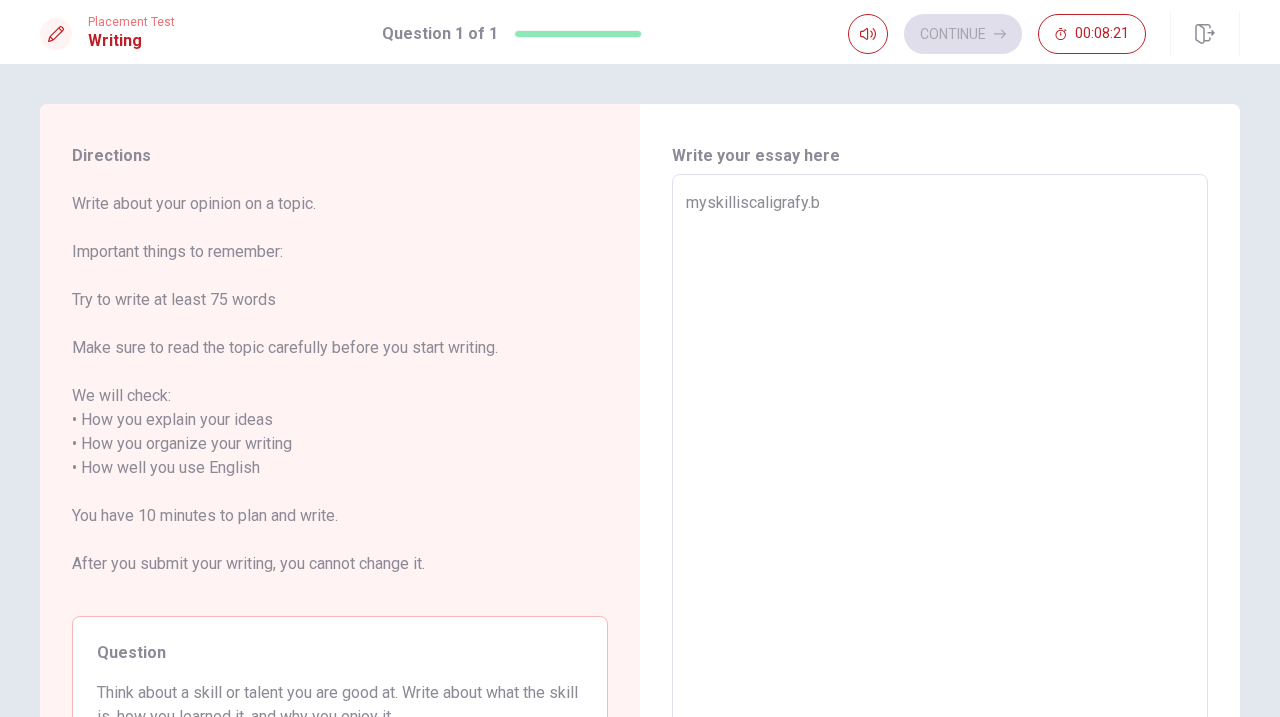 type on "x" 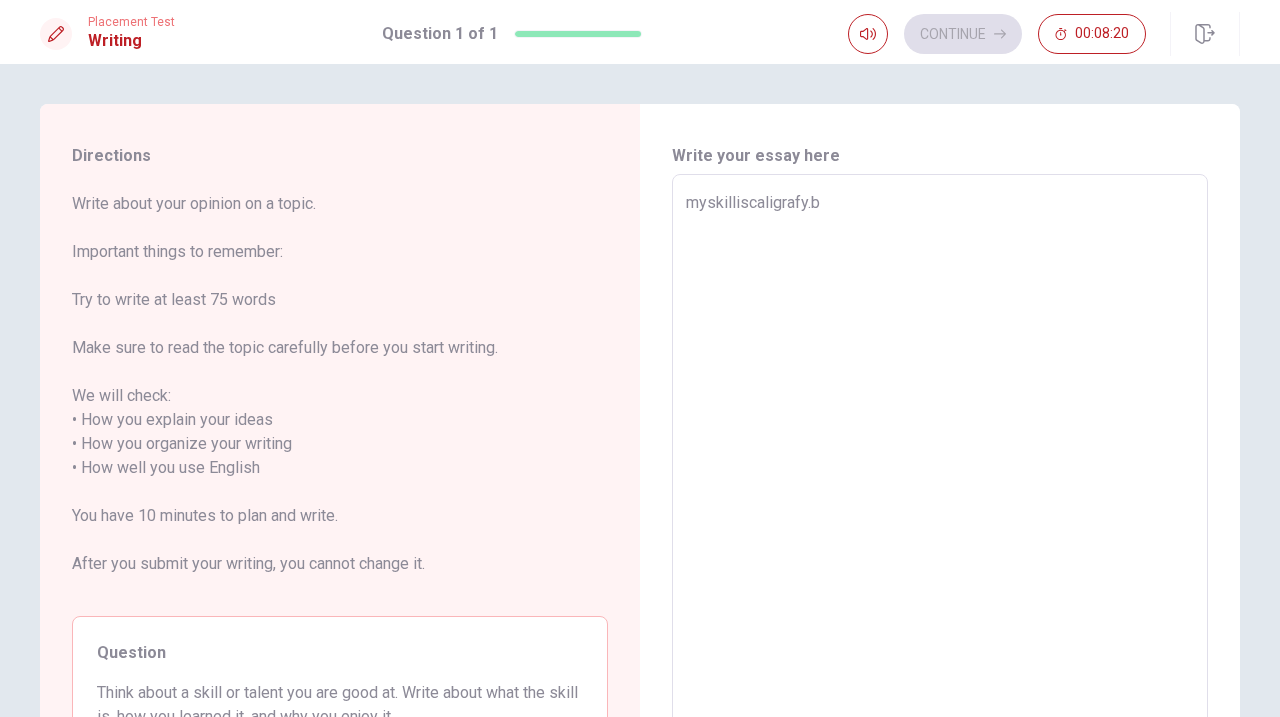 type on "[DOMAIN_NAME]" 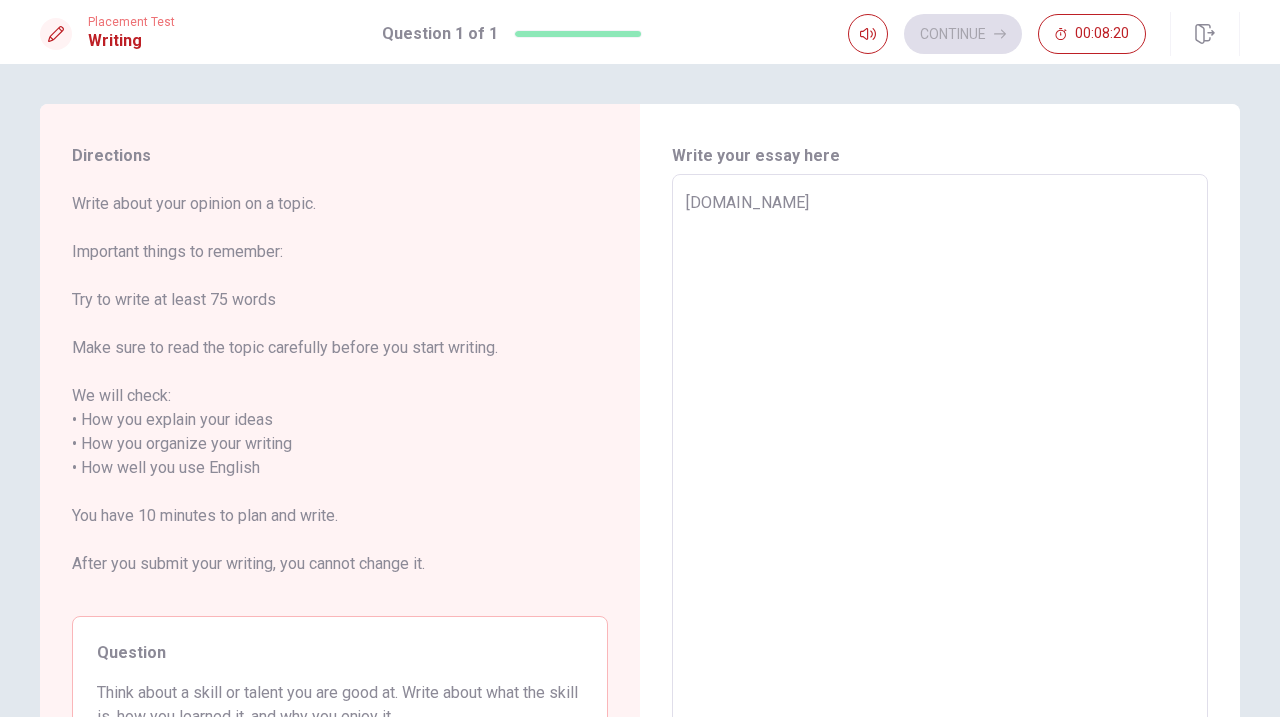 type on "x" 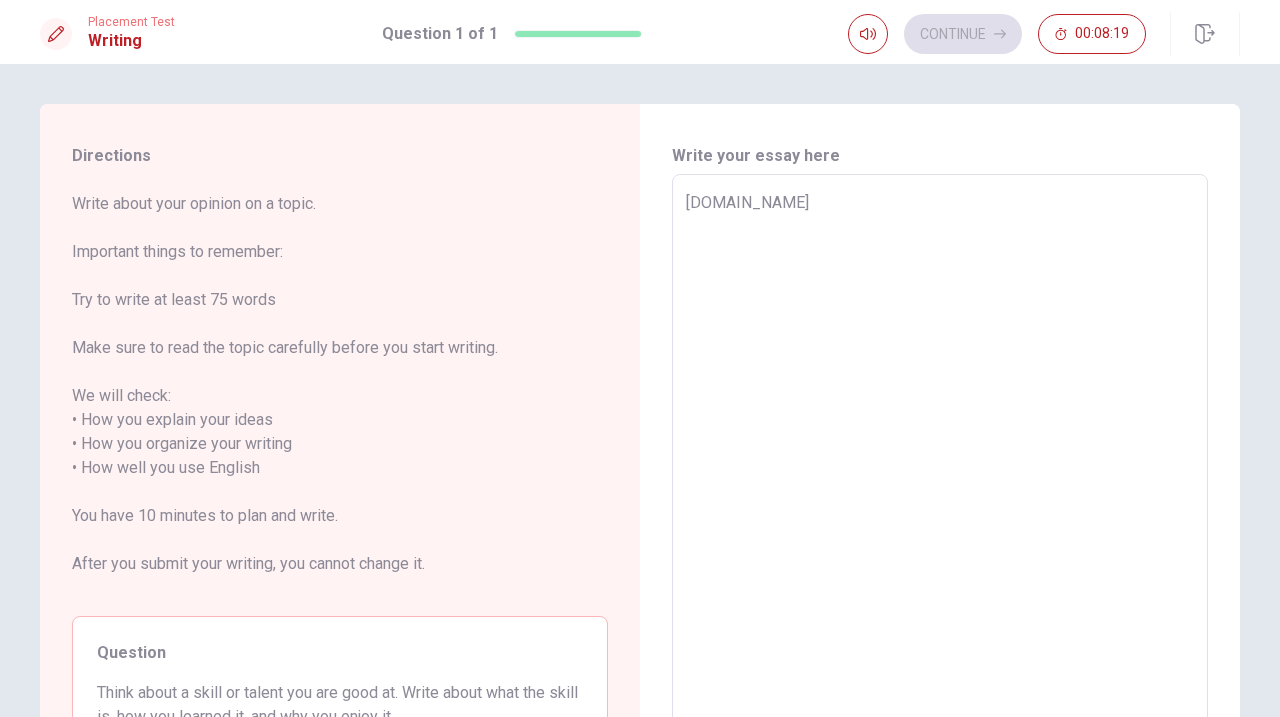 type on "myskilliscaligrafy.bec" 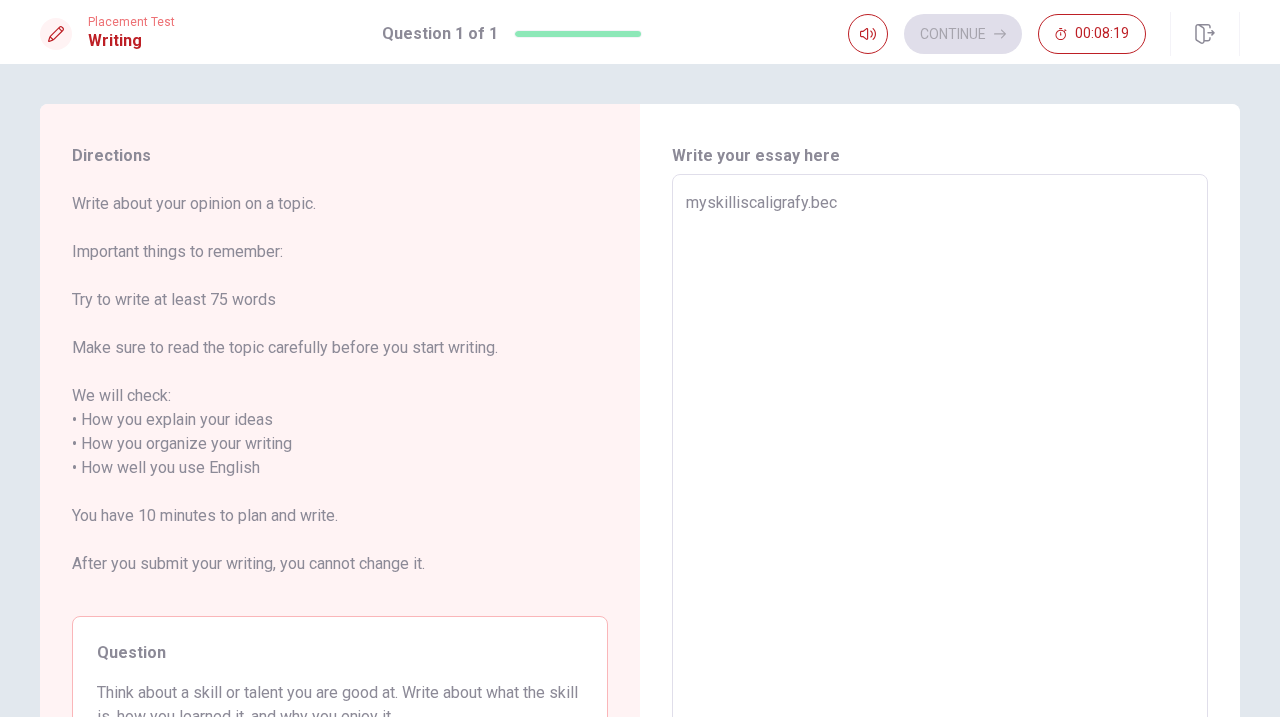 type on "x" 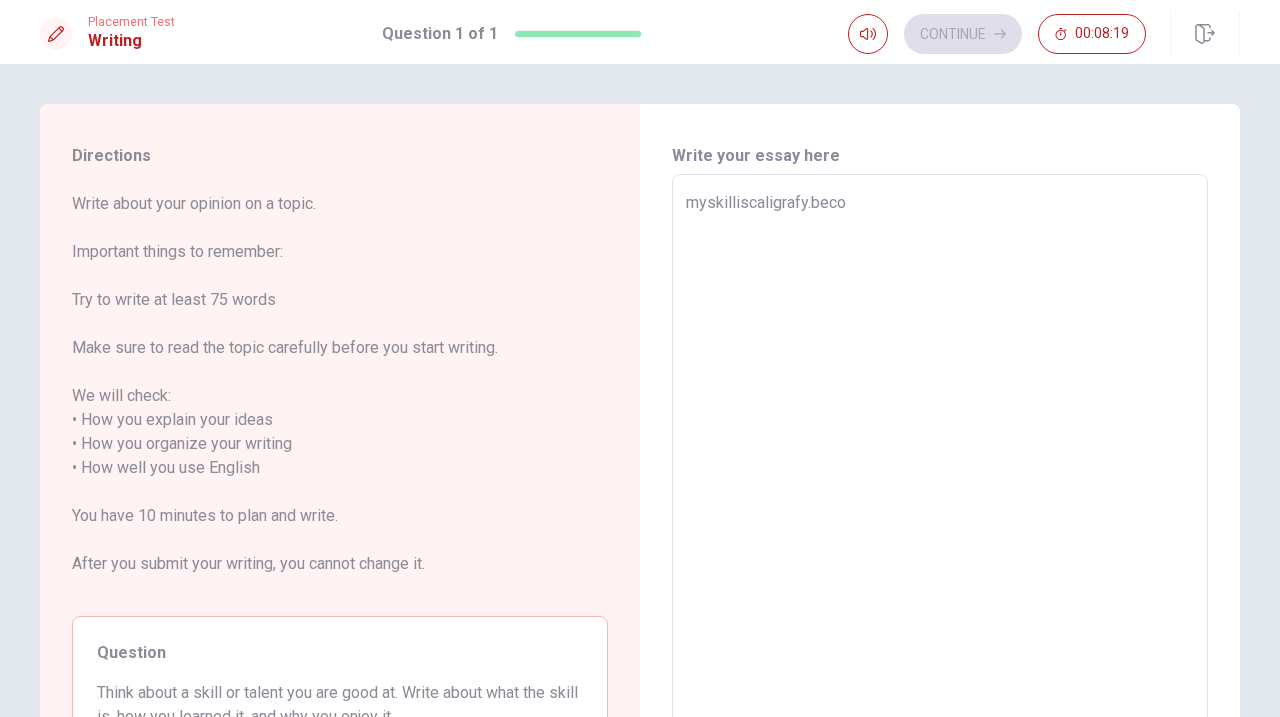 type on "x" 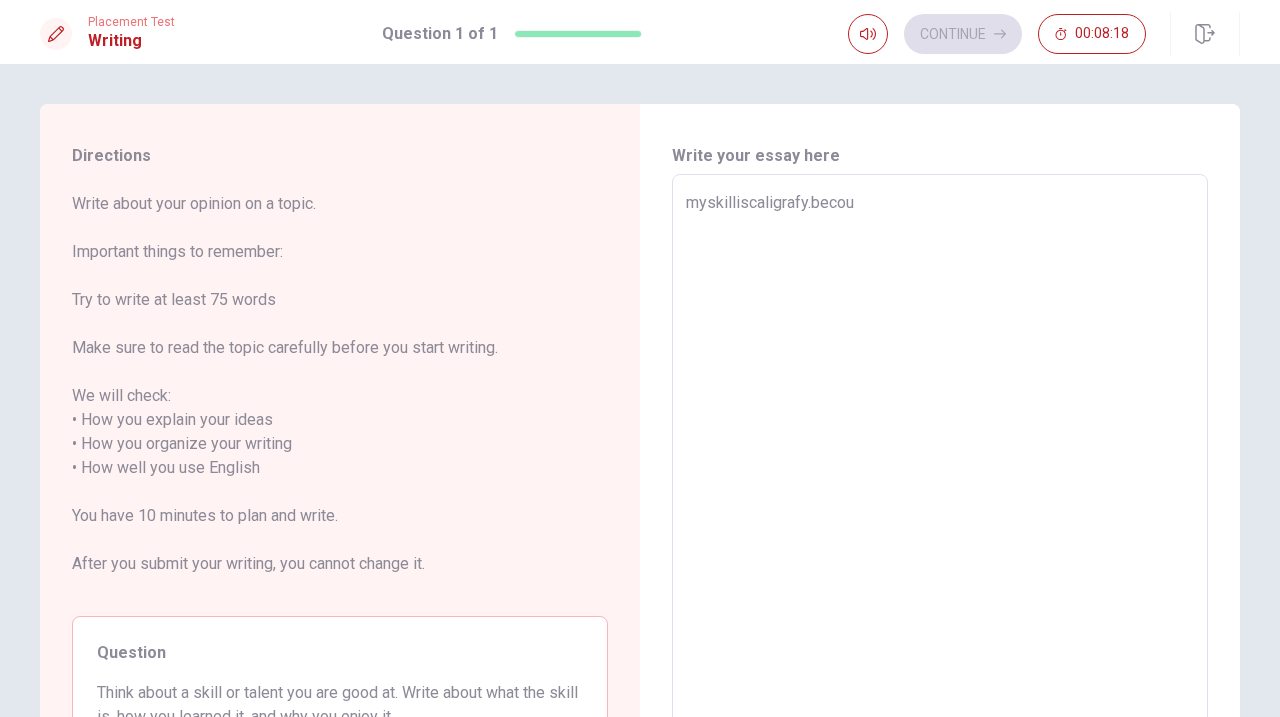 type on "x" 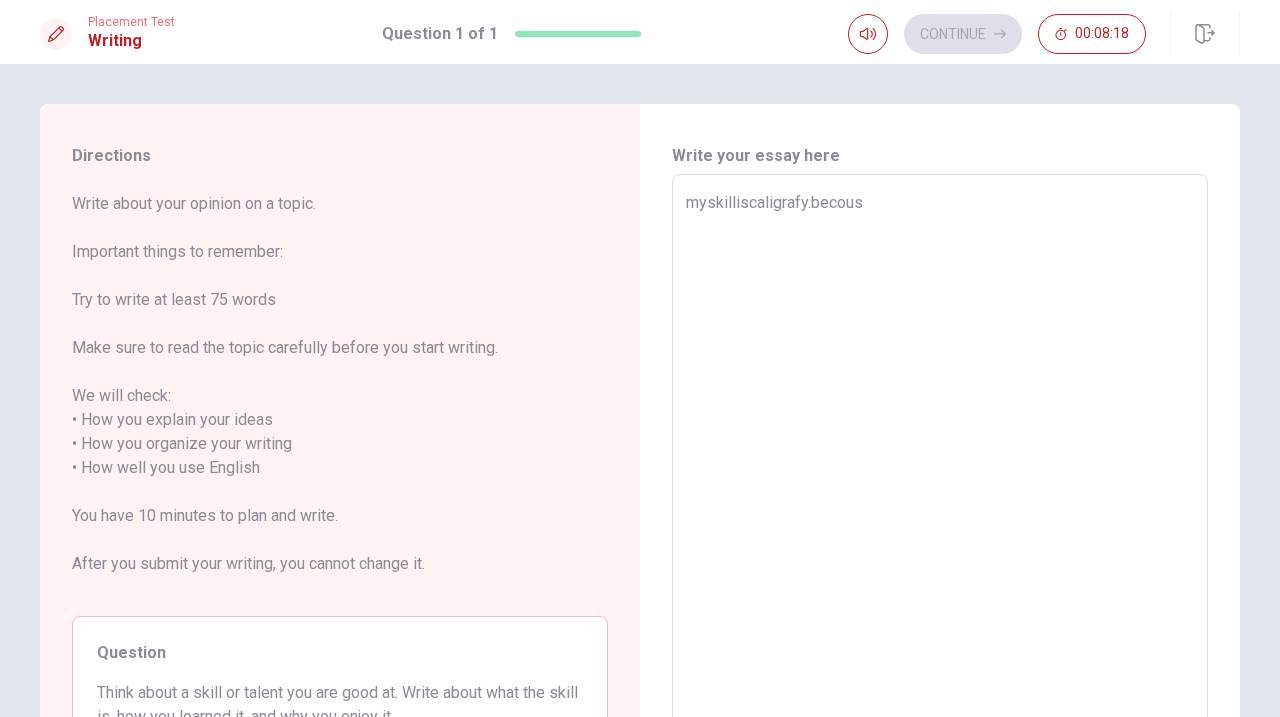 type on "x" 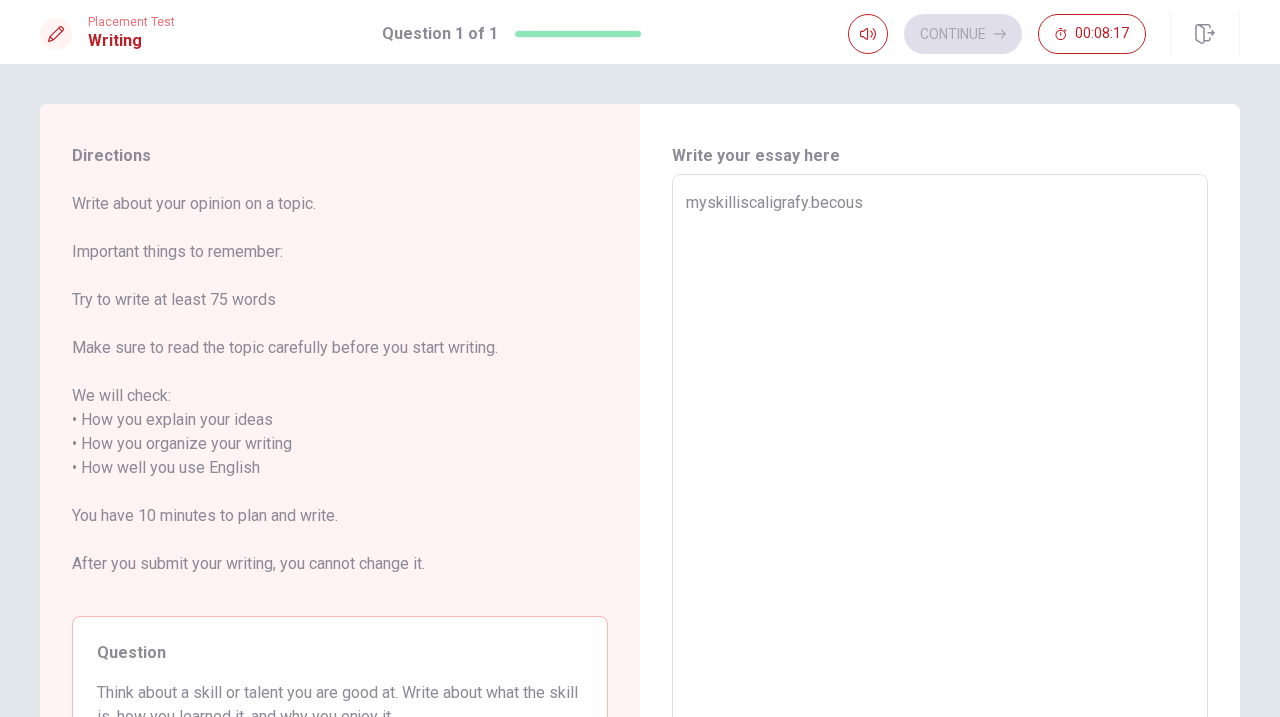type on "myskilliscaligrafy.becouse" 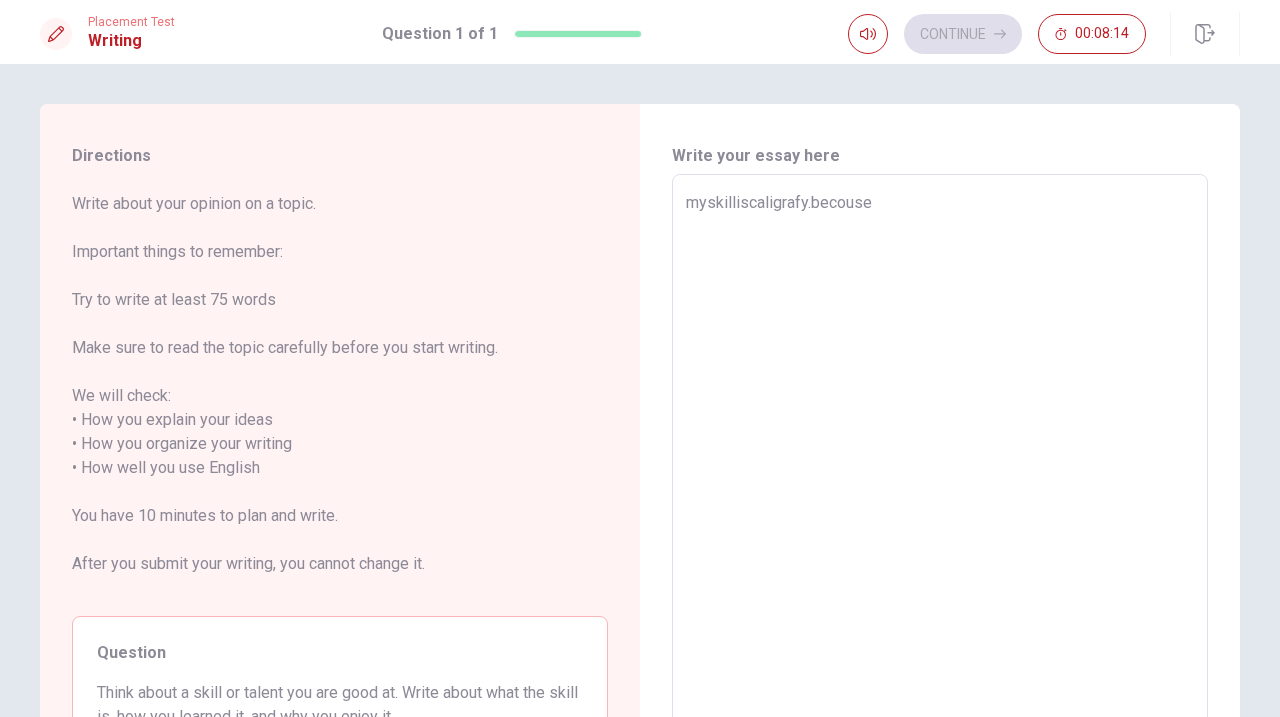 type on "x" 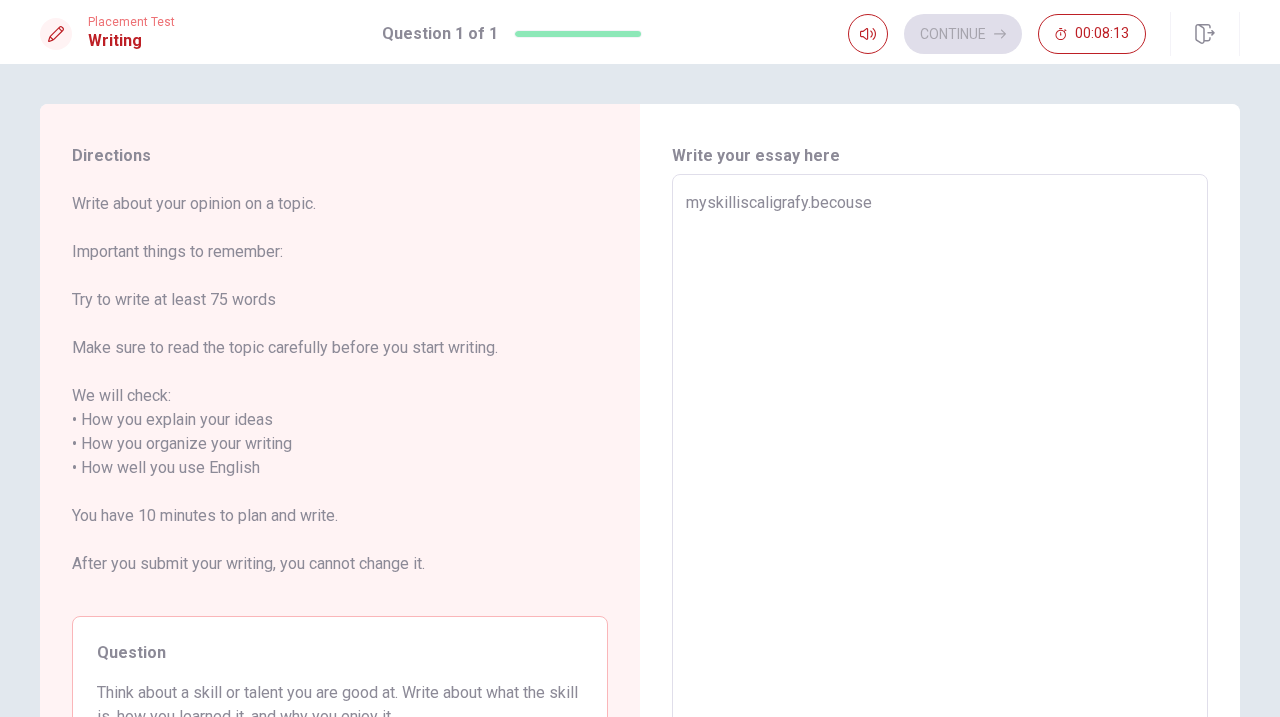 type on "myskilliscaligrafy.becouseI" 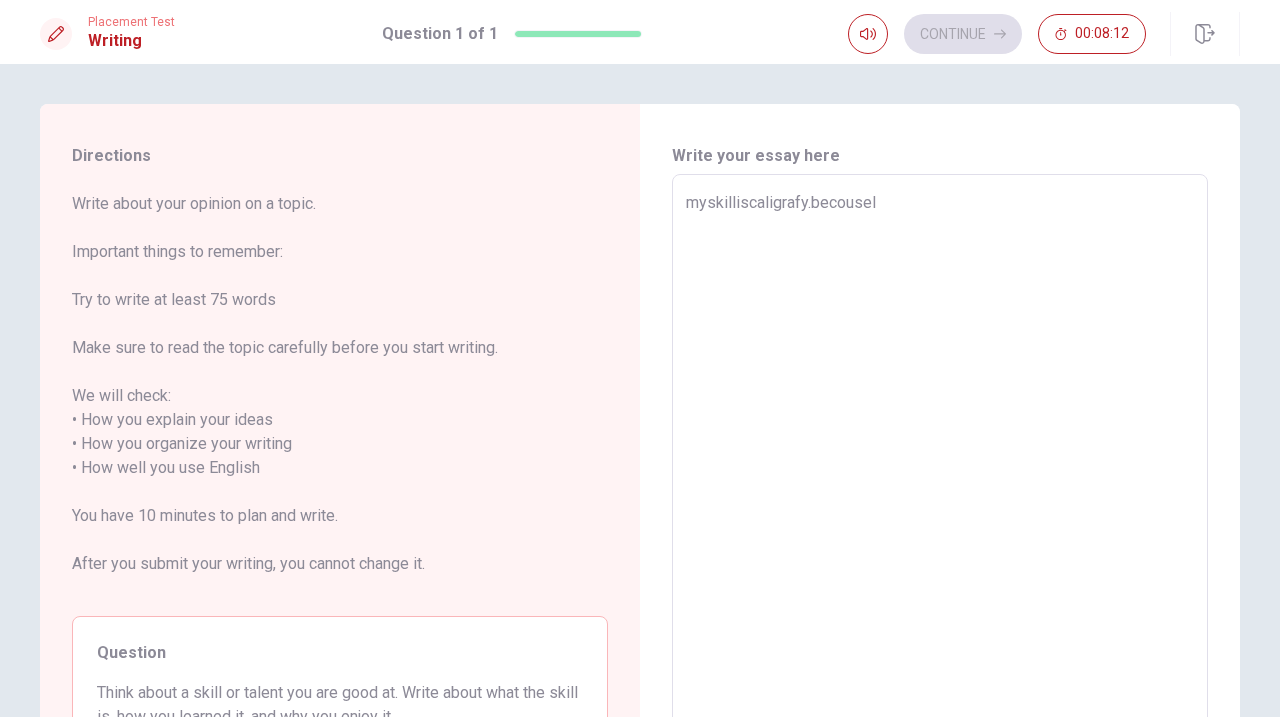 type on "x" 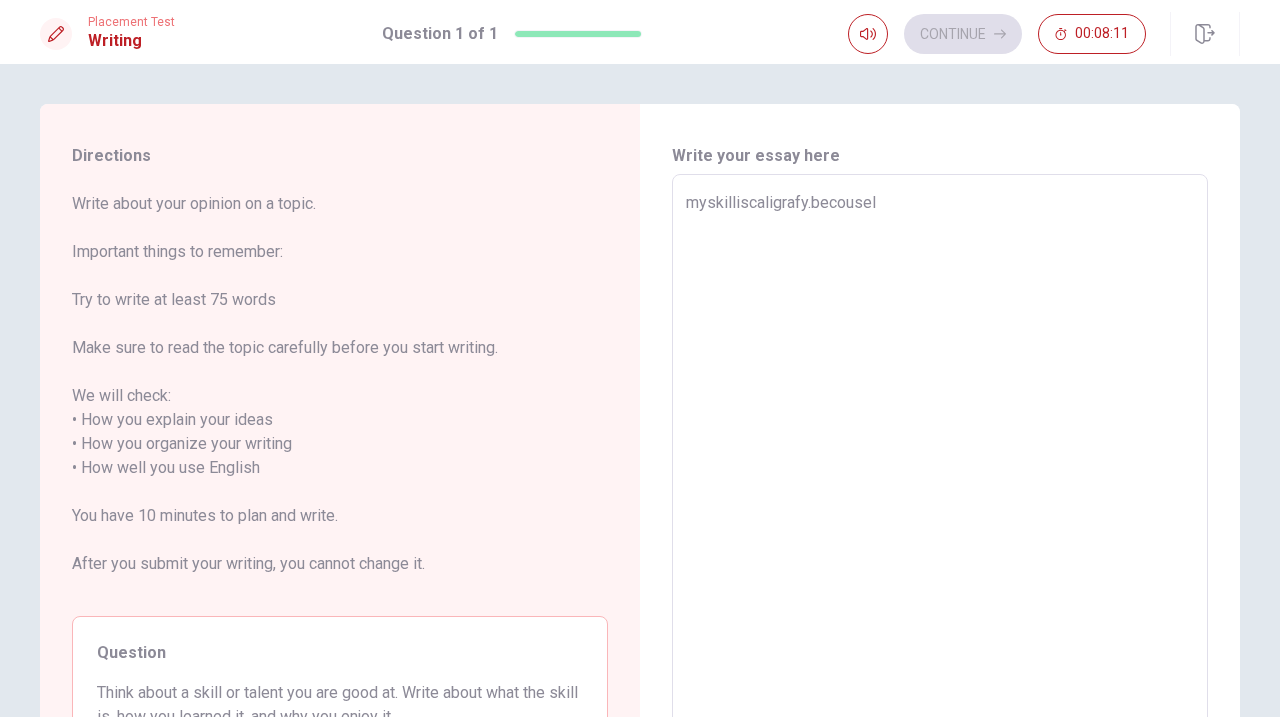 type on "myskilliscaligrafy.becouseIl" 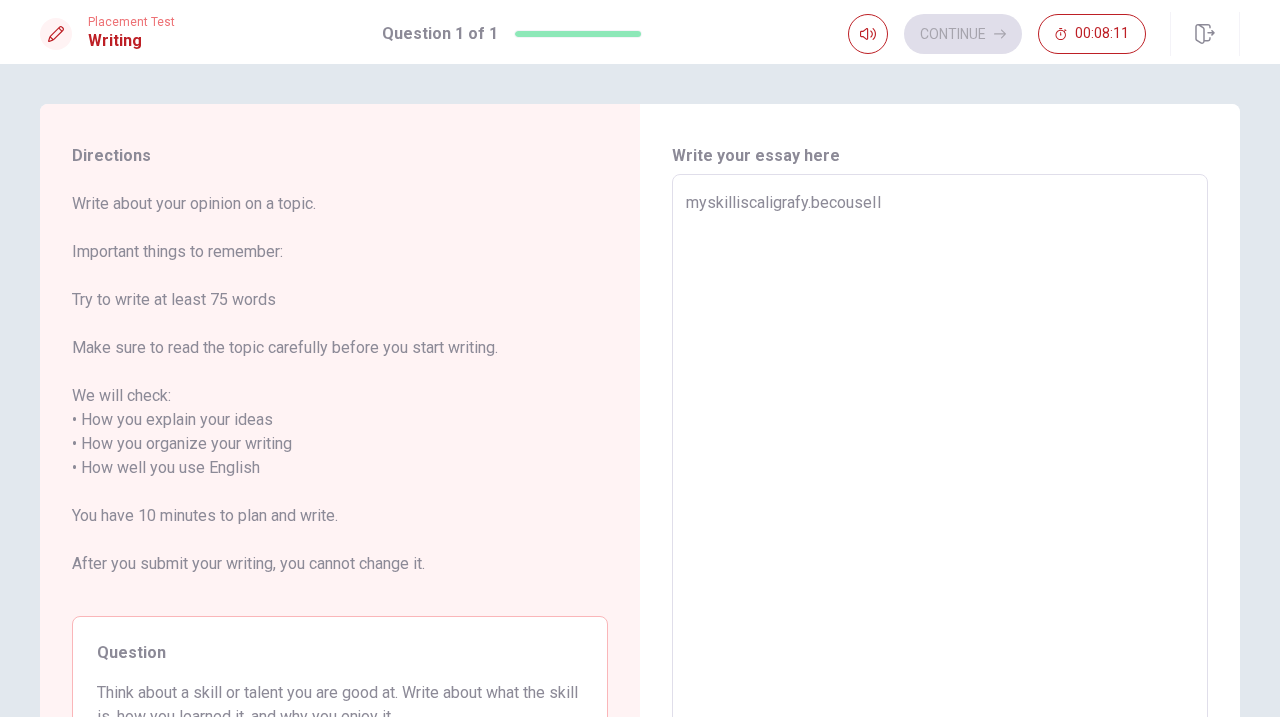 type on "x" 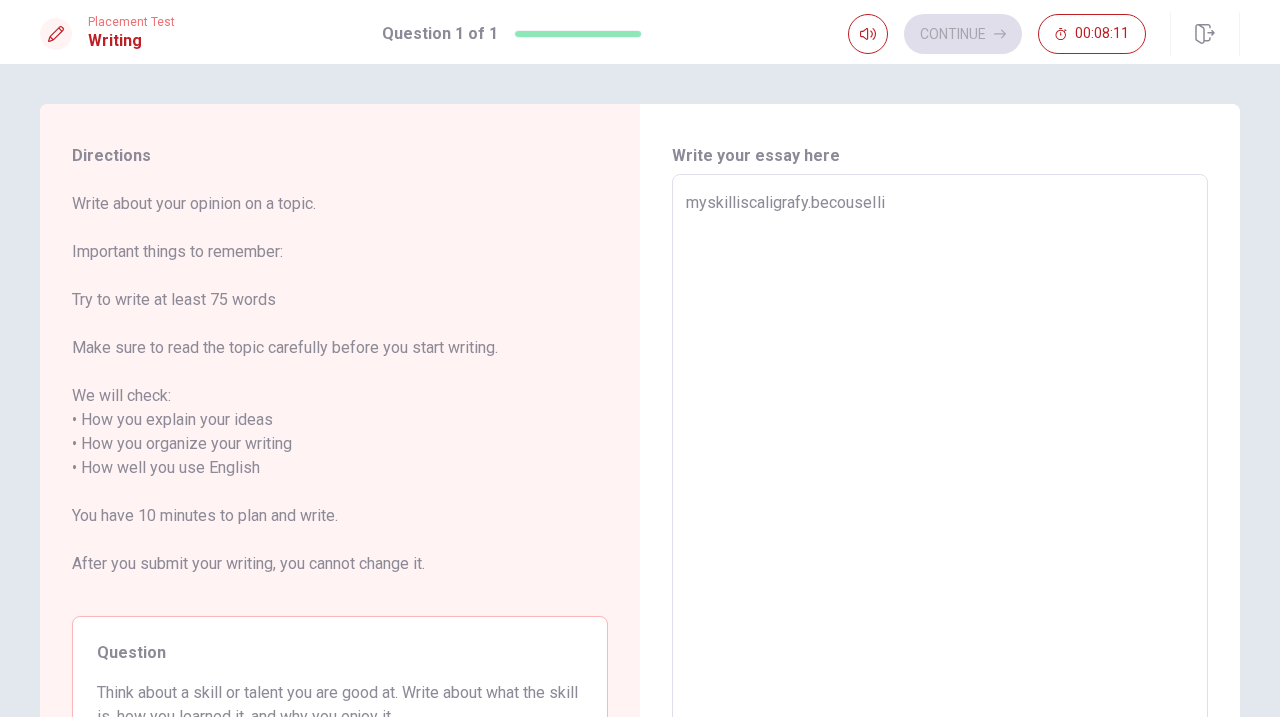 type on "x" 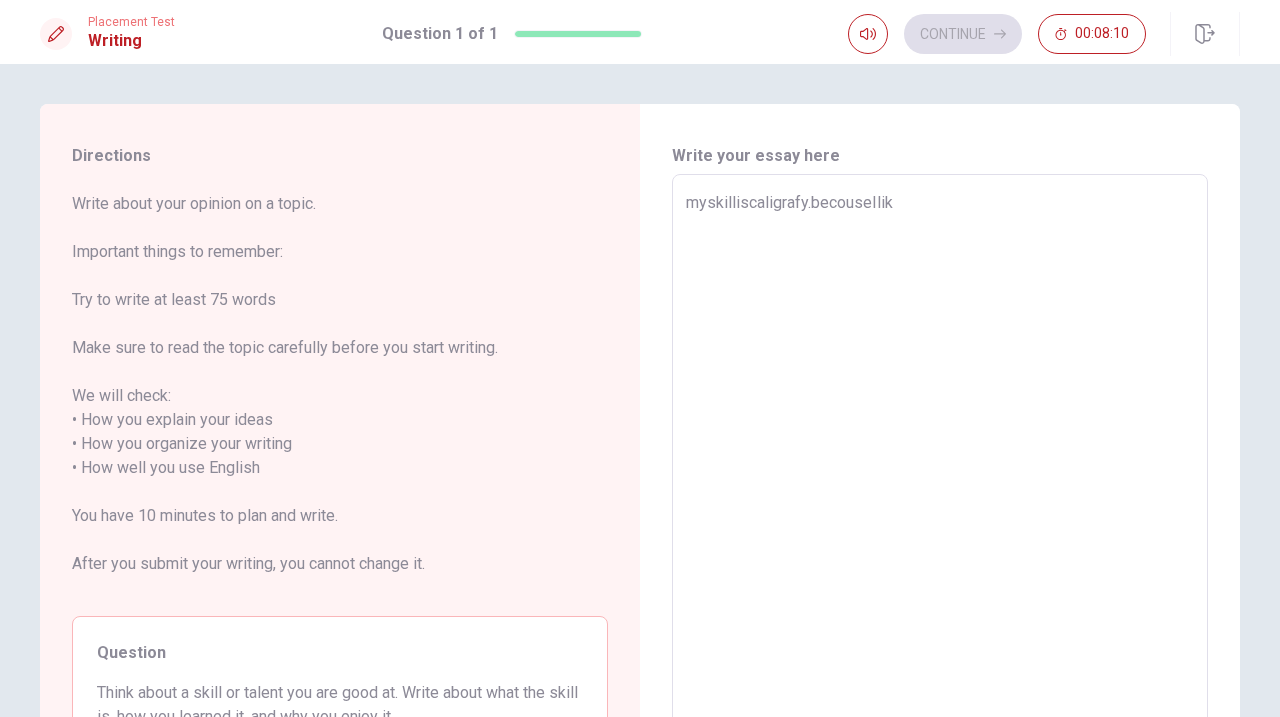 type on "x" 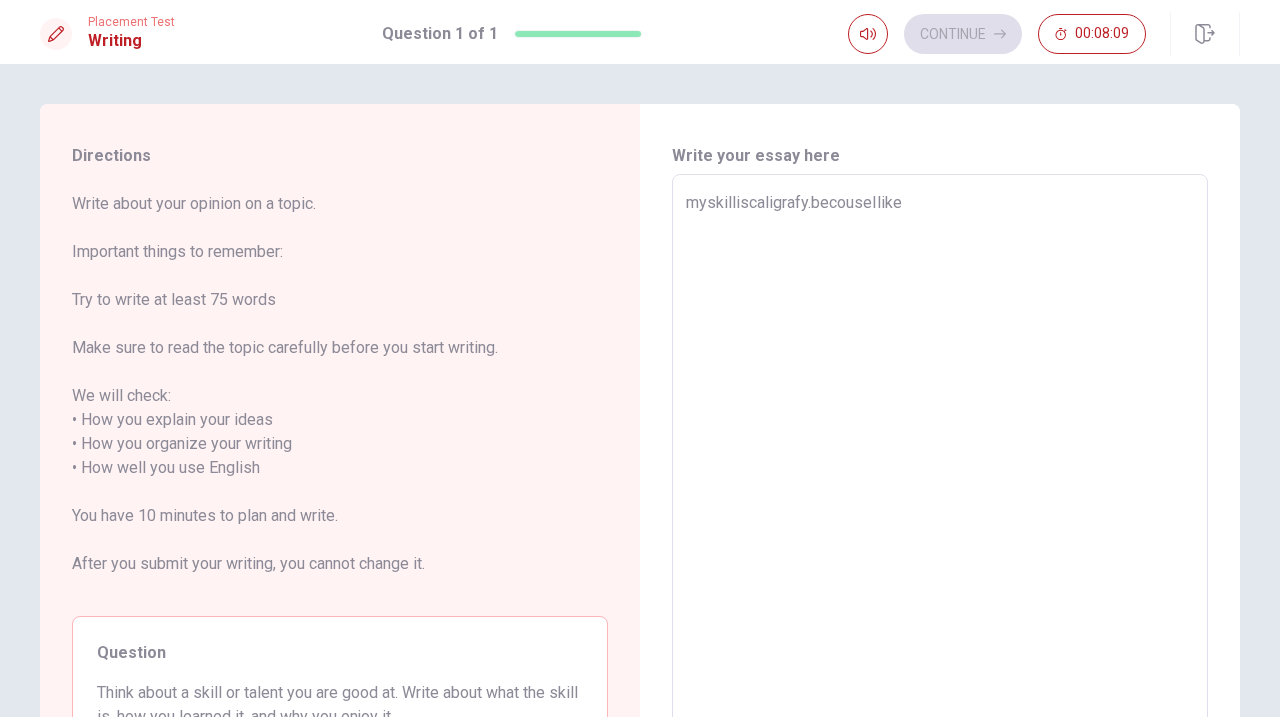 type on "x" 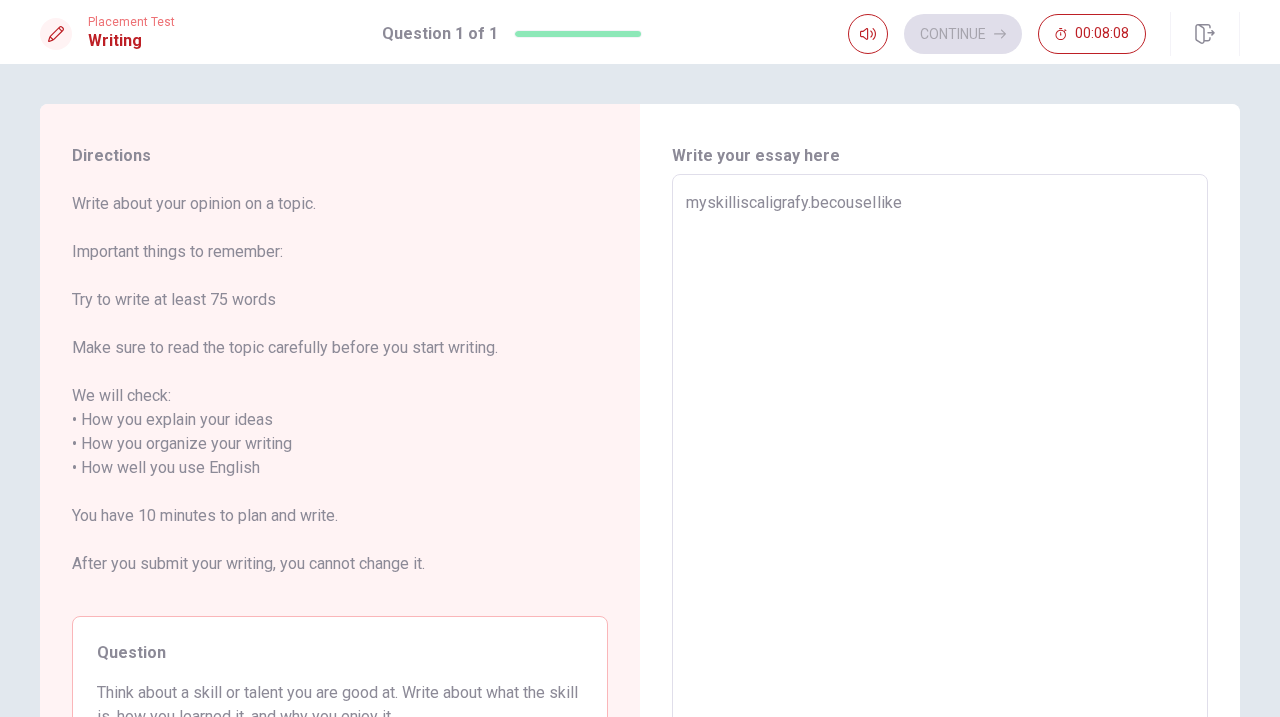 type on "myskilliscaligrafy.becouseIlikew" 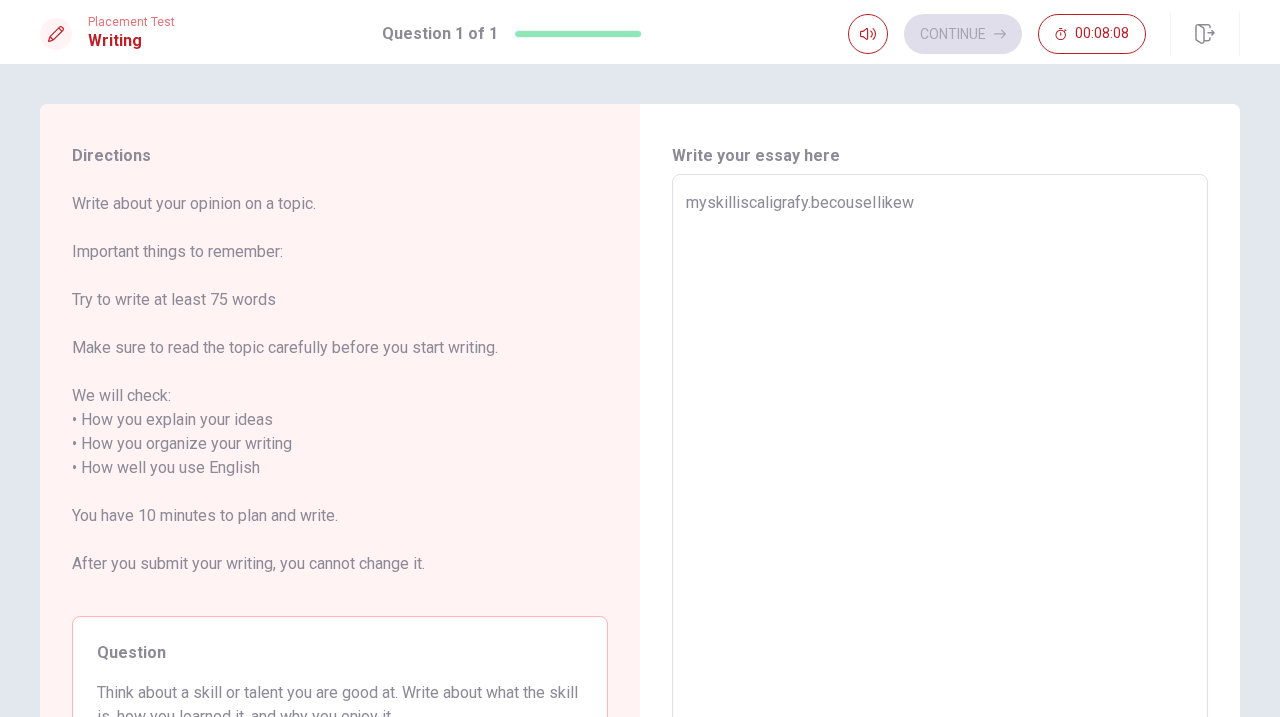 type on "x" 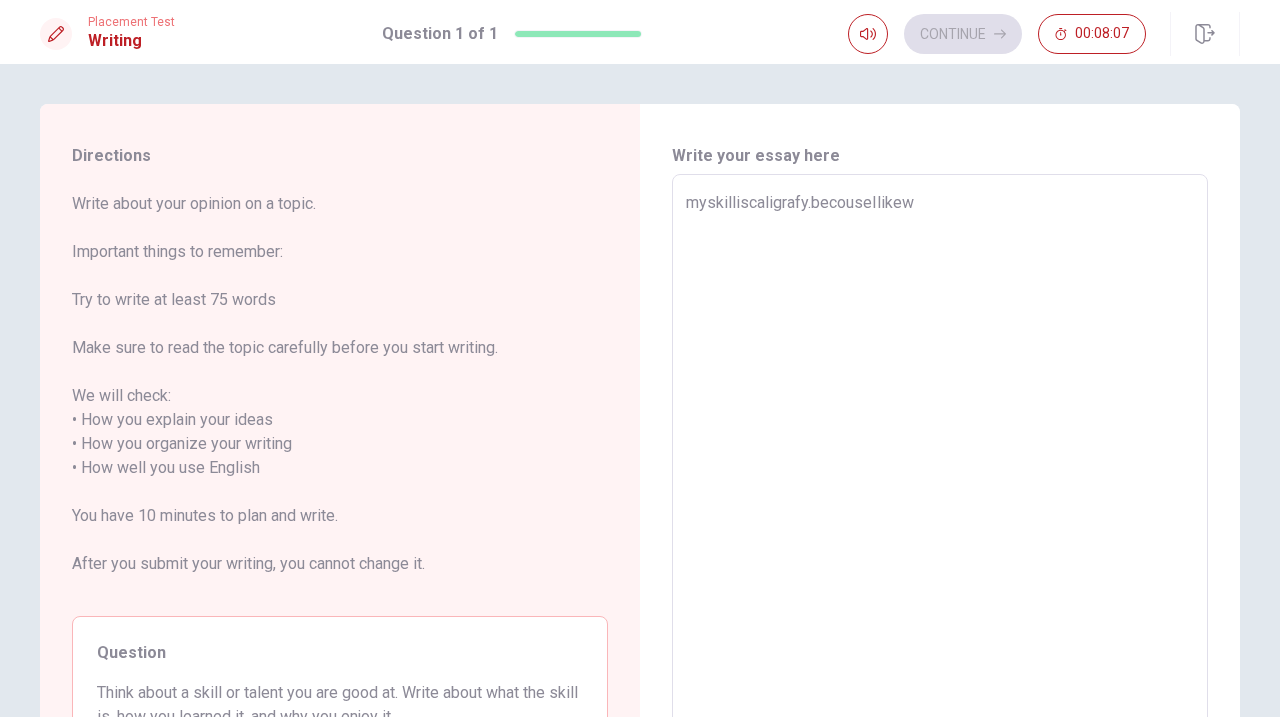 type on "myskilliscaligrafy.becouseIlikewr" 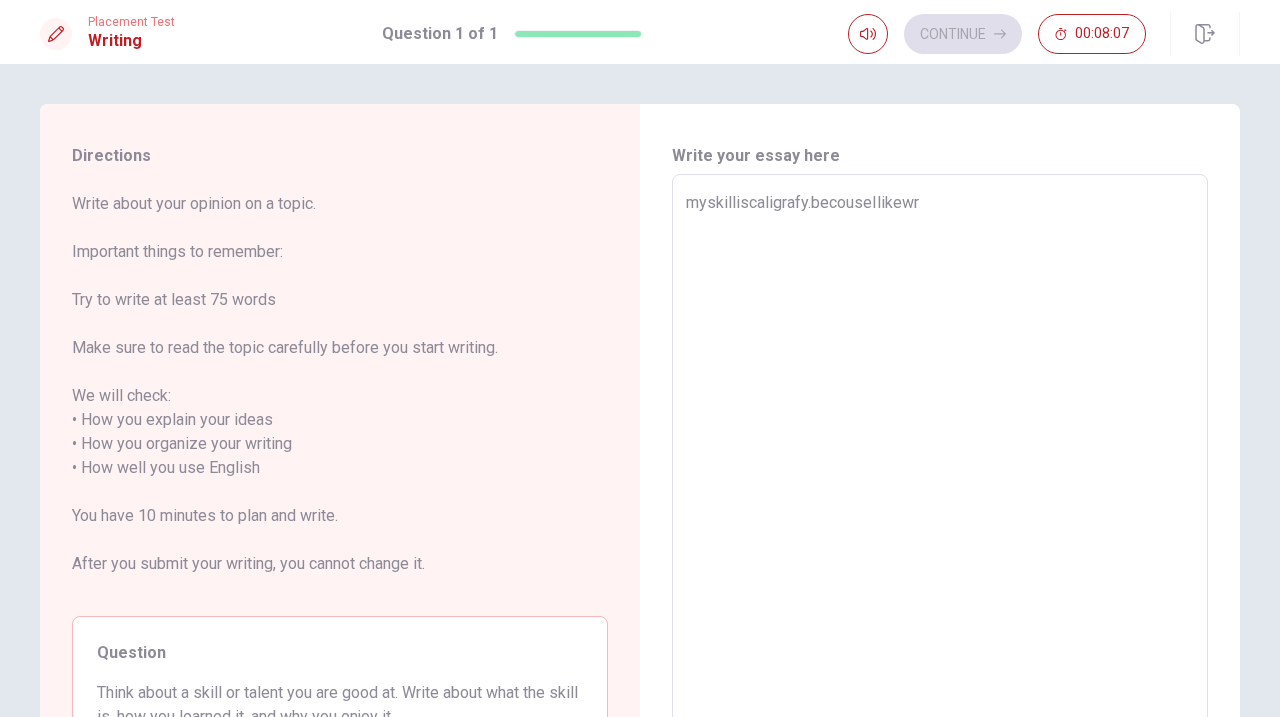 type on "x" 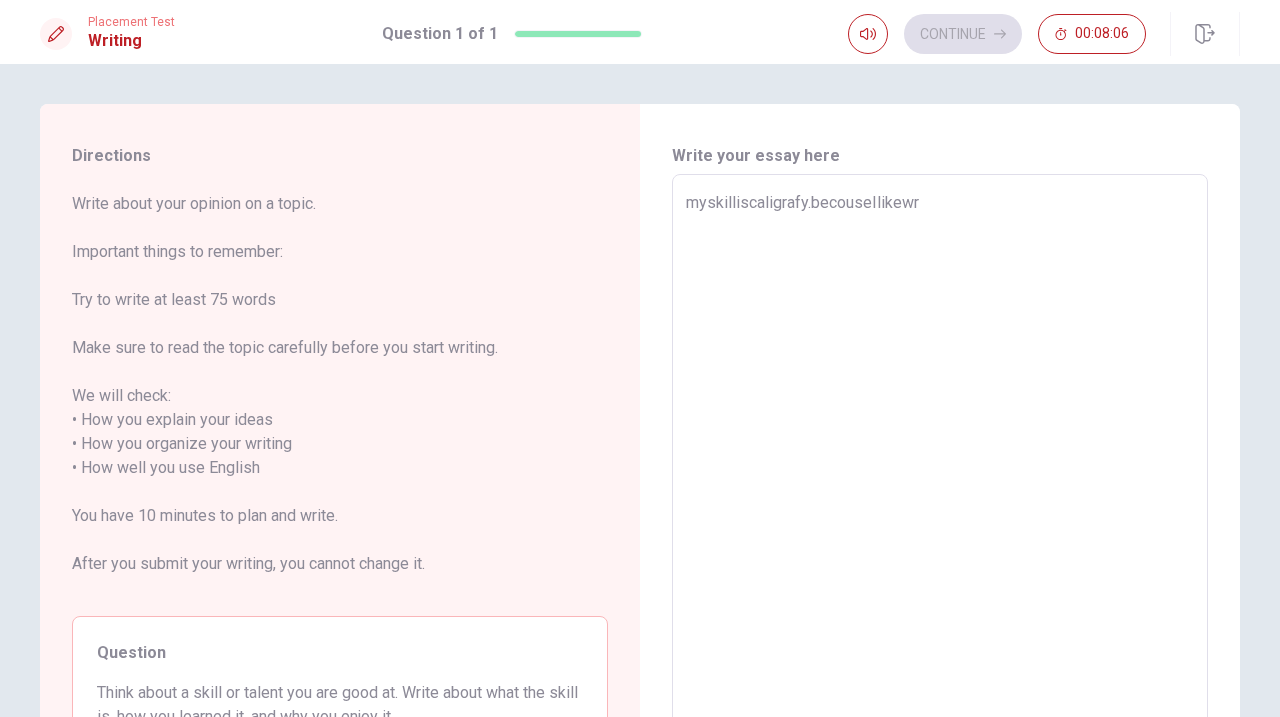 type on "myskilliscaligrafy.becouseIlikewri" 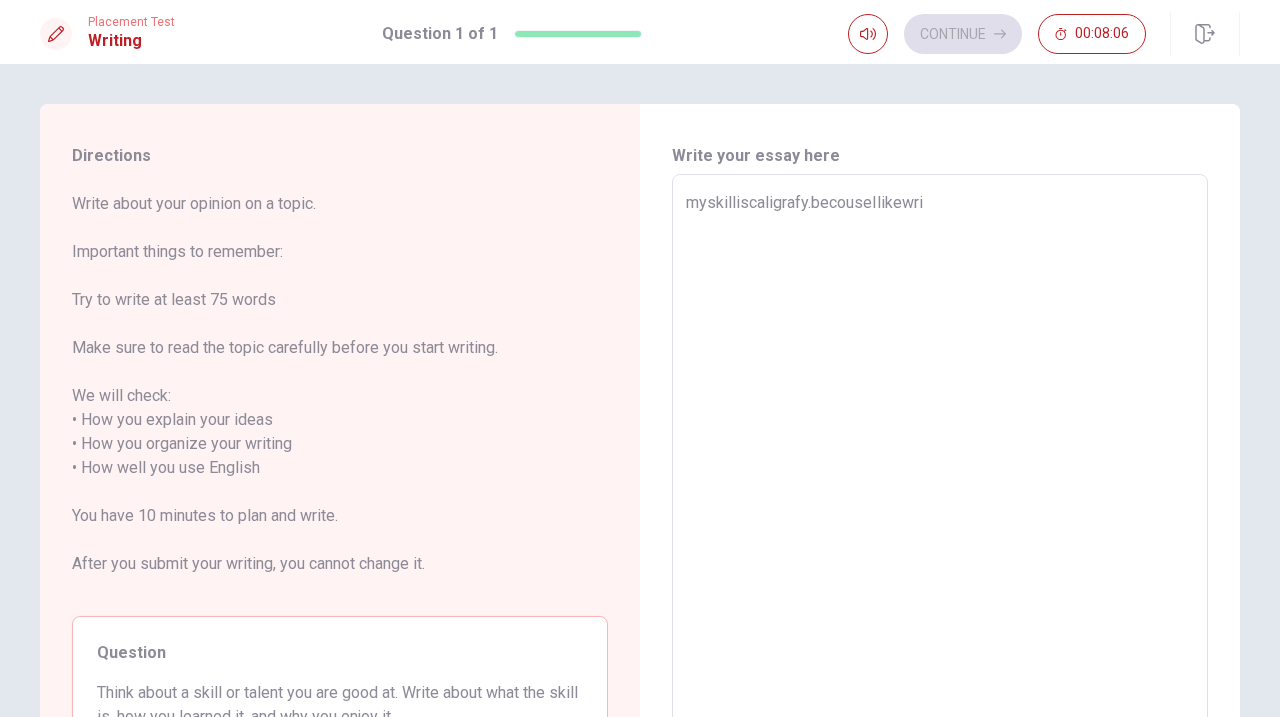 type on "x" 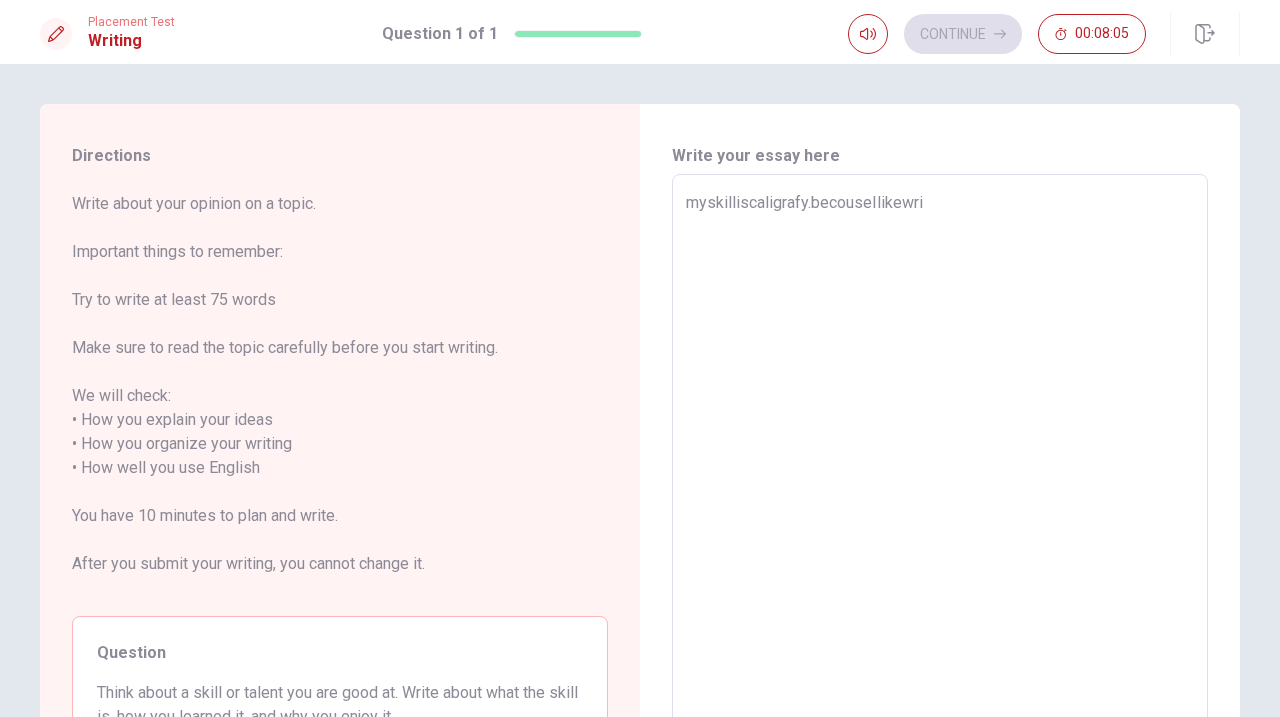 type on "myskilliscaligrafy.becouseIlikewrit" 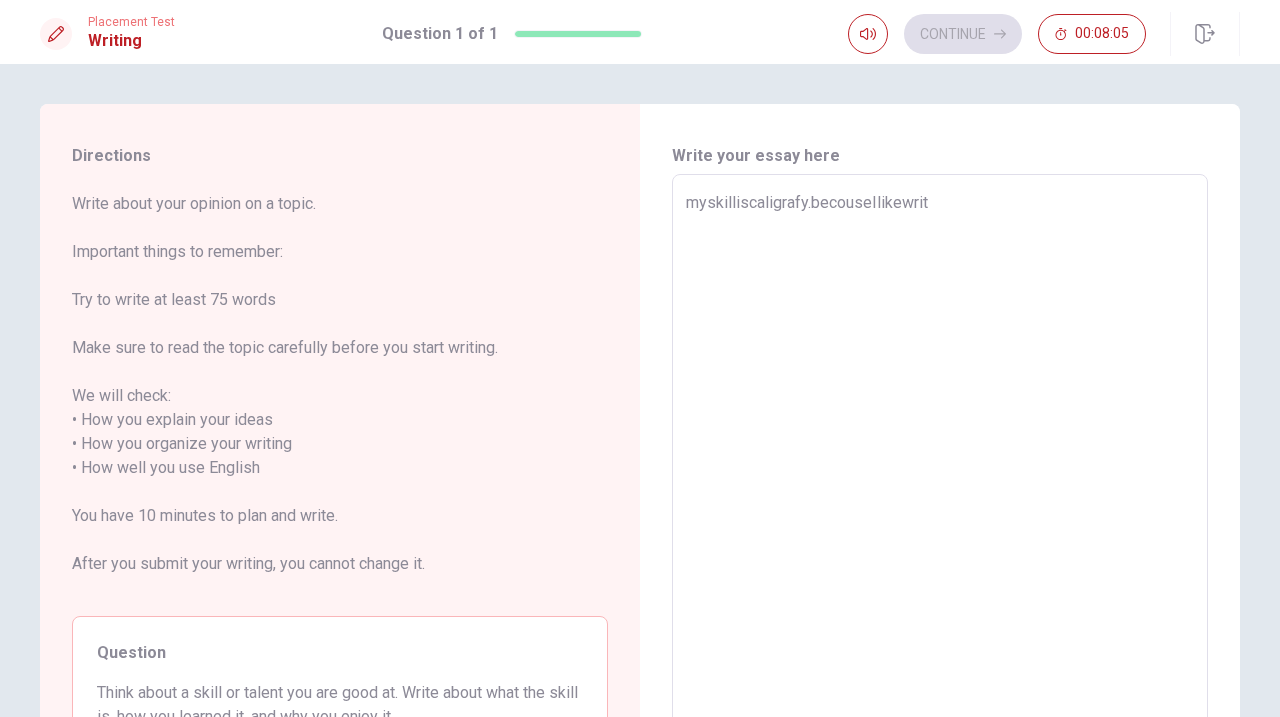 type on "x" 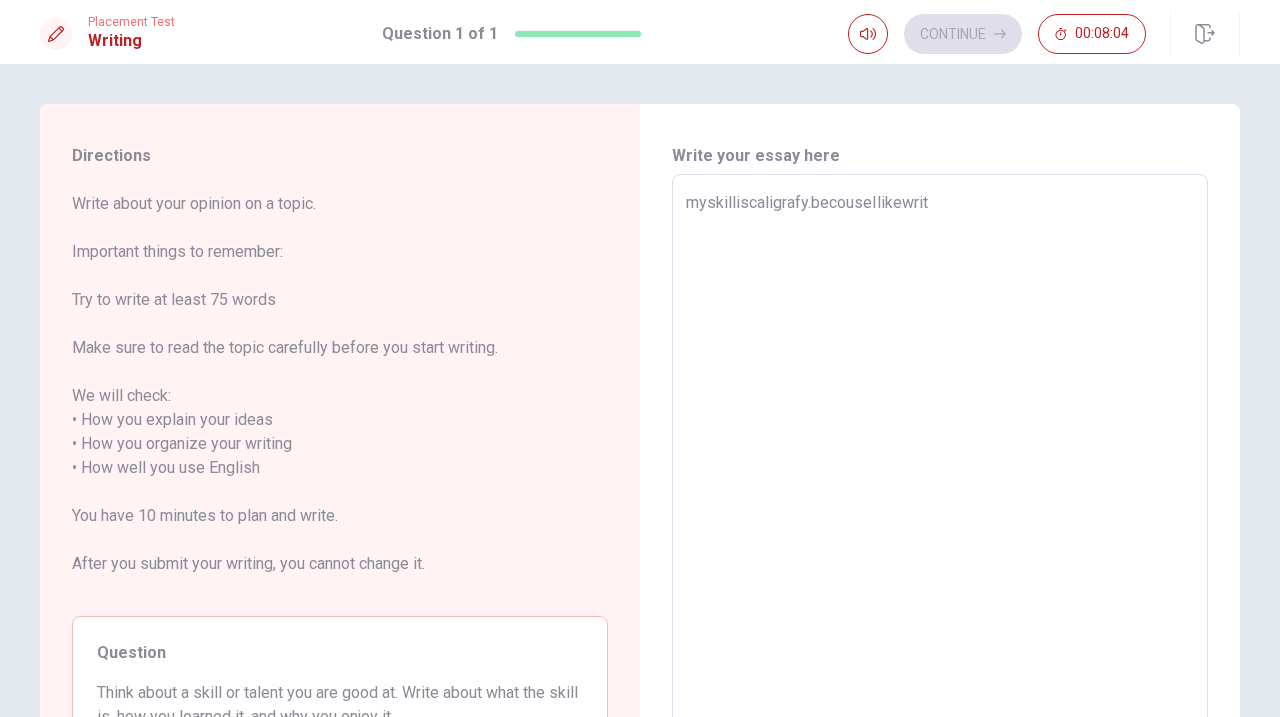 type on "myskilliscaligrafy.becouseIlikewriti" 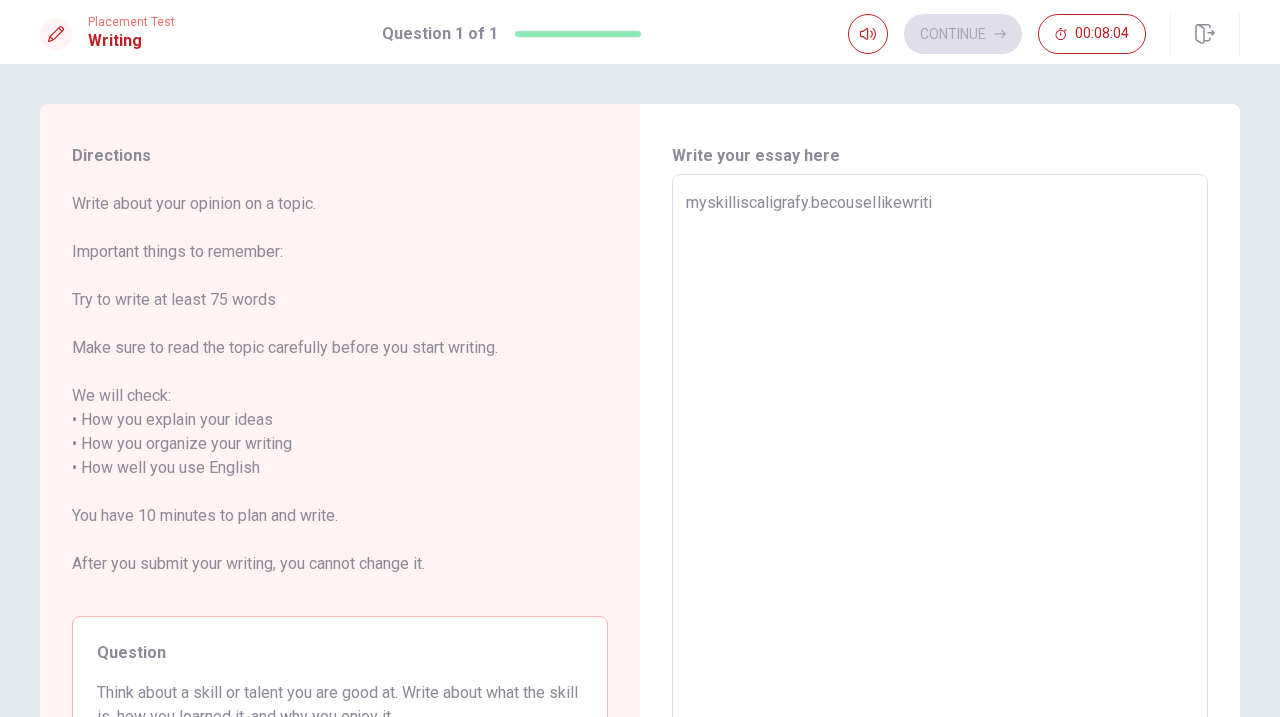 type on "x" 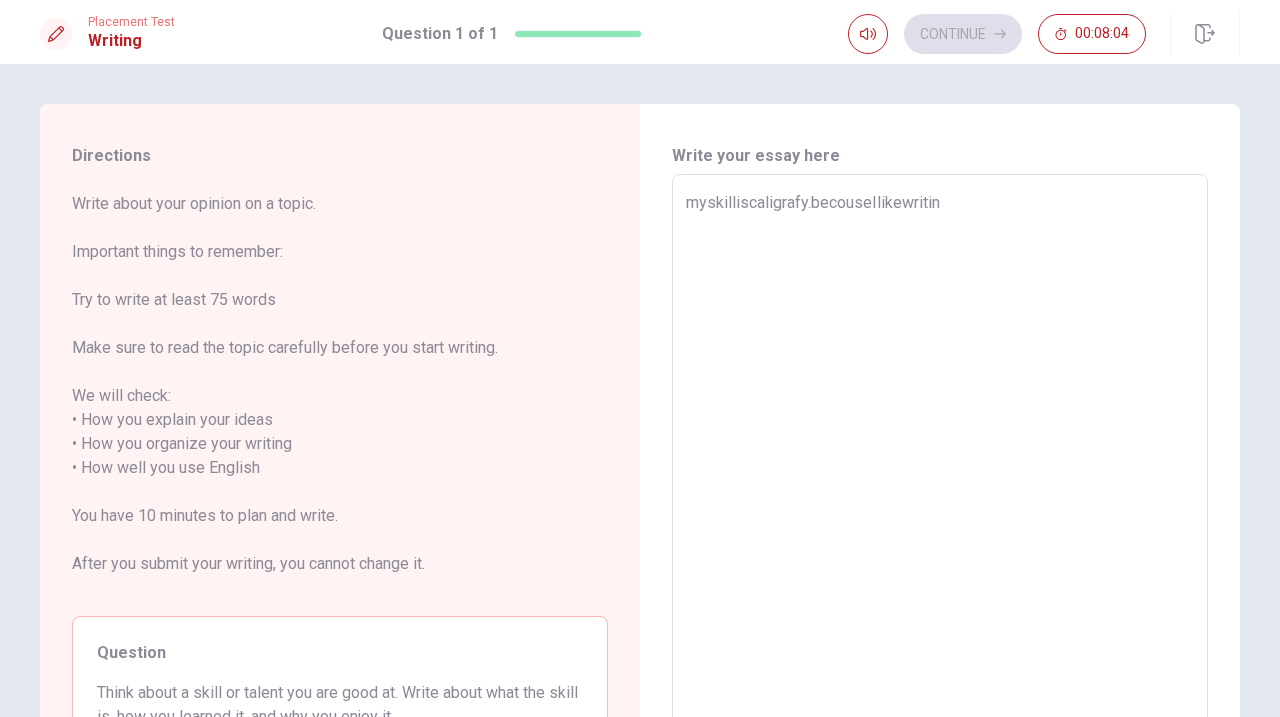 type on "x" 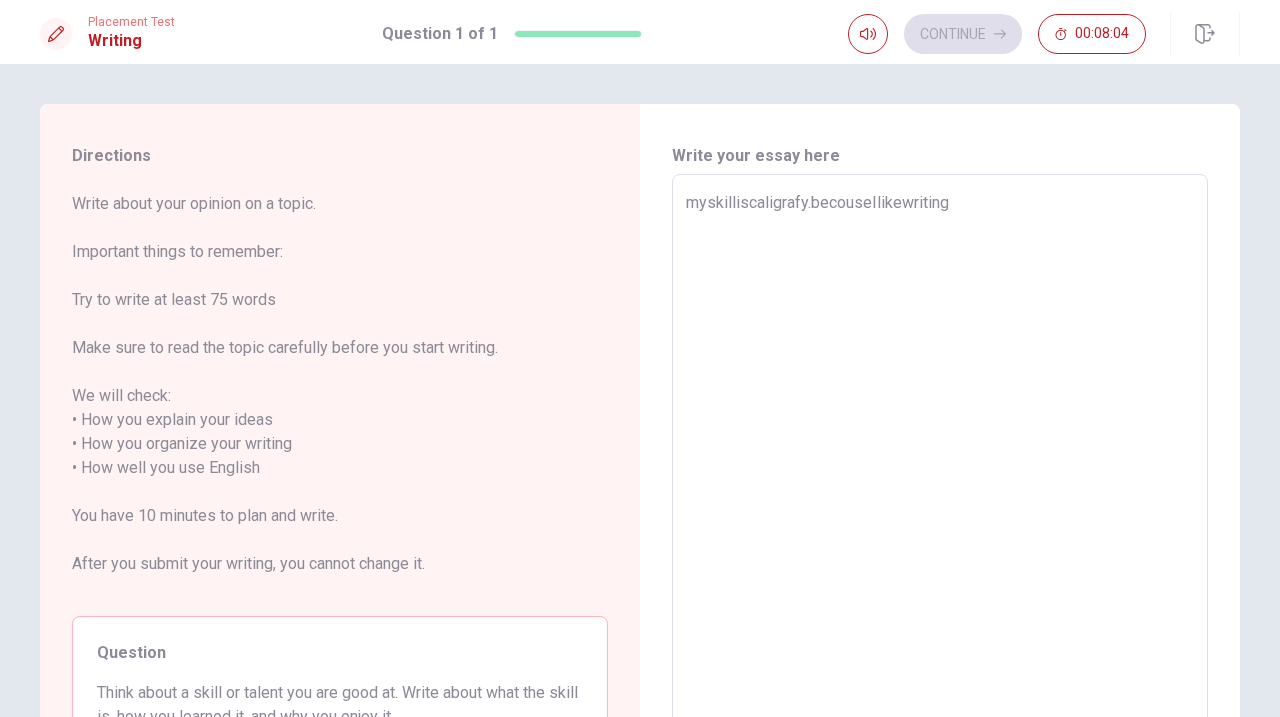 type on "x" 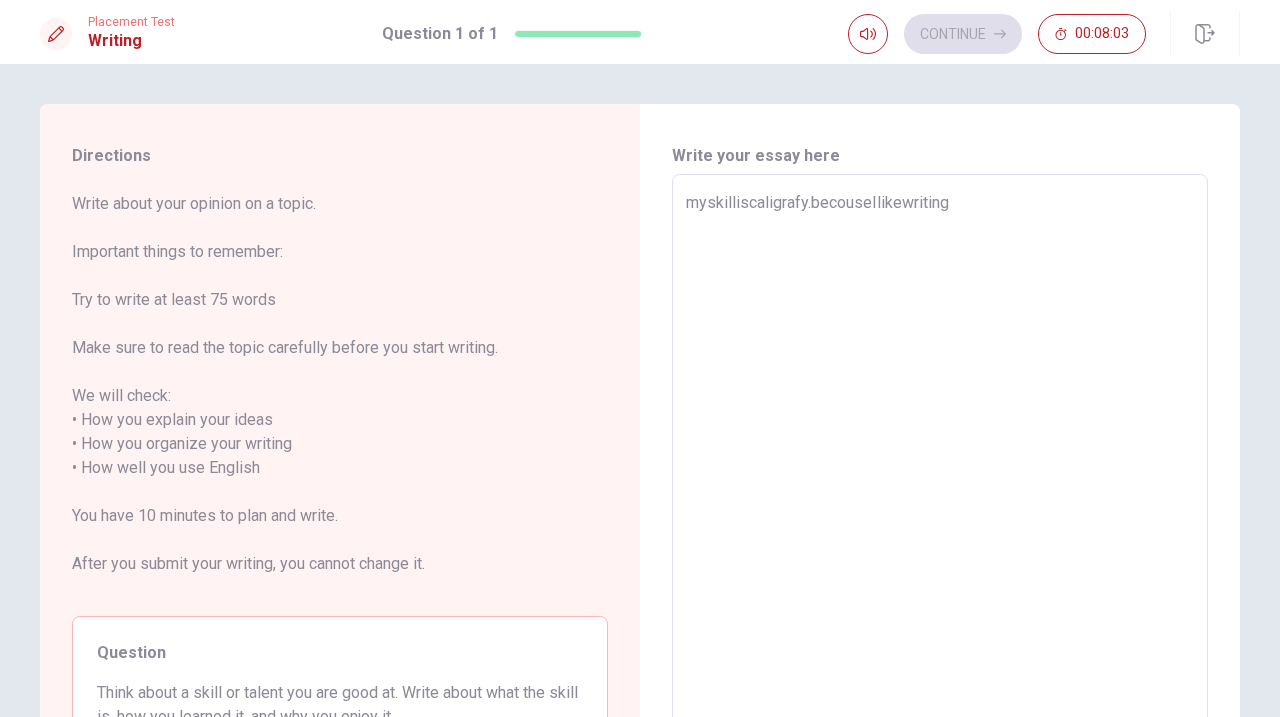 type on "myskilliscaligrafy.becouseIlikewriting." 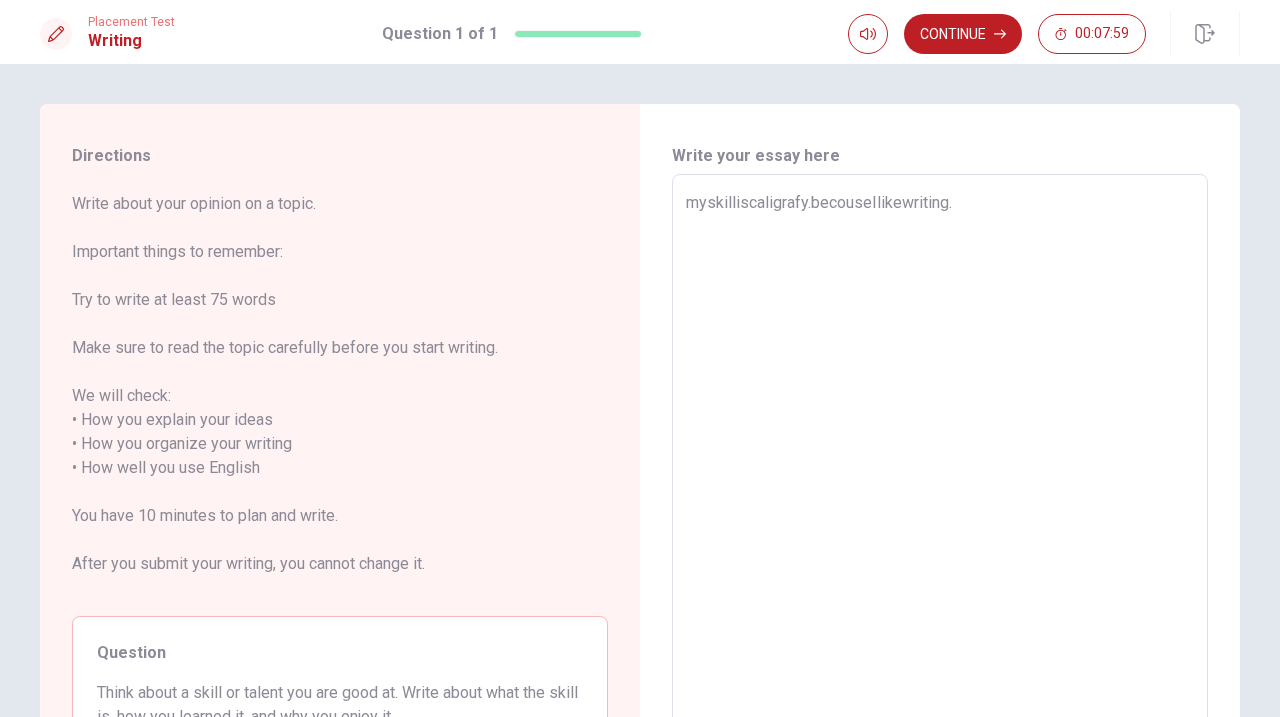 type on "x" 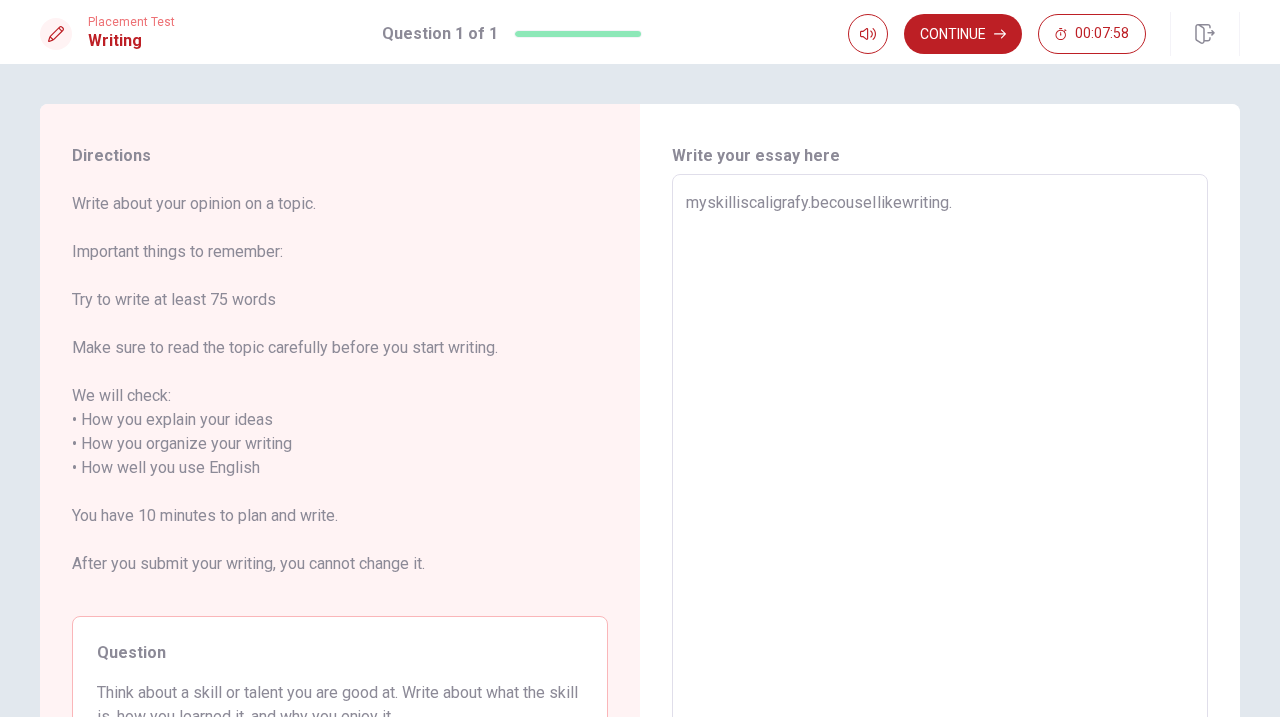 type on "myskilliscaligrafy.becouseIlikewriting.a" 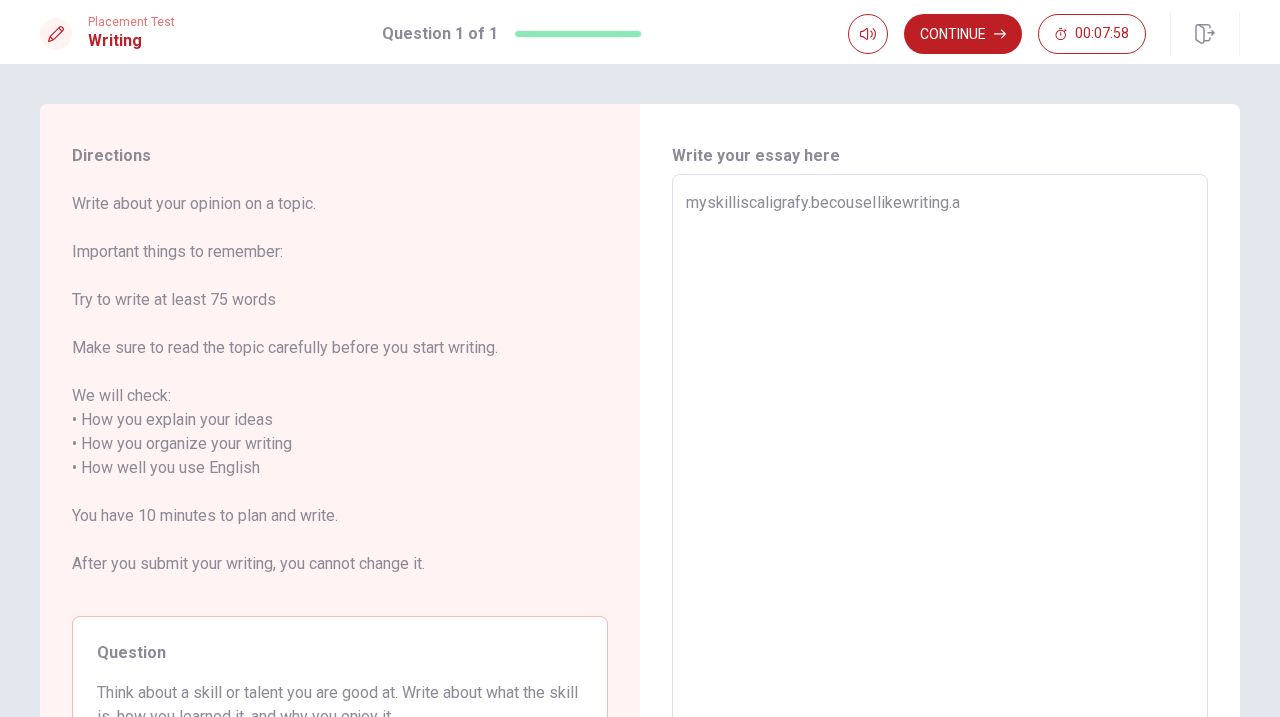 type on "x" 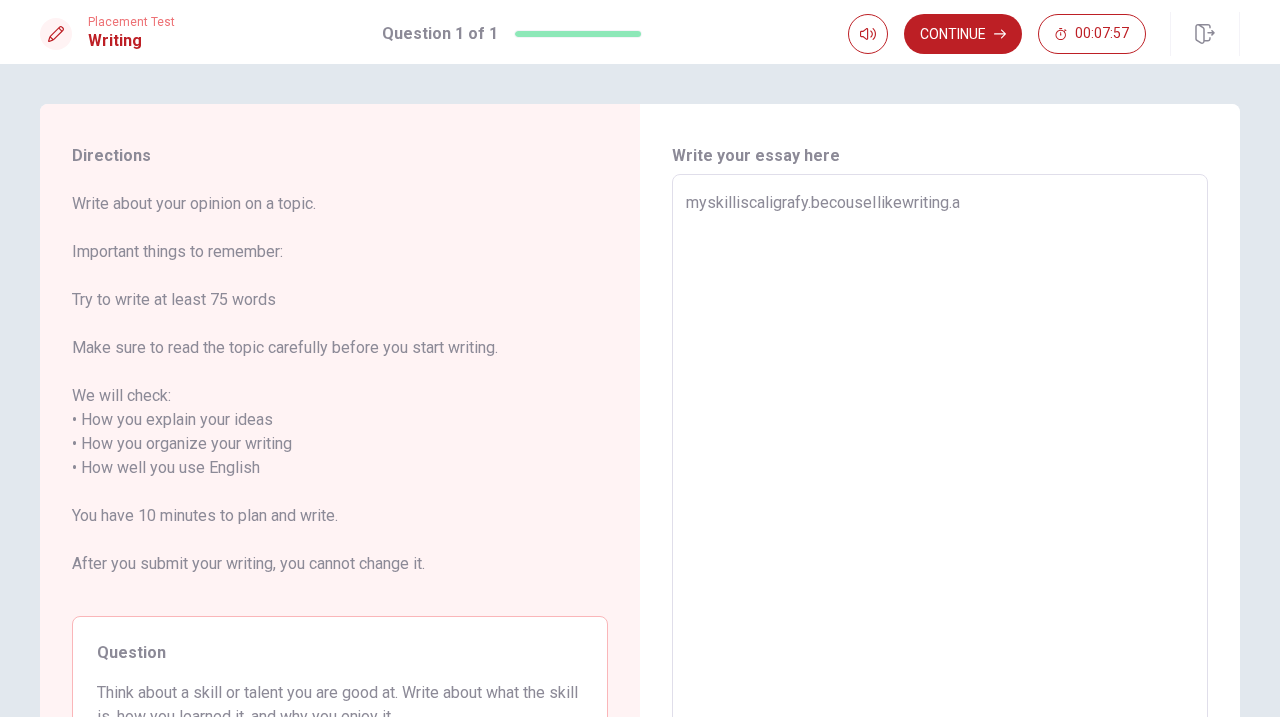 type on "myskilliscaligrafy.becouseIlikewriting.ab" 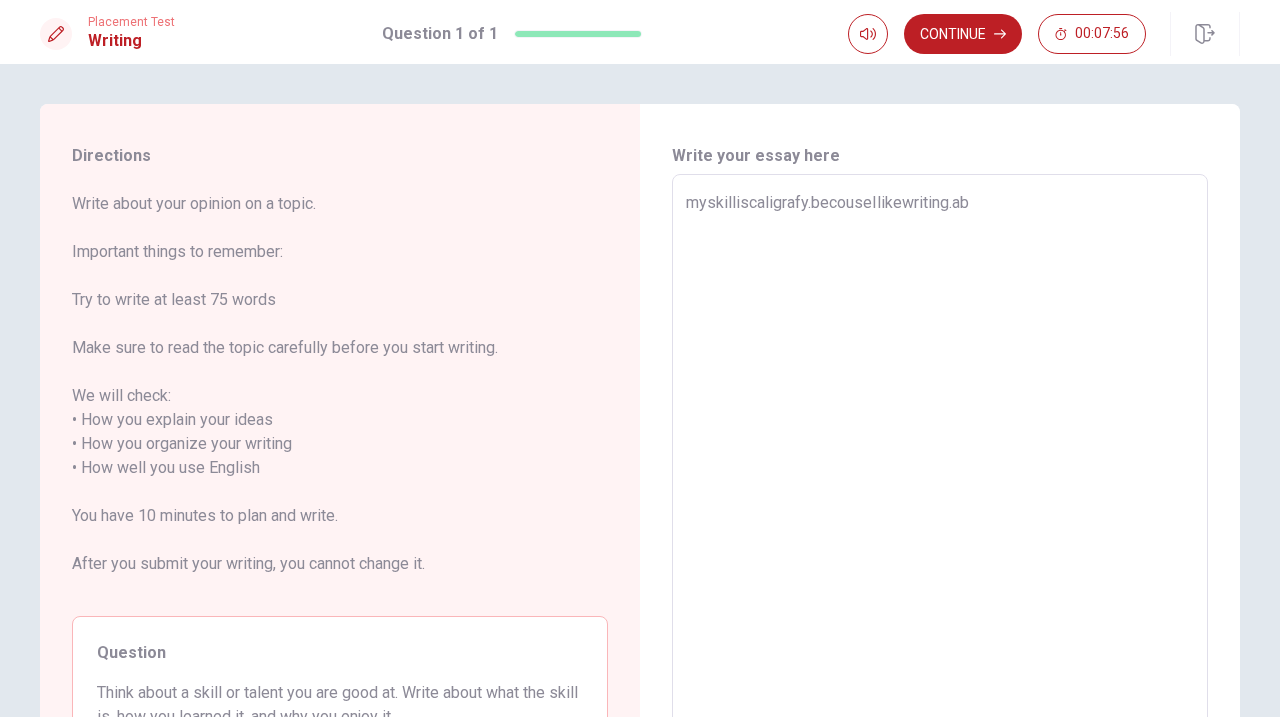 type on "x" 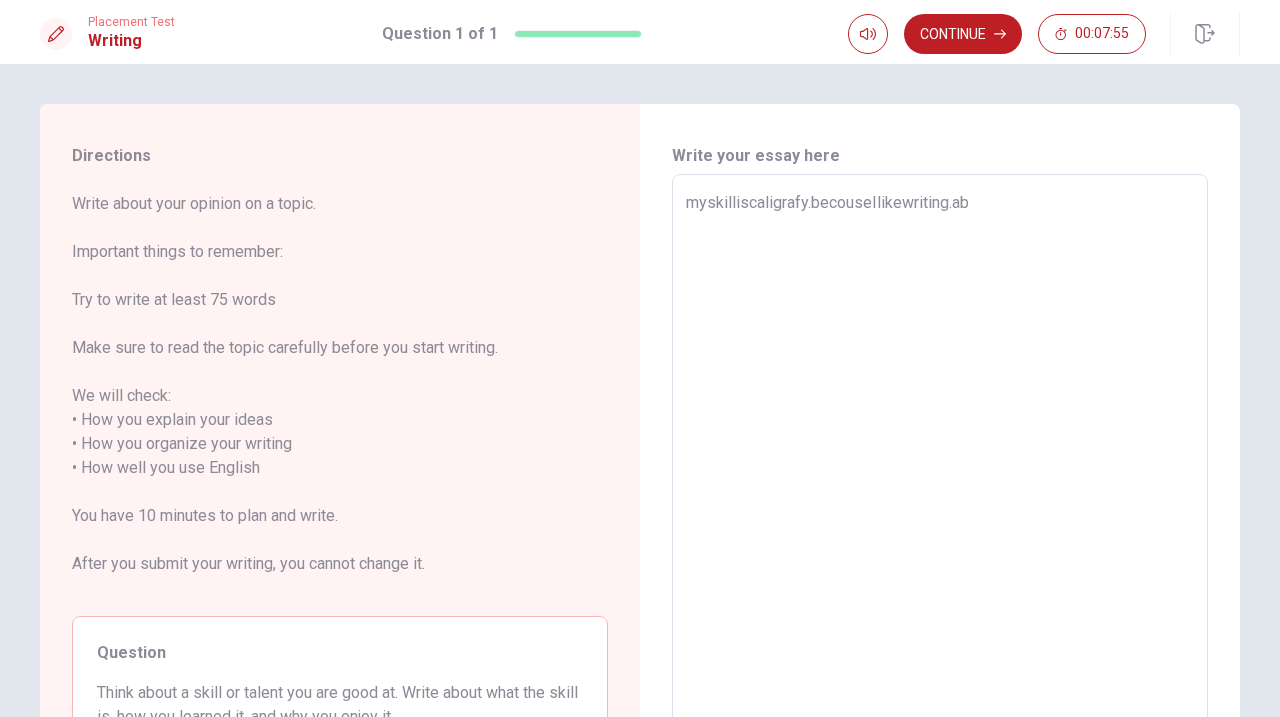 type on "myskilliscaligrafy.becouseIlikewriting.[GEOGRAPHIC_DATA]" 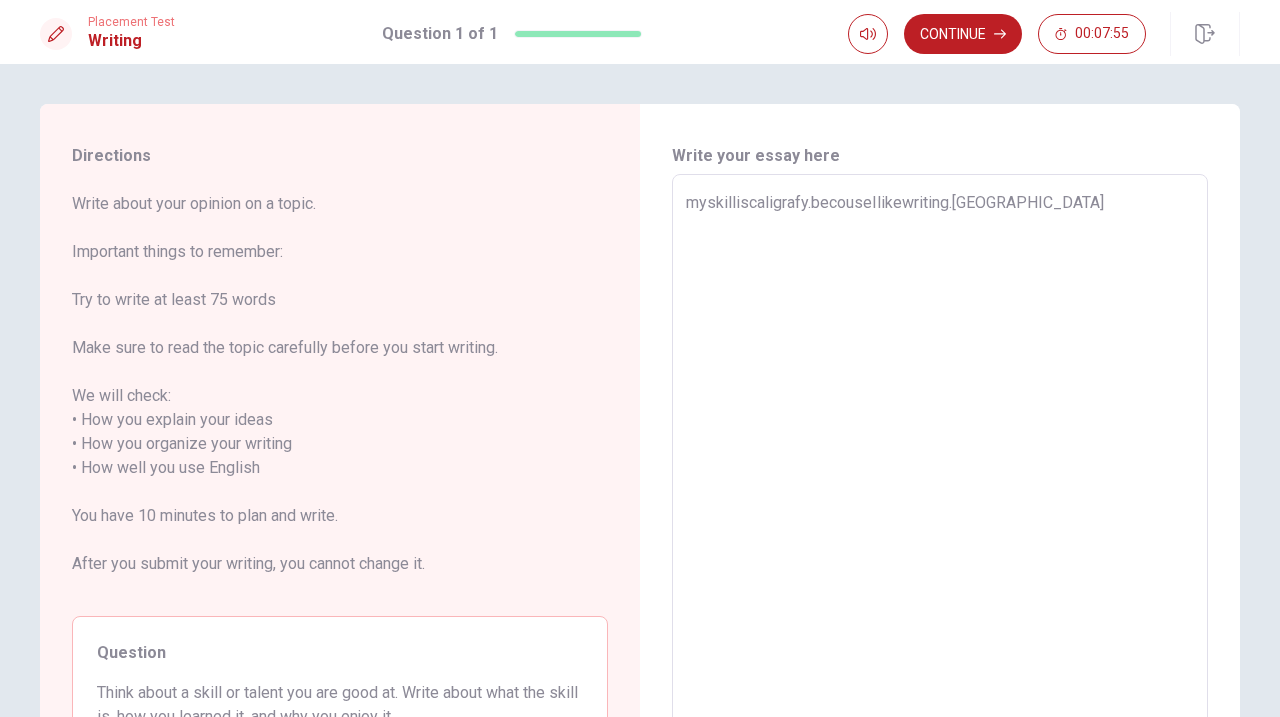 type on "x" 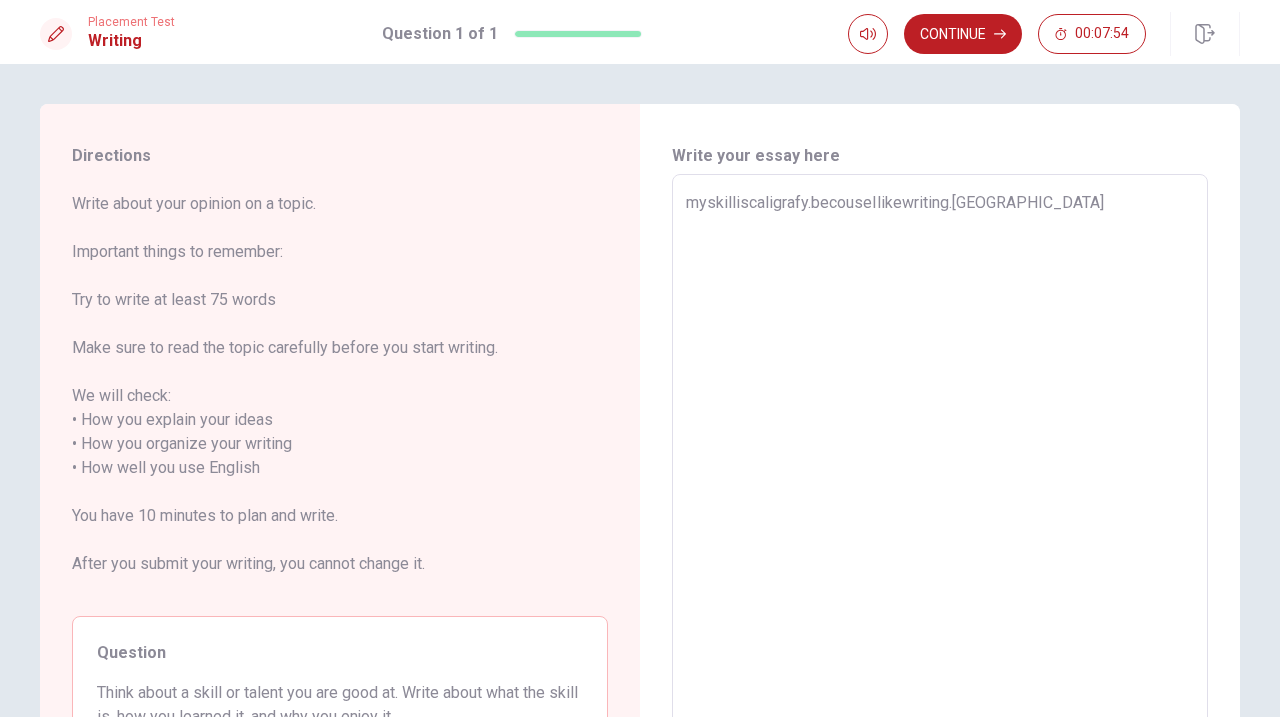 type on "myskilliscaligrafy.becouseIlikewriting.ab" 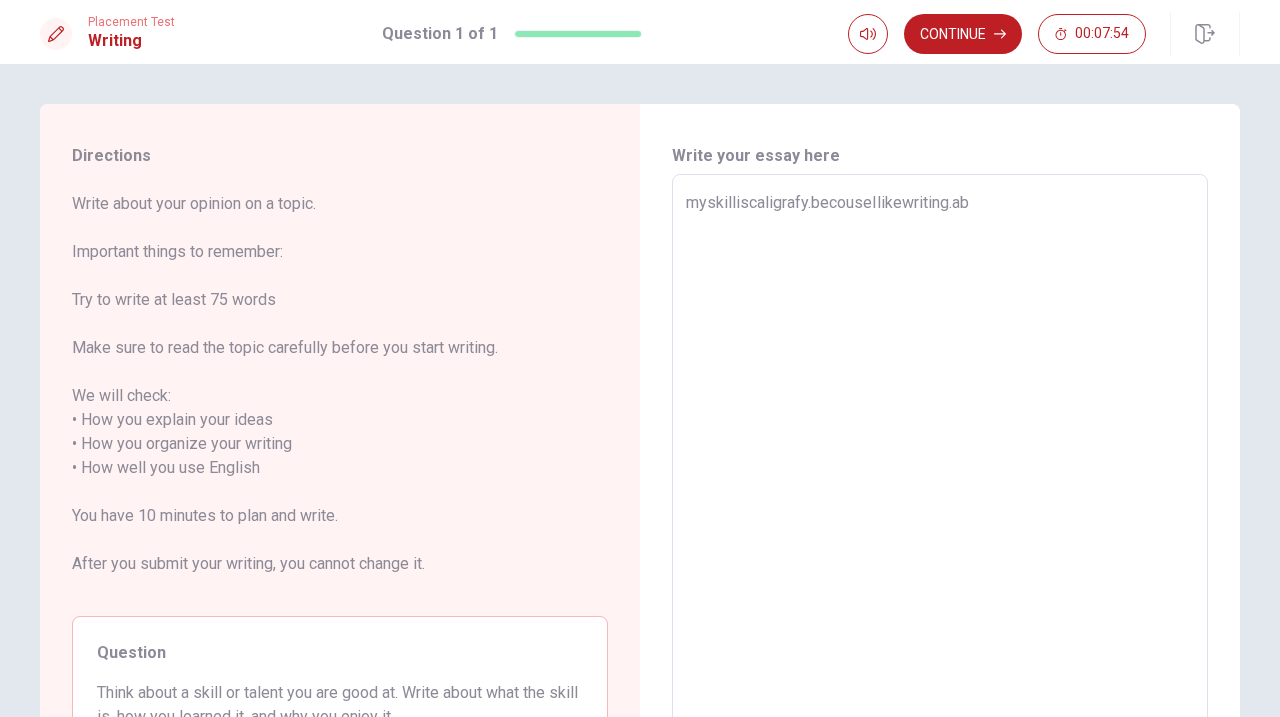 type on "x" 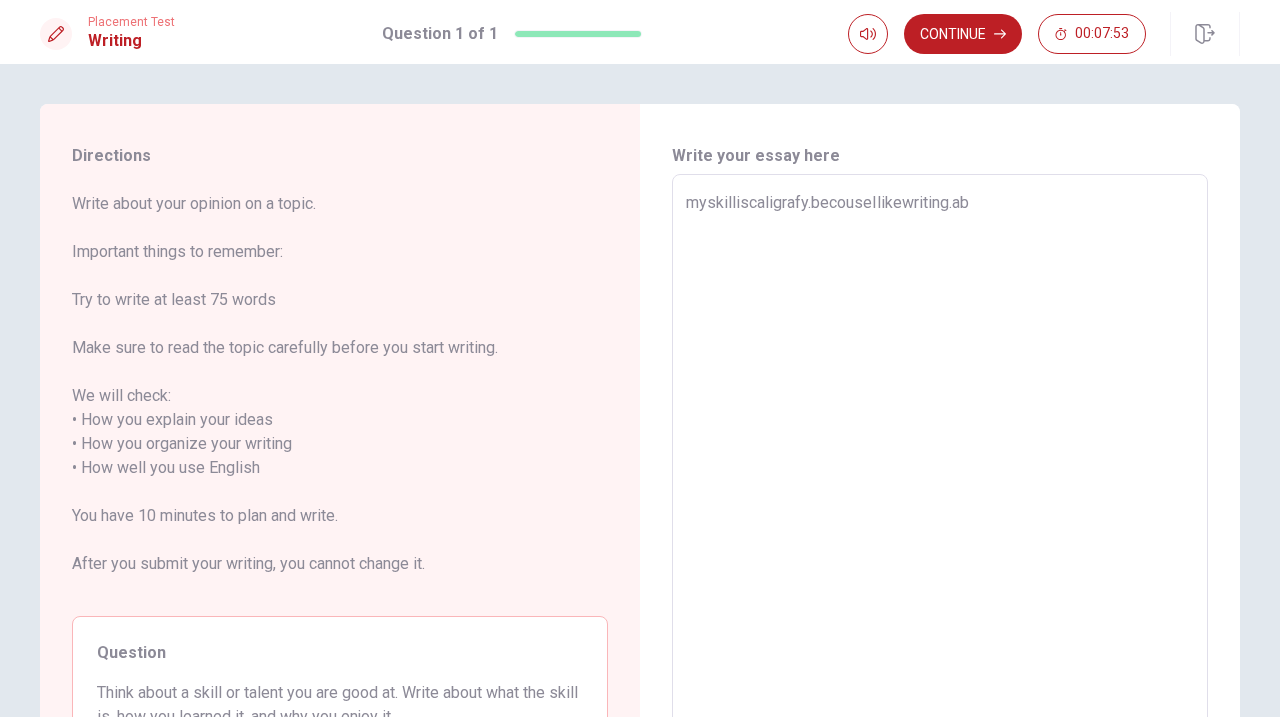 type on "myskilliscaligrafy.becouseIlikewriting.a" 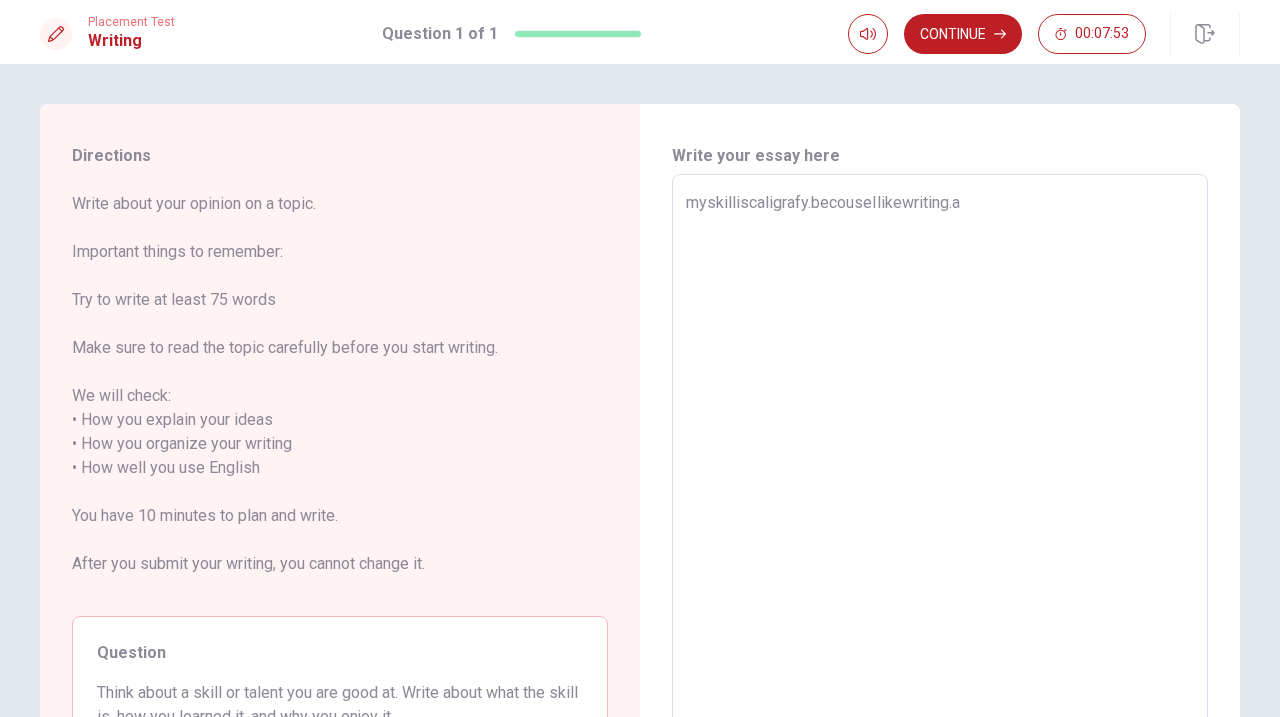 type on "x" 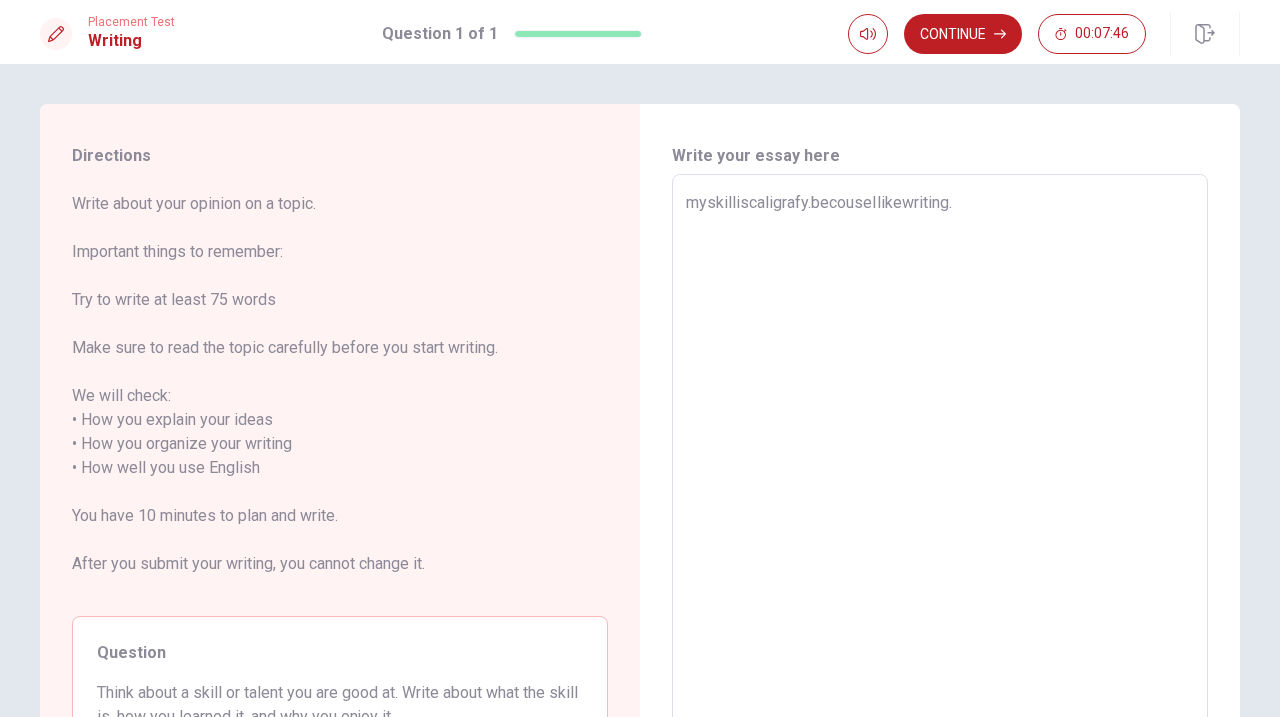 type on "x" 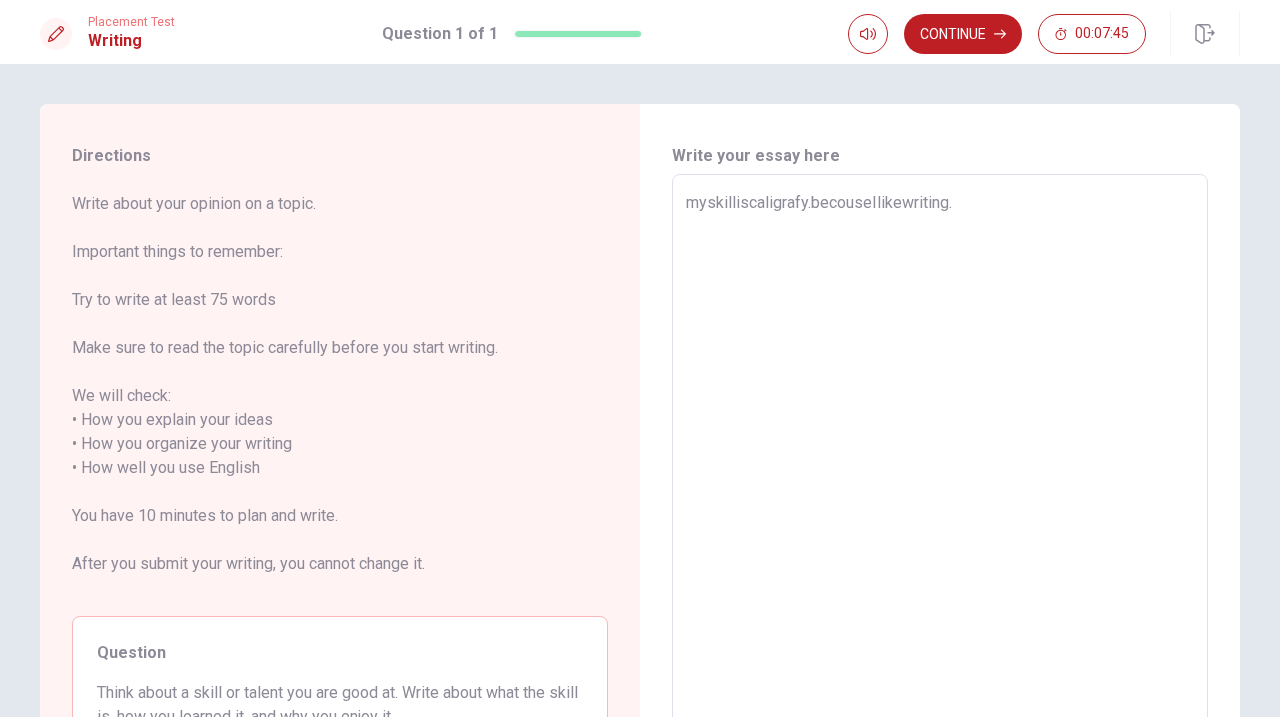 type on "myskilliscaligrafy.becouseIlikewriting.b" 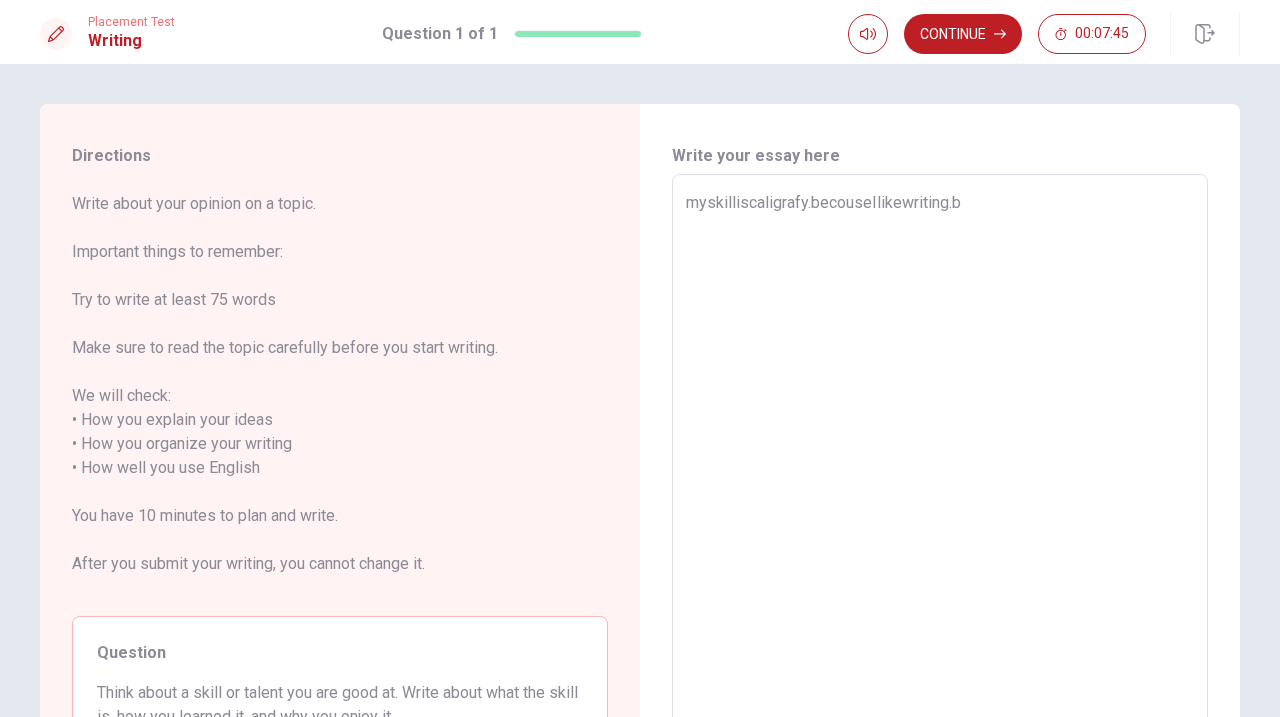type on "x" 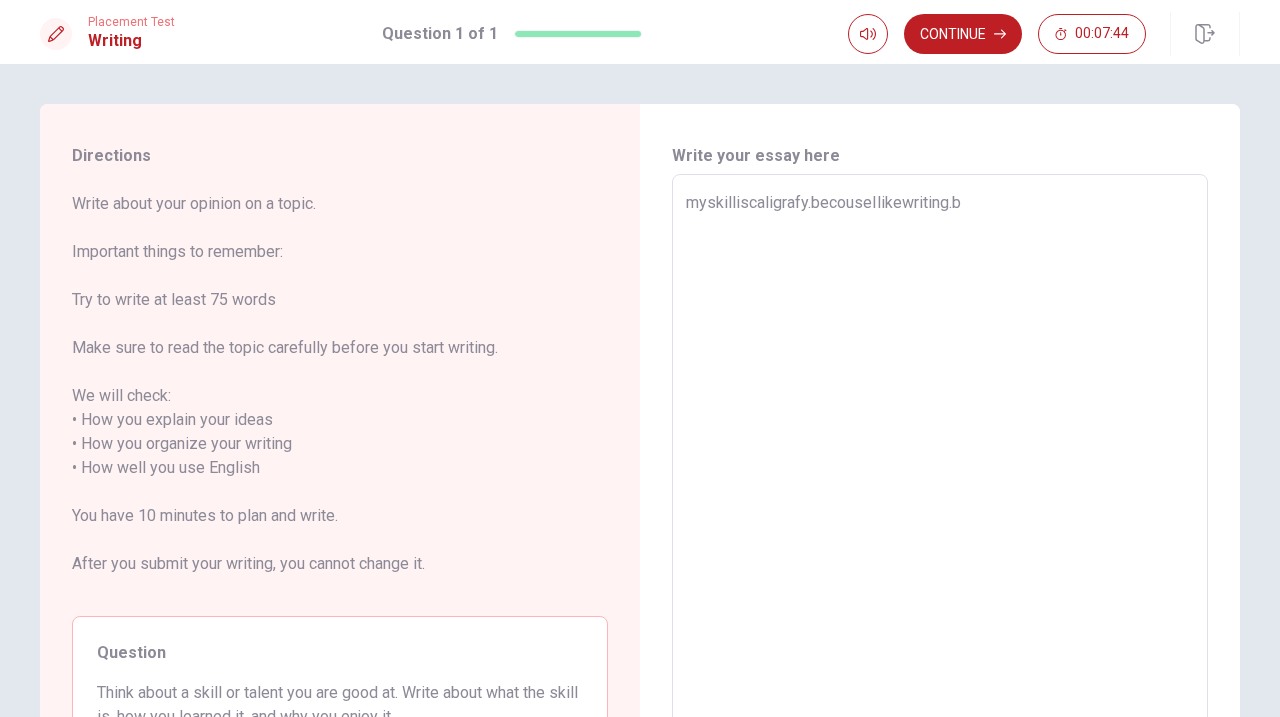 type on "[DOMAIN_NAME]" 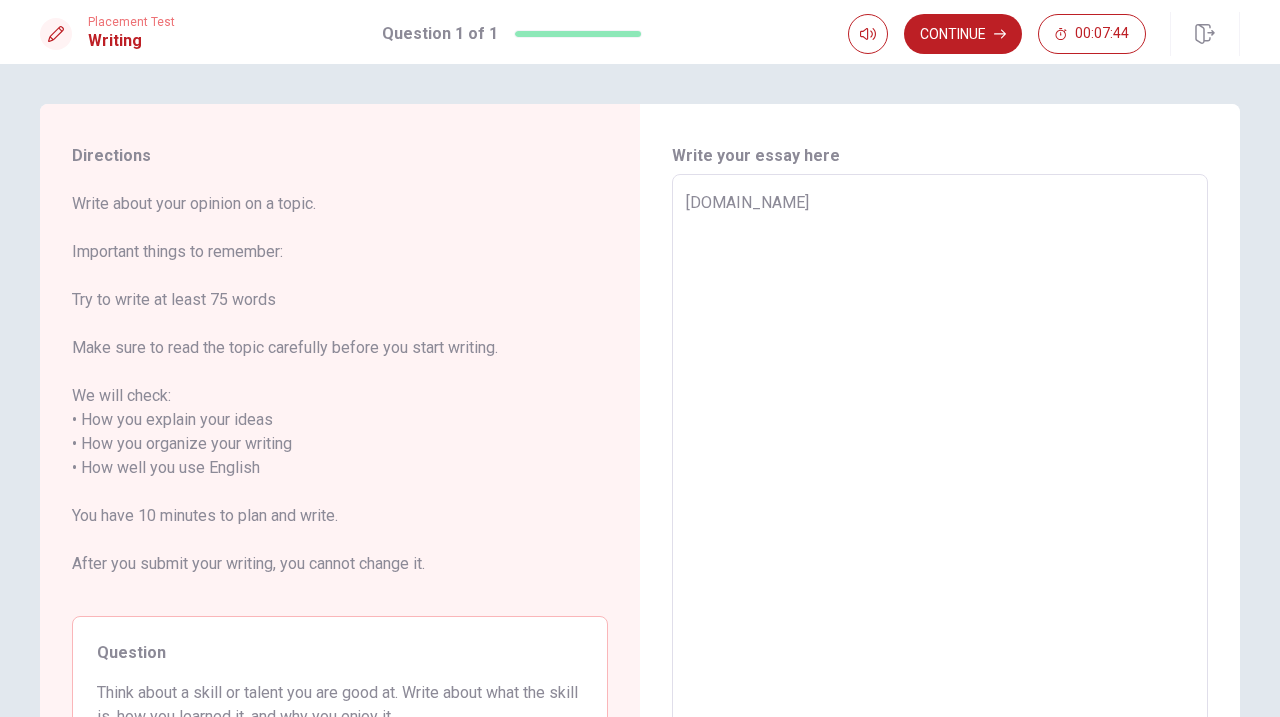 type on "x" 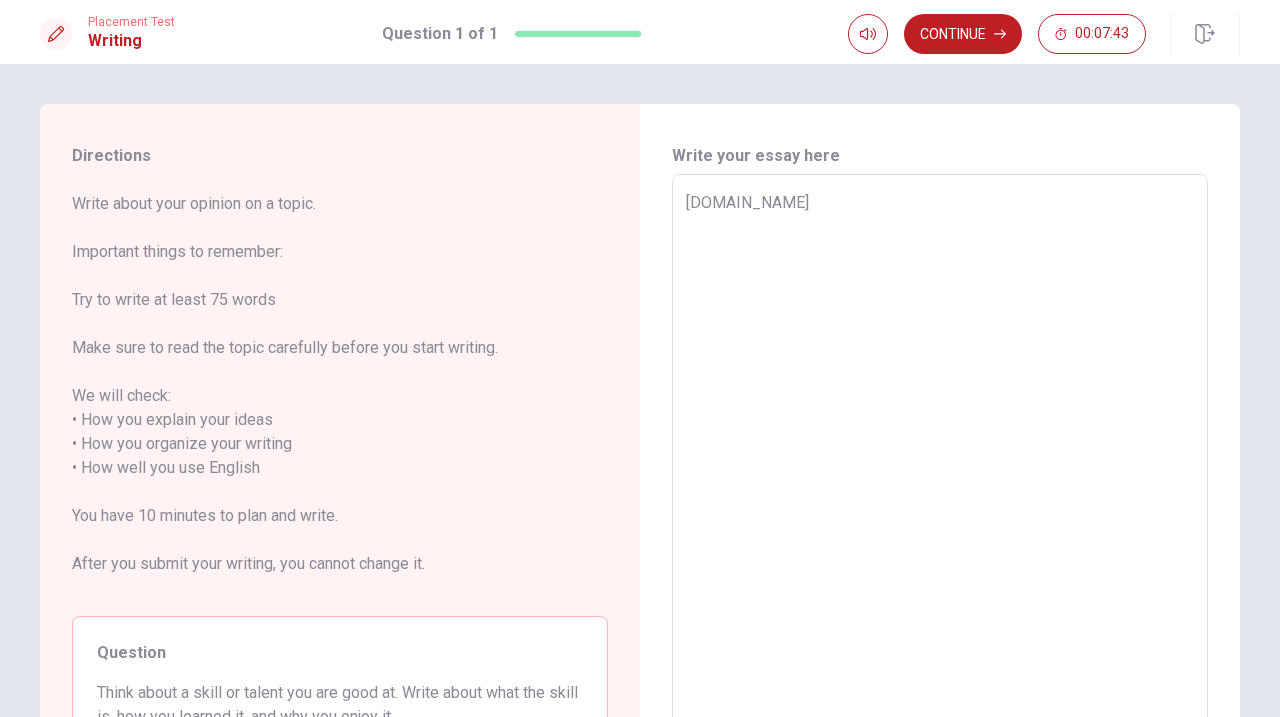 type on "x" 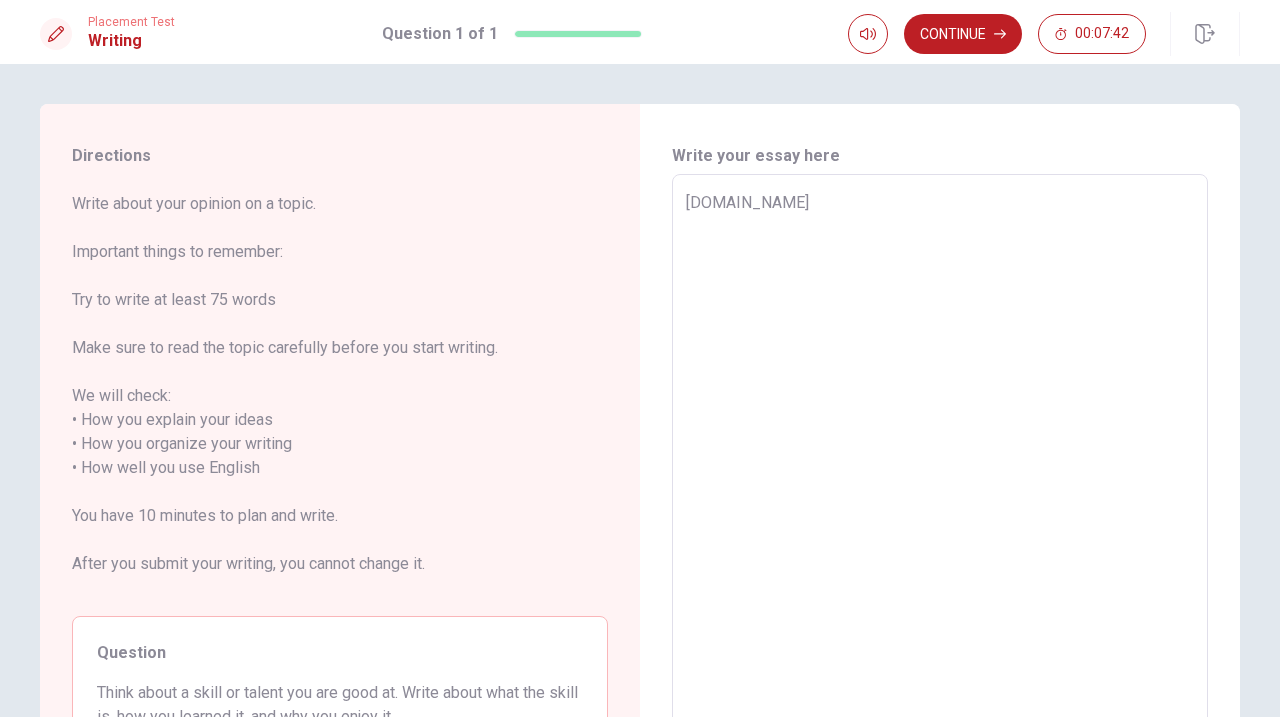 type on "[DOMAIN_NAME]" 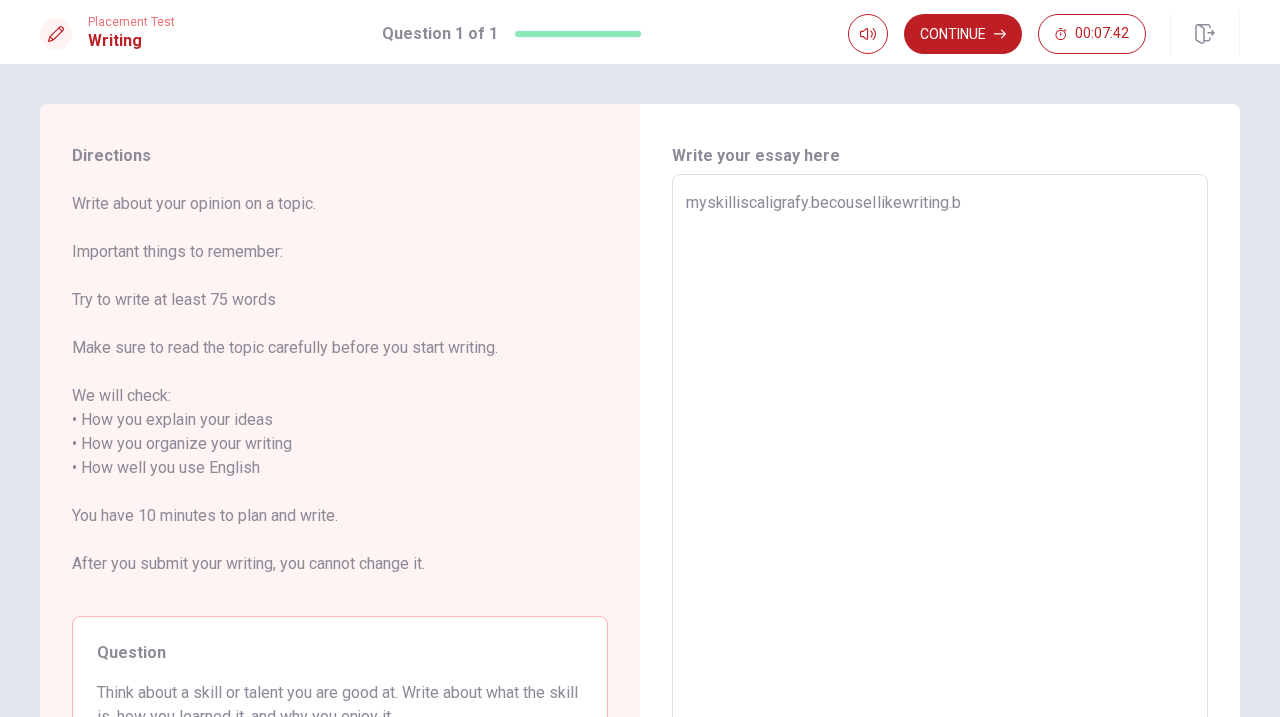 type on "x" 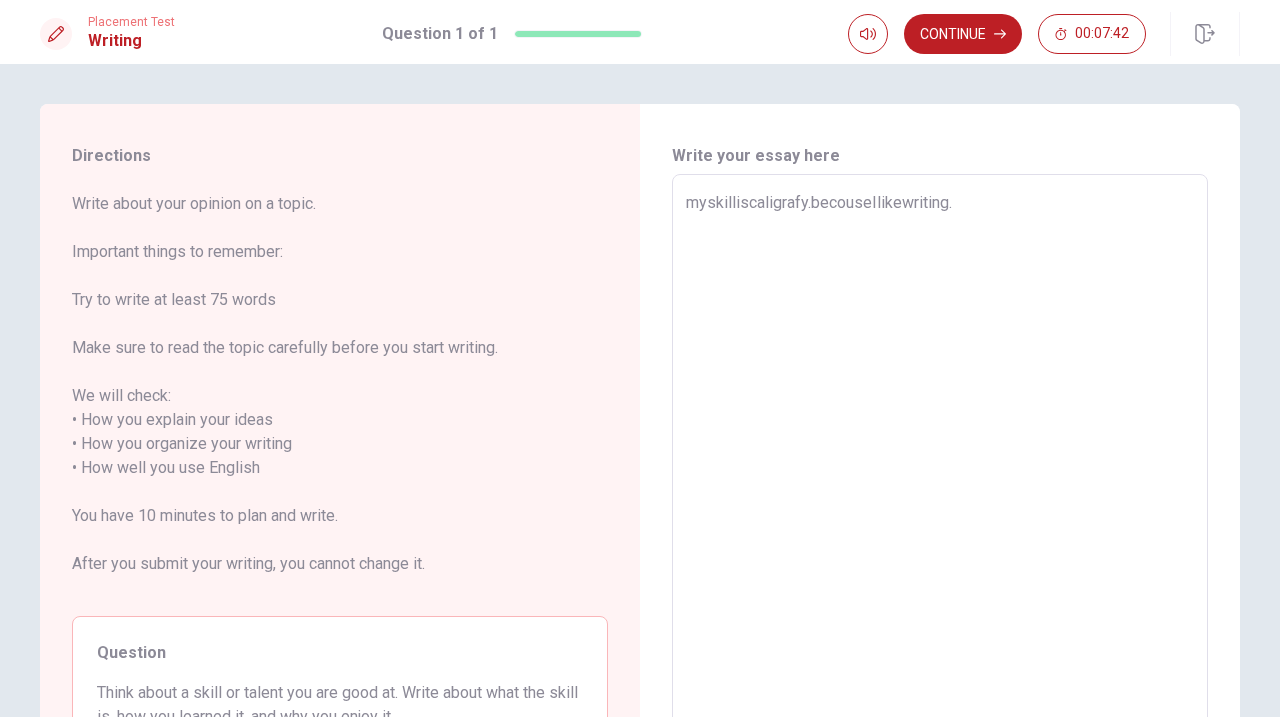 type on "x" 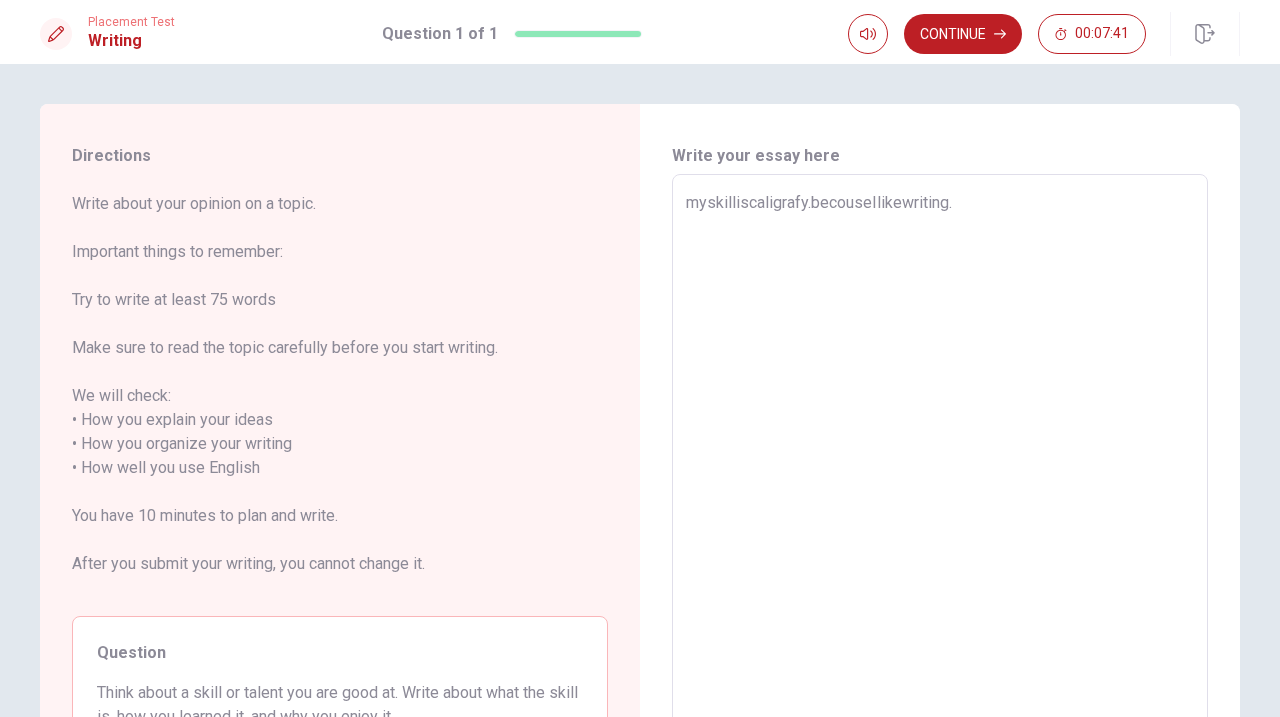 type on "myskilliscaligrafy.becouseIlikewriting.g" 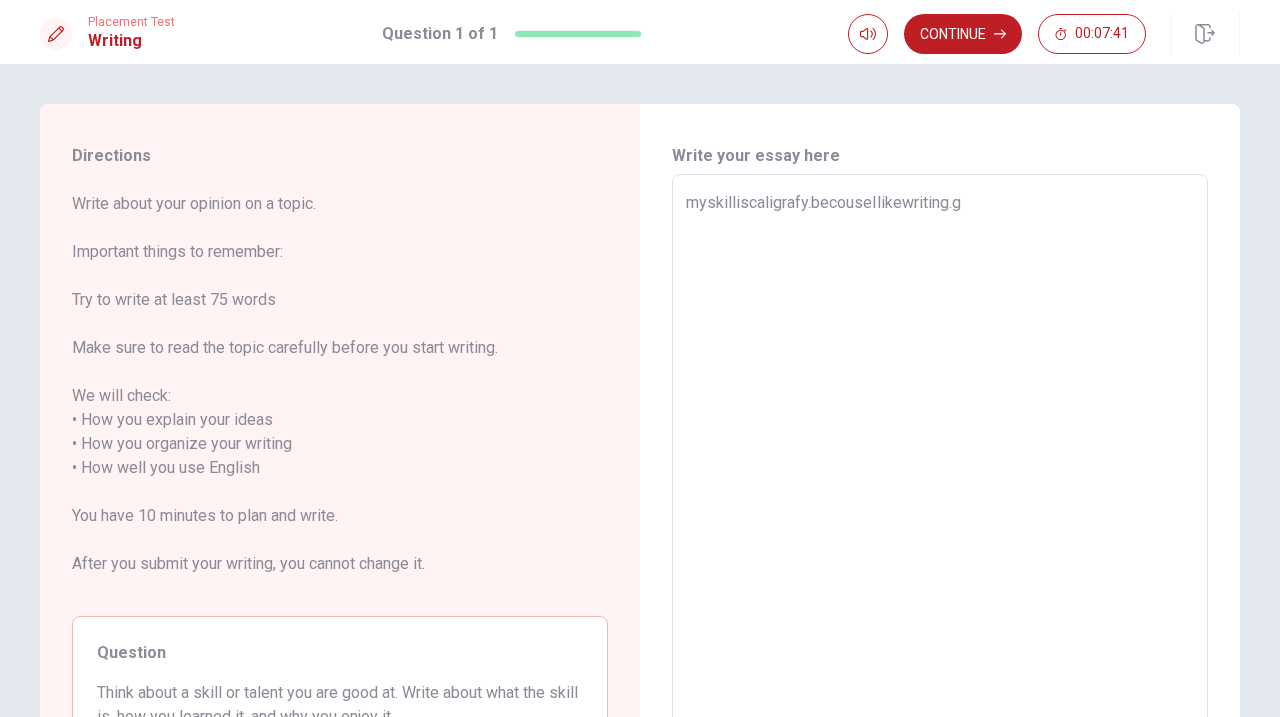 type on "x" 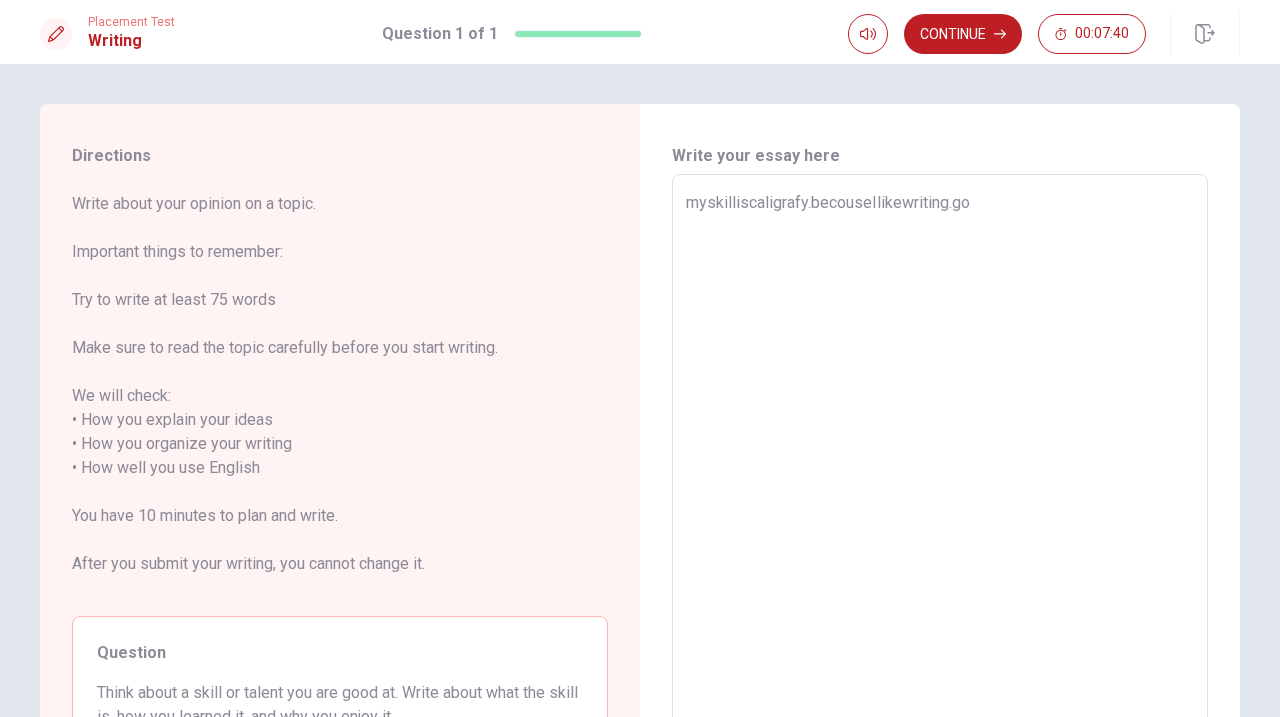 type on "x" 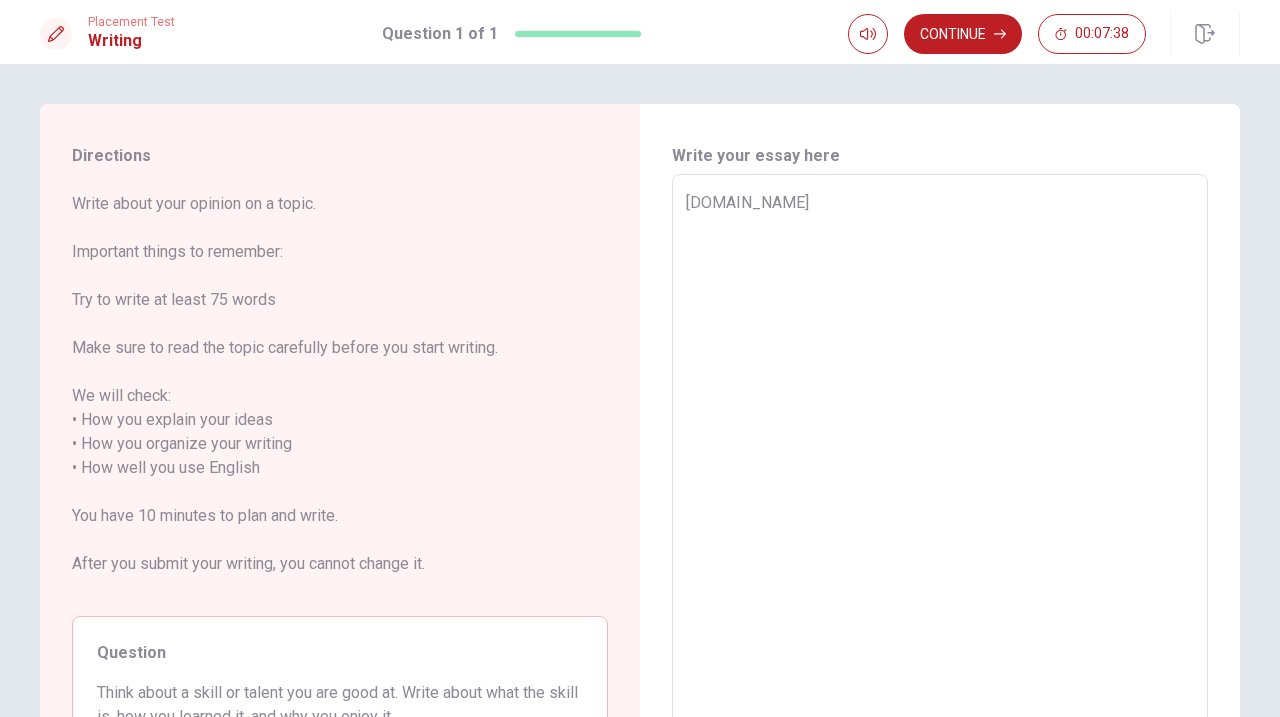 type on "x" 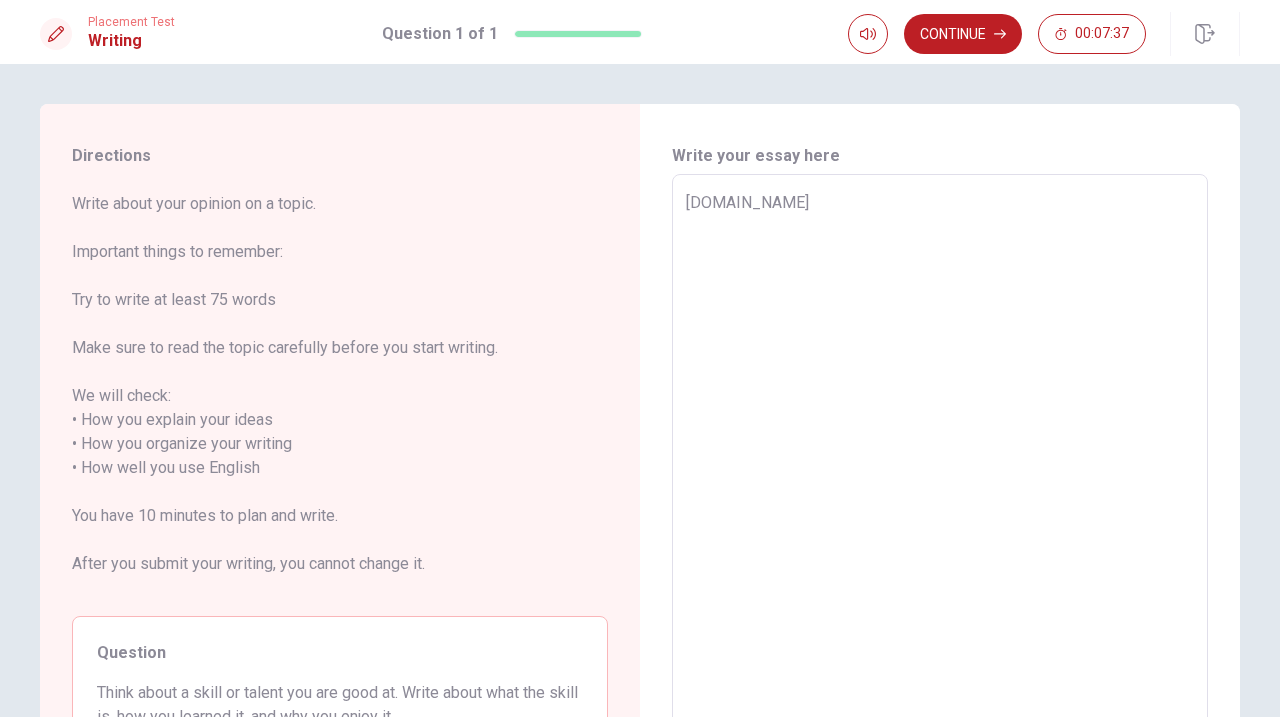 type on "myskilliscaligrafy.becouseIlikewriting.good" 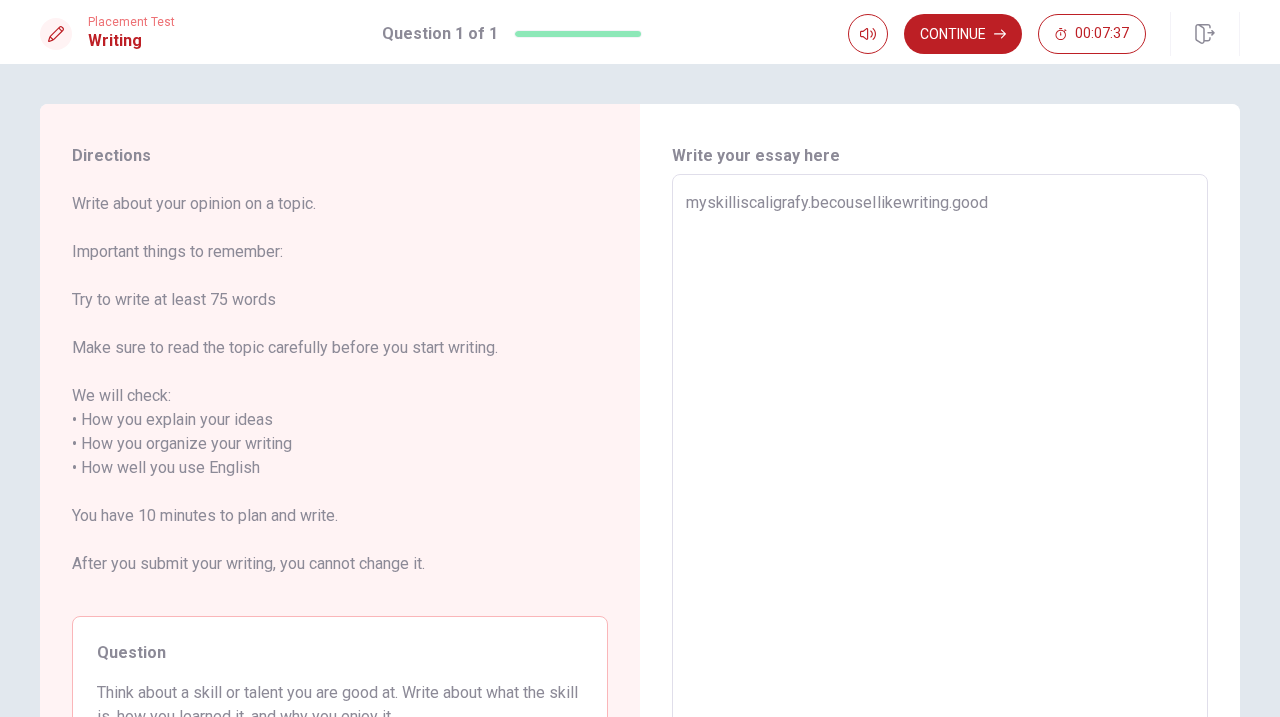 type on "x" 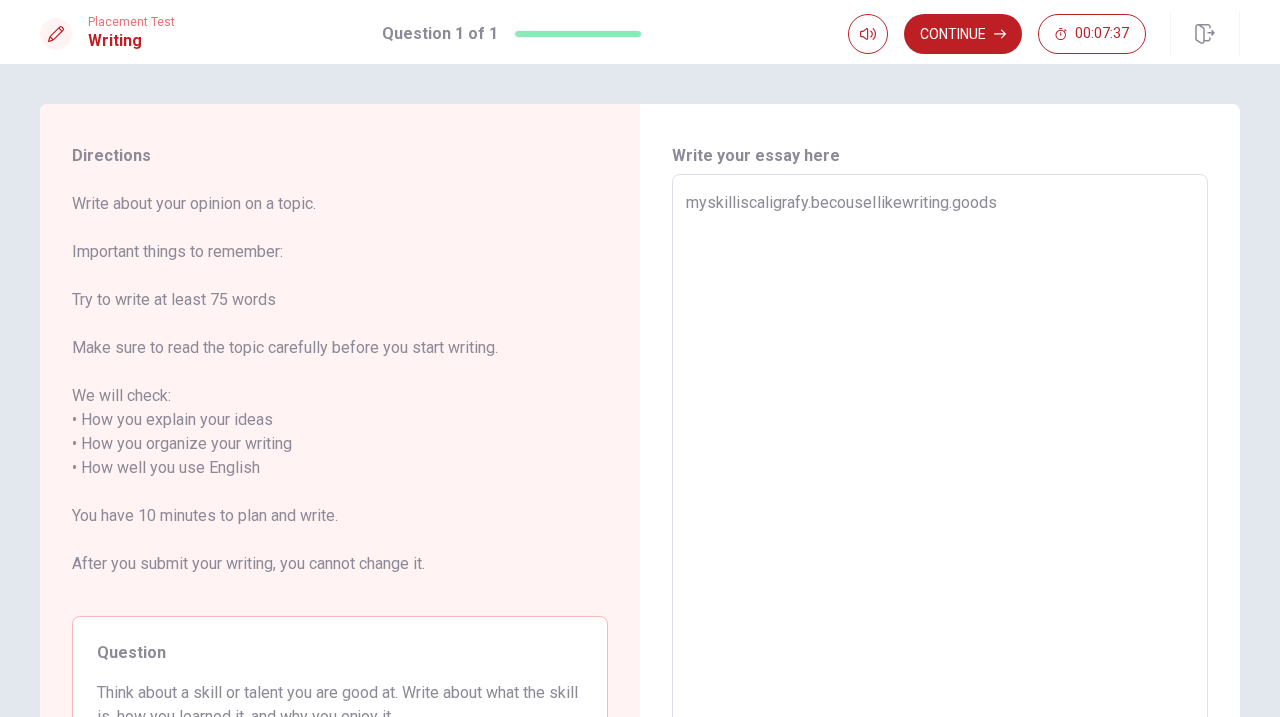 type on "x" 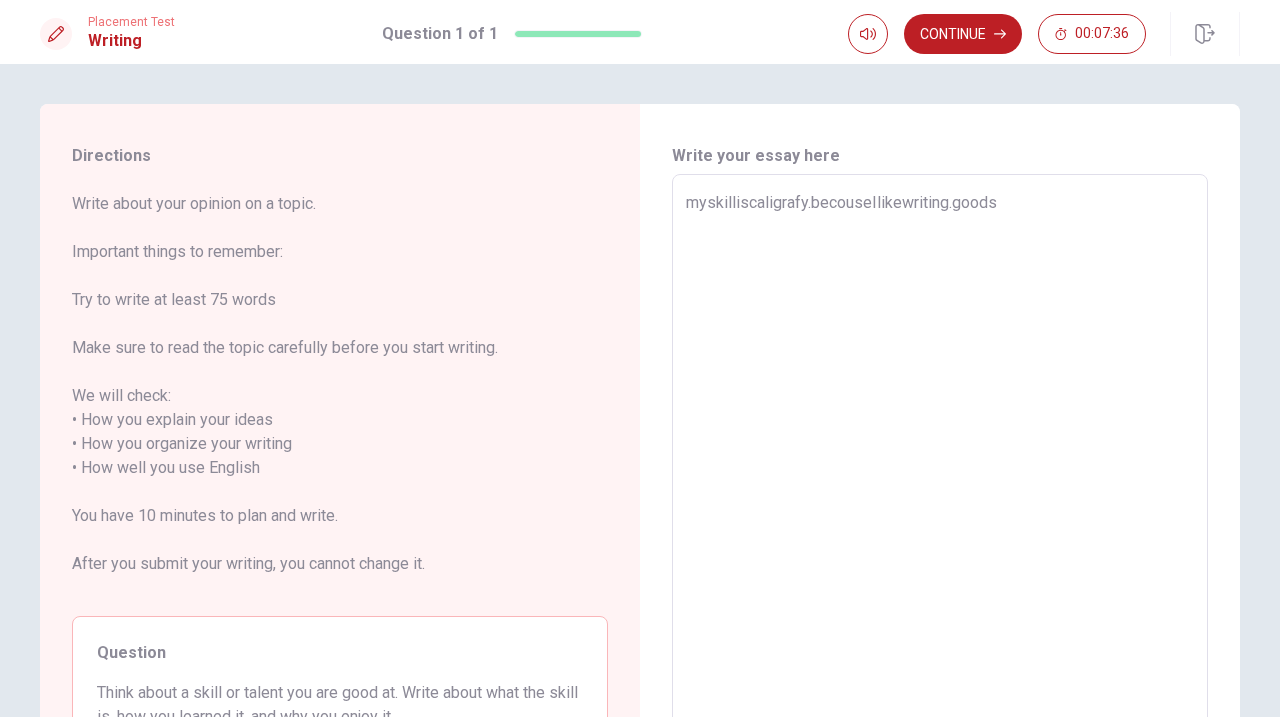 type on "myskilliscaligrafy.becouseIlikewriting.goodsk" 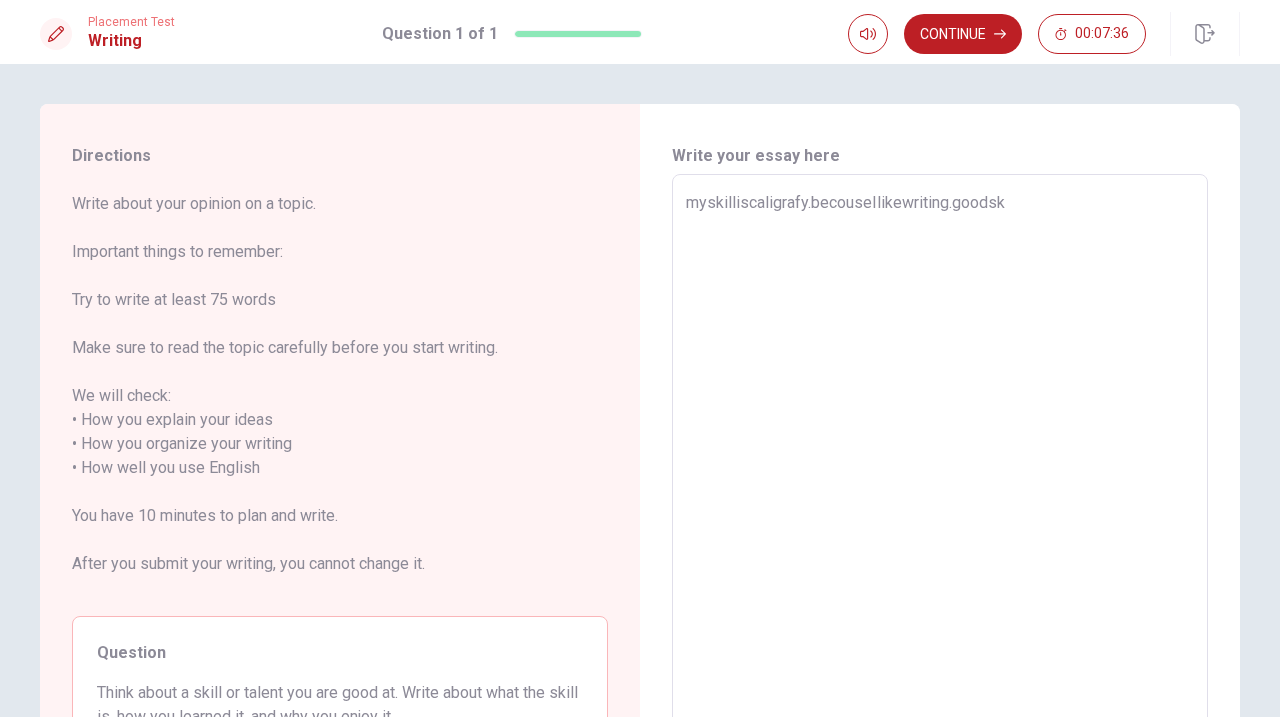 type on "x" 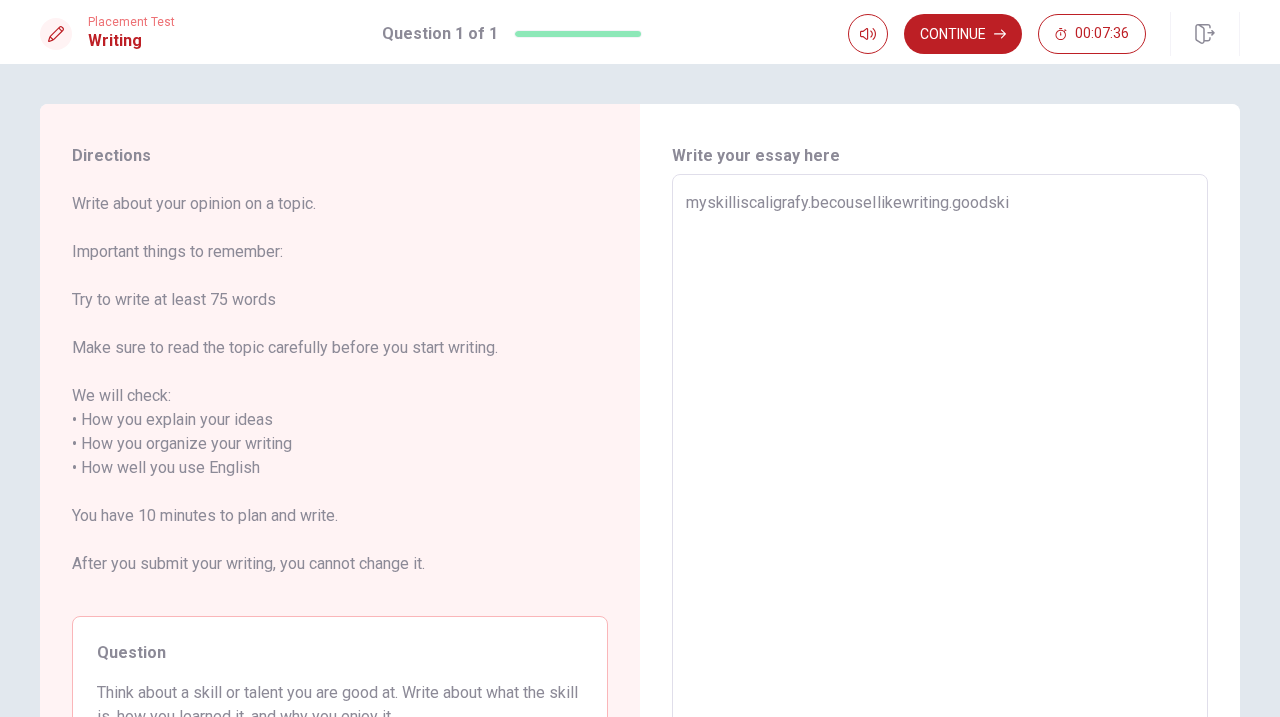 type on "x" 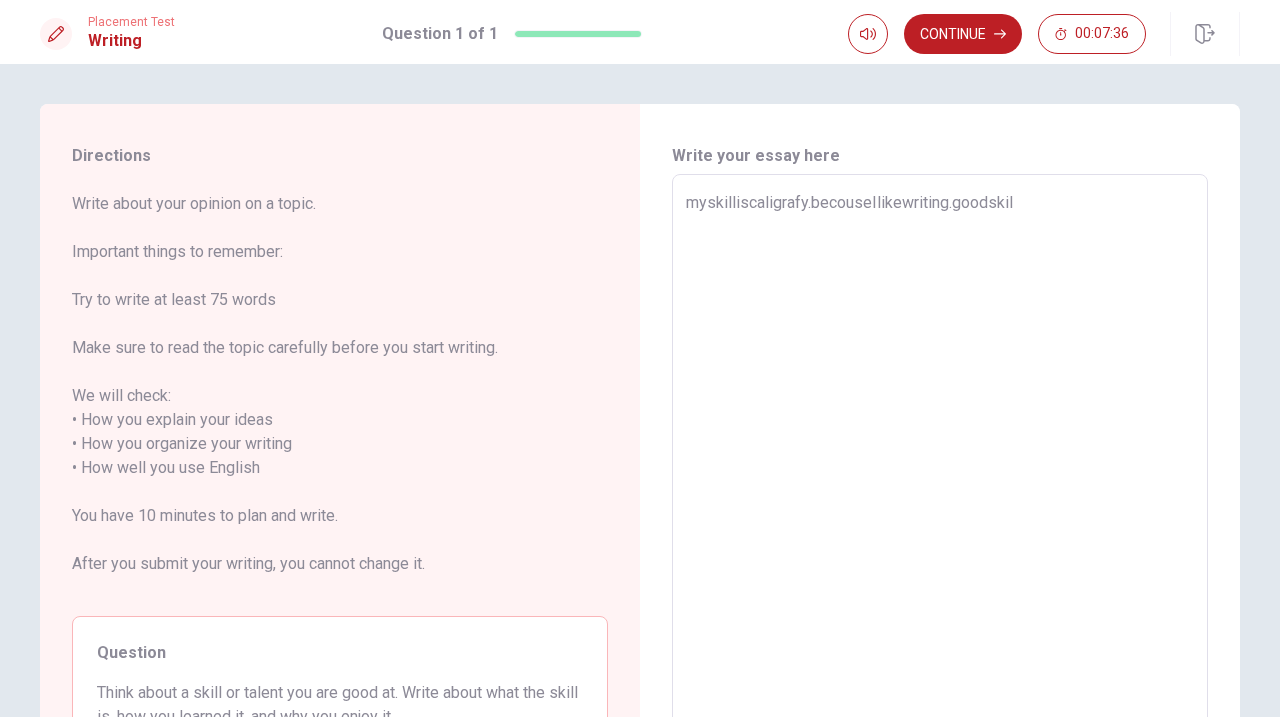 type on "x" 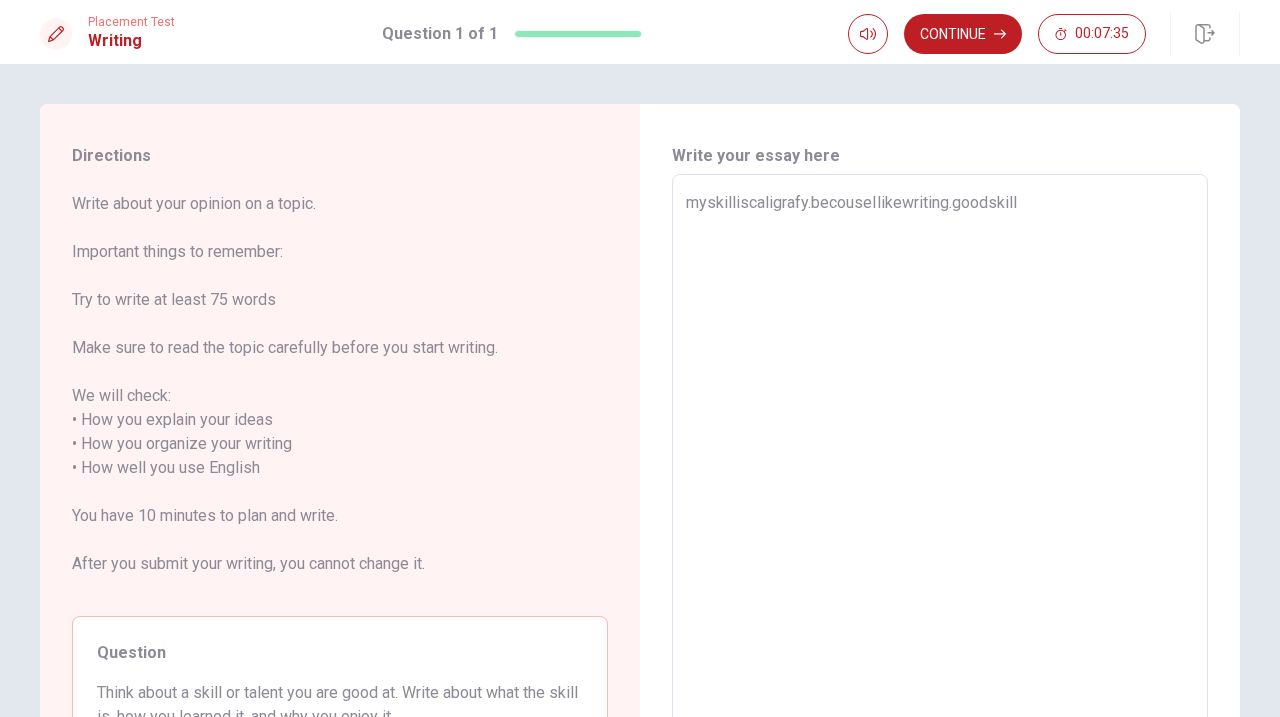 type on "x" 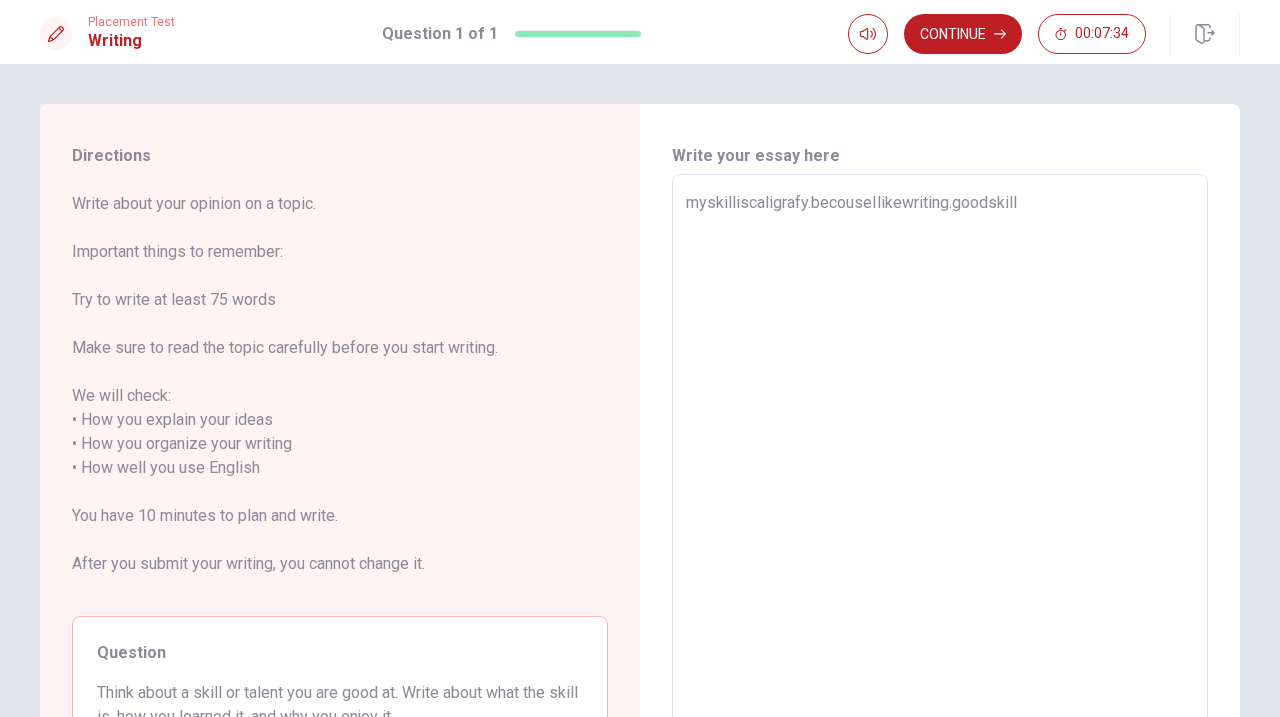 type on "myskilliscaligrafy.becouseIlikewriting.goodskilli" 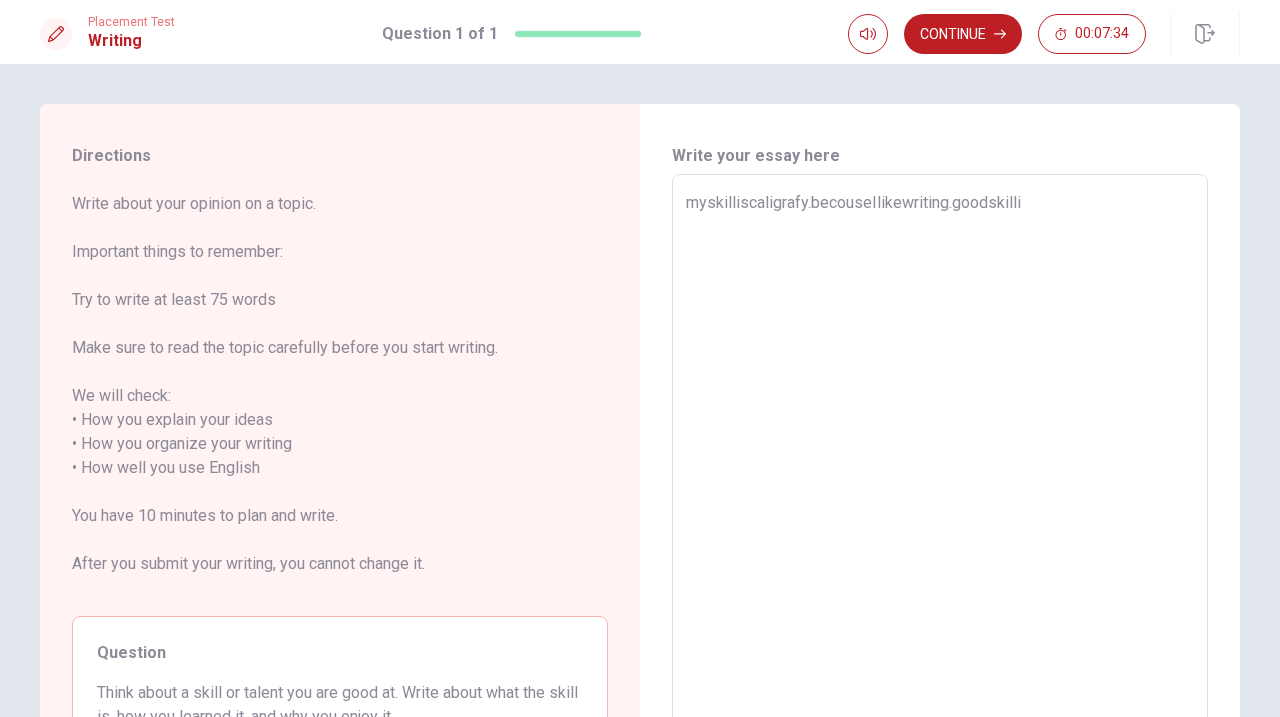 type on "x" 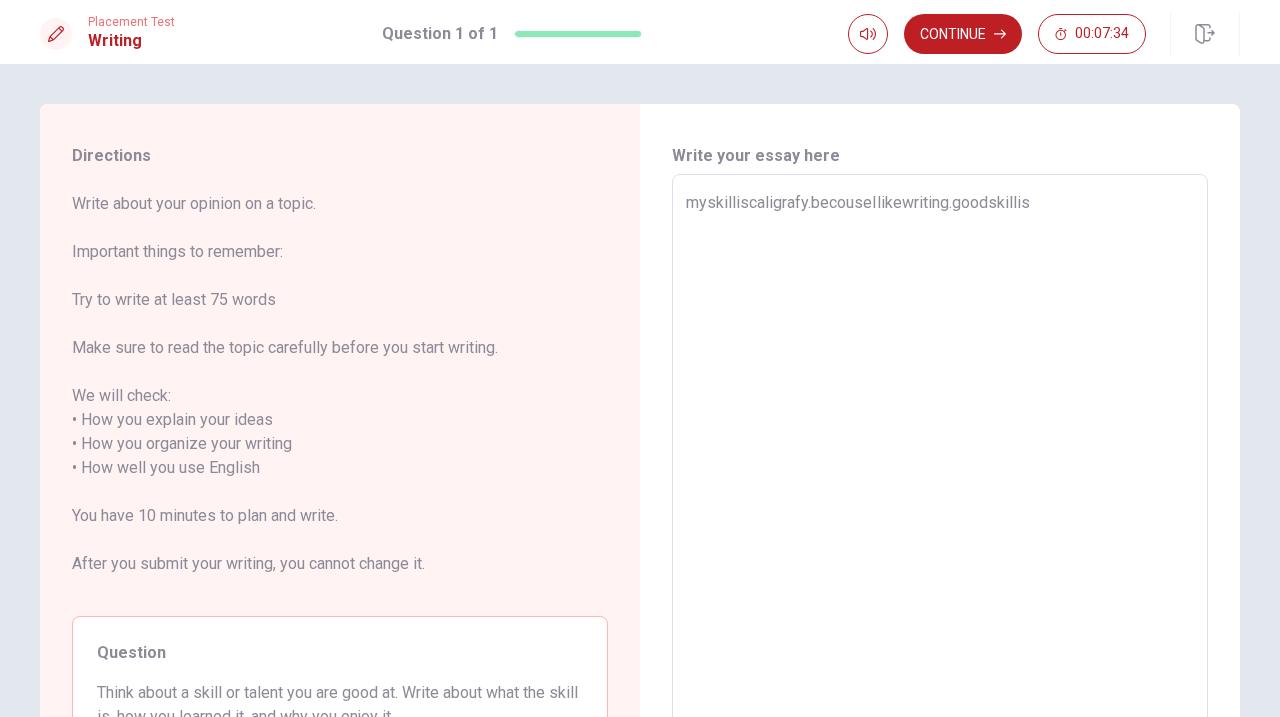 type on "x" 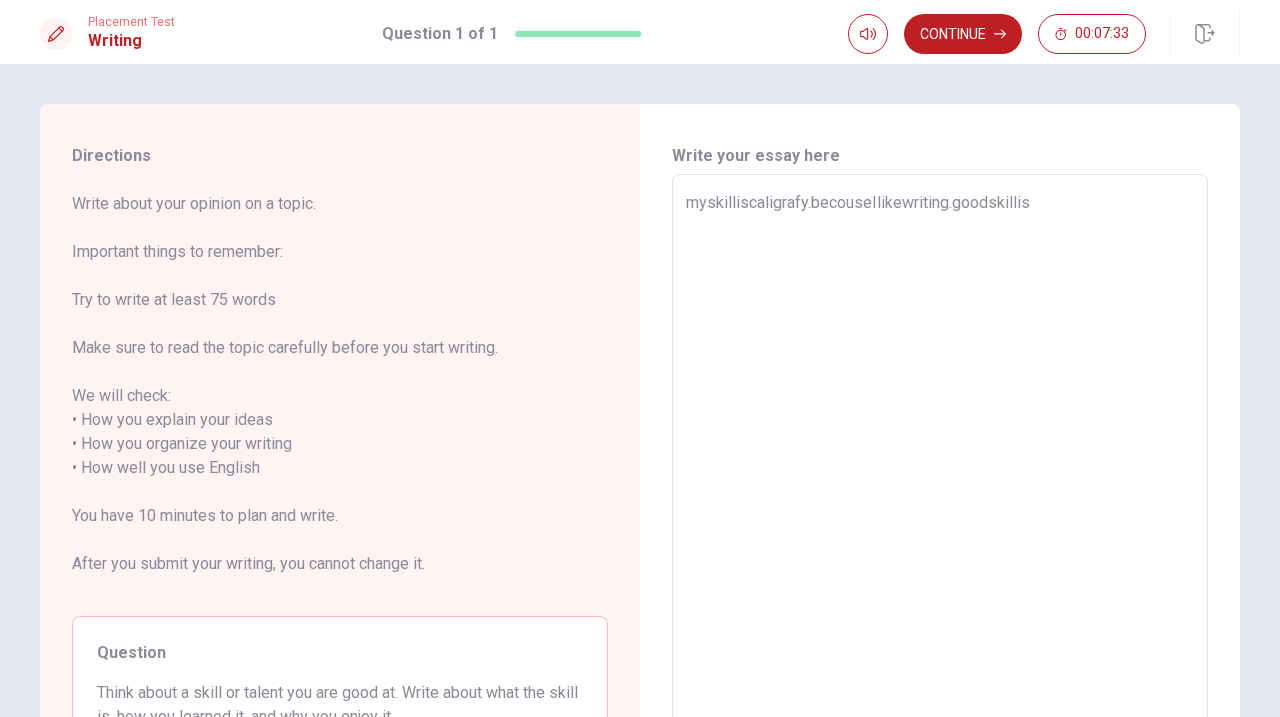 type on "myskilliscaligrafy.becouseIlikewriting.goodskillism" 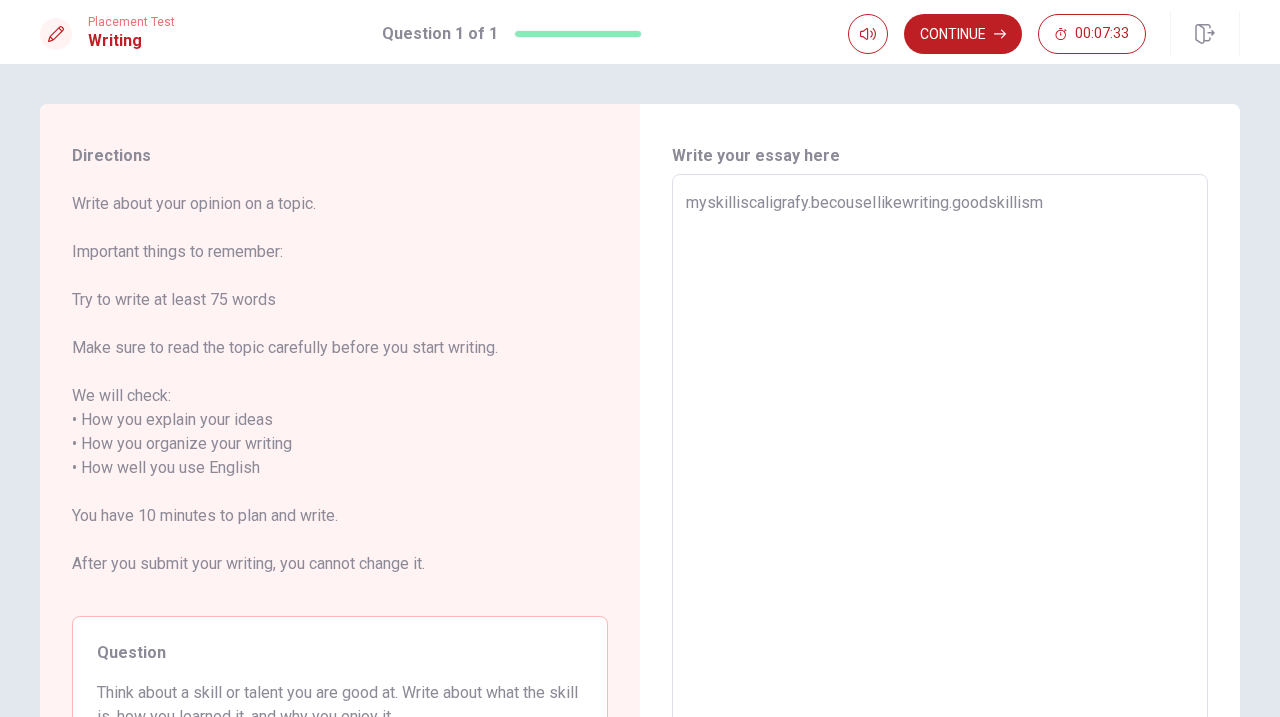 type on "x" 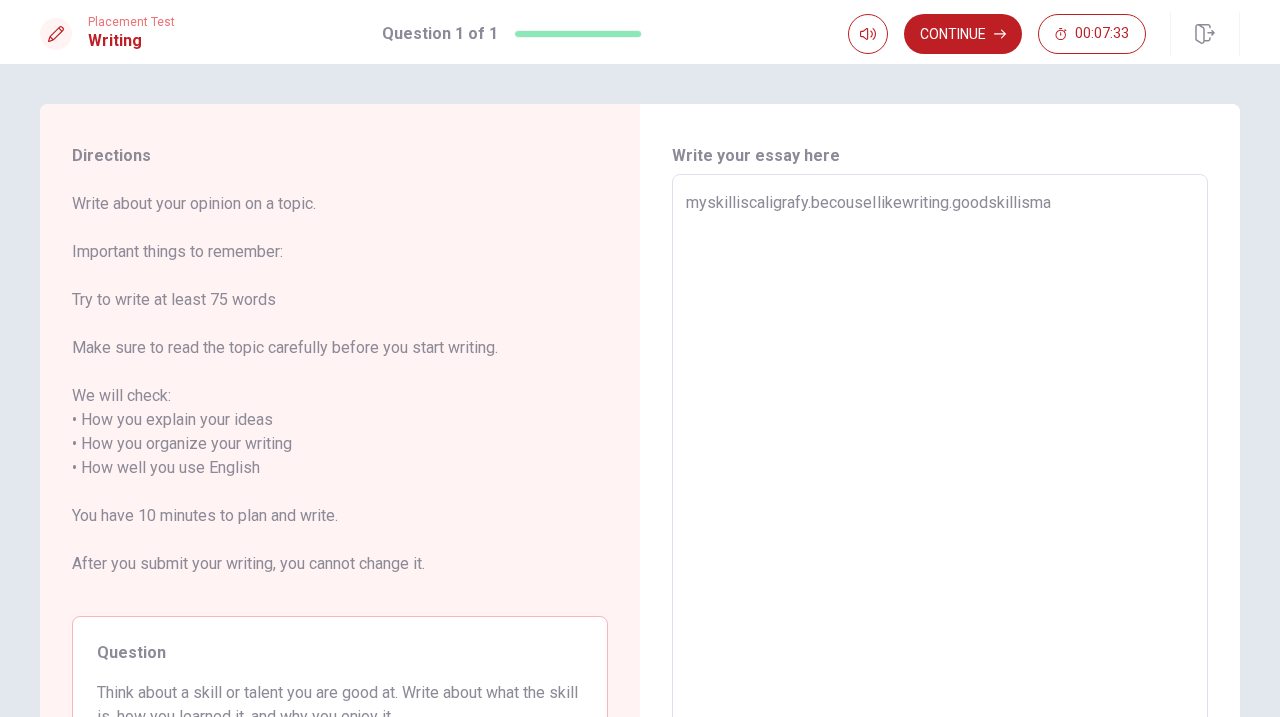 type on "x" 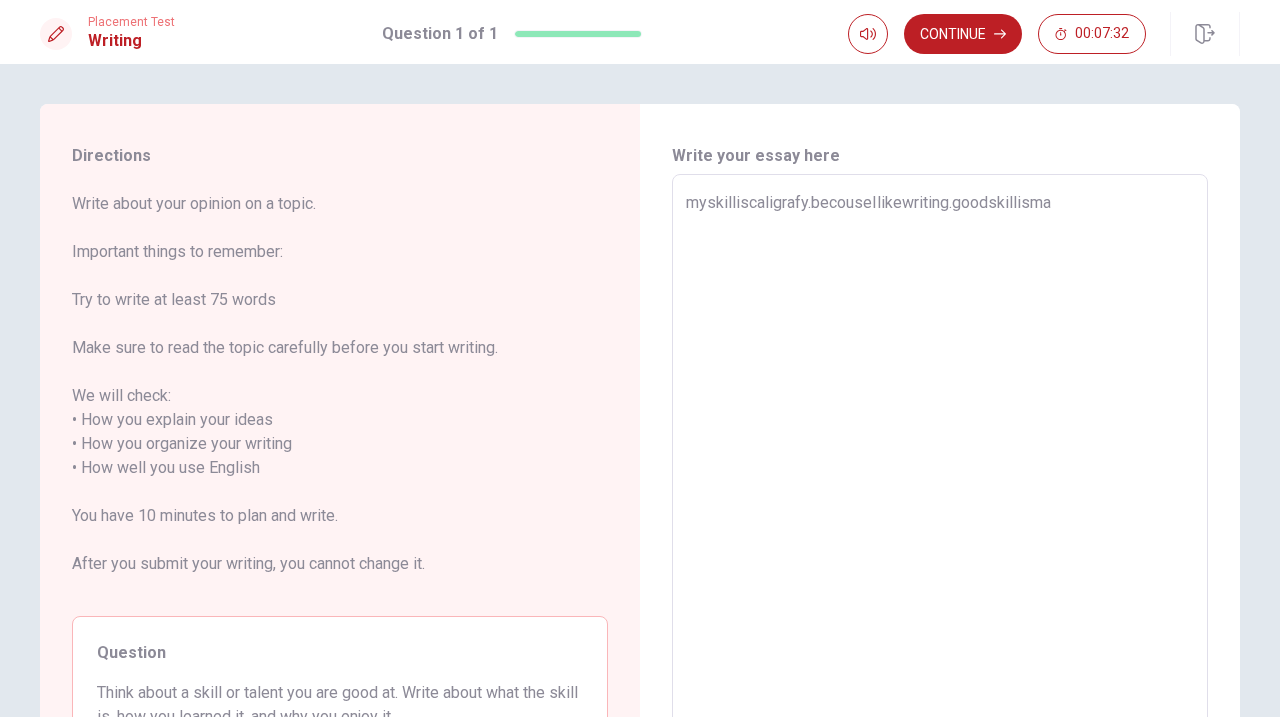 type on "myskilliscaligrafy.becouseIlikewriting.goodskillisman" 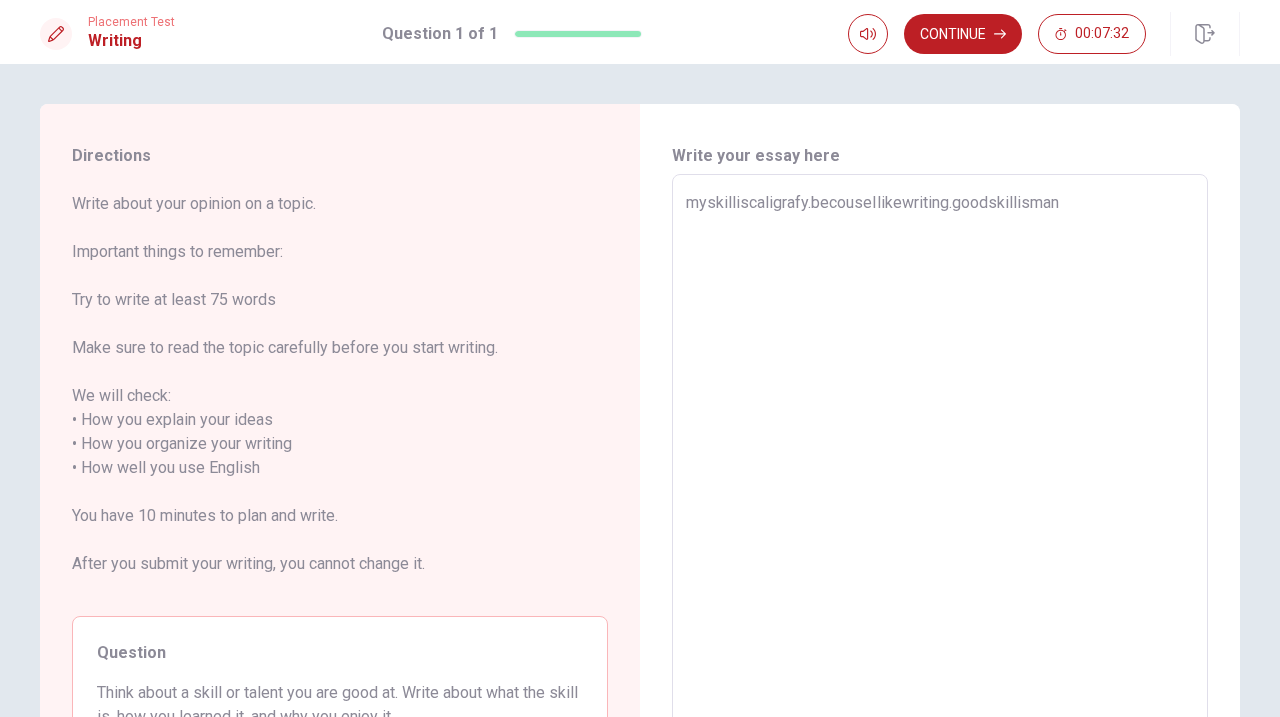 type on "x" 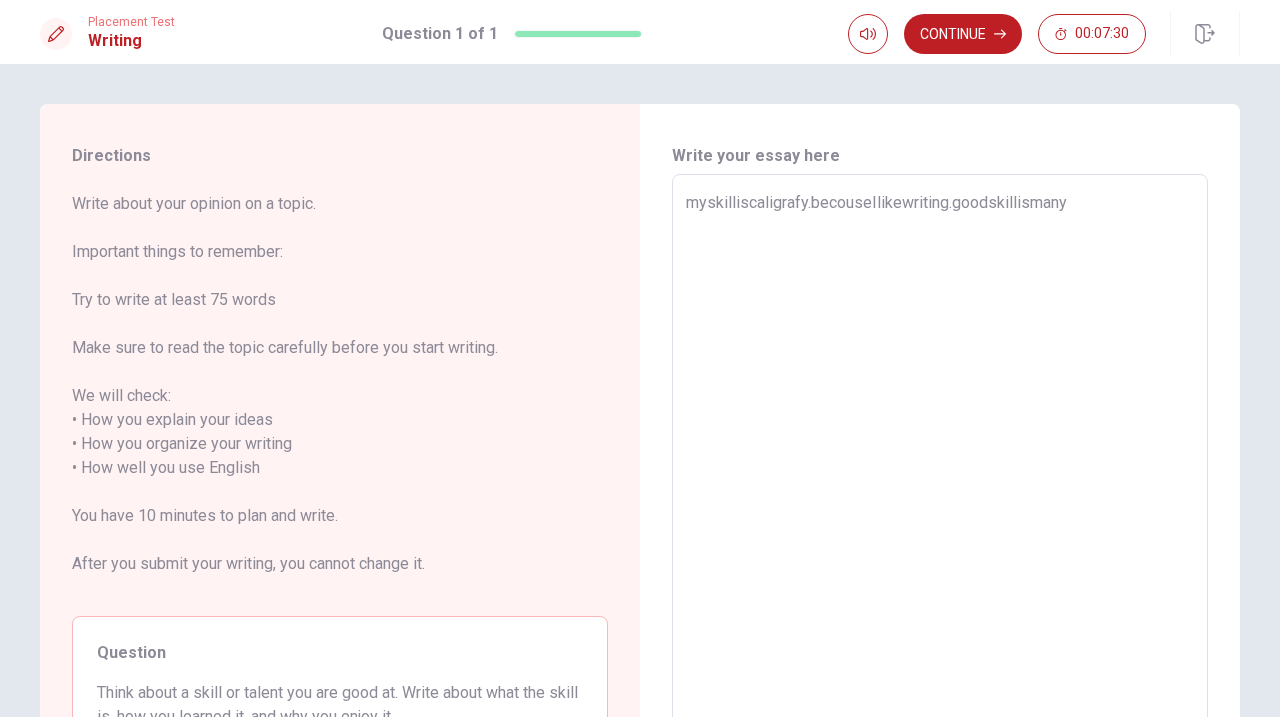 type on "x" 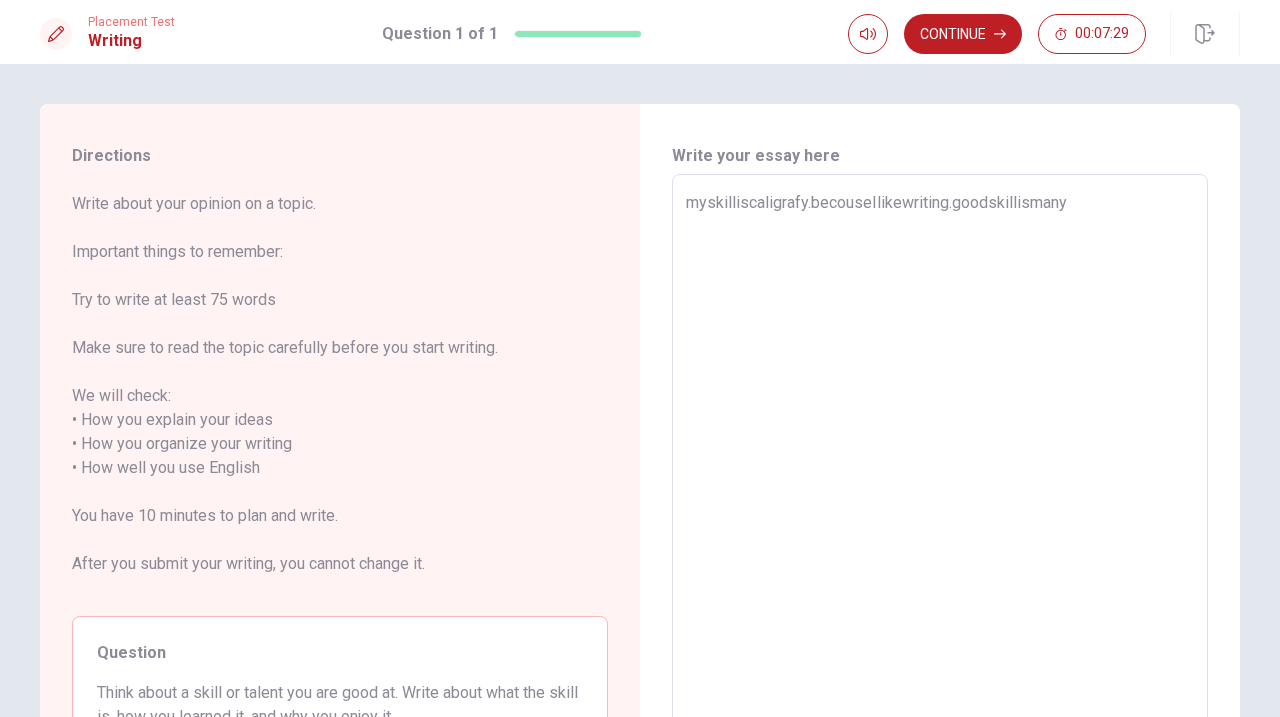 type on "myskilliscaligrafy.becouseIlikewriting.goodskillismanyp" 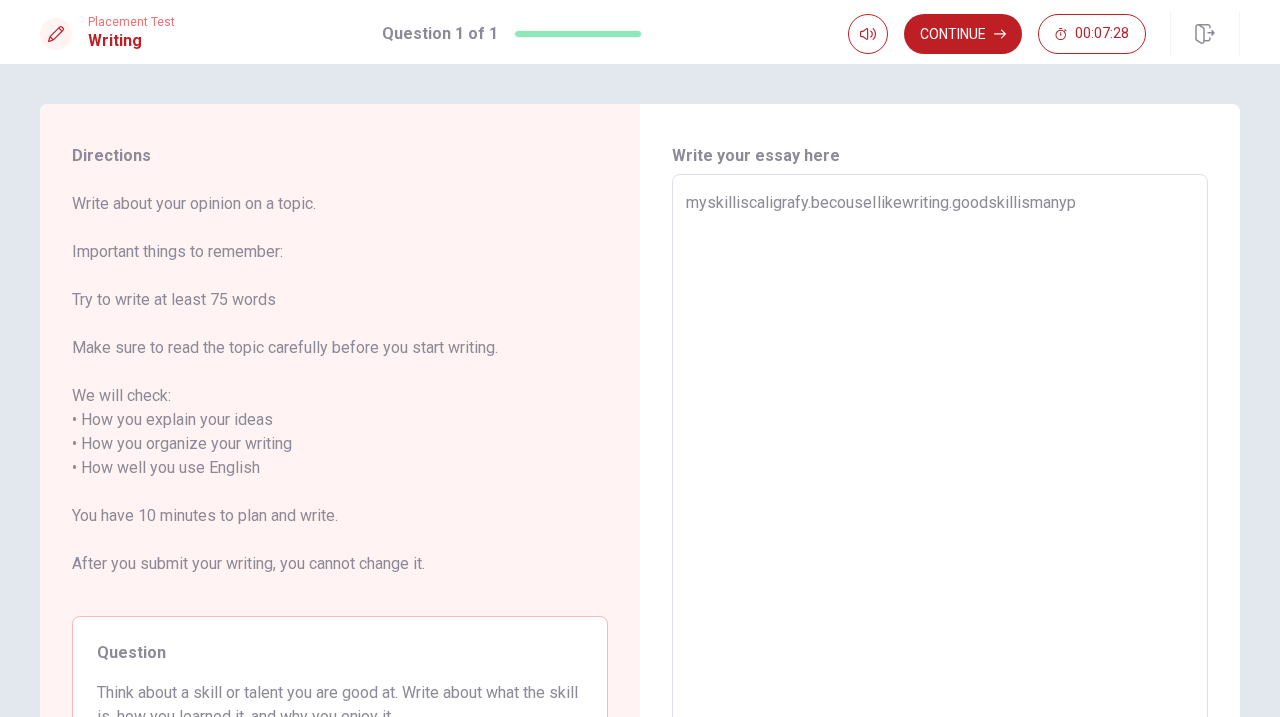 type on "x" 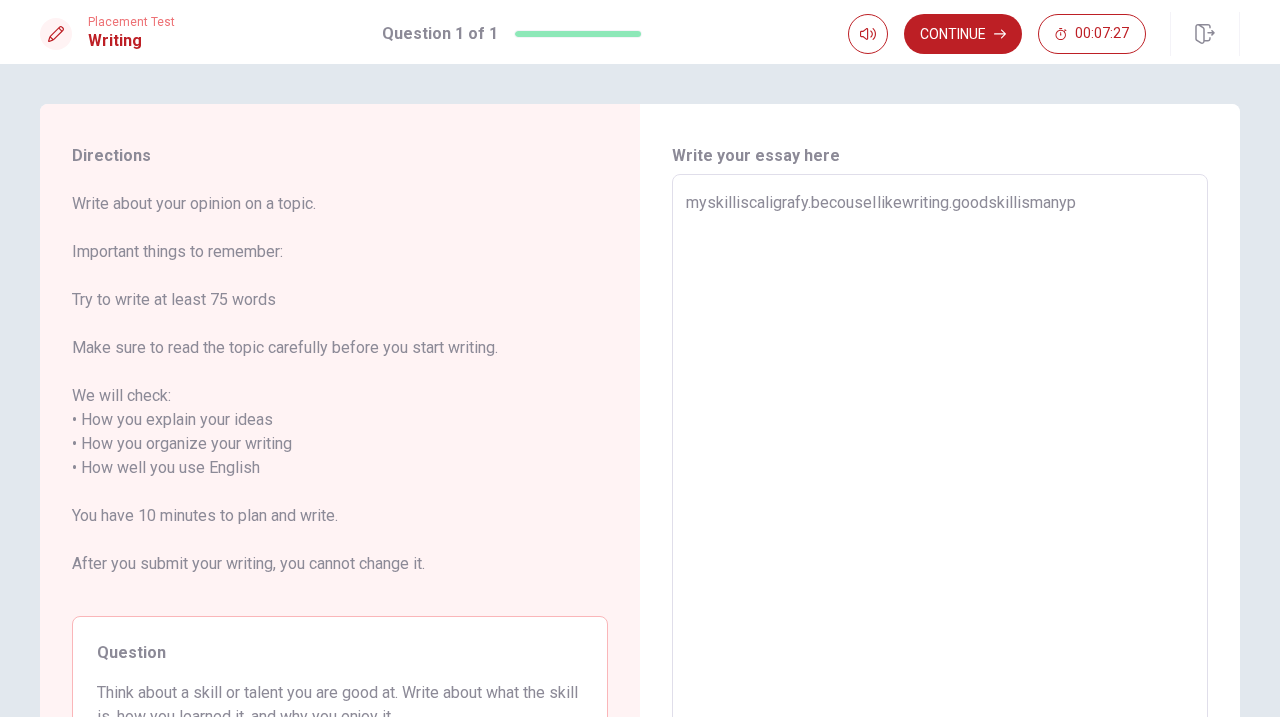 type on "myskilliscaligrafy.becouseIlikewriting.goodskillismanypr" 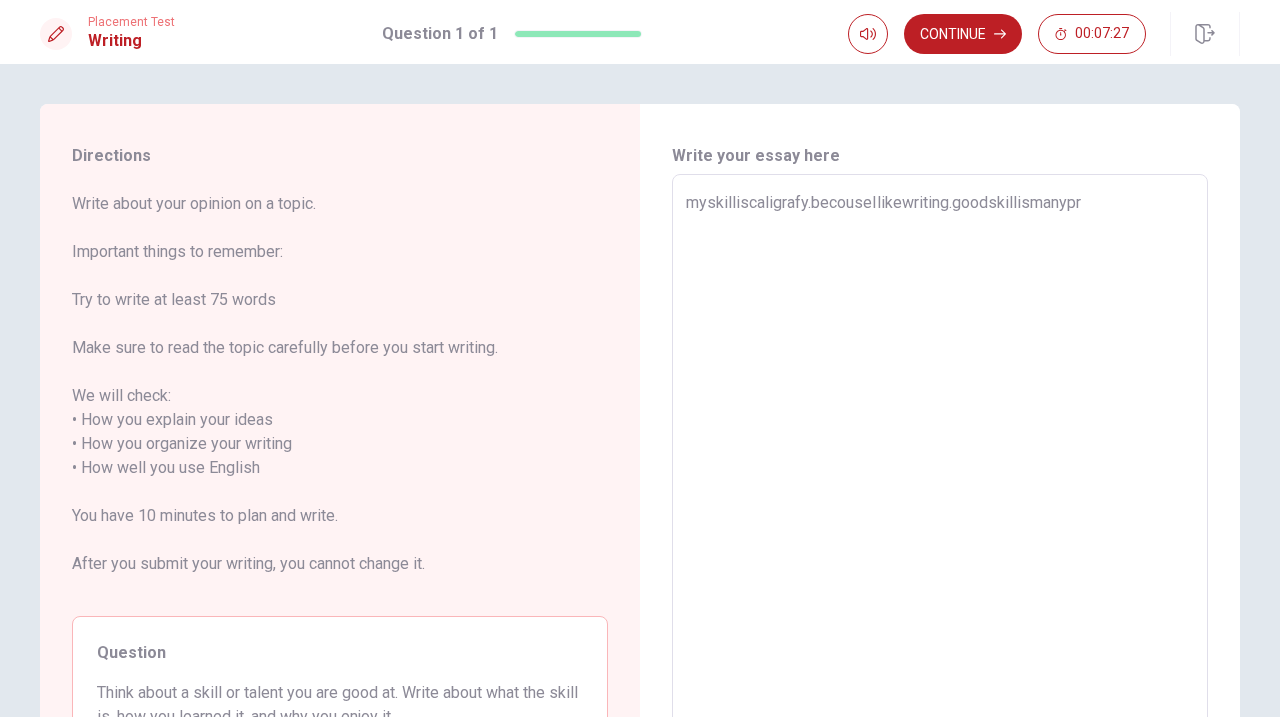 type on "x" 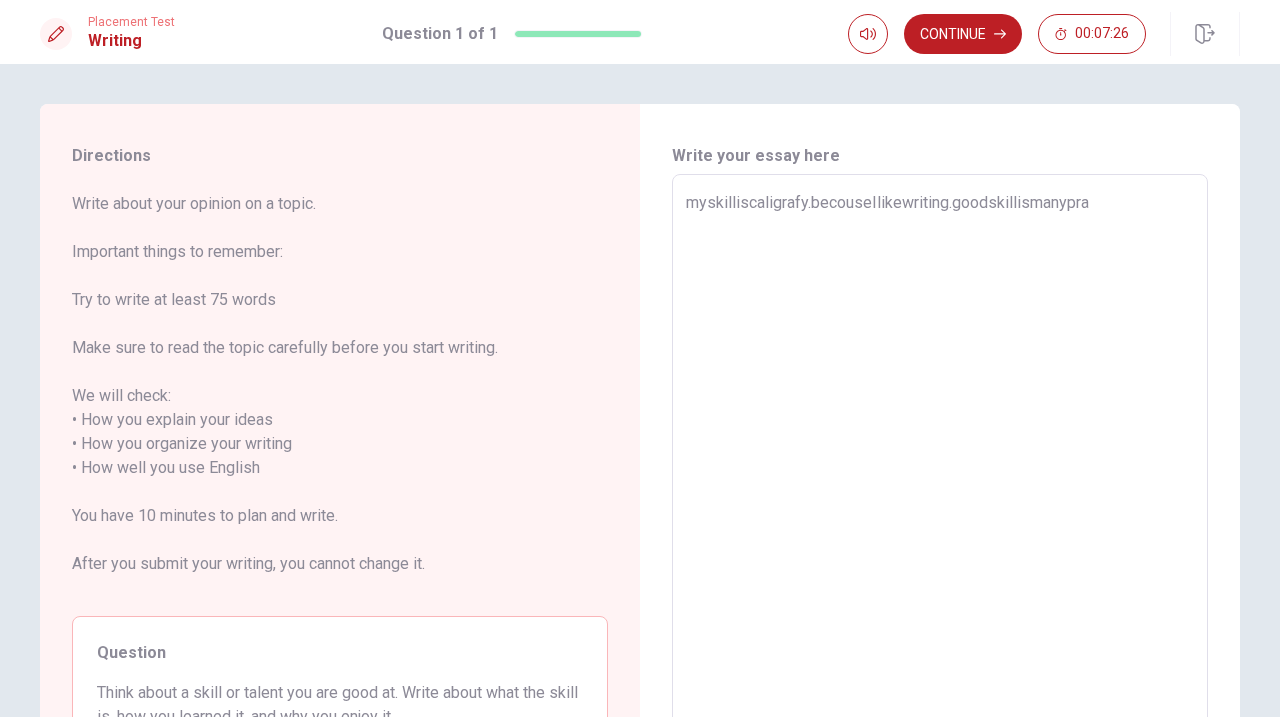 type on "x" 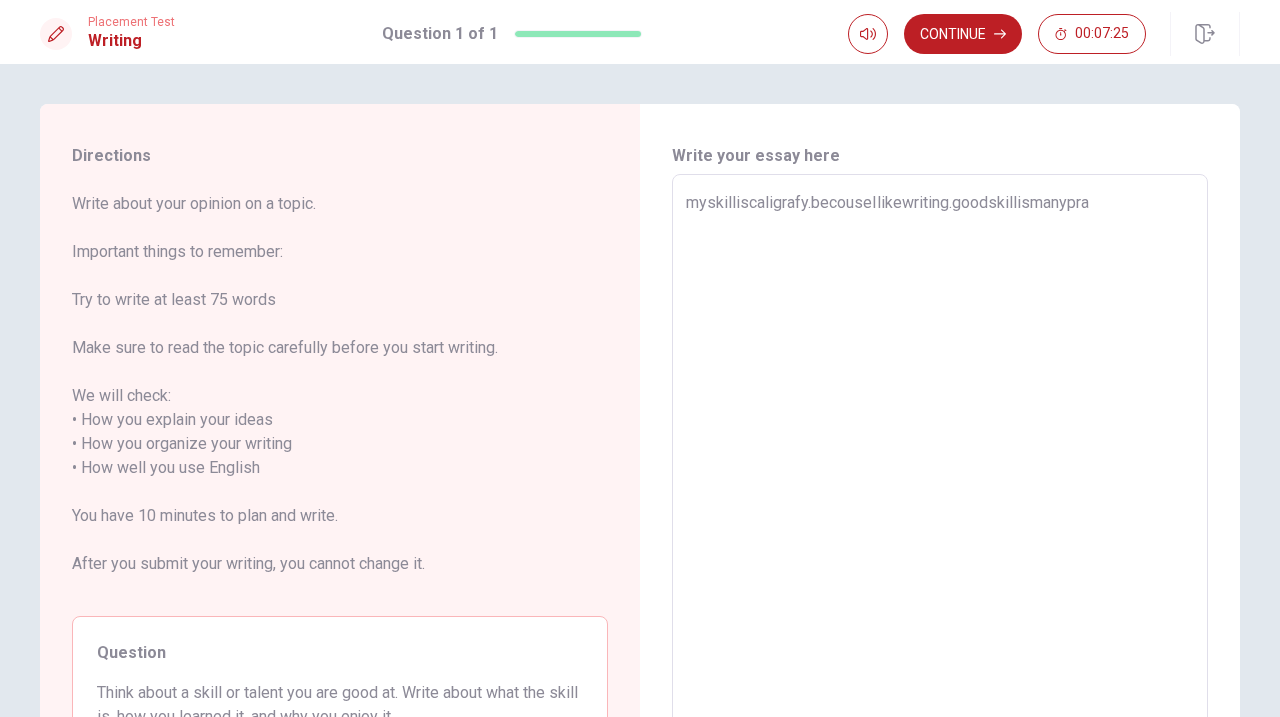 type on "myskilliscaligrafy.becouseIlikewriting.goodskillismanyprac" 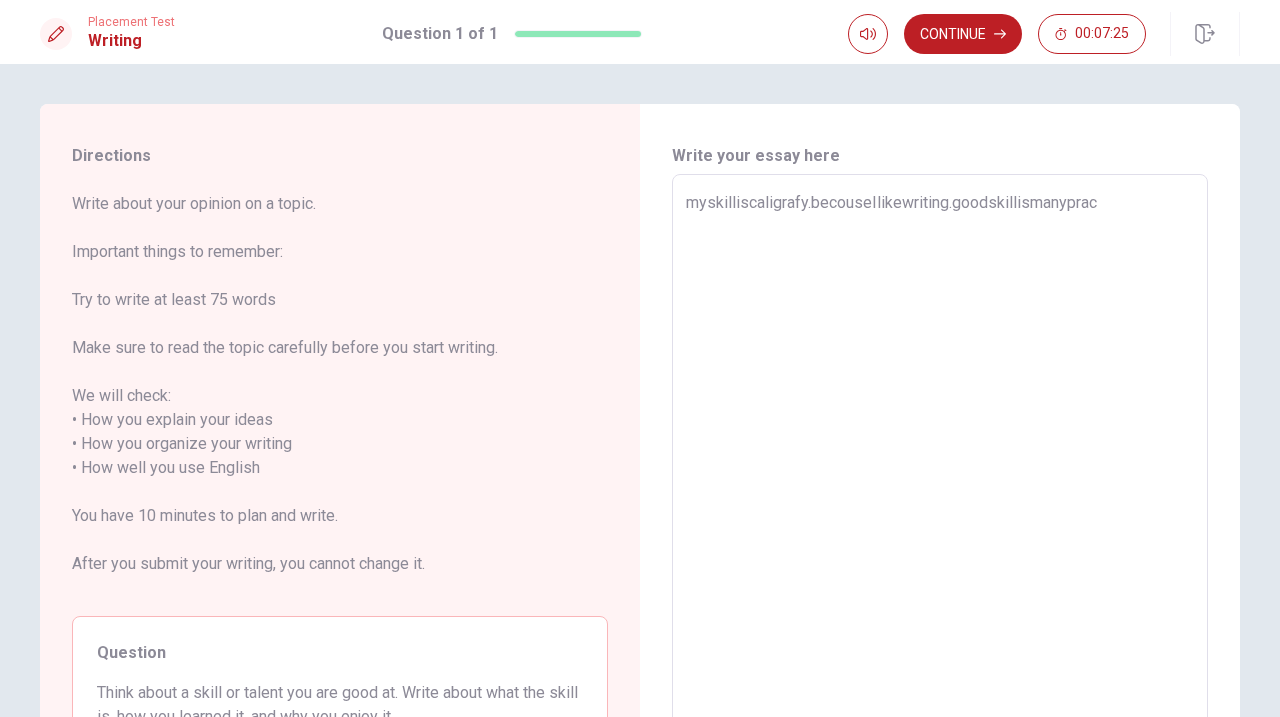 type on "x" 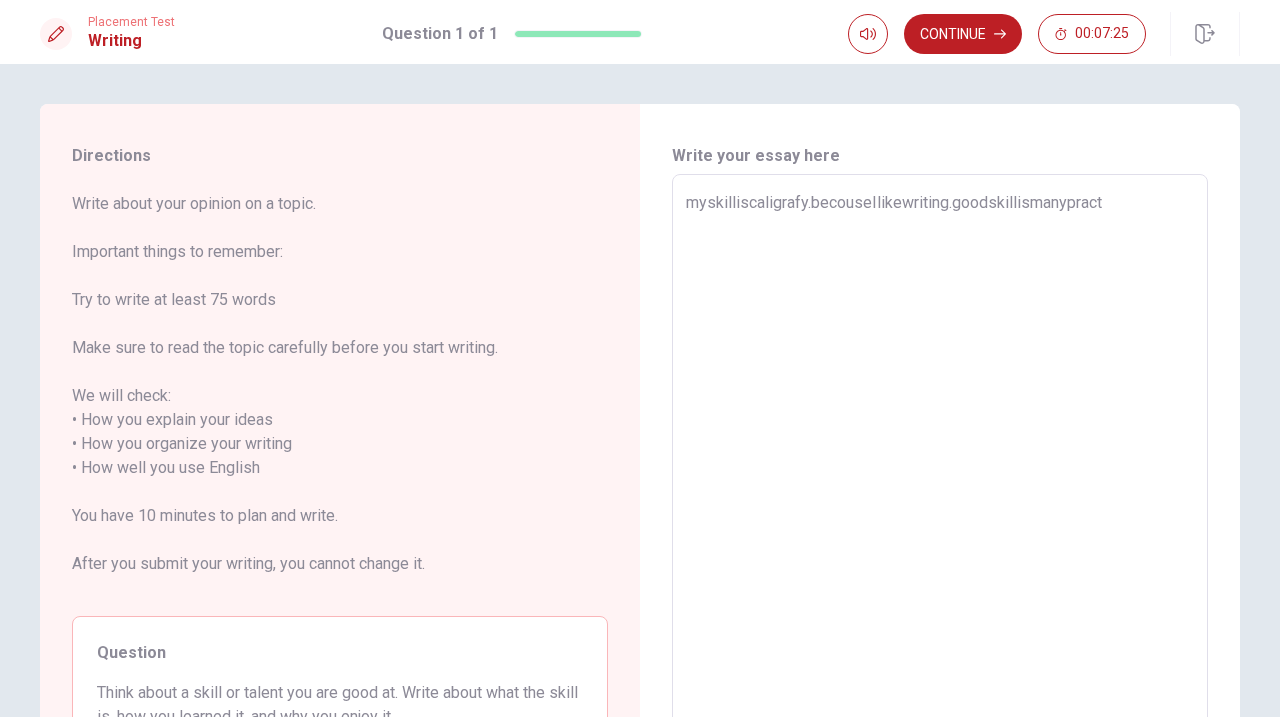 type on "x" 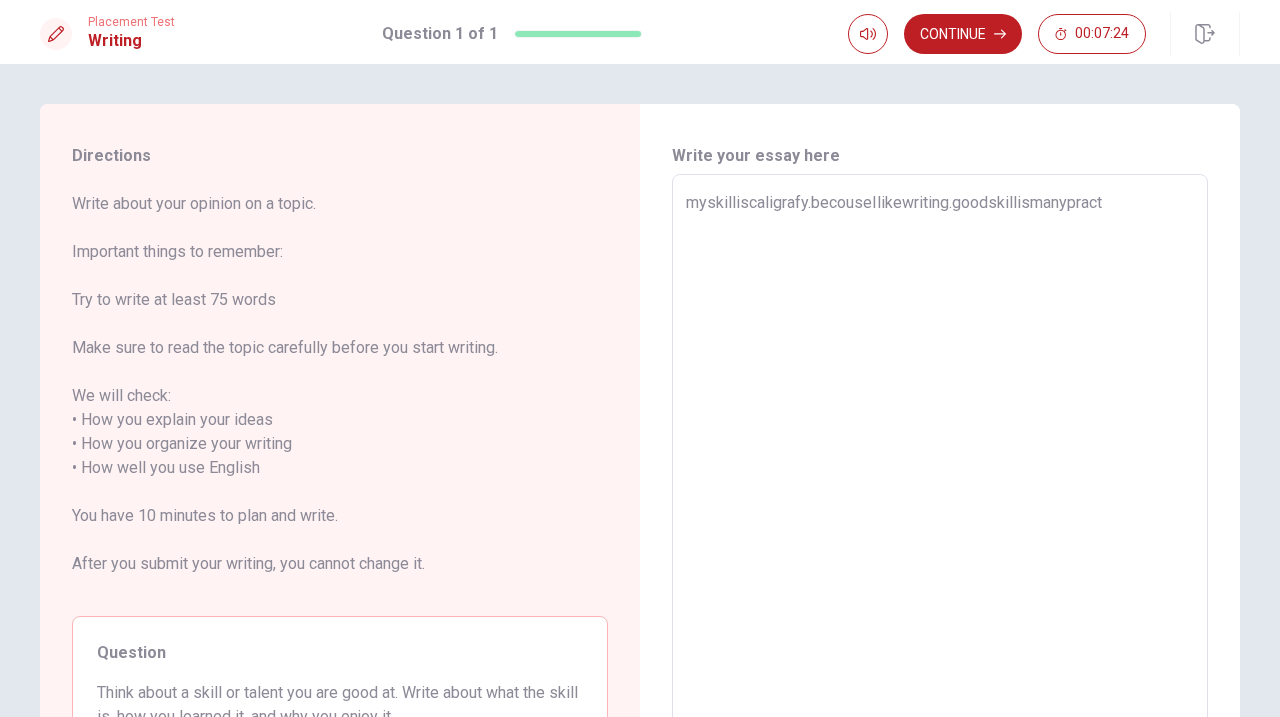 type on "myskilliscaligrafy.becouseIlikewriting.goodskillismanypracti" 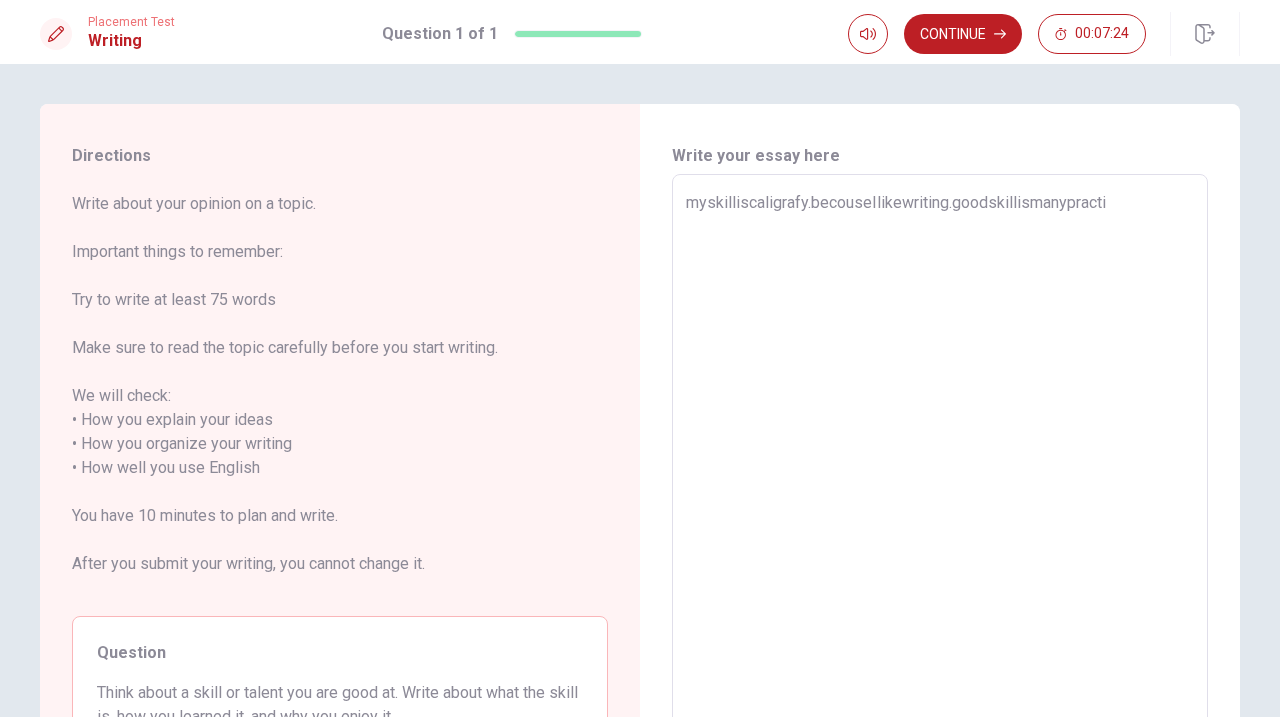 type on "x" 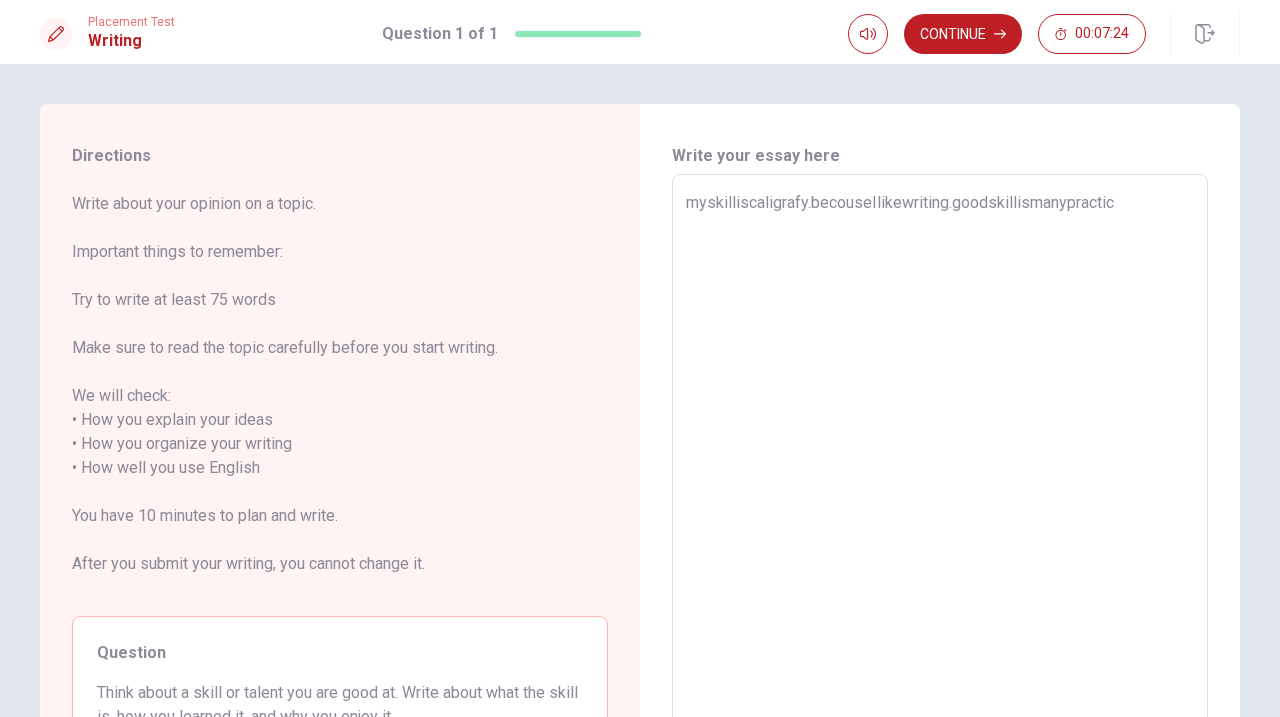type on "x" 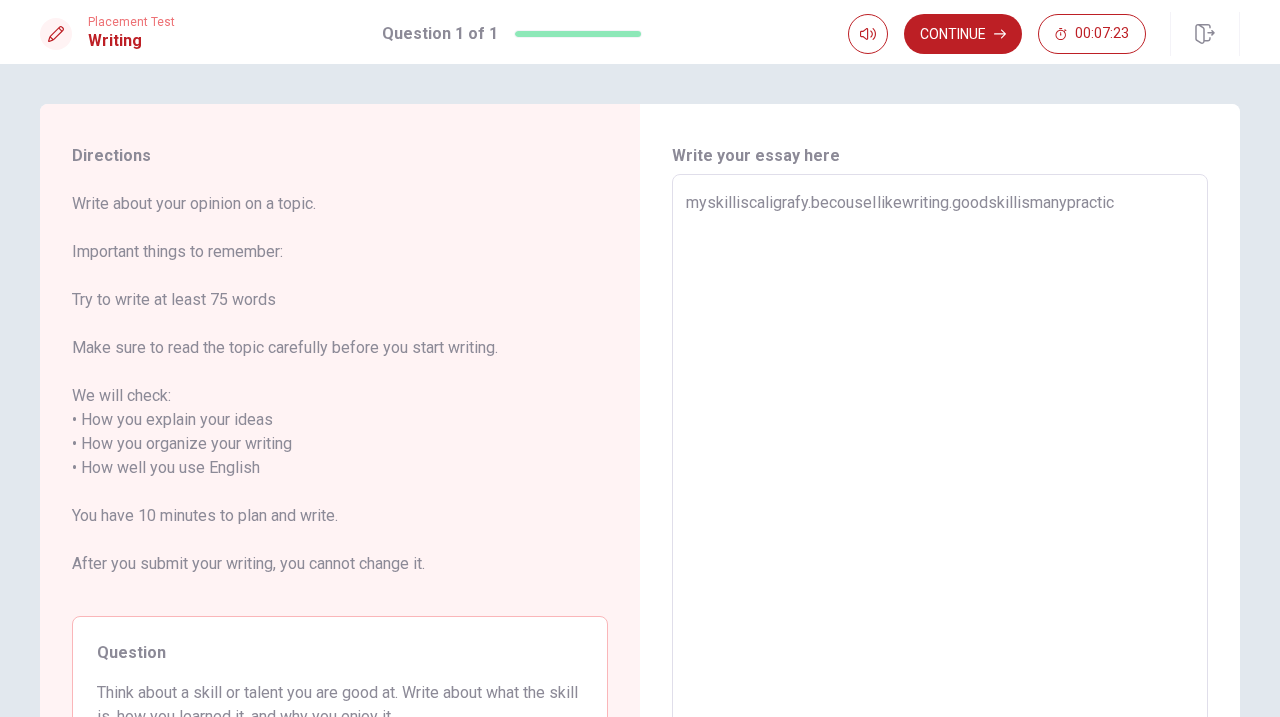 type on "myskilliscaligrafy.becouseIlikewriting.goodskillismanypractice" 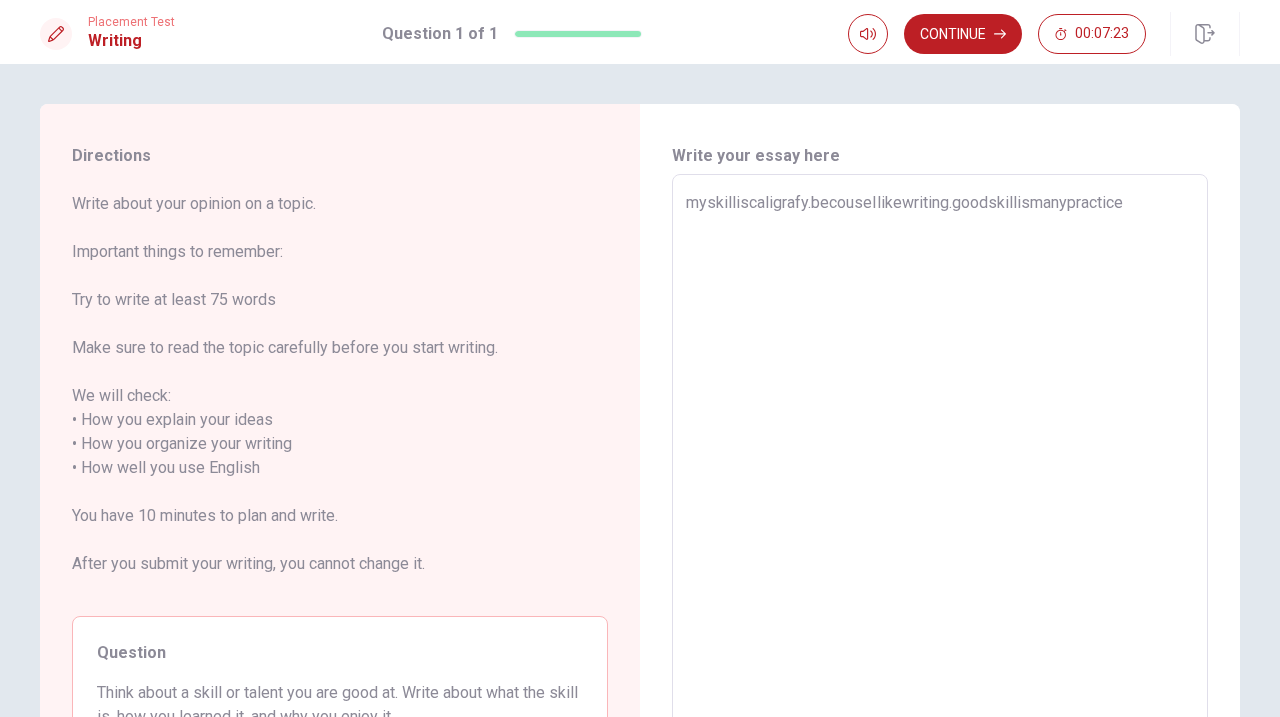 type on "x" 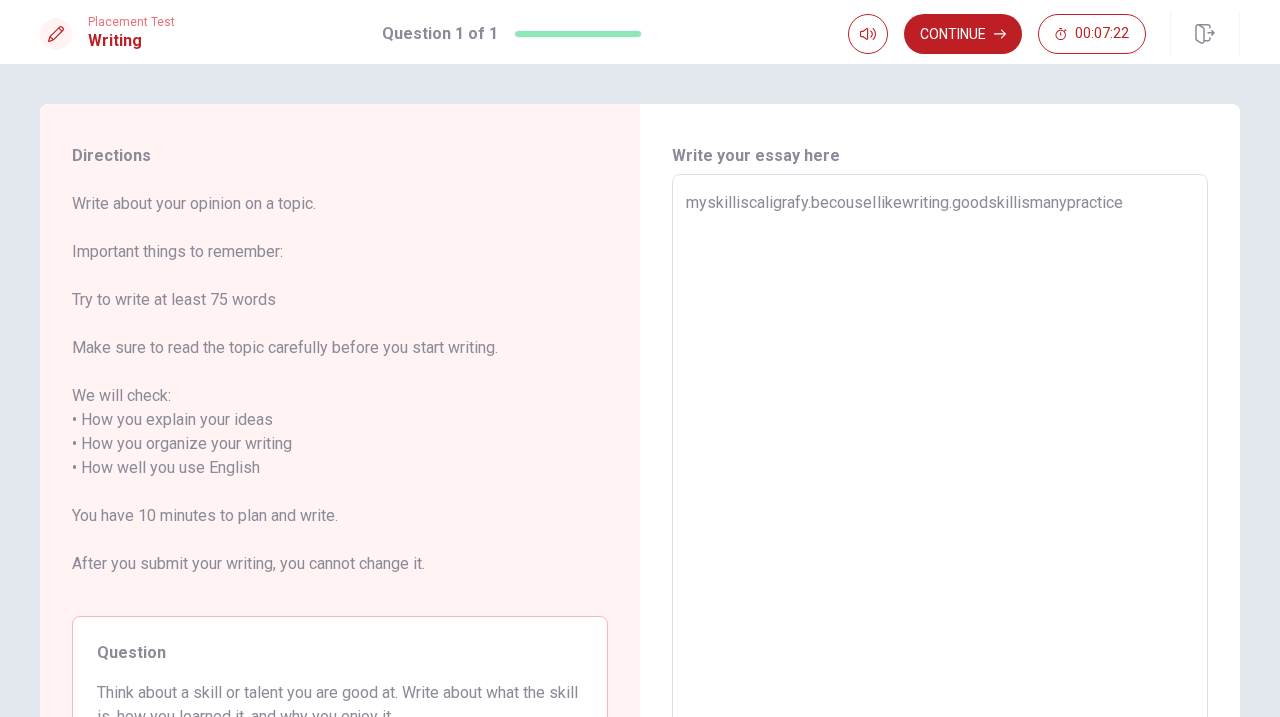 type on "myskilliscaligrafy.becouseIlikewriting.goodskillismanypractice." 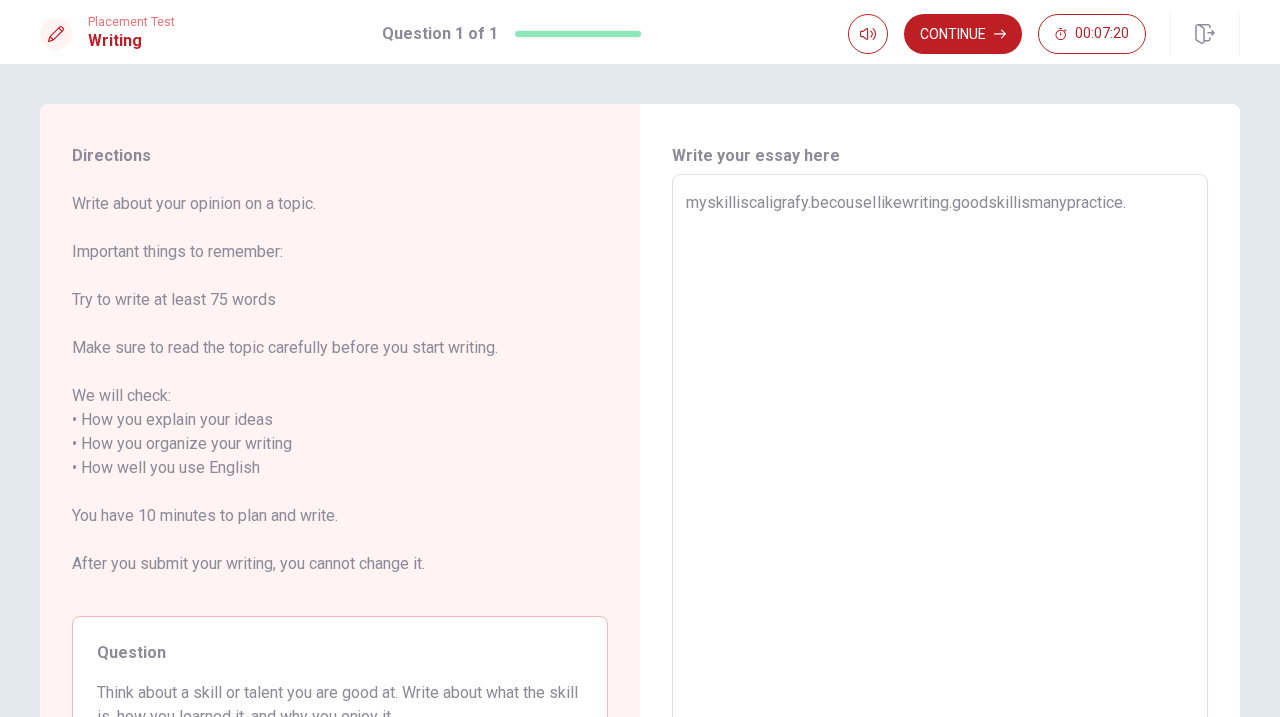 scroll, scrollTop: 220, scrollLeft: 0, axis: vertical 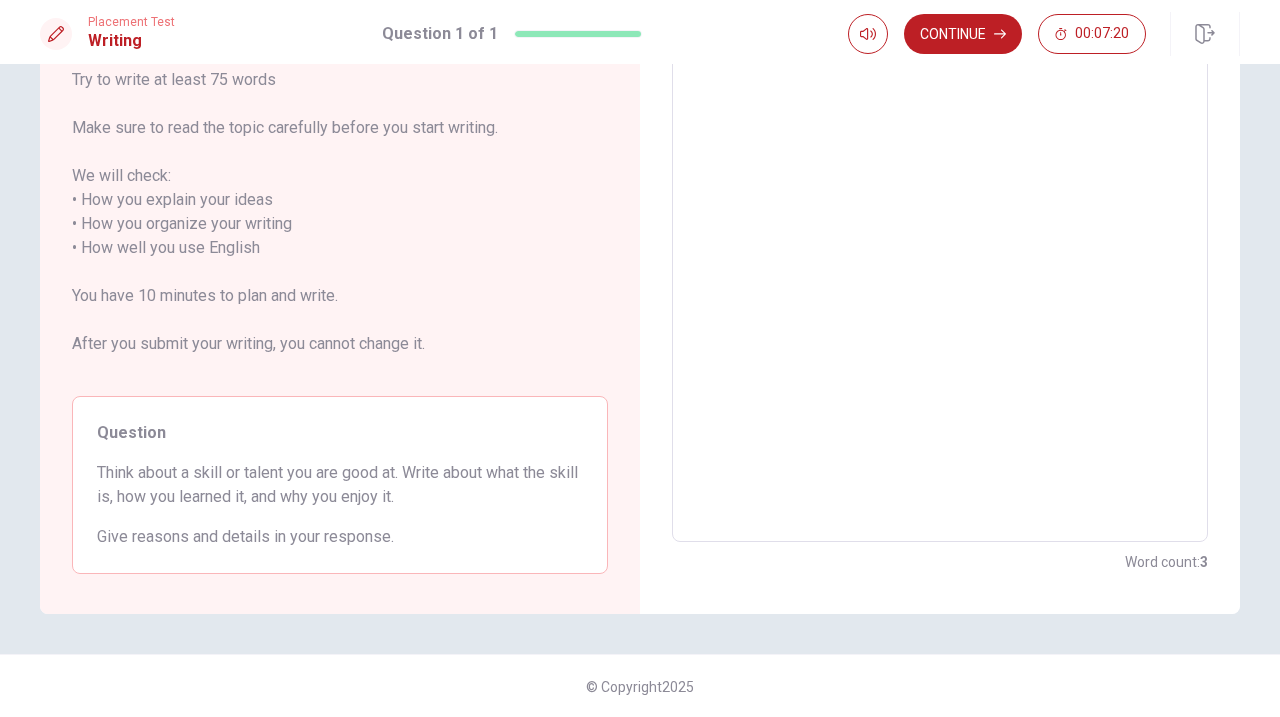 type on "x" 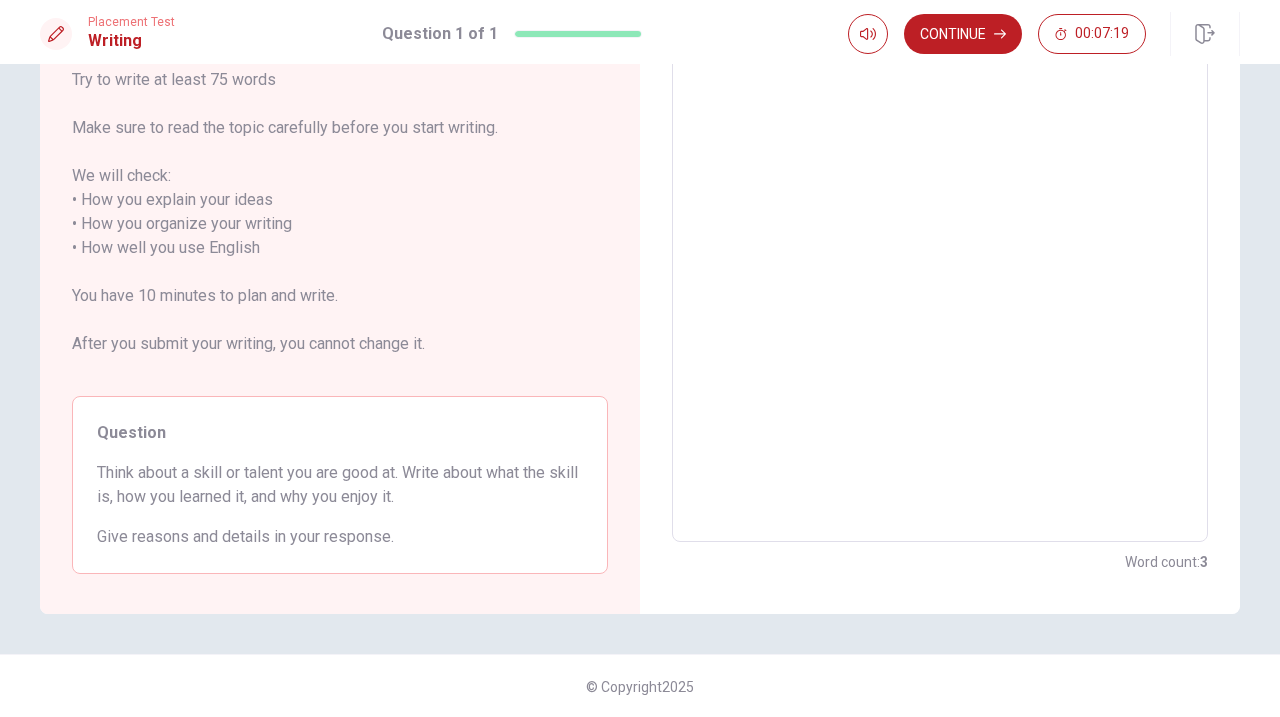 type on "myskilliscaligrafy.becouseIlikewriting.goodskillismanypractice." 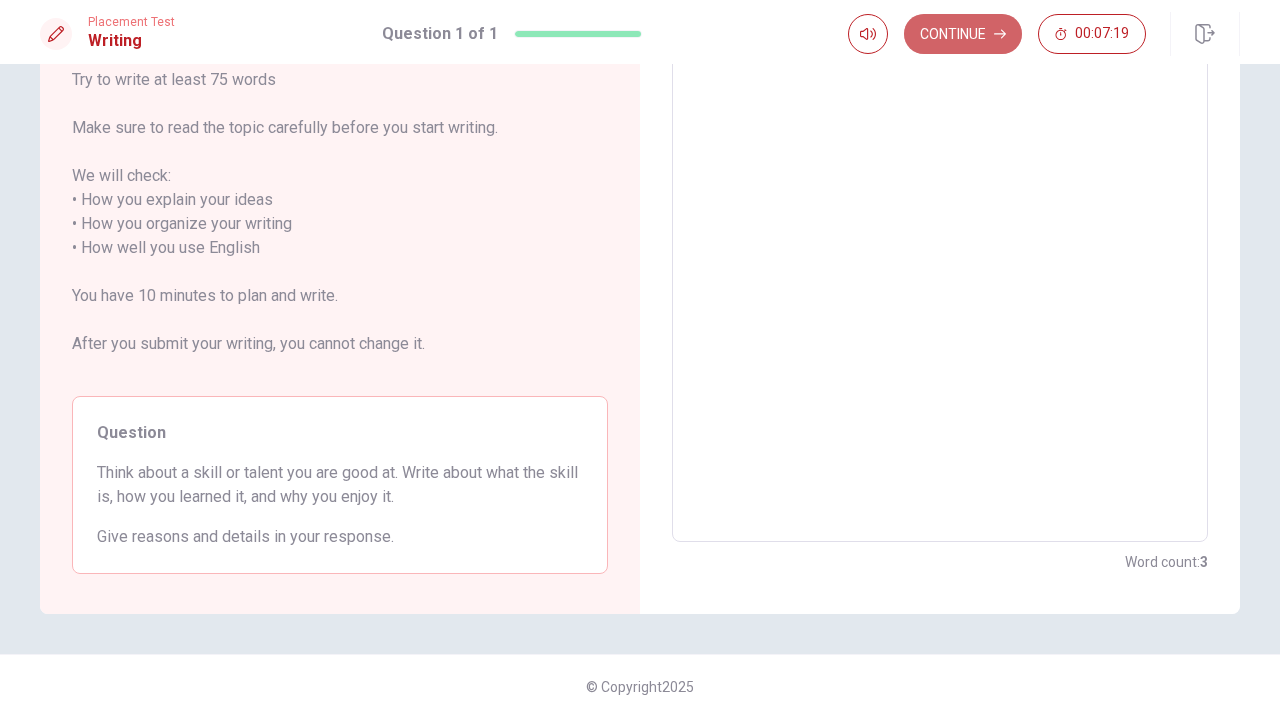 click on "Continue" at bounding box center [963, 34] 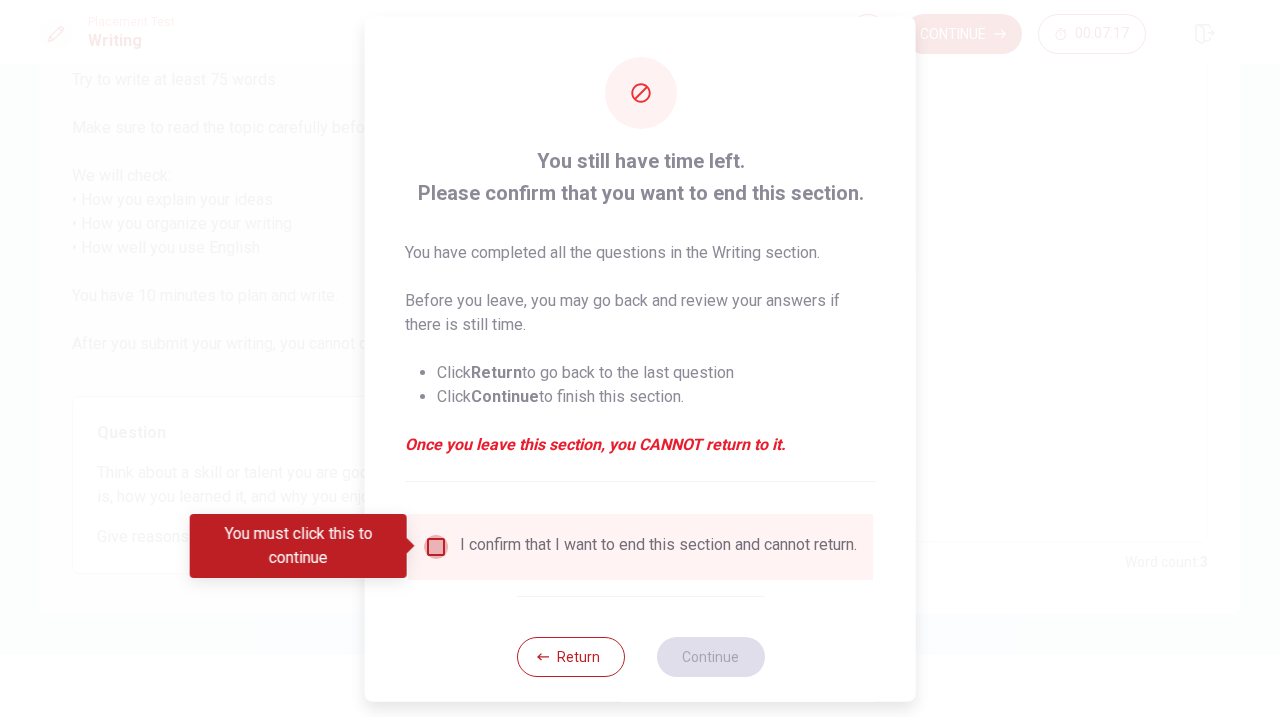 click at bounding box center [436, 546] 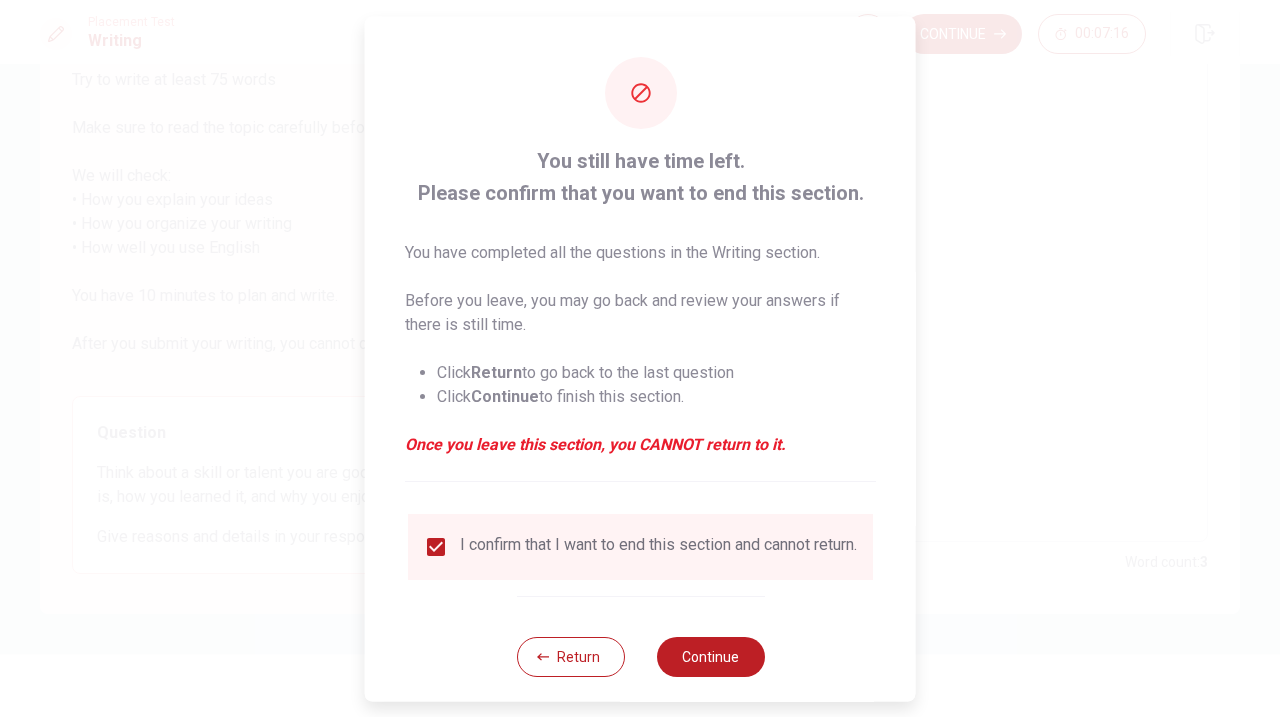 click on "You still have time left.   Please confirm that you want to end this section. You have completed all the questions in the Writing section. Before you leave, you may go back and review your answers if there is still time. Click  Return  to go back to the last question Click  Continue  to finish this section. Once you leave this section, you CANNOT return to it. I confirm that I want to end this section and cannot return. Return Continue" at bounding box center (640, 366) 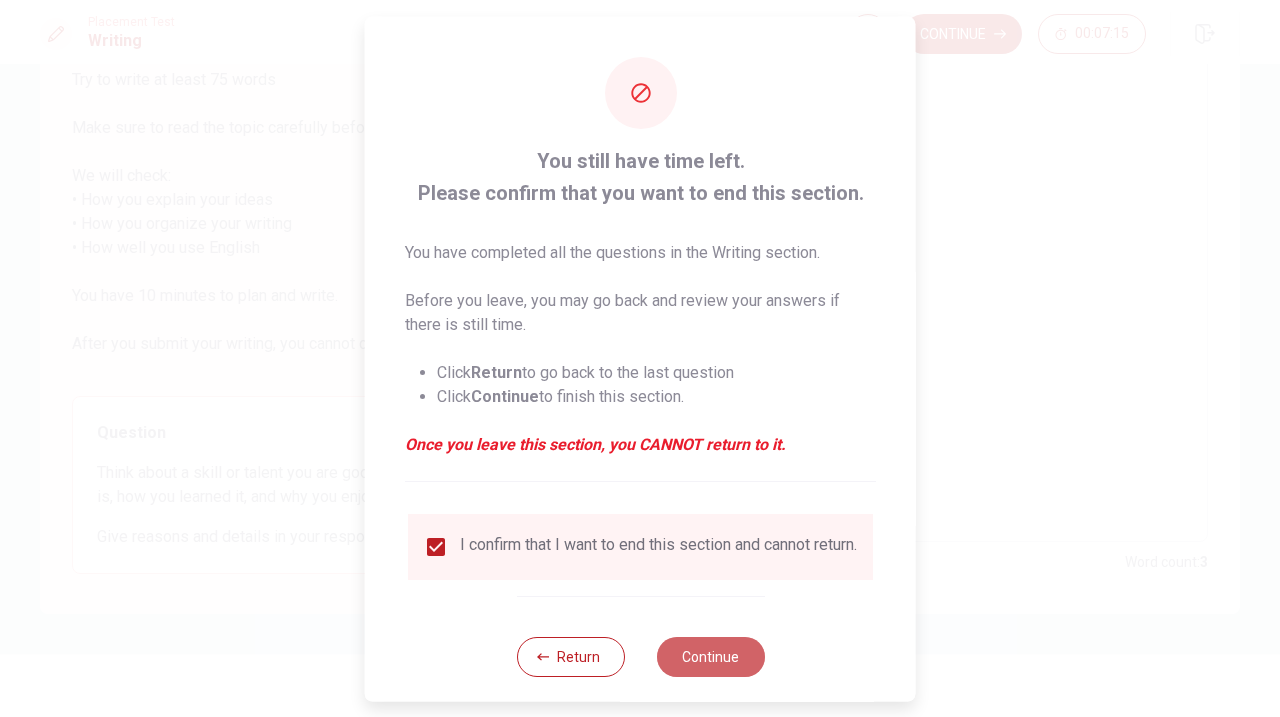 click on "Continue" at bounding box center (710, 656) 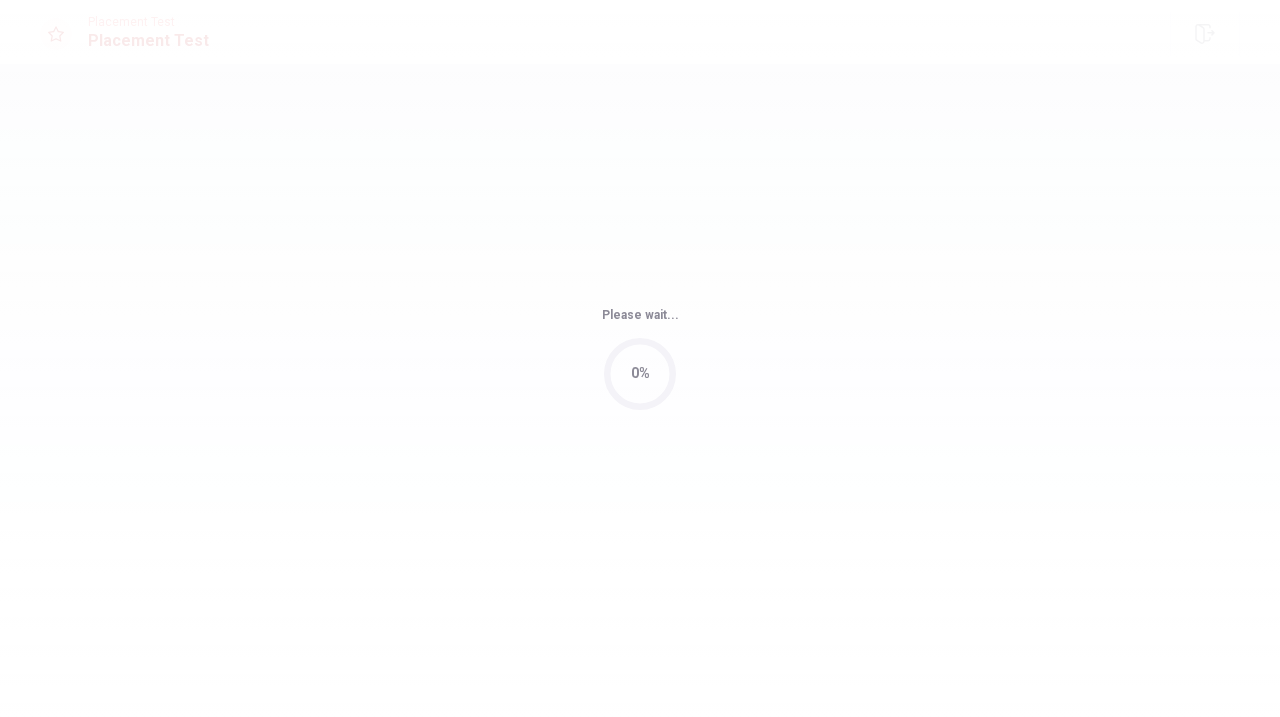 scroll, scrollTop: 0, scrollLeft: 0, axis: both 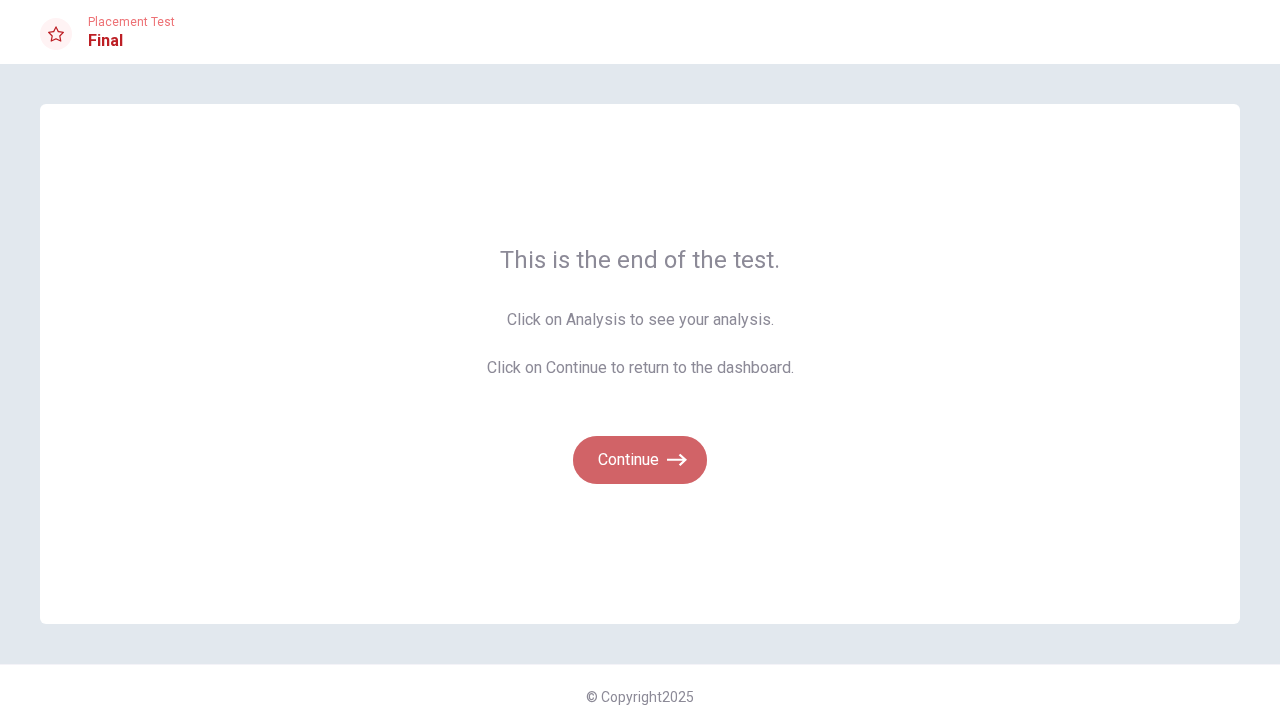 click on "Continue" at bounding box center (640, 460) 